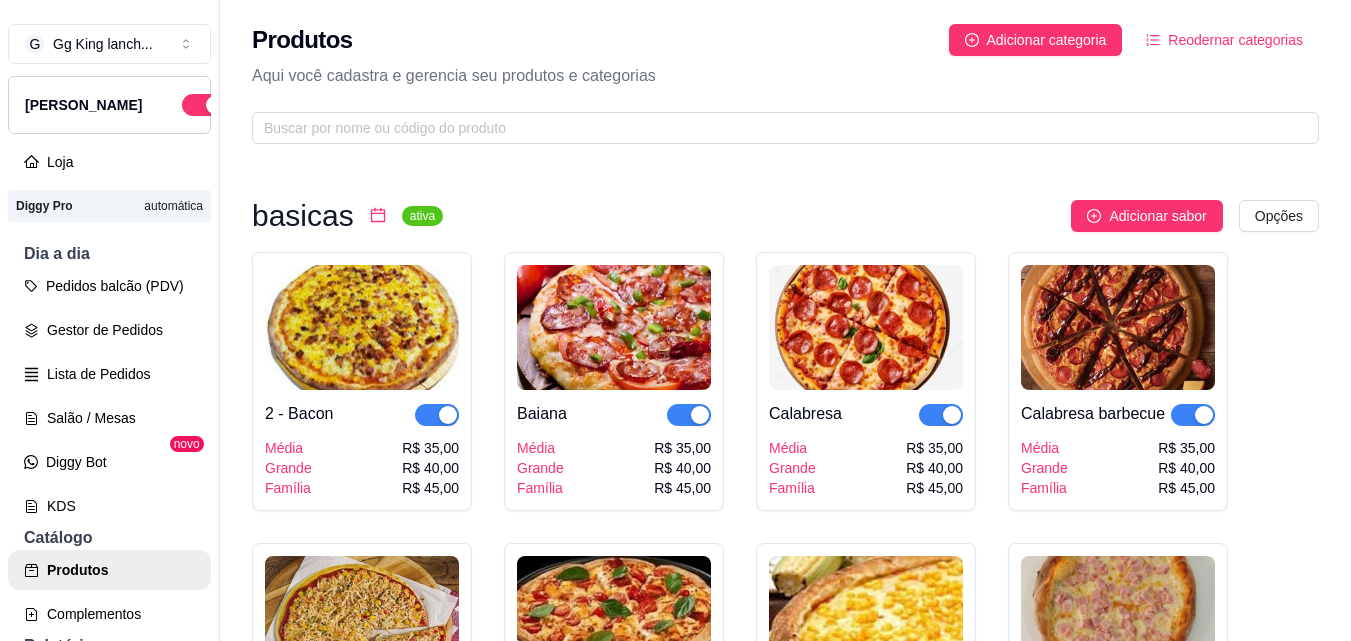 click on "Adicionar categoria" at bounding box center [1047, 40] 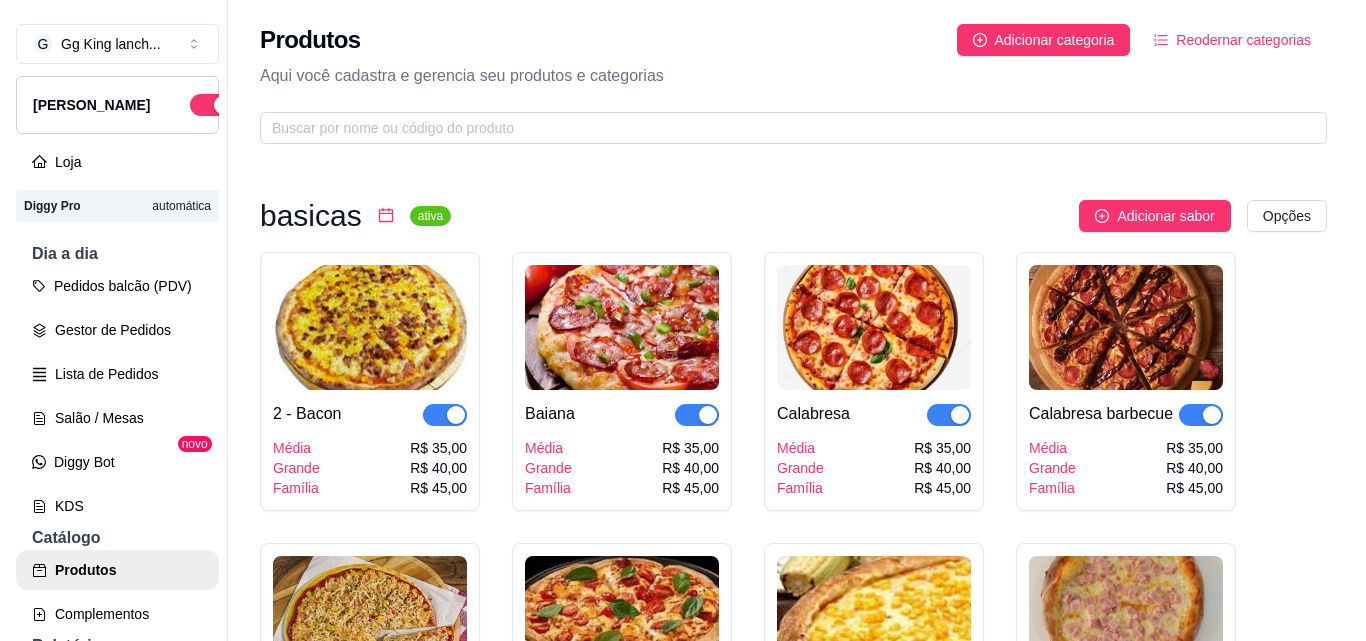 scroll, scrollTop: 0, scrollLeft: 0, axis: both 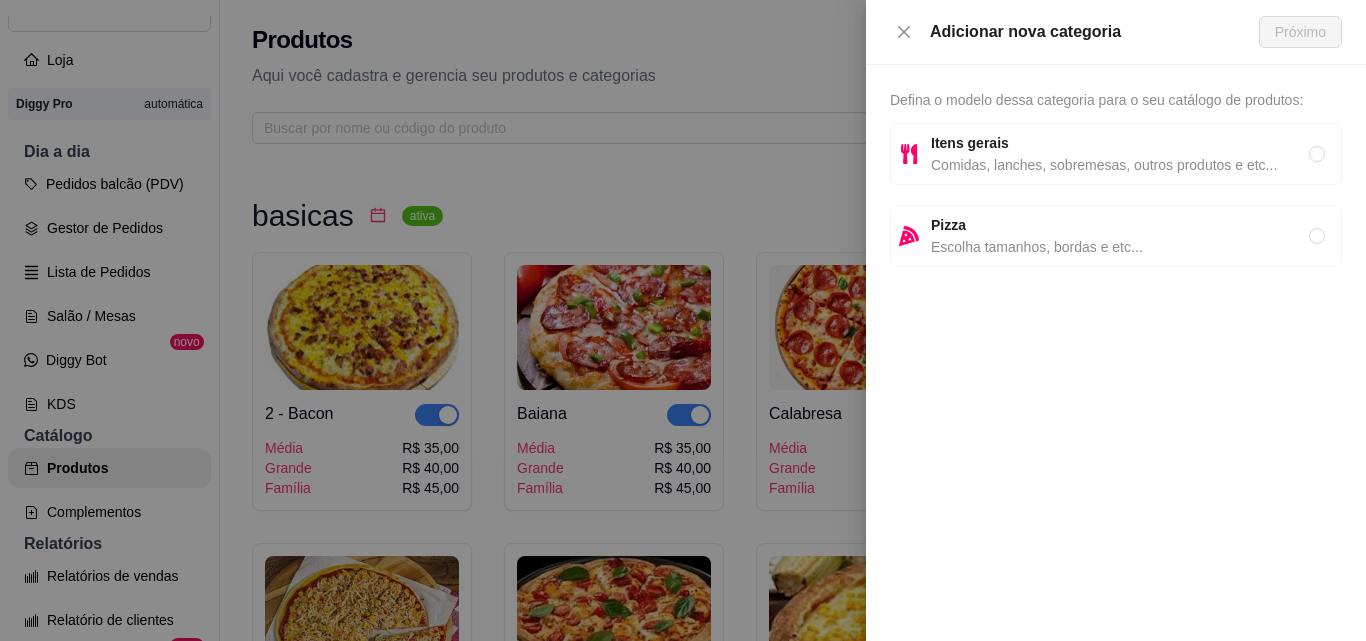 click on "Pizza" at bounding box center (1120, 225) 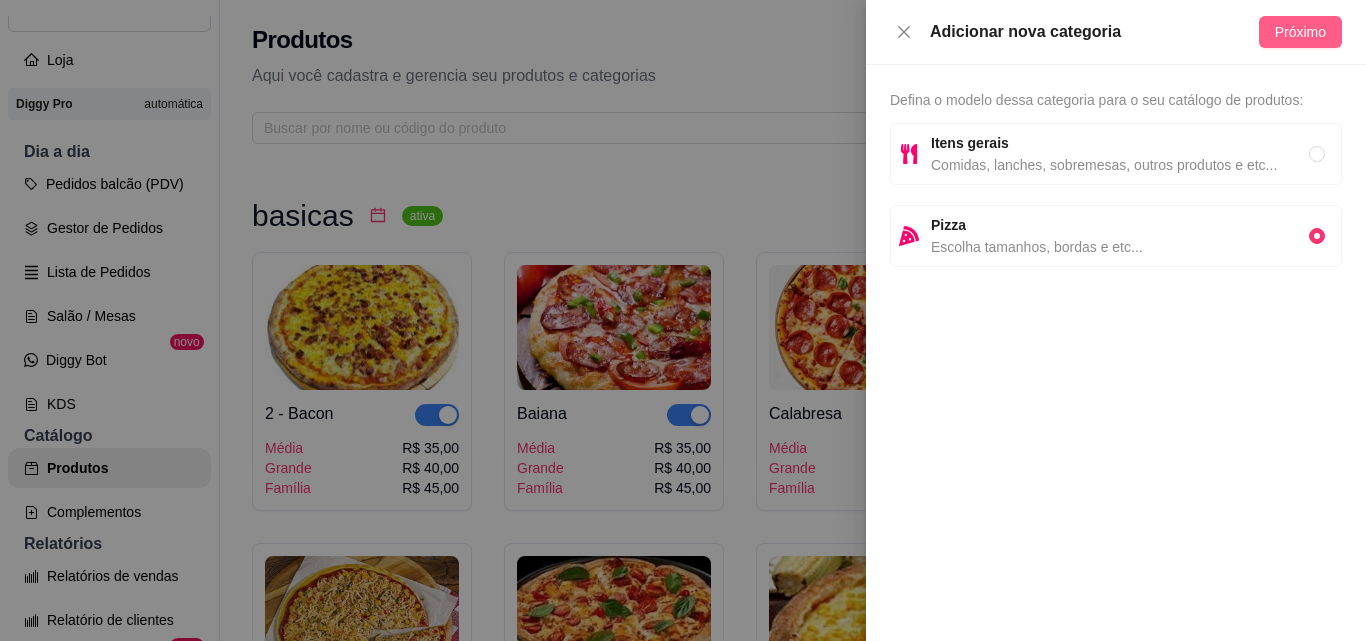 click on "Próximo" at bounding box center (1300, 32) 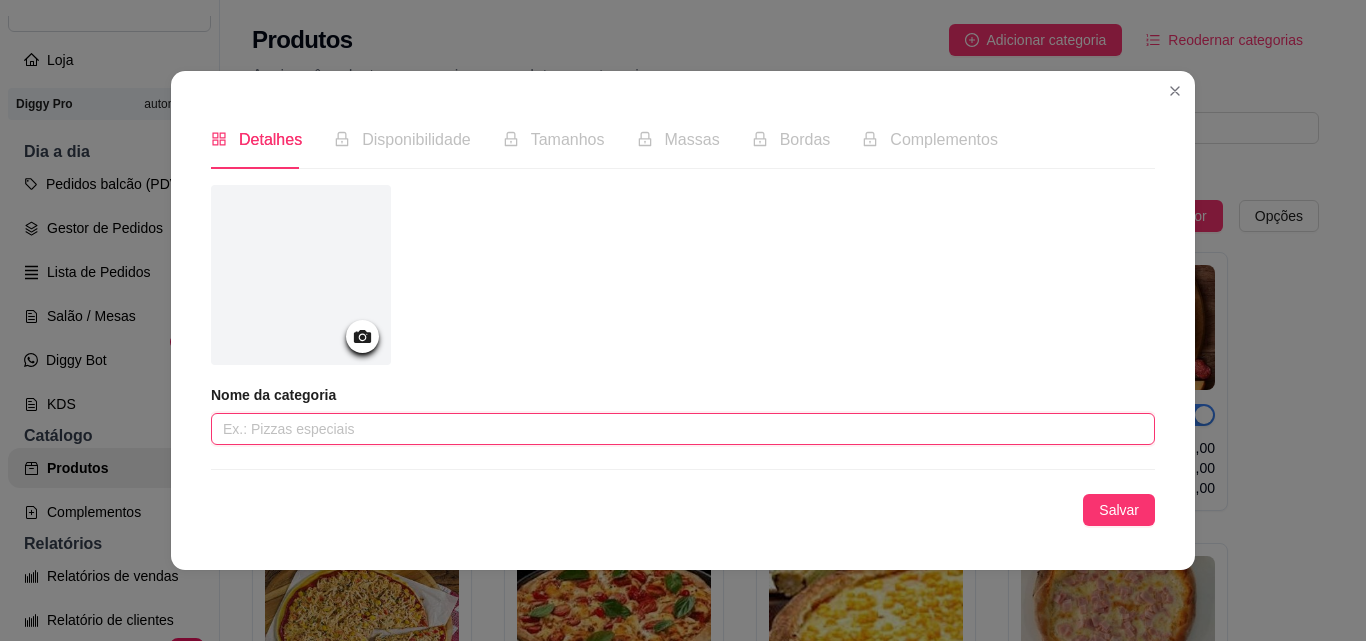 click at bounding box center (683, 429) 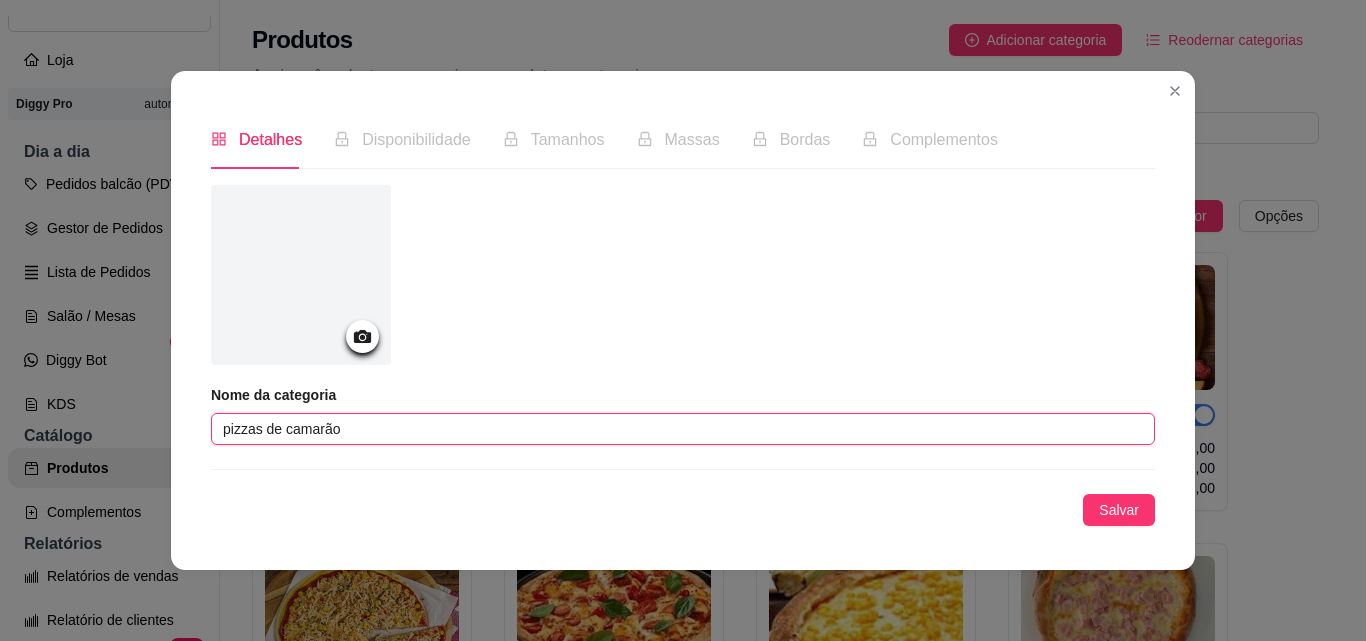 type on "pizzas de camarão" 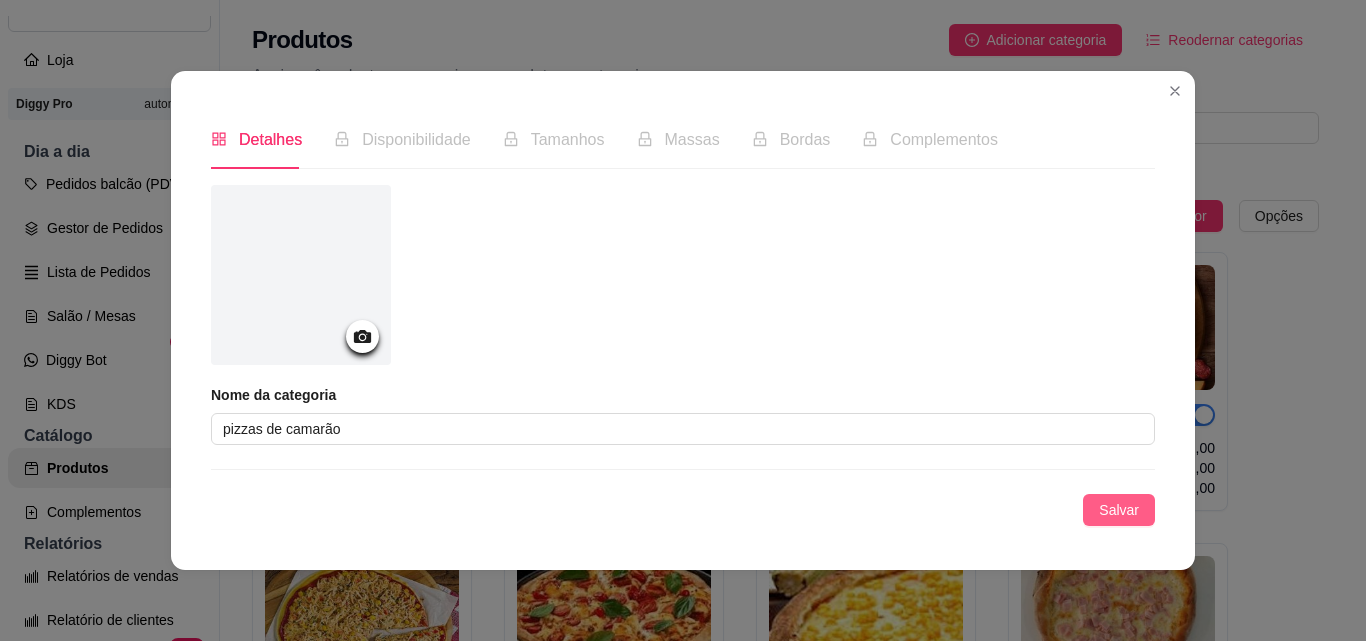 click on "Salvar" at bounding box center [1119, 510] 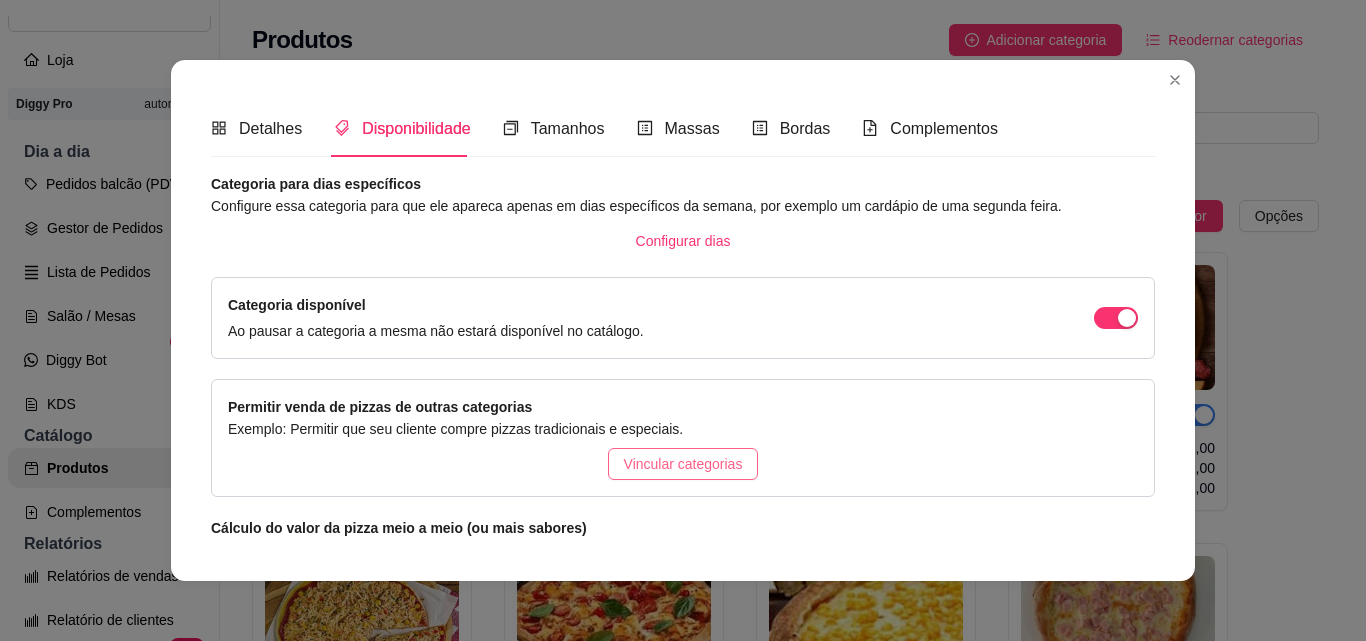 click on "Vincular categorias" at bounding box center [683, 464] 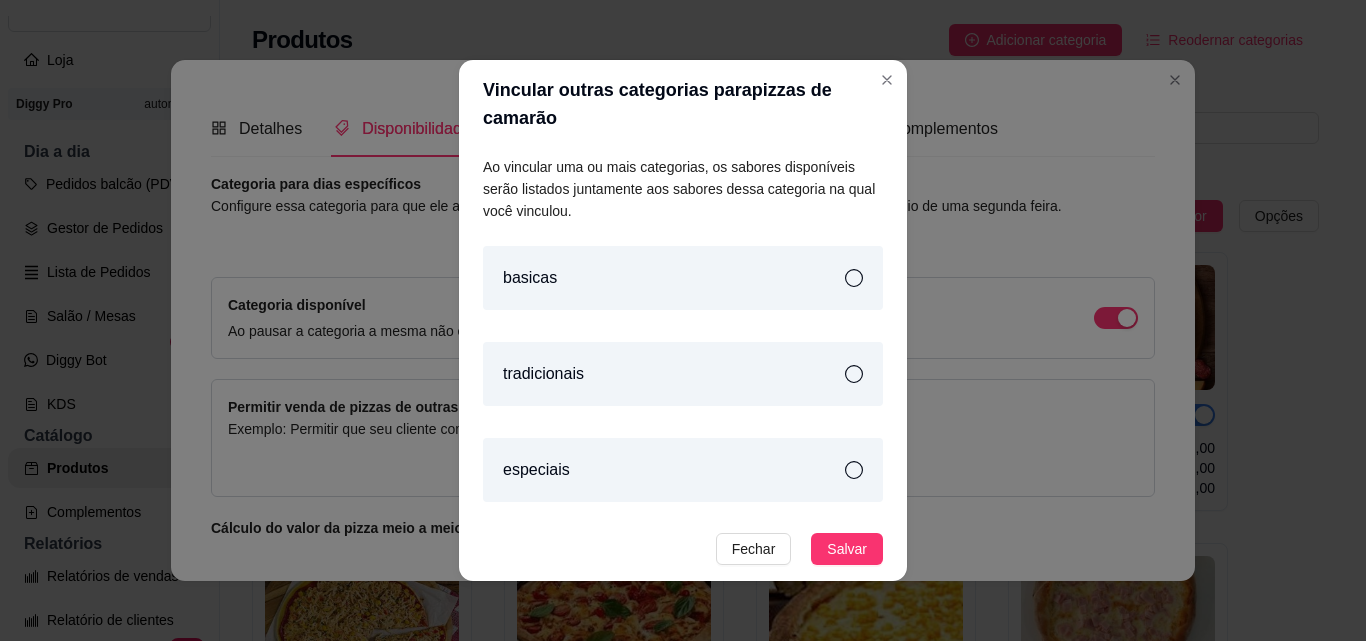 click on "basicas" at bounding box center [683, 278] 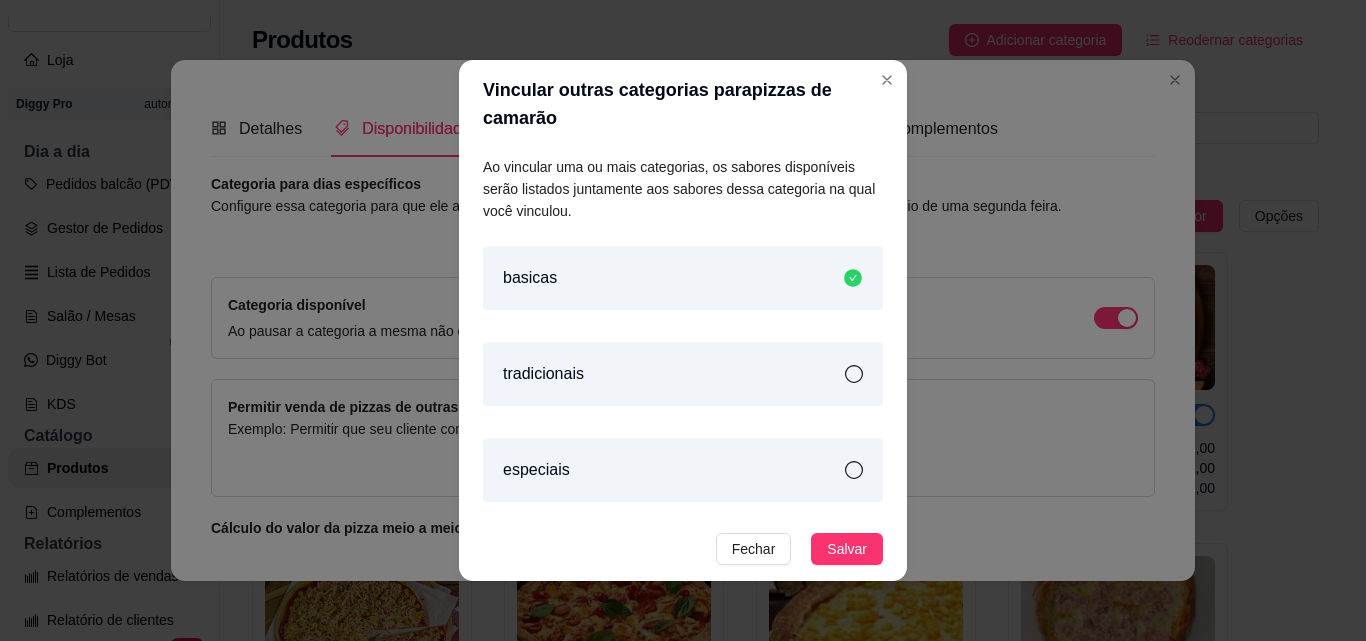 click on "tradicionais" at bounding box center [683, 374] 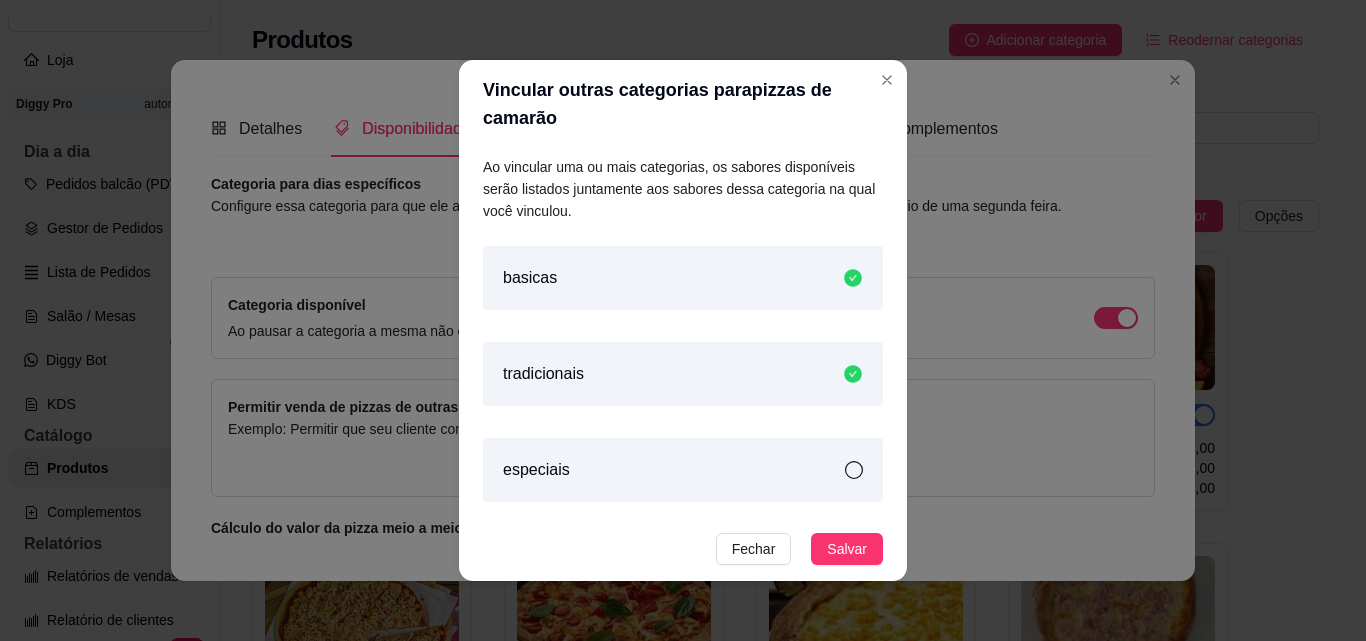 click on "especiais" at bounding box center (683, 470) 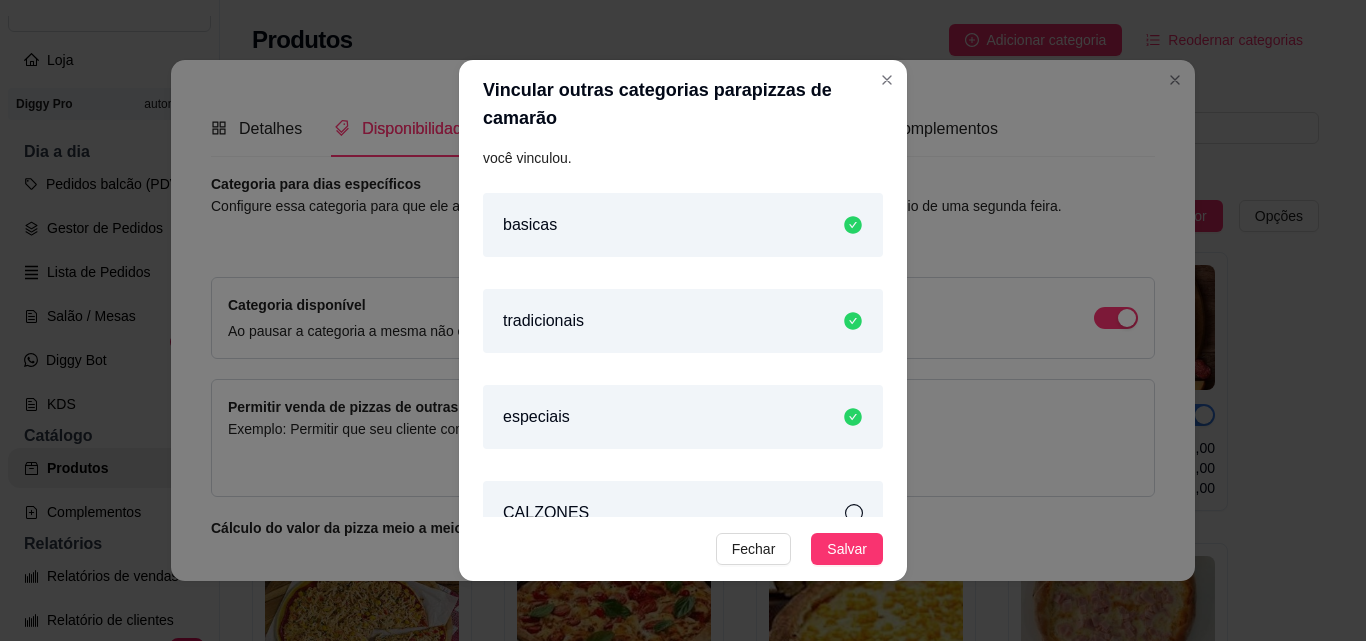 scroll, scrollTop: 109, scrollLeft: 0, axis: vertical 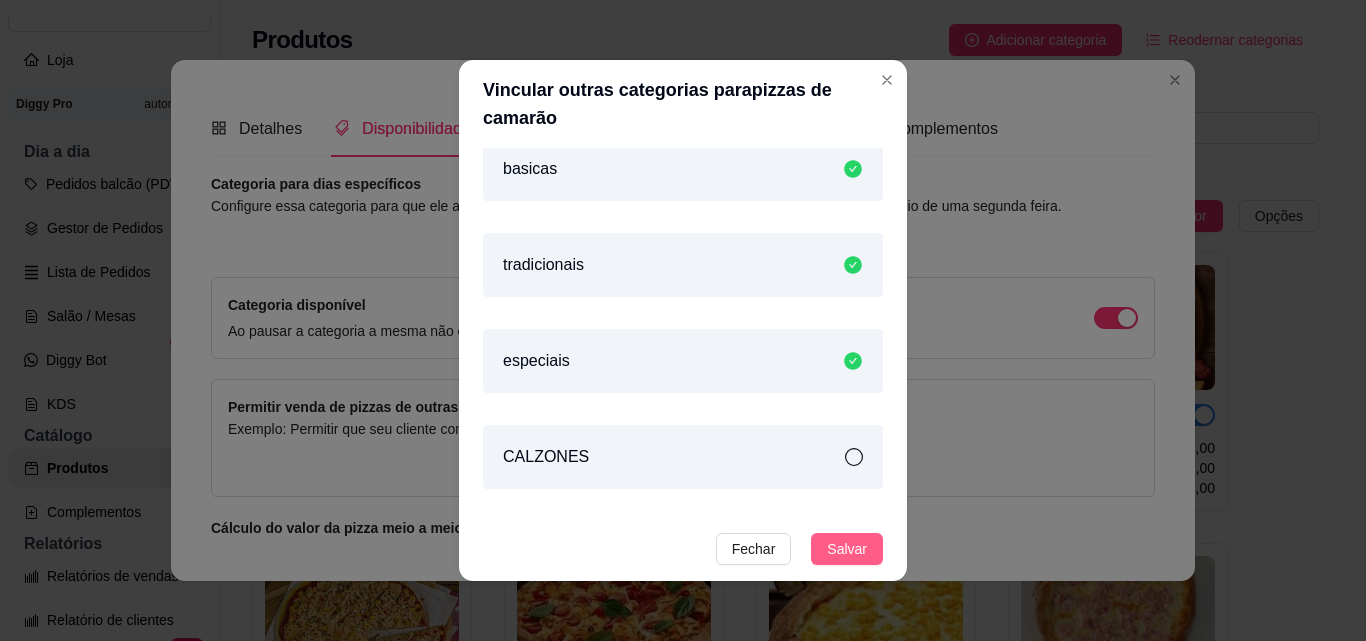 click on "Salvar" at bounding box center [847, 549] 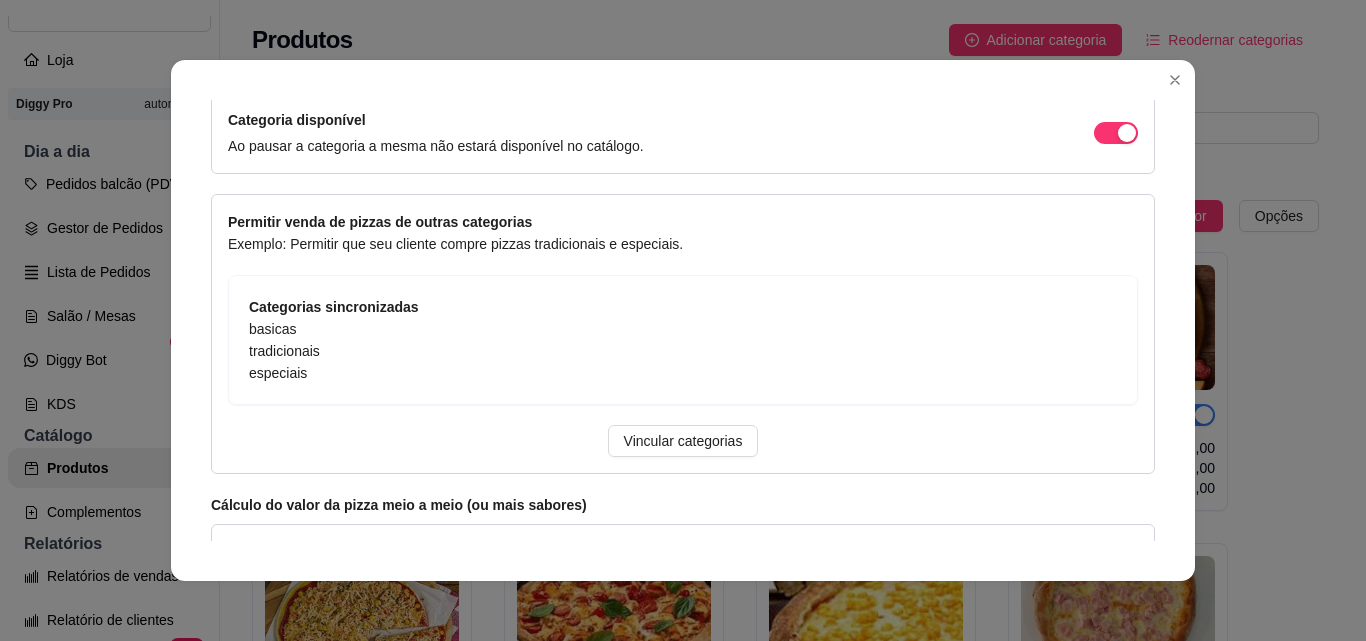 scroll, scrollTop: 212, scrollLeft: 0, axis: vertical 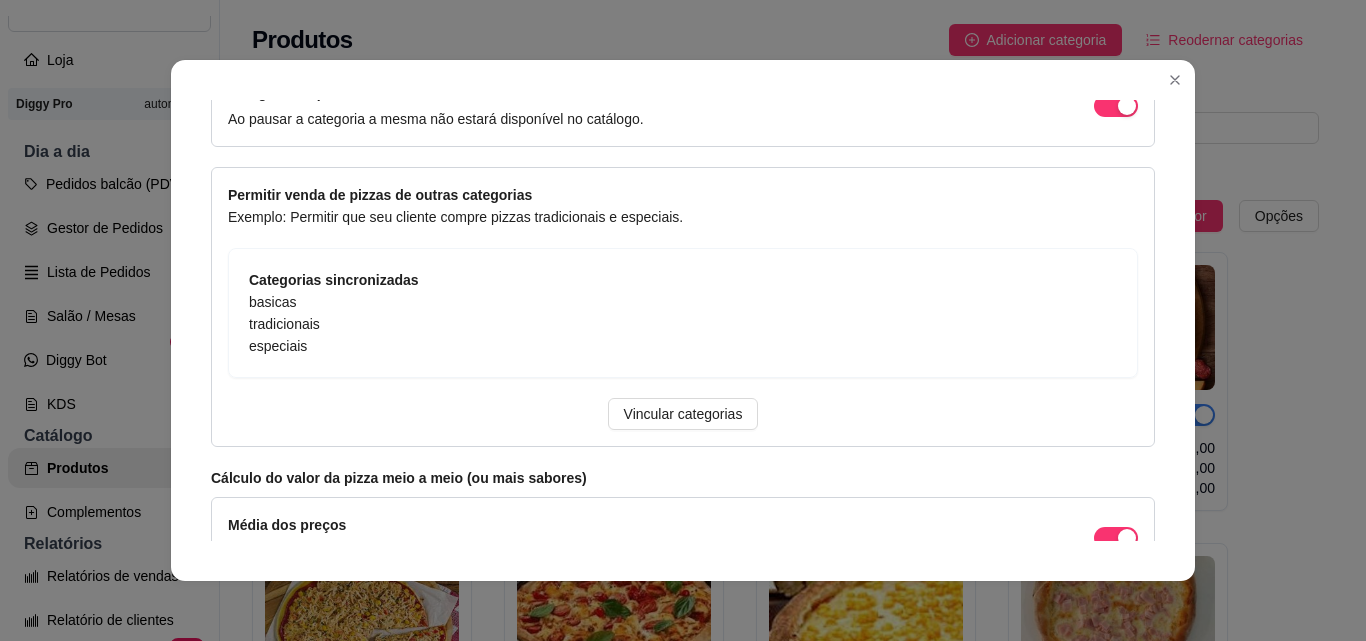 drag, startPoint x: 1126, startPoint y: 343, endPoint x: 1138, endPoint y: 383, distance: 41.761227 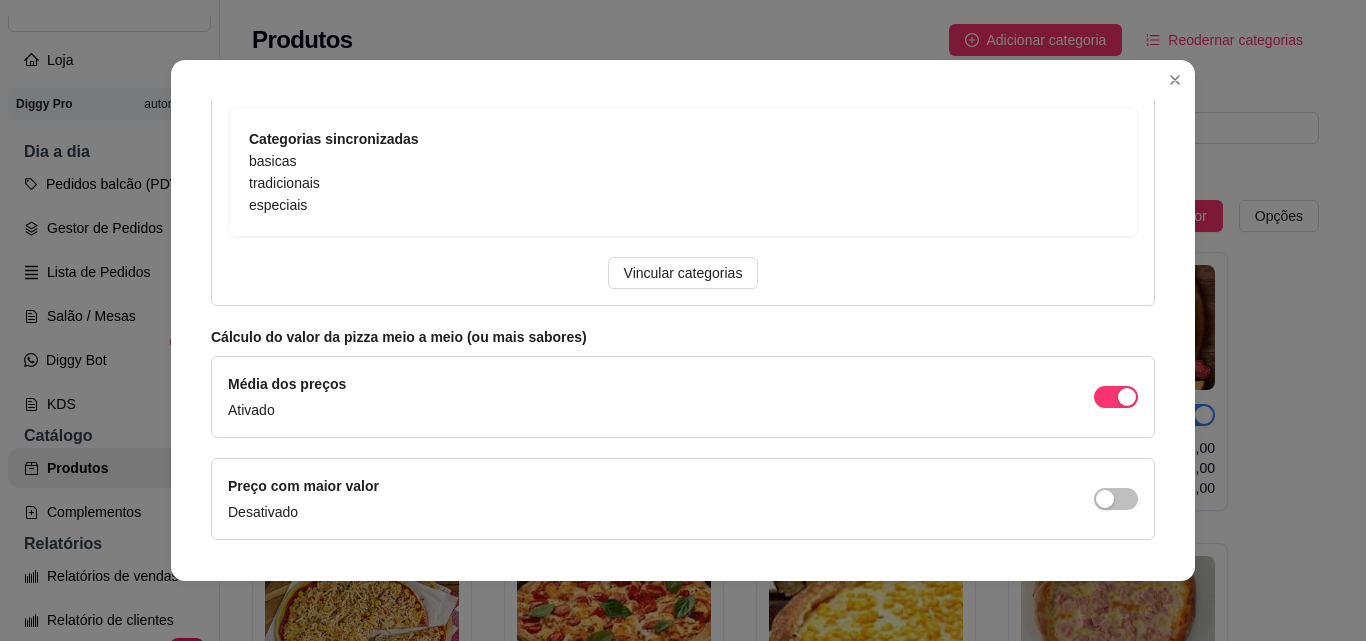 scroll, scrollTop: 379, scrollLeft: 0, axis: vertical 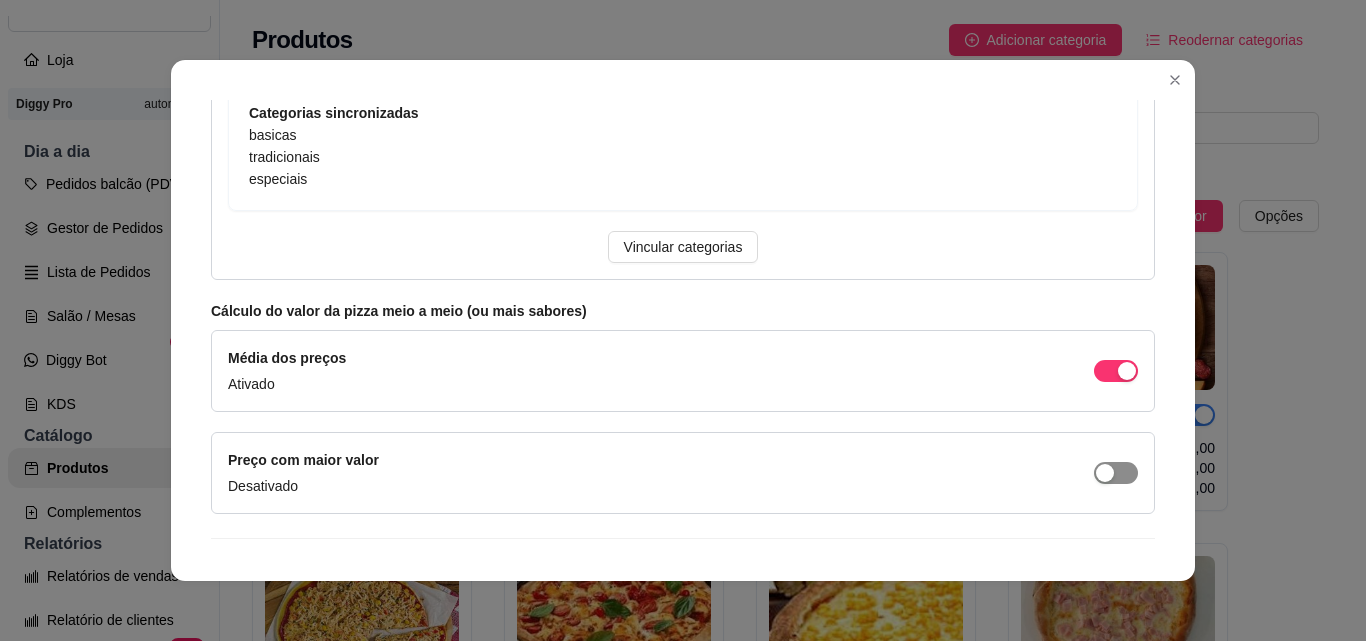 click at bounding box center (1116, 473) 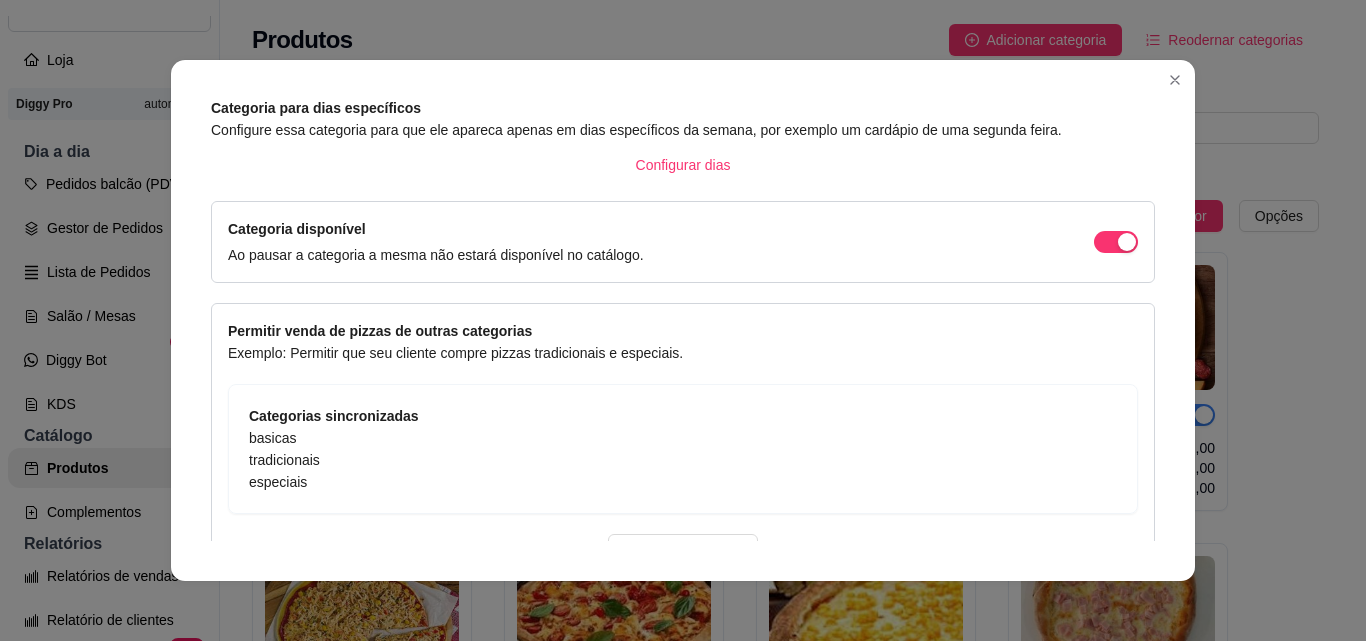 scroll, scrollTop: 82, scrollLeft: 0, axis: vertical 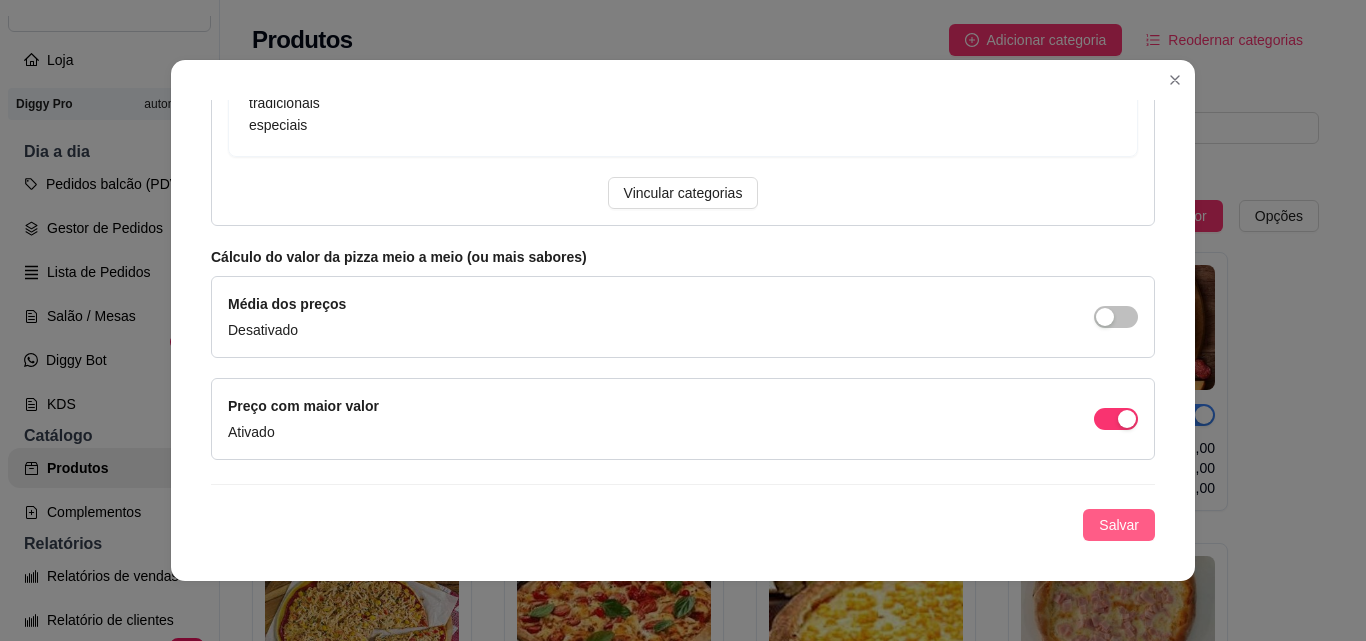 click on "Salvar" at bounding box center (1119, 525) 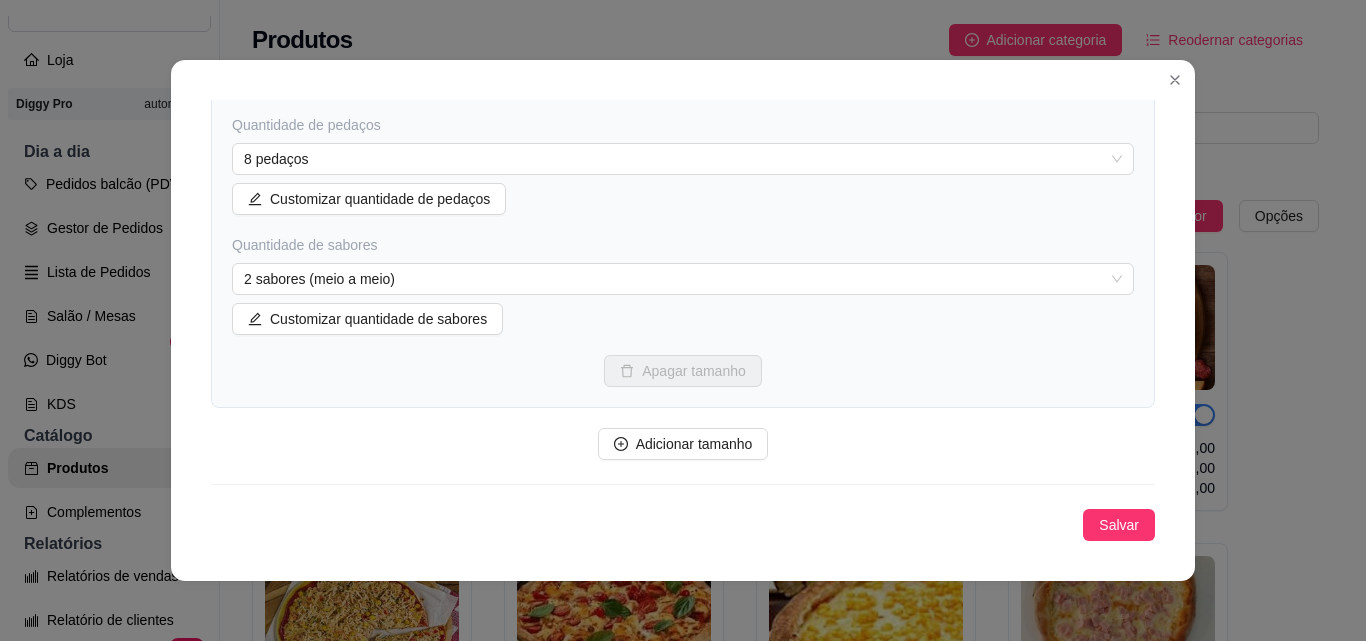 scroll, scrollTop: 325, scrollLeft: 0, axis: vertical 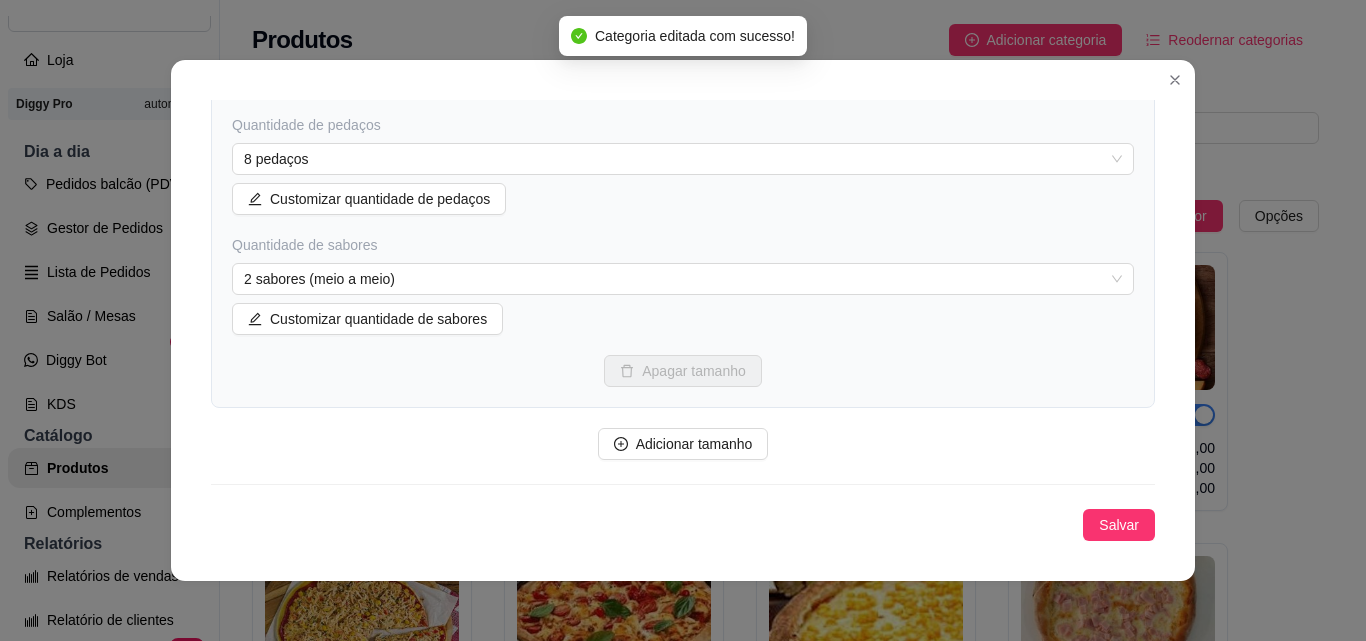 drag, startPoint x: 1148, startPoint y: 419, endPoint x: 1152, endPoint y: 371, distance: 48.166378 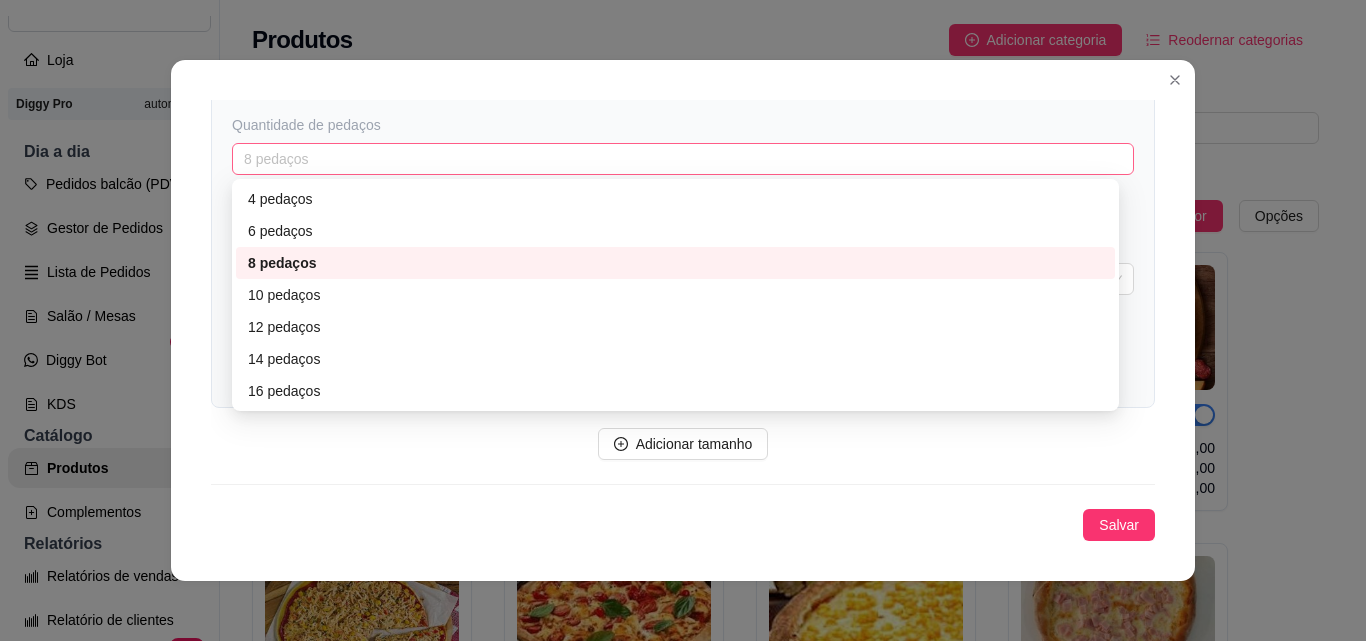 click on "8 pedaços" at bounding box center (683, 159) 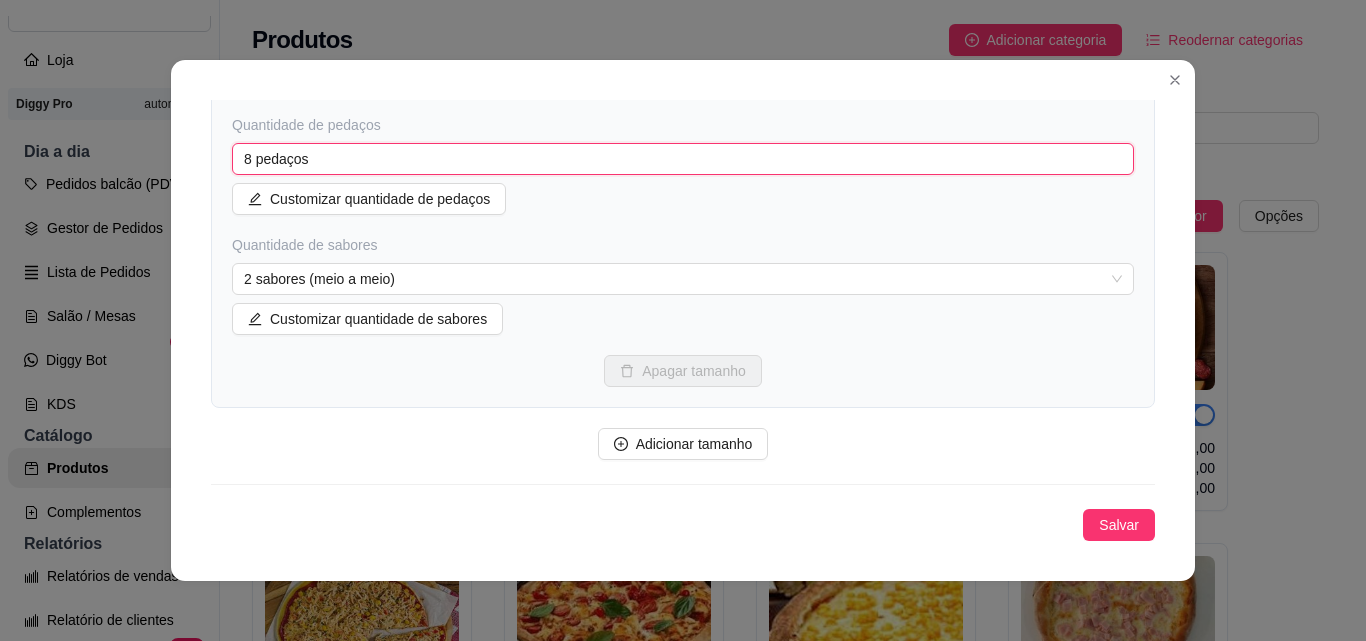 click on "8 pedaços" at bounding box center (683, 159) 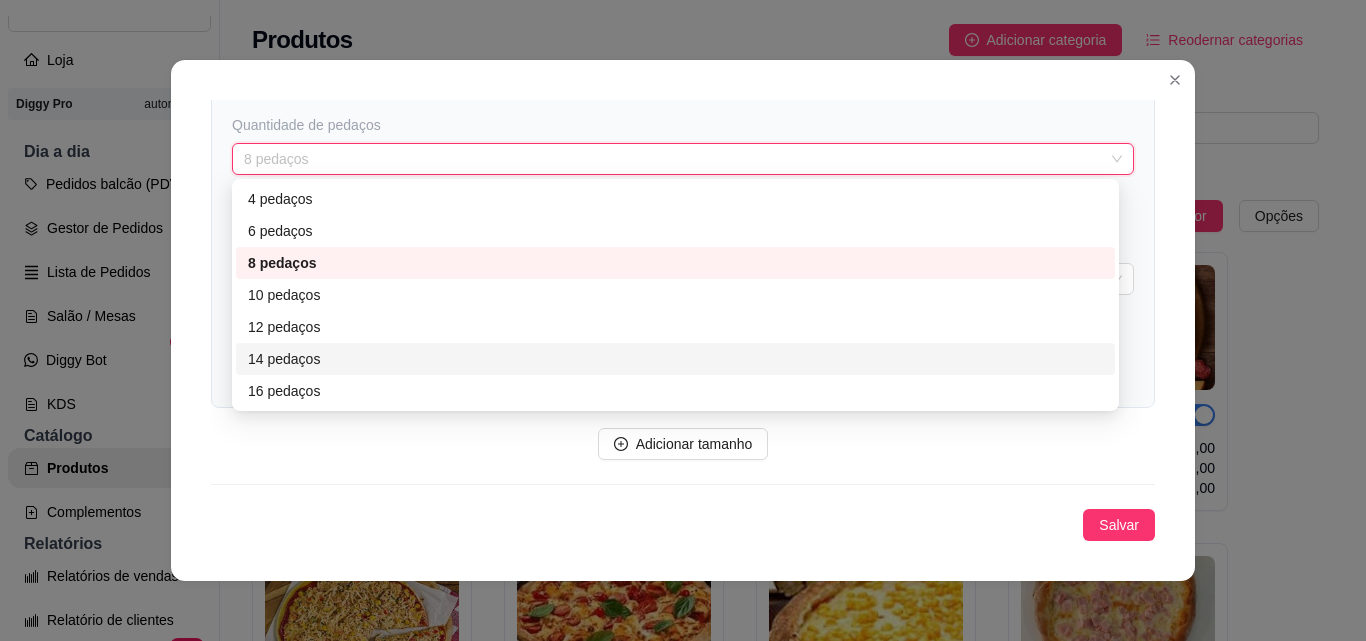 click on "Detalhes Disponibilidade Tamanhos Massas Bordas Complementos Nome da categoria pizzas de camarão Deletar categoria Salvar Categoria para dias específicos Configure essa categoria para que ele apareca apenas em dias específicos da semana, por exemplo um cardápio de uma segunda feira. Configurar dias Categoria disponível Ao pausar a categoria a mesma não estará disponível no catálogo. Permitir venda de pizzas de outras categorias Exemplo: Permitir que seu cliente compre pizzas tradicionais e especiais. Categorias sincronizadas basicas tradicionais  especiais  Vincular categorias Cálculo do valor da pizza meio a meio (ou mais sabores) Média dos preços Desativado Preço com maior valor Ativado Salvar Tamanhos de pizza Configure os tamanhos das pizzas, quantos pedaços e sabores estarão disponíveis para cada um dos tamanhos. Disponibilidade do tamanho Ao desativar o tamanho ficará indisponível para venda. Nome do tamanho Grande Quantidade de pedaços 8 pedaços 12 14 16 4 pedaços 6 pedaços Salvar" at bounding box center [683, 320] 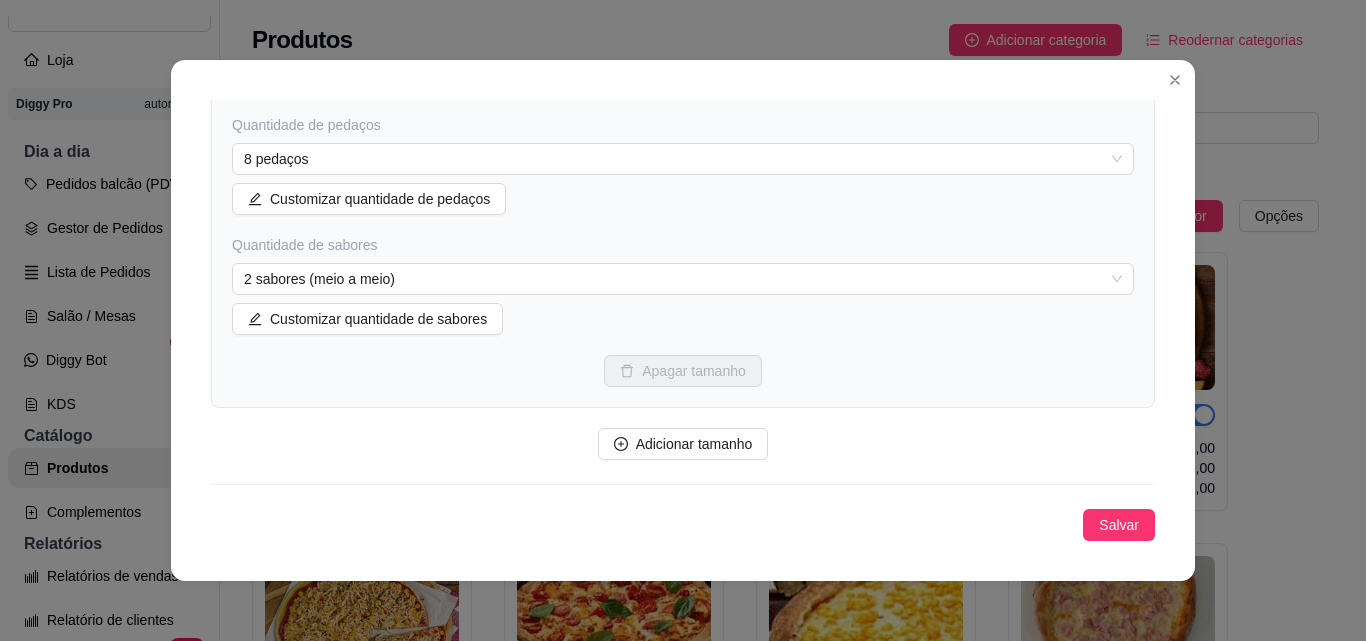 click on "Detalhes Disponibilidade Tamanhos Massas Bordas Complementos Nome da categoria pizzas de camarão Deletar categoria Salvar Categoria para dias específicos Configure essa categoria para que ele apareca apenas em dias específicos da semana, por exemplo um cardápio de uma segunda feira. Configurar dias Categoria disponível Ao pausar a categoria a mesma não estará disponível no catálogo. Permitir venda de pizzas de outras categorias Exemplo: Permitir que seu cliente compre pizzas tradicionais e especiais. Categorias sincronizadas basicas tradicionais  especiais  Vincular categorias Cálculo do valor da pizza meio a meio (ou mais sabores) Média dos preços Desativado Preço com maior valor Ativado Salvar Tamanhos de pizza Configure os tamanhos das pizzas, quantos pedaços e sabores estarão disponíveis para cada um dos tamanhos. Disponibilidade do tamanho Ao desativar o tamanho ficará indisponível para venda. Nome do tamanho Grande Quantidade de pedaços 8 pedaços 12 14 16 4 pedaços 6 pedaços Salvar" at bounding box center [683, 320] 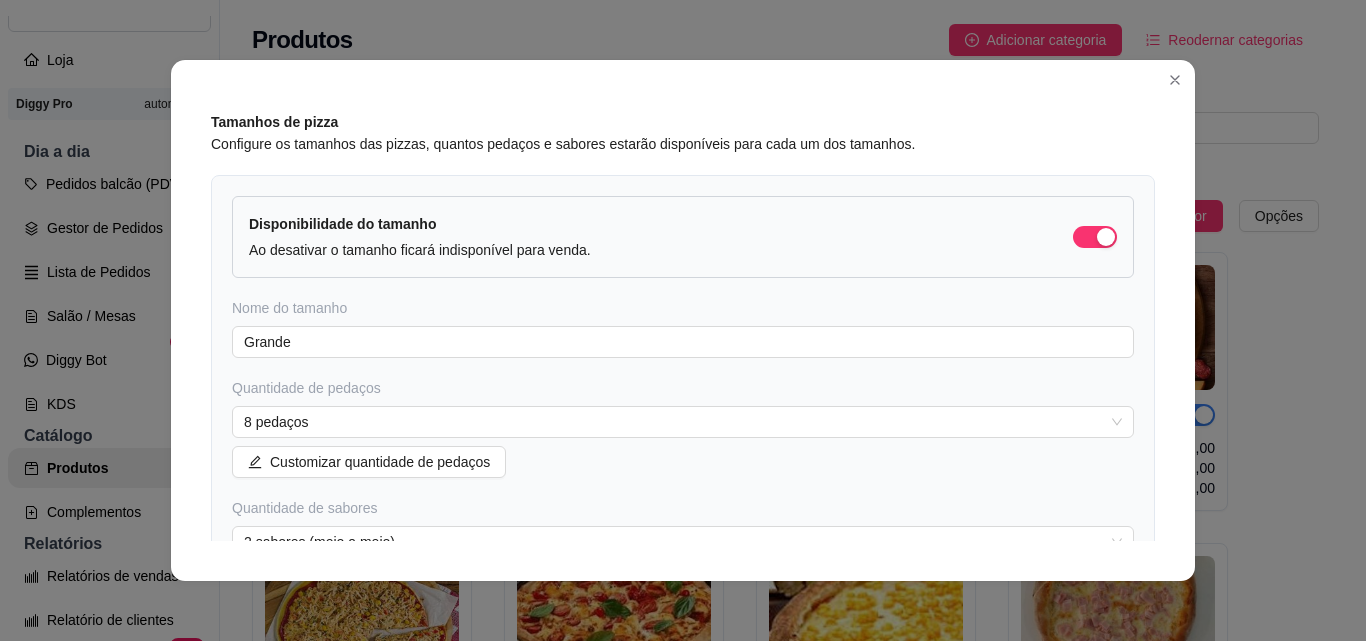 scroll, scrollTop: 57, scrollLeft: 0, axis: vertical 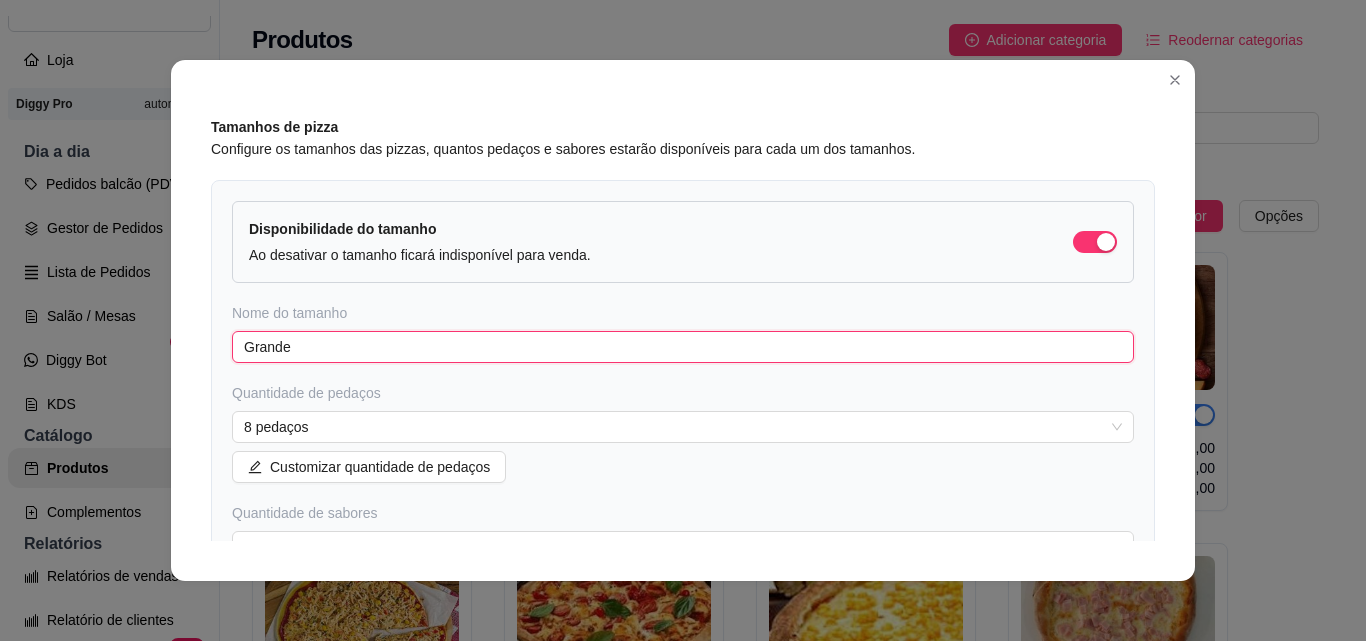 drag, startPoint x: 697, startPoint y: 347, endPoint x: 0, endPoint y: 393, distance: 698.5163 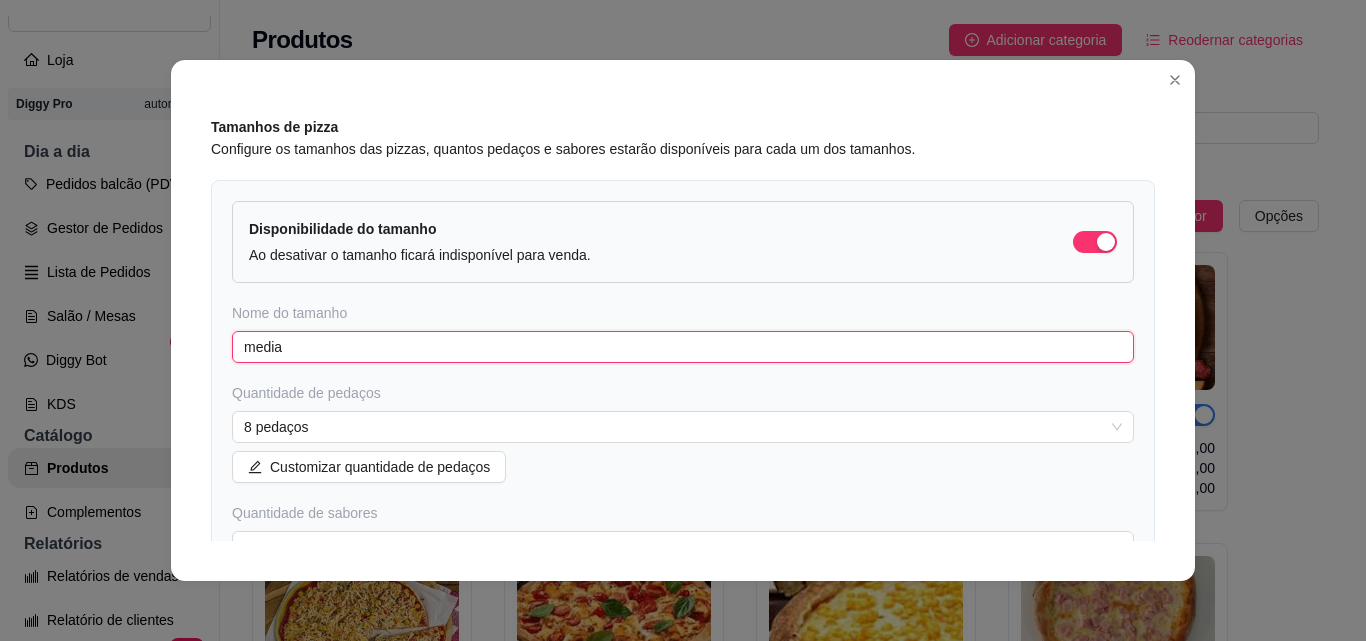 type on "media" 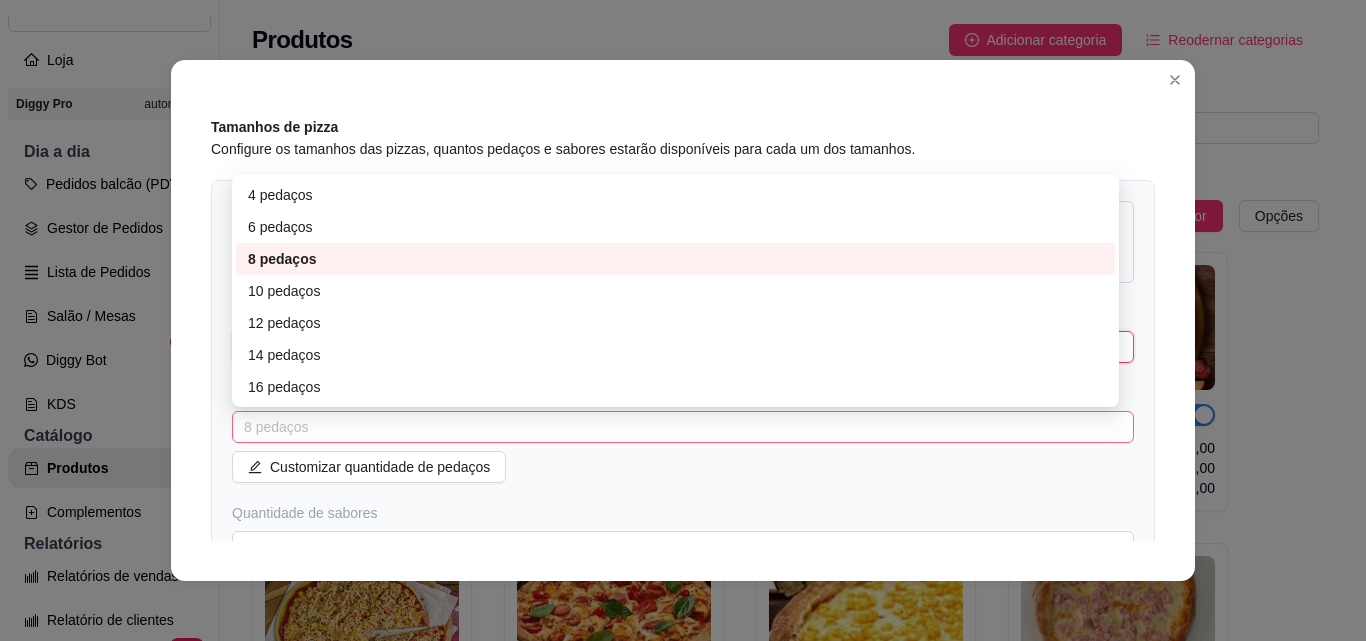 drag, startPoint x: 414, startPoint y: 432, endPoint x: 365, endPoint y: 288, distance: 152.10852 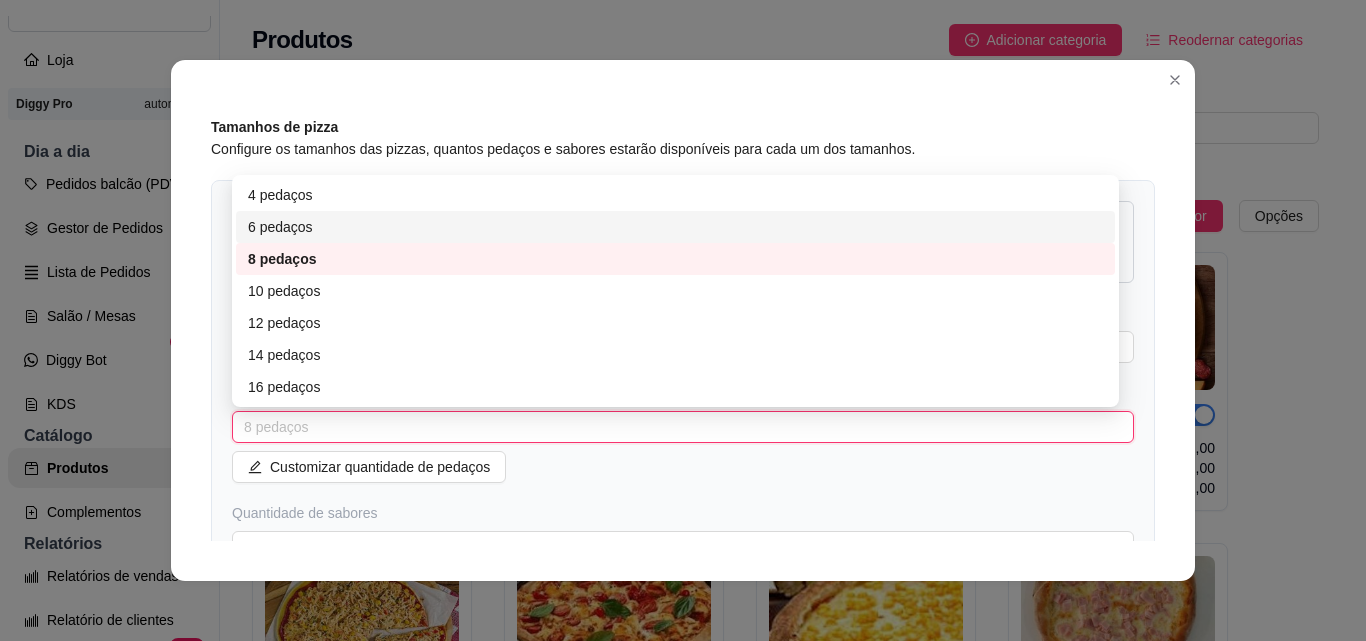 click on "6 pedaços" at bounding box center [675, 227] 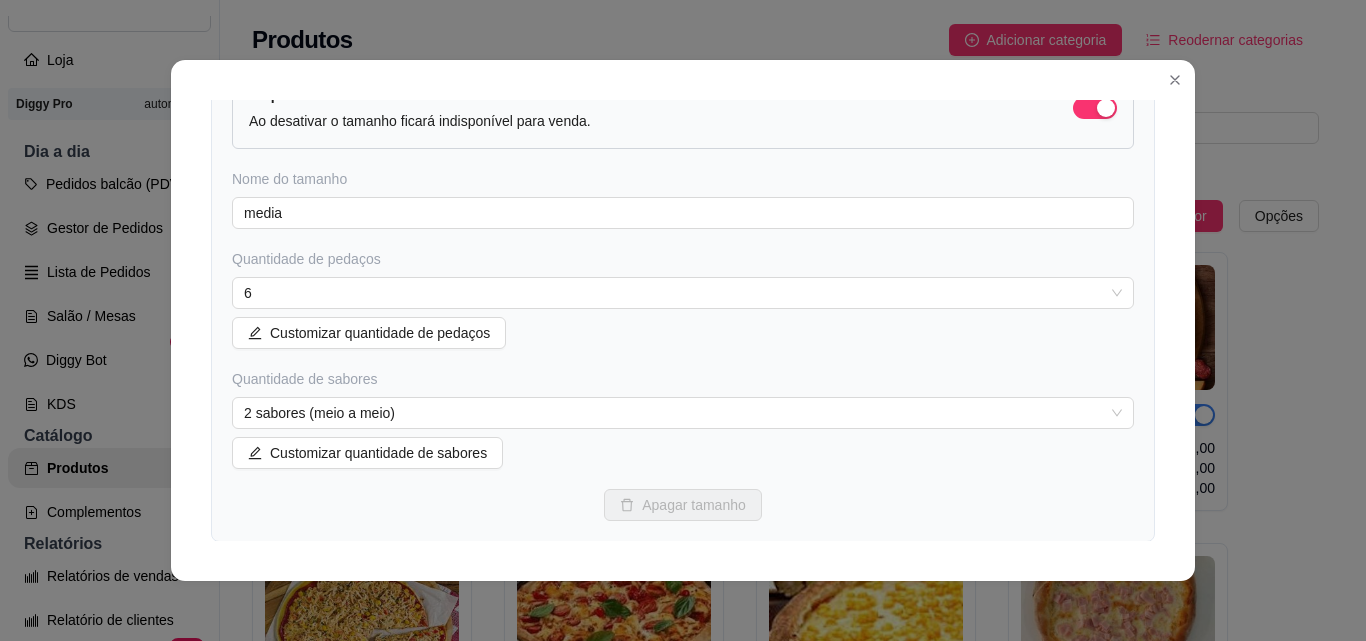 scroll, scrollTop: 195, scrollLeft: 0, axis: vertical 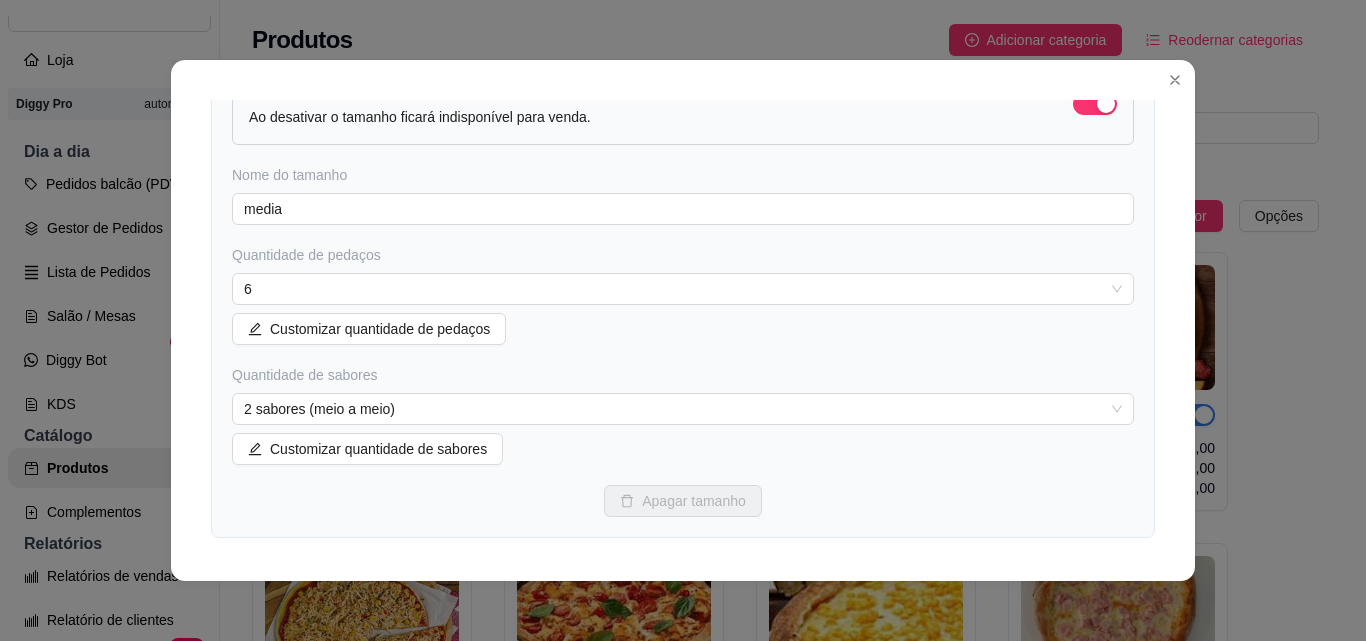 drag, startPoint x: 1132, startPoint y: 354, endPoint x: 1132, endPoint y: 376, distance: 22 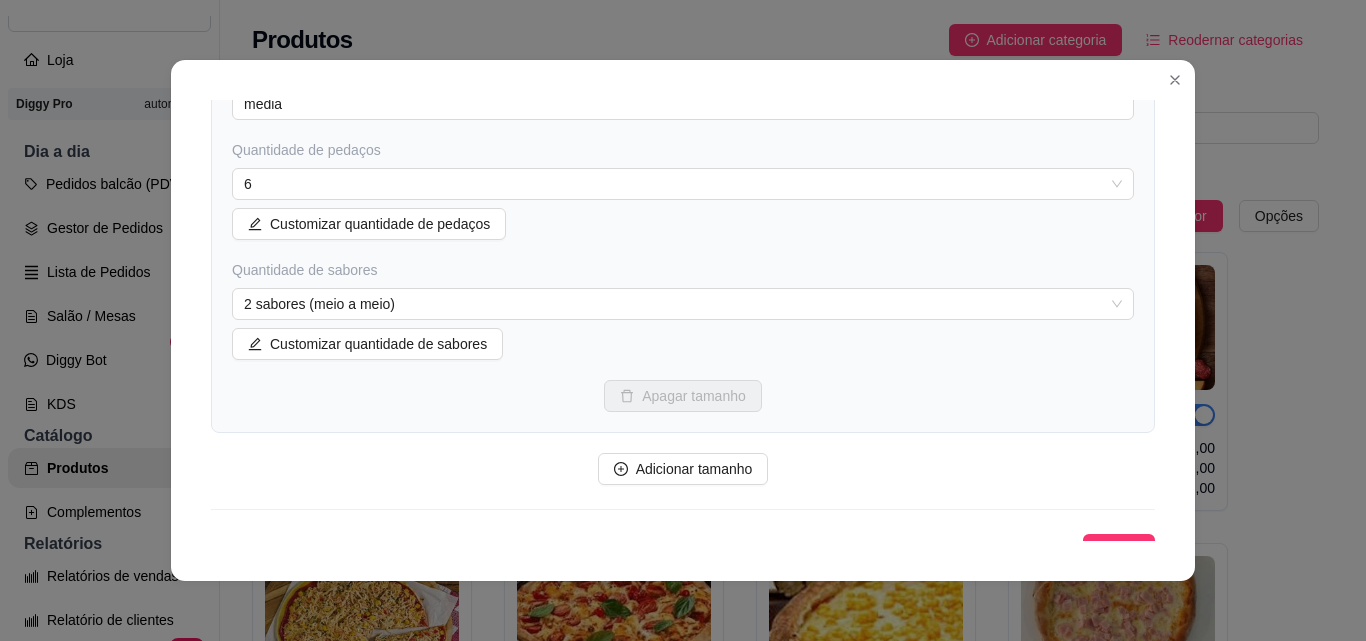 scroll, scrollTop: 325, scrollLeft: 0, axis: vertical 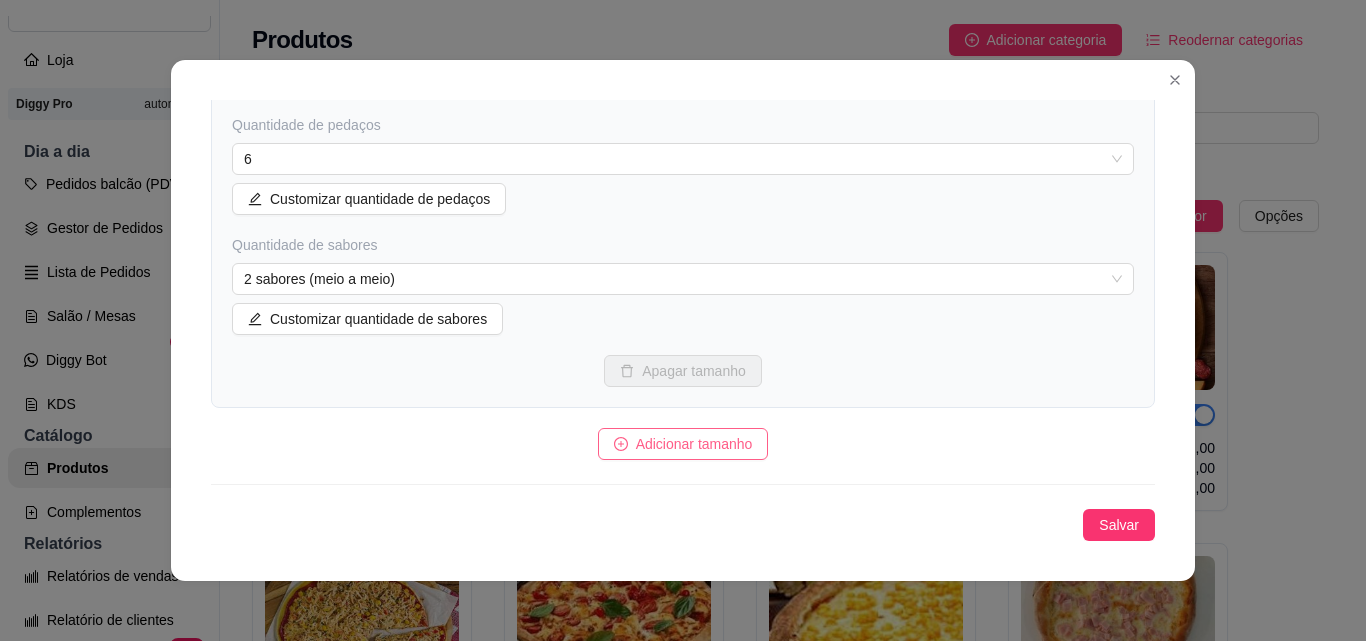 click on "Adicionar tamanho" at bounding box center [694, 444] 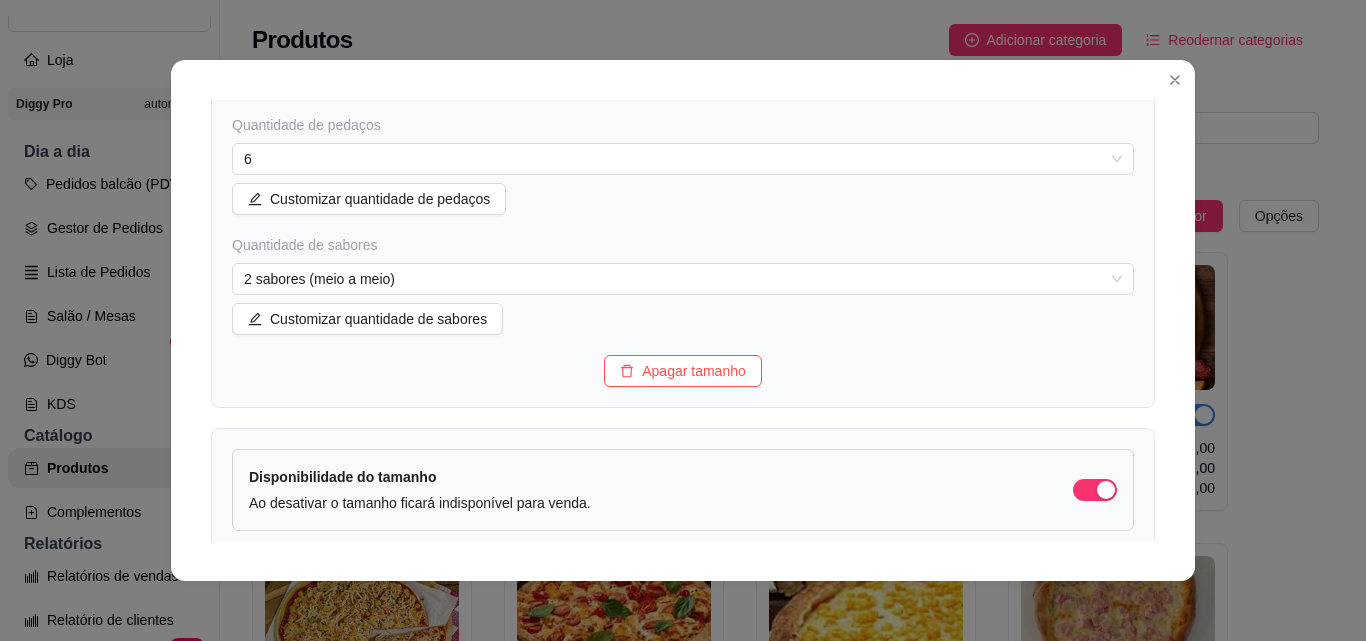 click on "Detalhes Disponibilidade Tamanhos Massas Bordas Complementos Nome da categoria pizzas de camarão Deletar categoria Salvar Categoria para dias específicos Configure essa categoria para que ele apareca apenas em dias específicos da semana, por exemplo um cardápio de uma segunda feira. Configurar dias Categoria disponível Ao pausar a categoria a mesma não estará disponível no catálogo. Permitir venda de pizzas de outras categorias Exemplo: Permitir que seu cliente compre pizzas tradicionais e especiais. Categorias sincronizadas basicas tradicionais  especiais  Vincular categorias Cálculo do valor da pizza meio a meio (ou mais sabores) Média dos preços Desativado Preço com maior valor Ativado Salvar Tamanhos de pizza Configure os tamanhos das pizzas, quantos pedaços e sabores estarão disponíveis para cada um dos tamanhos. Disponibilidade do tamanho Ao desativar o tamanho ficará indisponível para venda. Nome do tamanho media Quantidade de pedaços 6 4 6 8 4 pedaços 6 pedaços 8 pedaços Salvar" at bounding box center (683, 320) 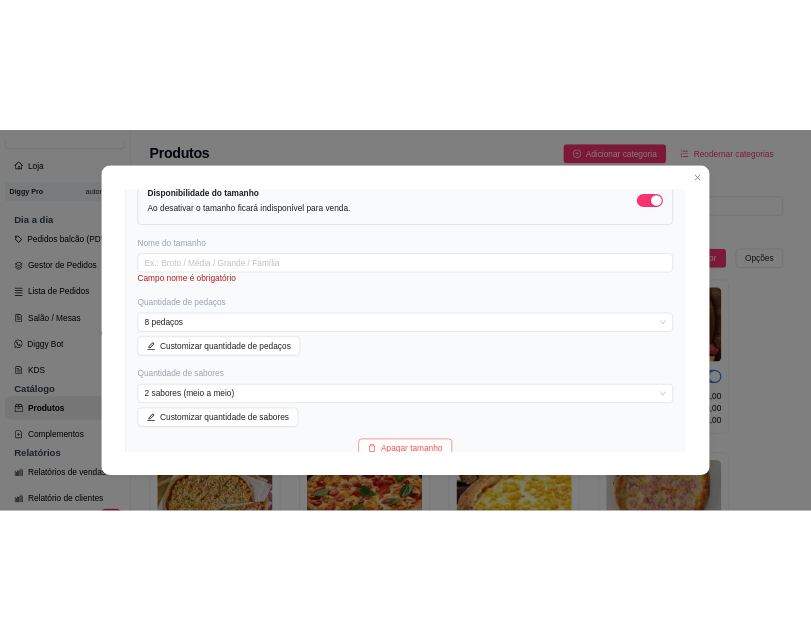 scroll, scrollTop: 790, scrollLeft: 0, axis: vertical 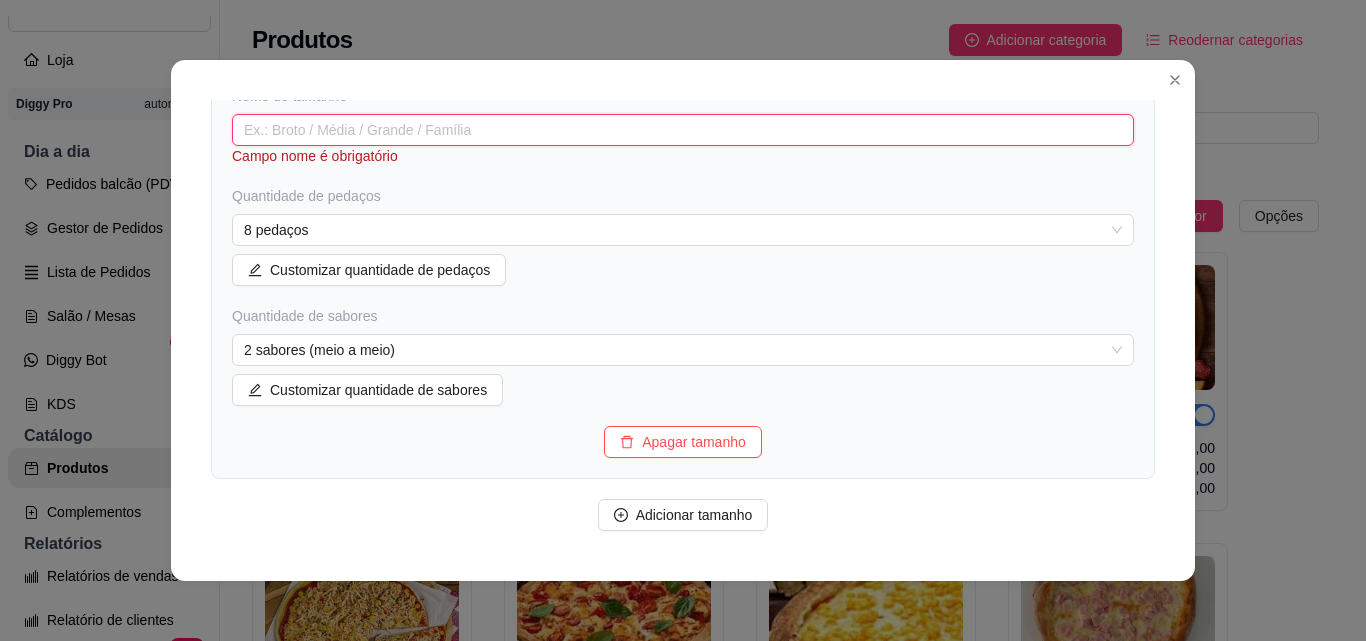 click at bounding box center (683, 130) 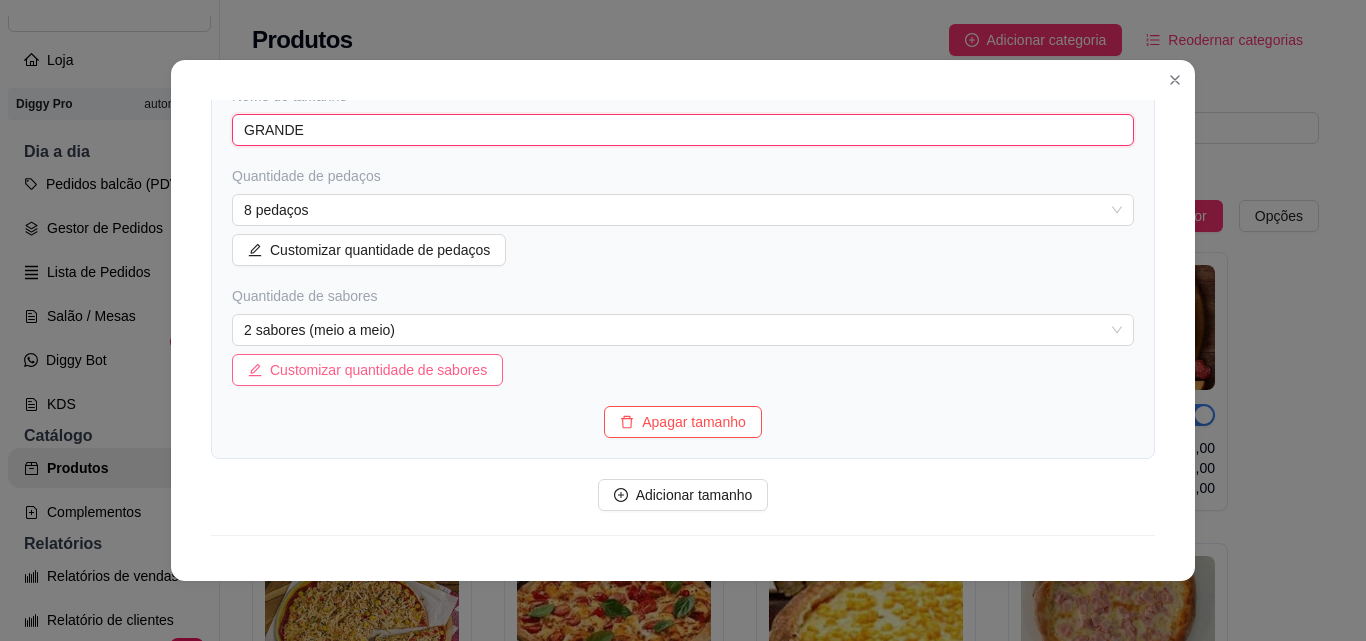 type on "GRANDE" 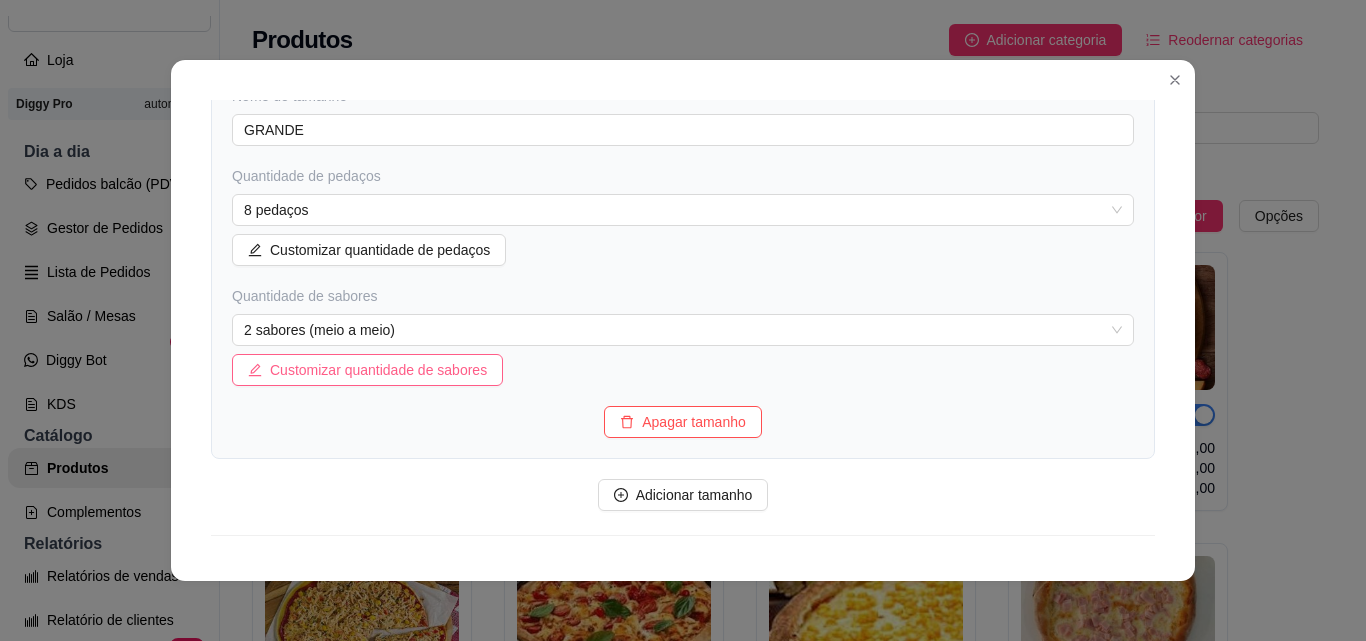 click on "Customizar quantidade de sabores" at bounding box center [378, 370] 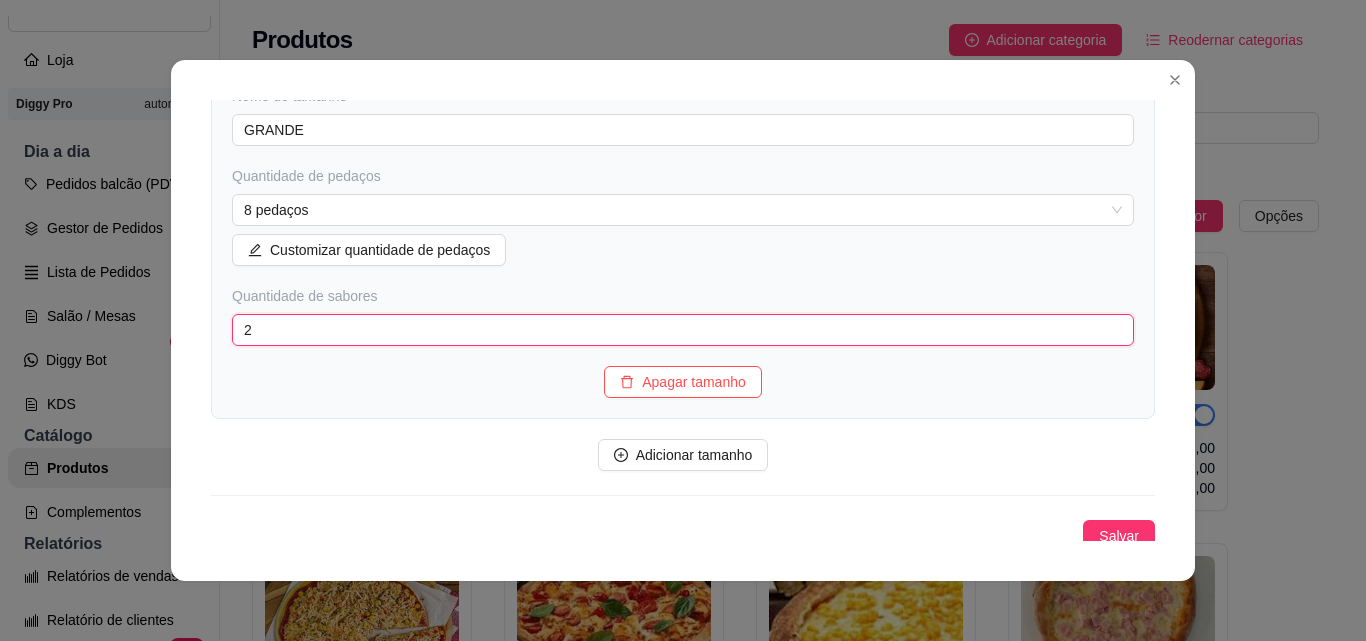click on "2" at bounding box center [683, 330] 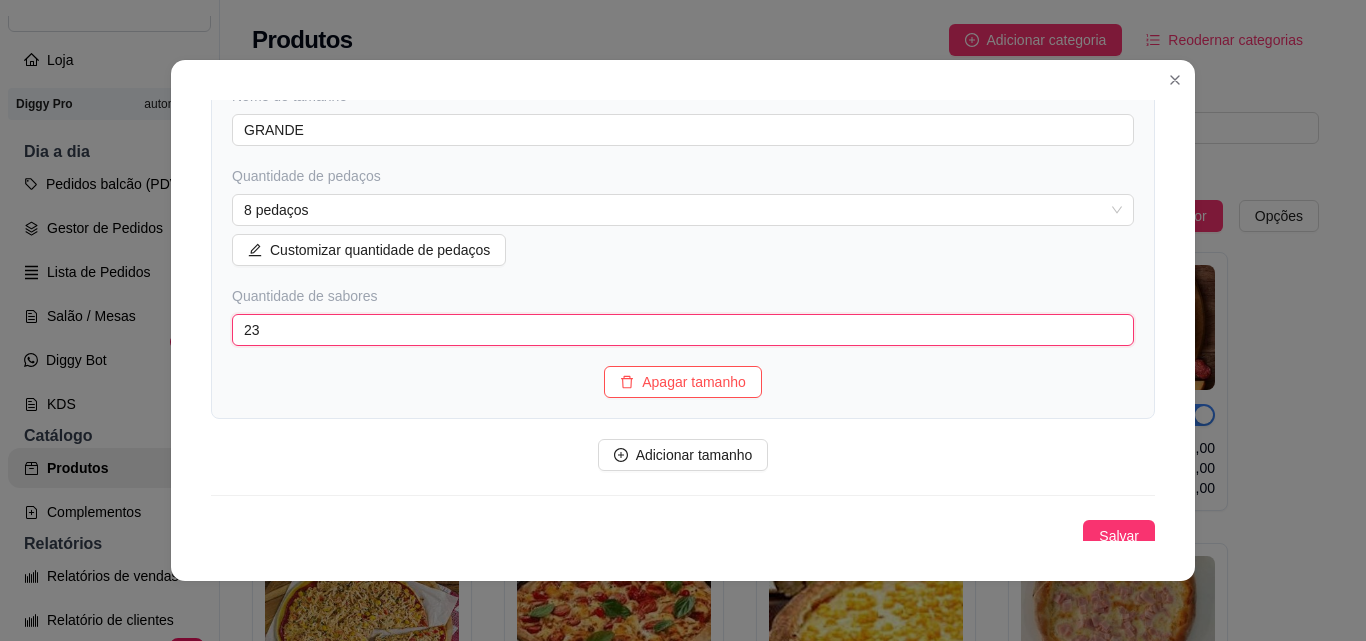 type on "2" 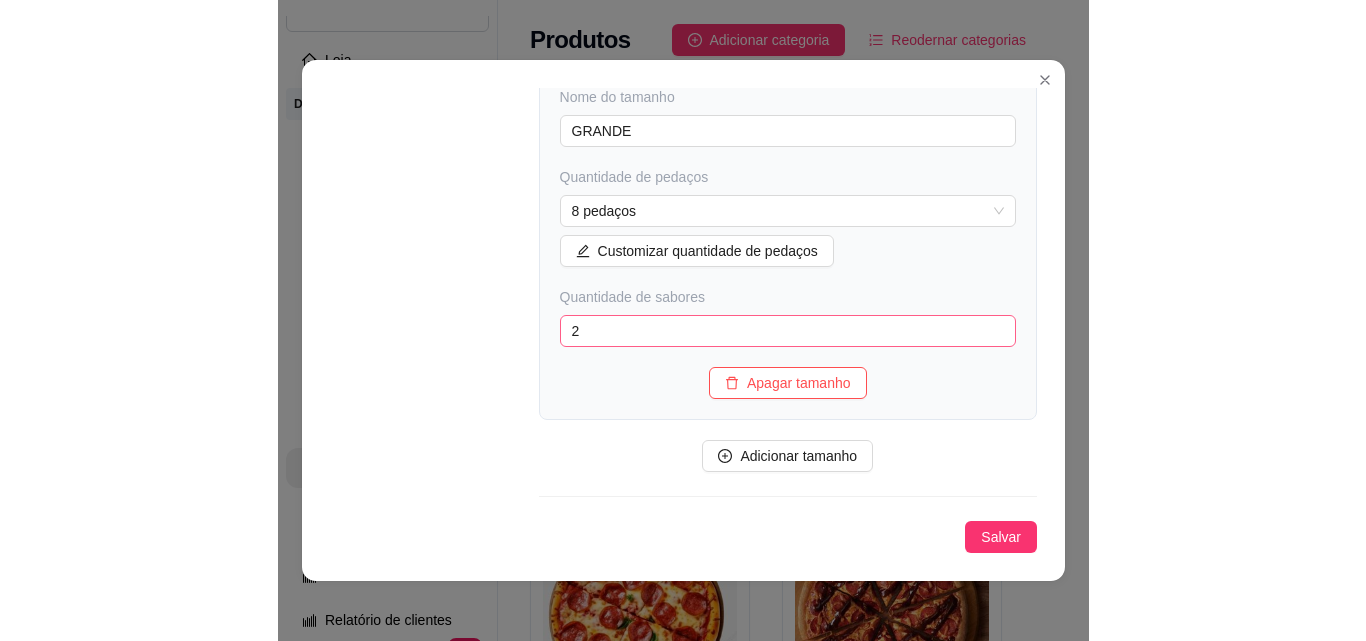 scroll, scrollTop: 770, scrollLeft: 0, axis: vertical 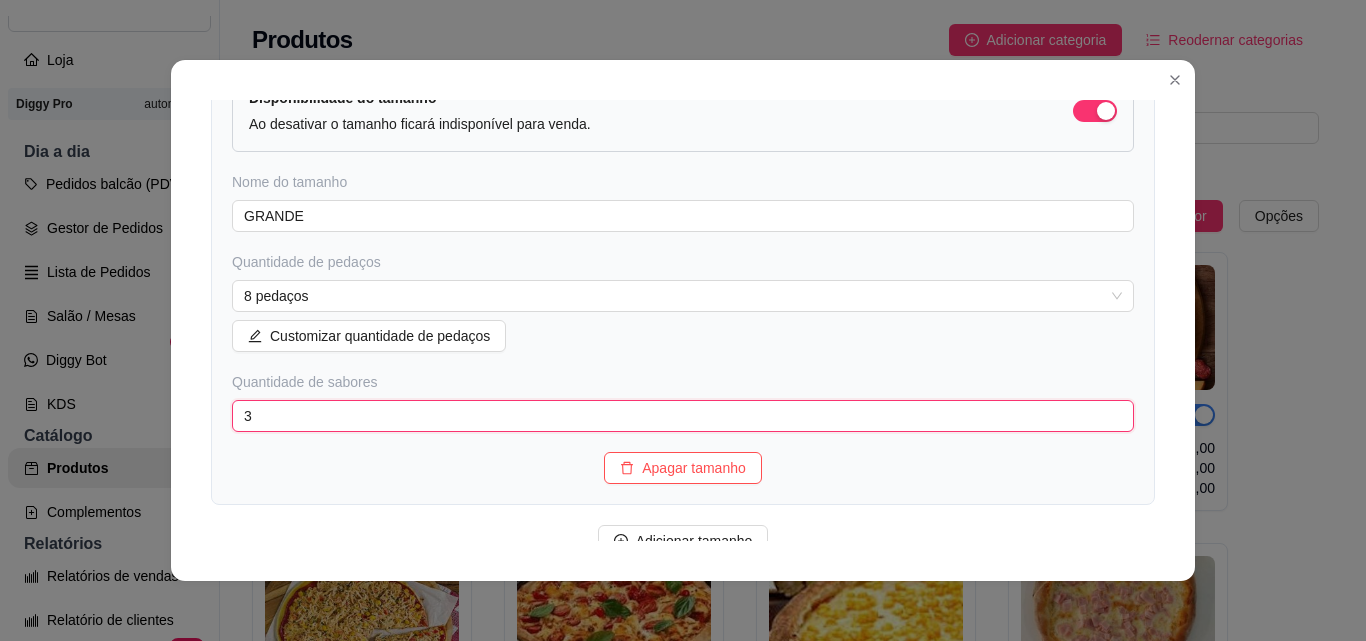type on "3" 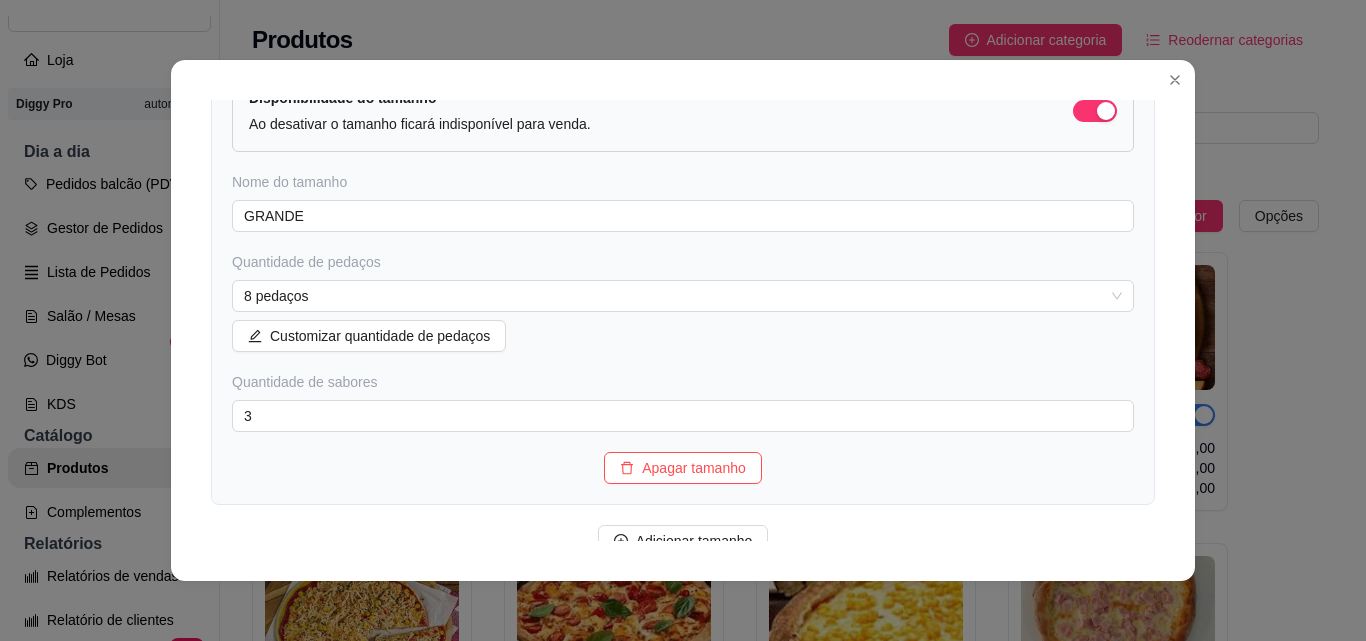 scroll, scrollTop: 801, scrollLeft: 0, axis: vertical 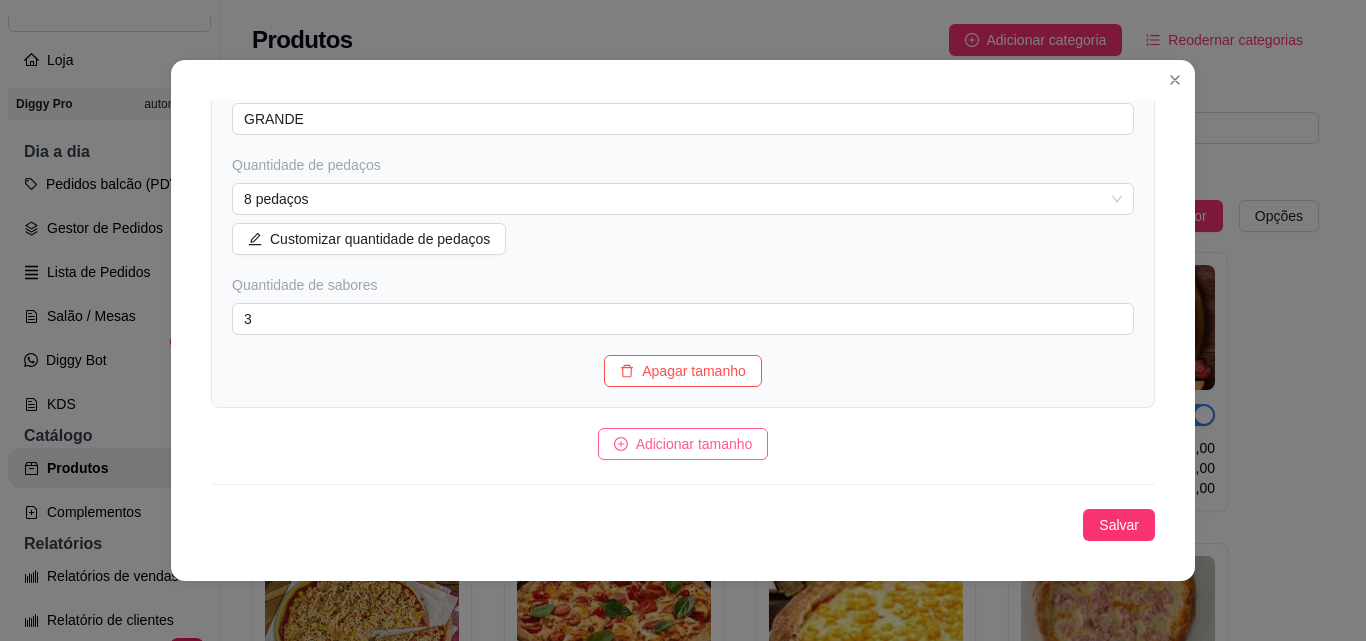 click on "Adicionar tamanho" at bounding box center (694, 444) 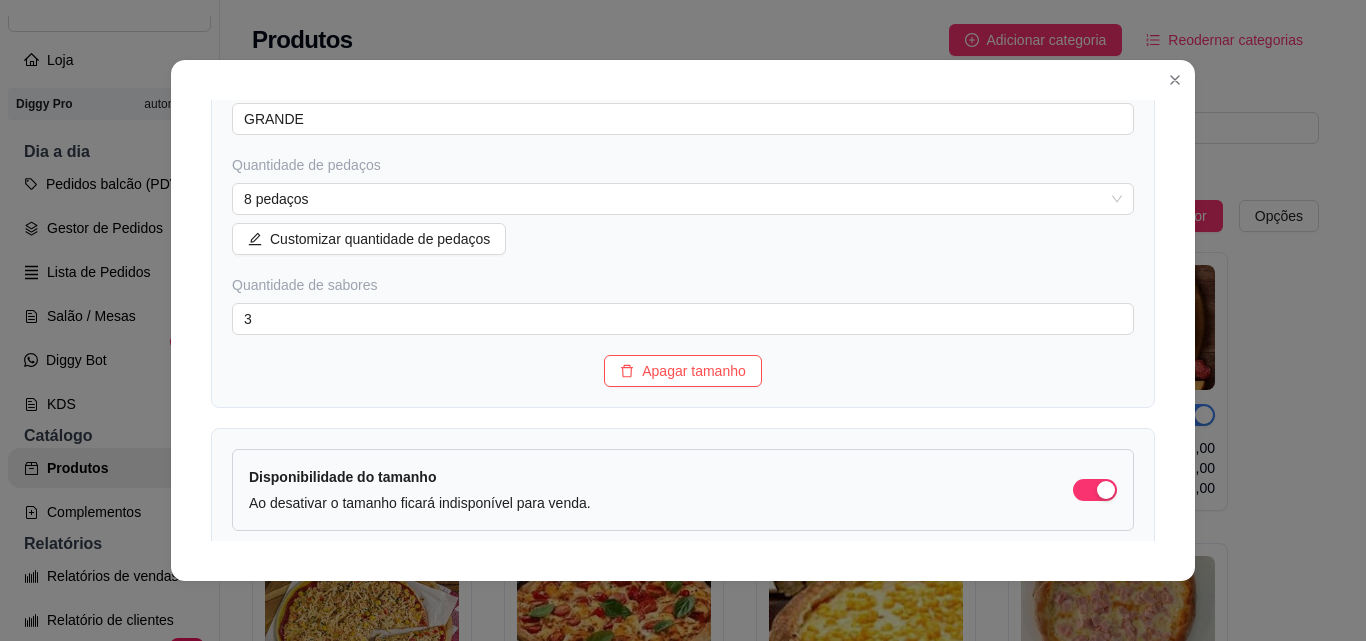 drag, startPoint x: 1131, startPoint y: 324, endPoint x: 1141, endPoint y: 396, distance: 72.691124 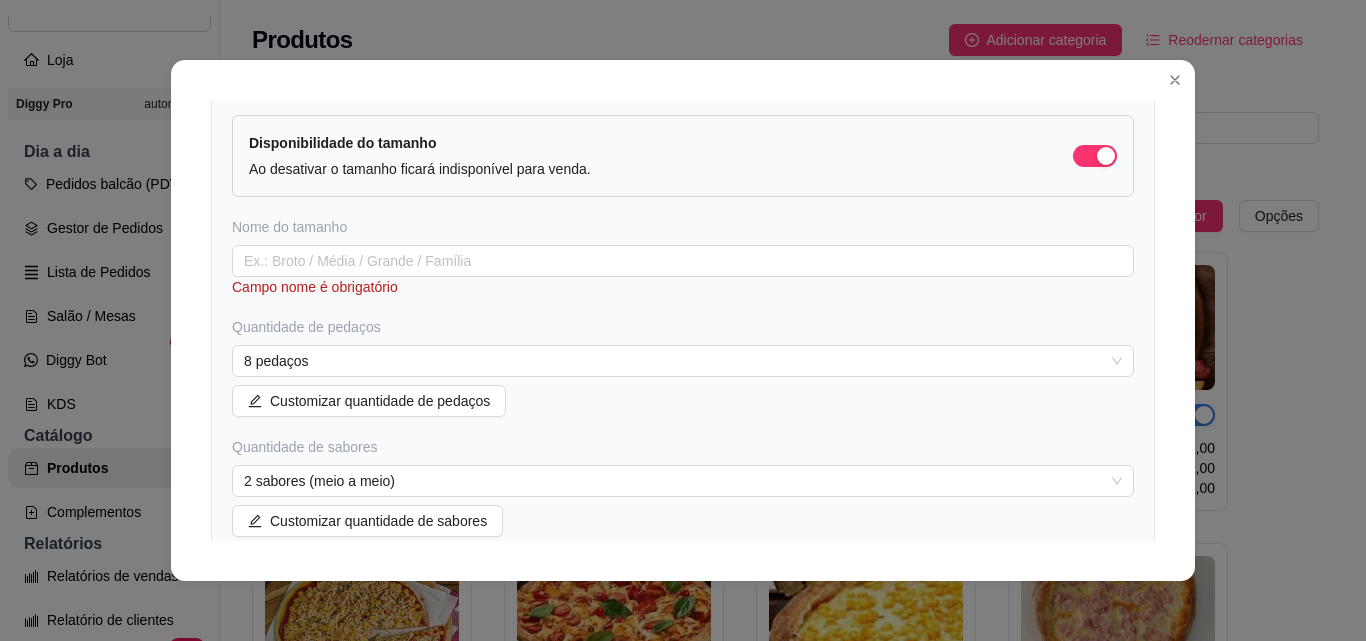 scroll, scrollTop: 1170, scrollLeft: 0, axis: vertical 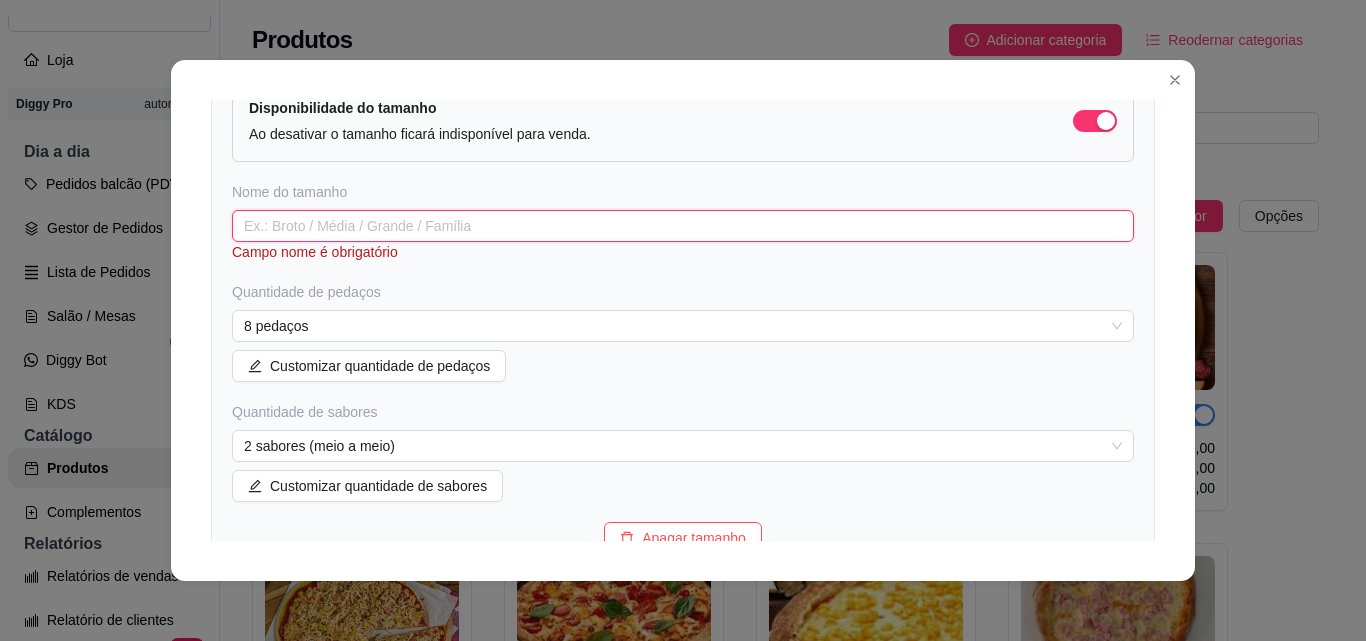 click at bounding box center (683, 226) 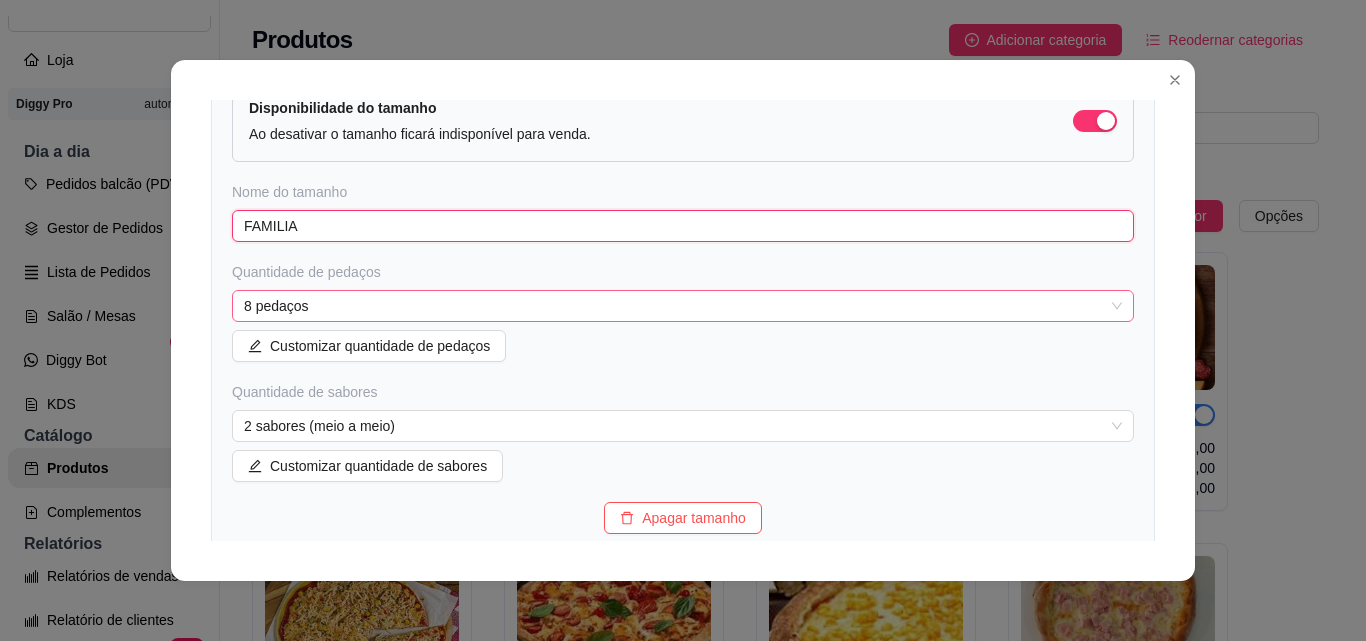 click on "8 pedaços" at bounding box center [683, 306] 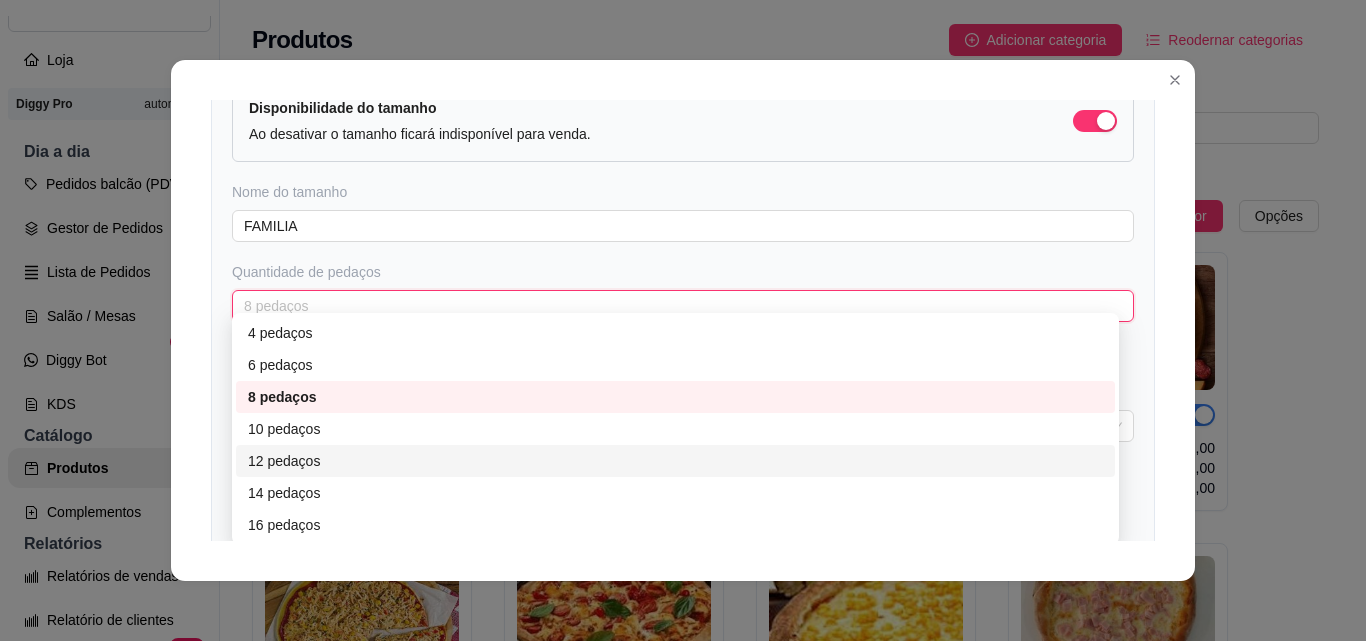 click on "12 pedaços" at bounding box center (675, 461) 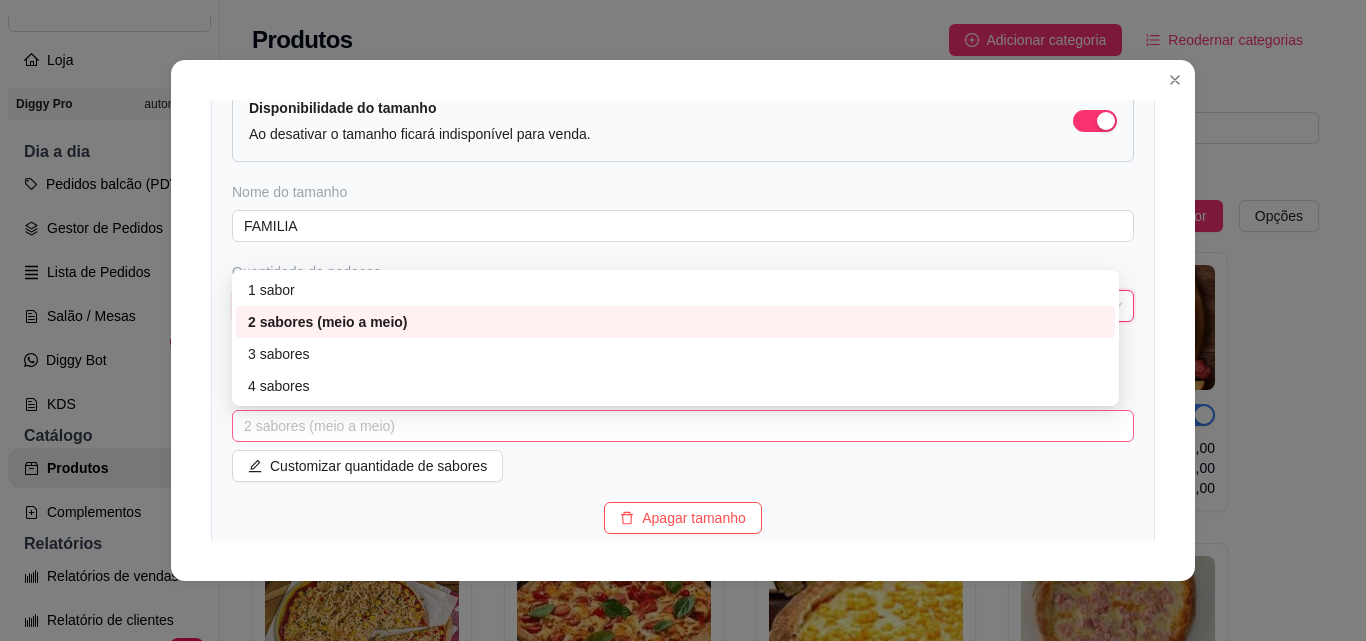 click on "2 sabores (meio a meio)" at bounding box center [683, 426] 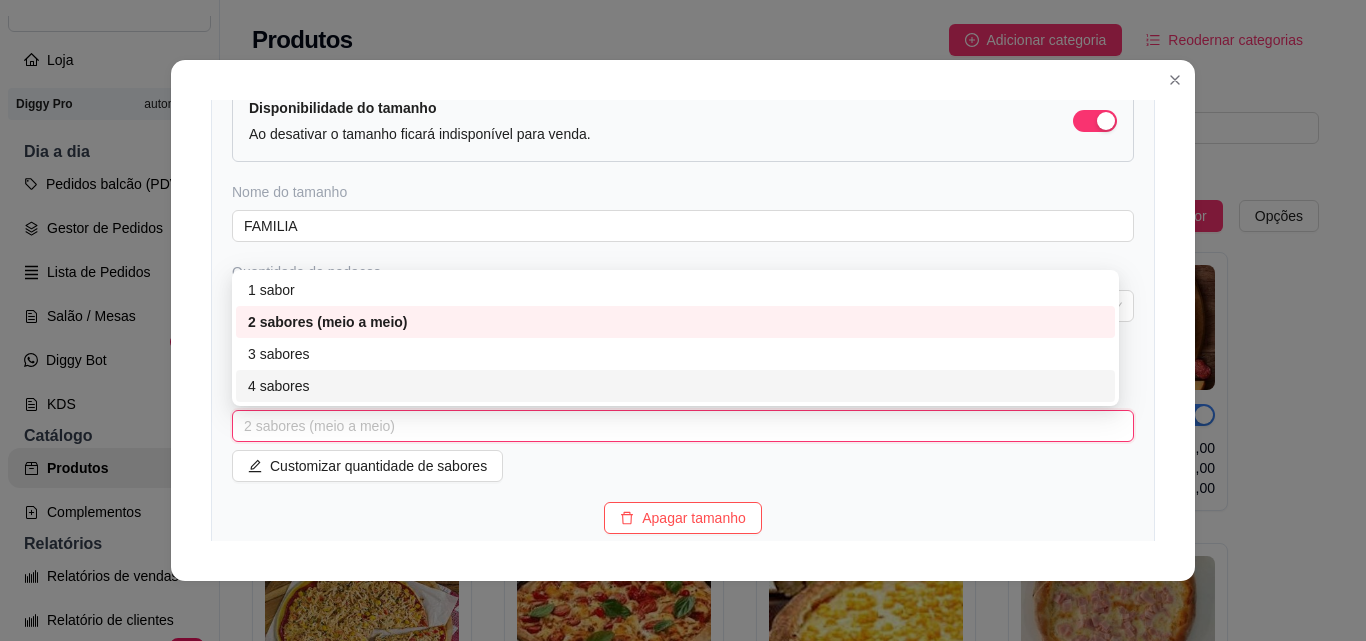 click on "4 sabores" at bounding box center [675, 386] 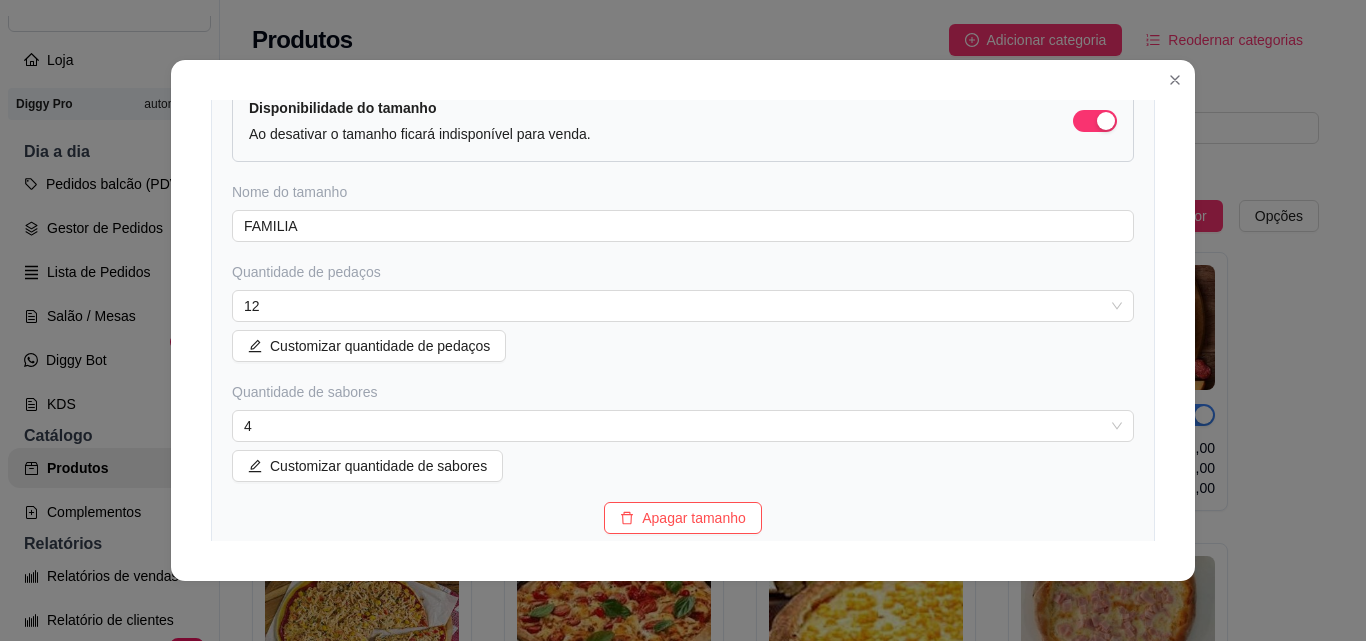 drag, startPoint x: 1130, startPoint y: 435, endPoint x: 1143, endPoint y: 446, distance: 17.029387 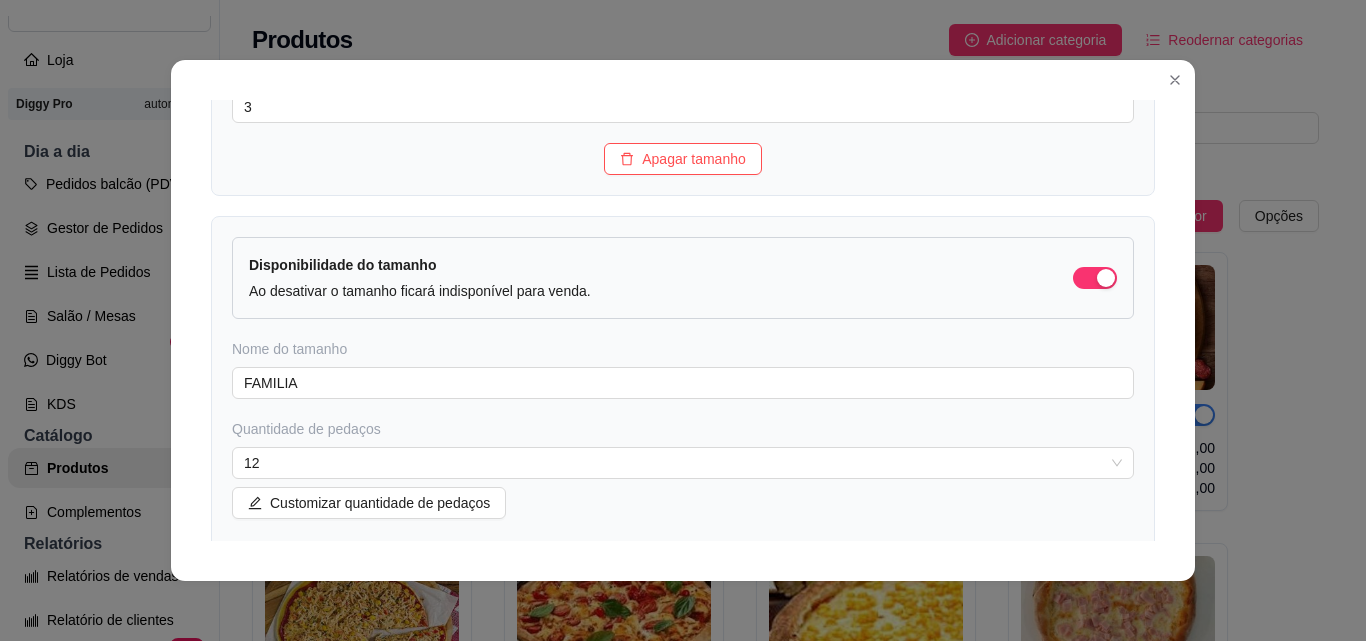 scroll, scrollTop: 1317, scrollLeft: 0, axis: vertical 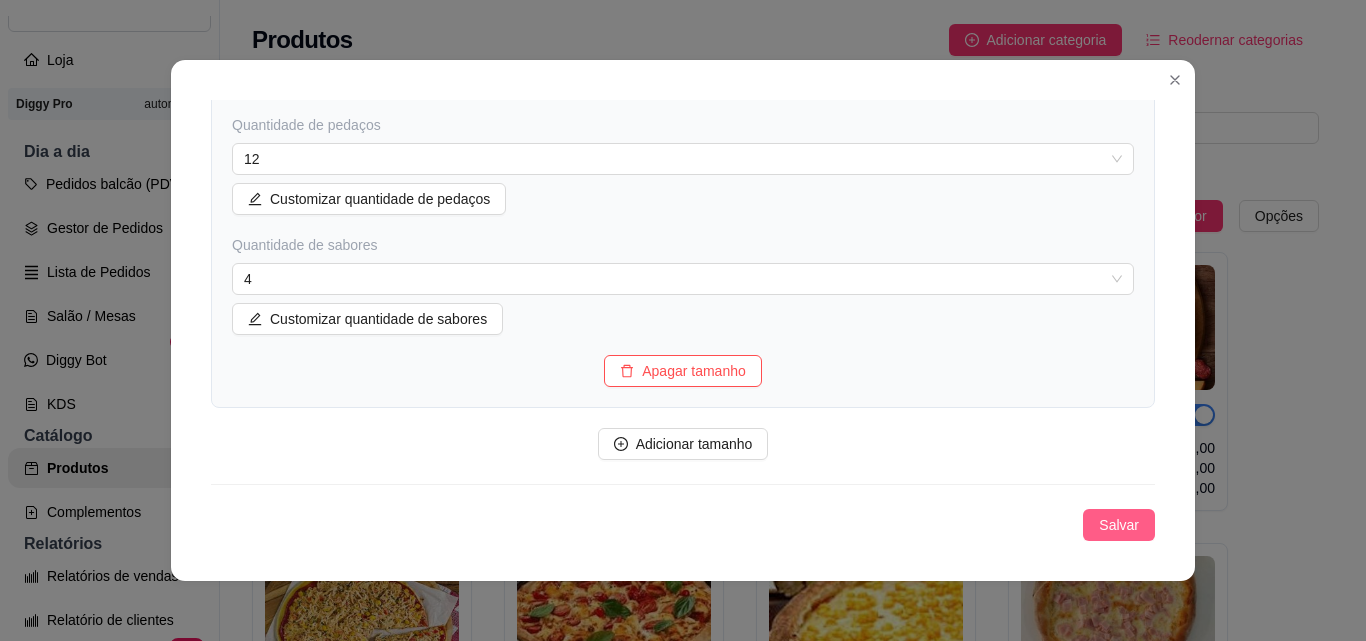 click on "Salvar" at bounding box center (1119, 525) 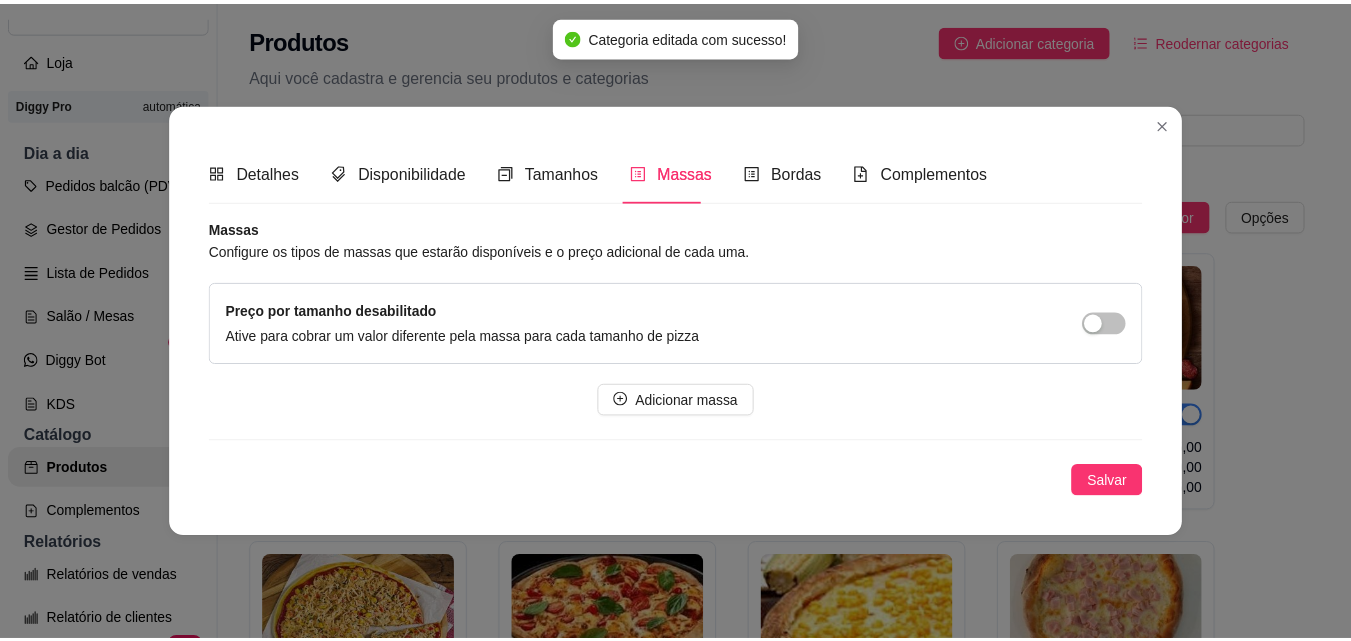 scroll, scrollTop: 0, scrollLeft: 0, axis: both 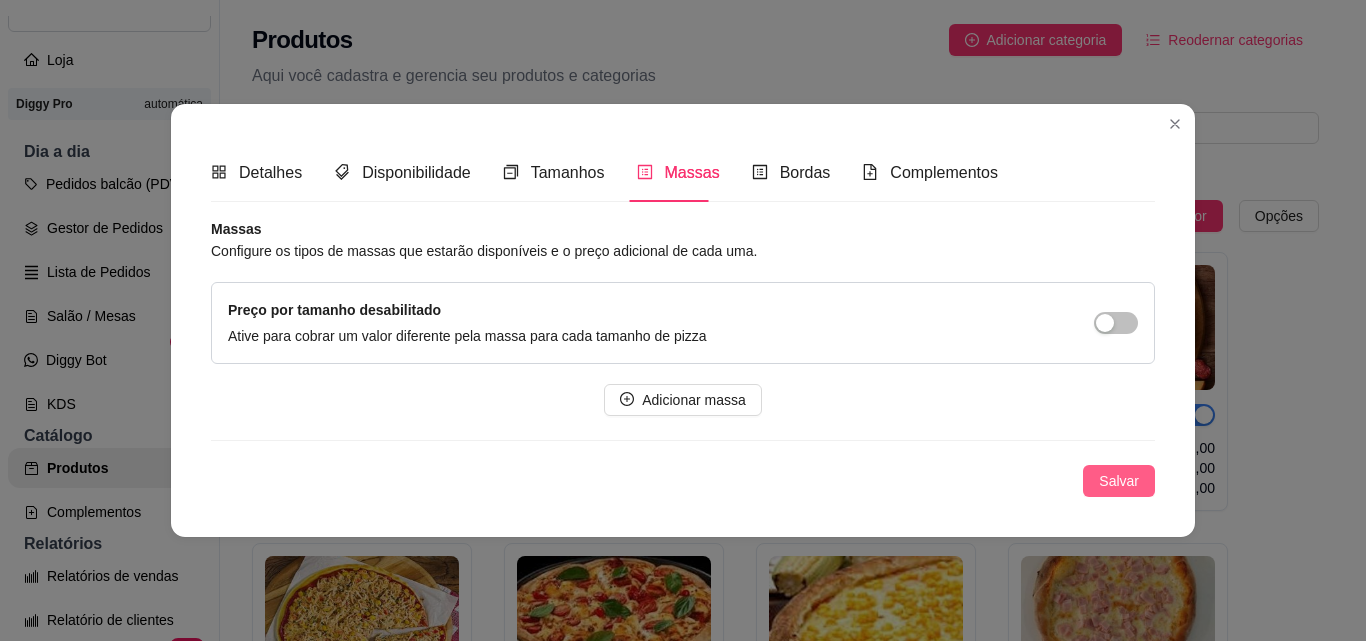 click on "Salvar" at bounding box center (1119, 481) 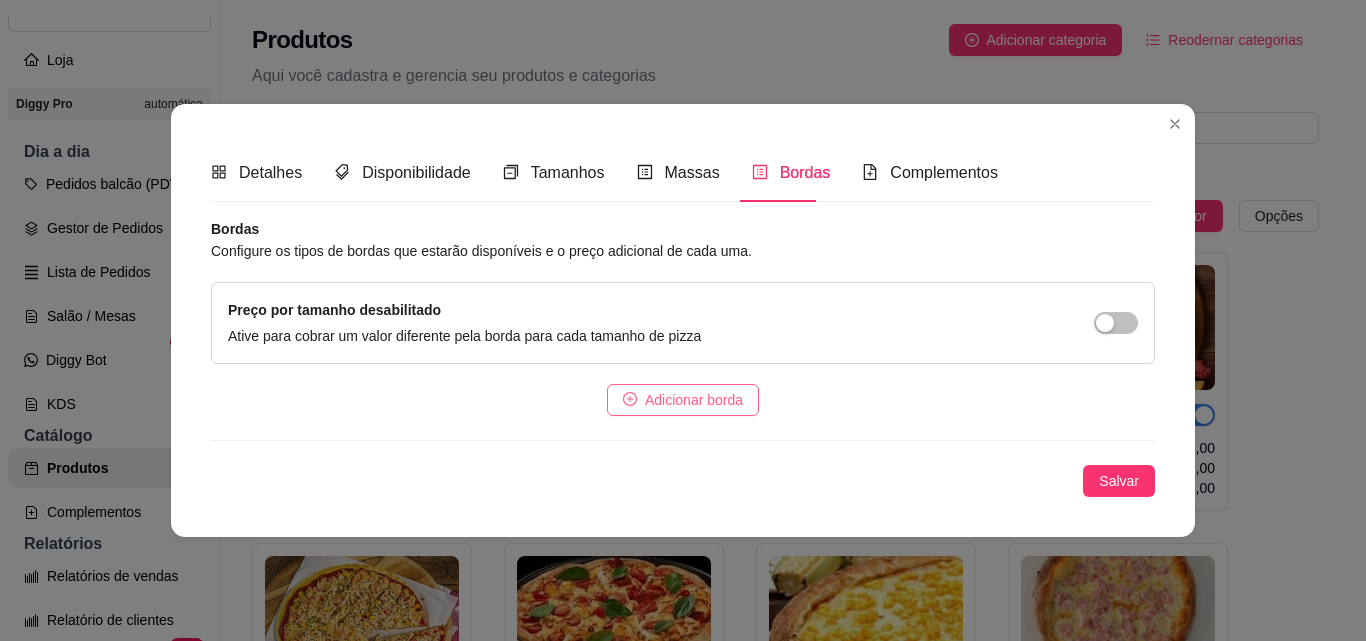 click on "Adicionar borda" at bounding box center [694, 400] 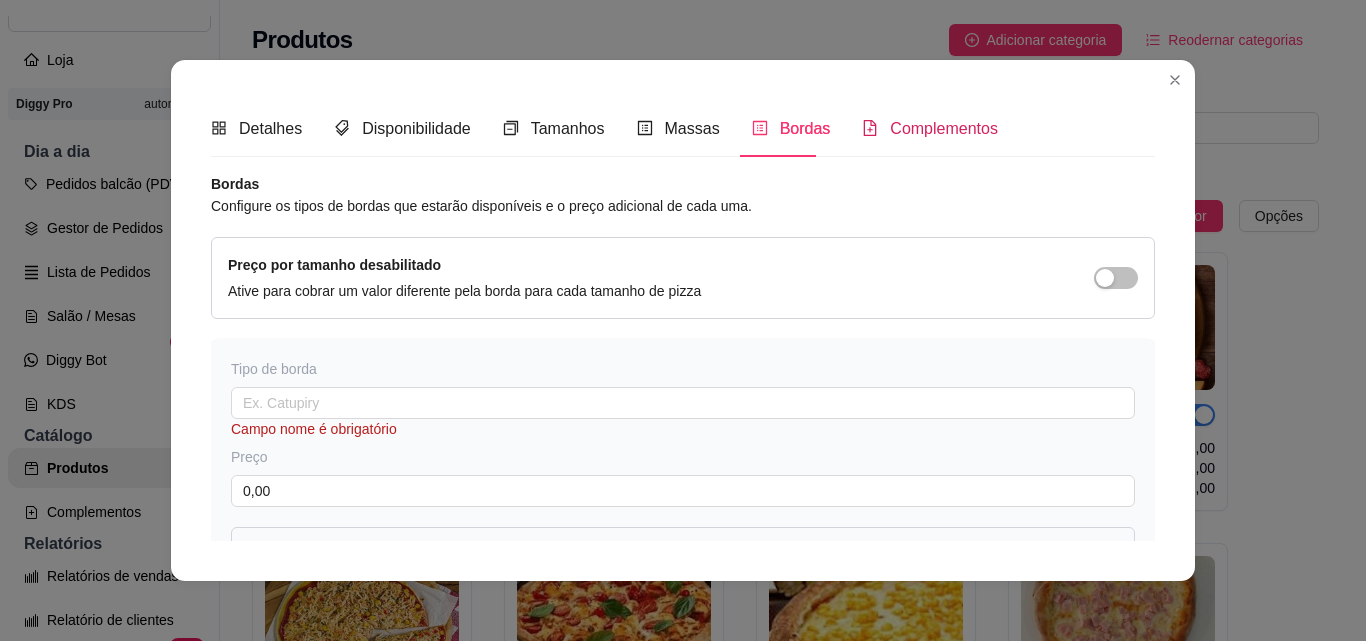 click on "Complementos" at bounding box center (930, 128) 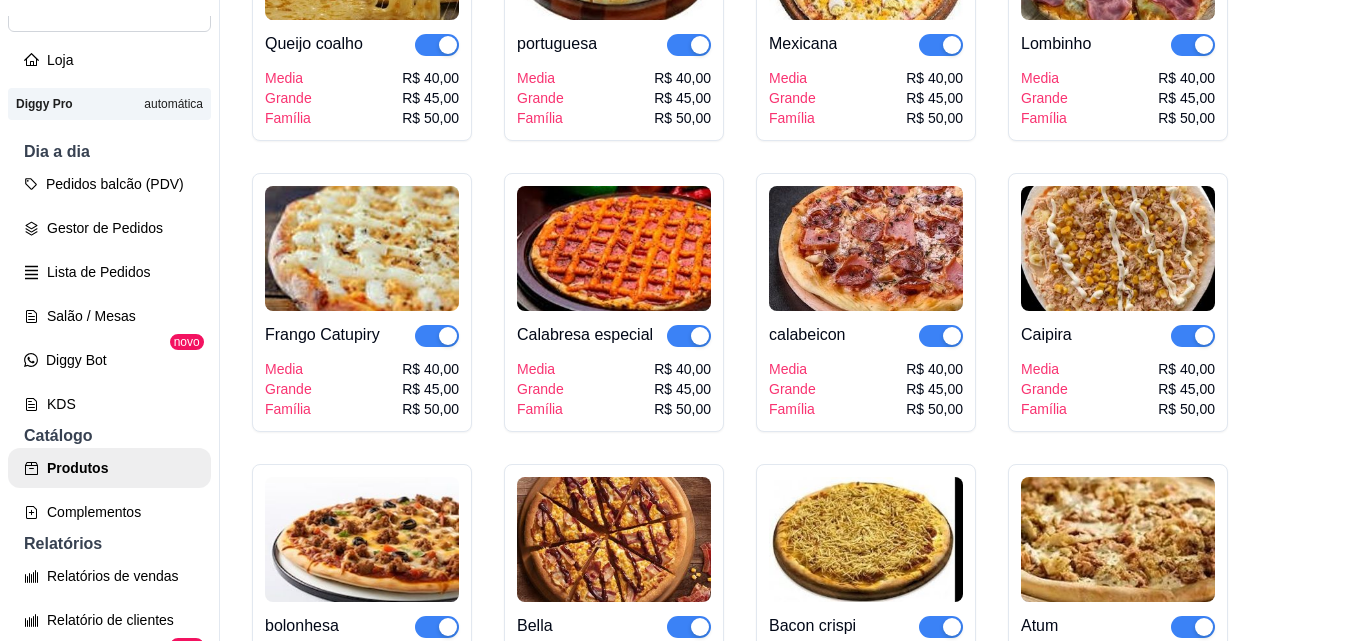 scroll, scrollTop: 1388, scrollLeft: 0, axis: vertical 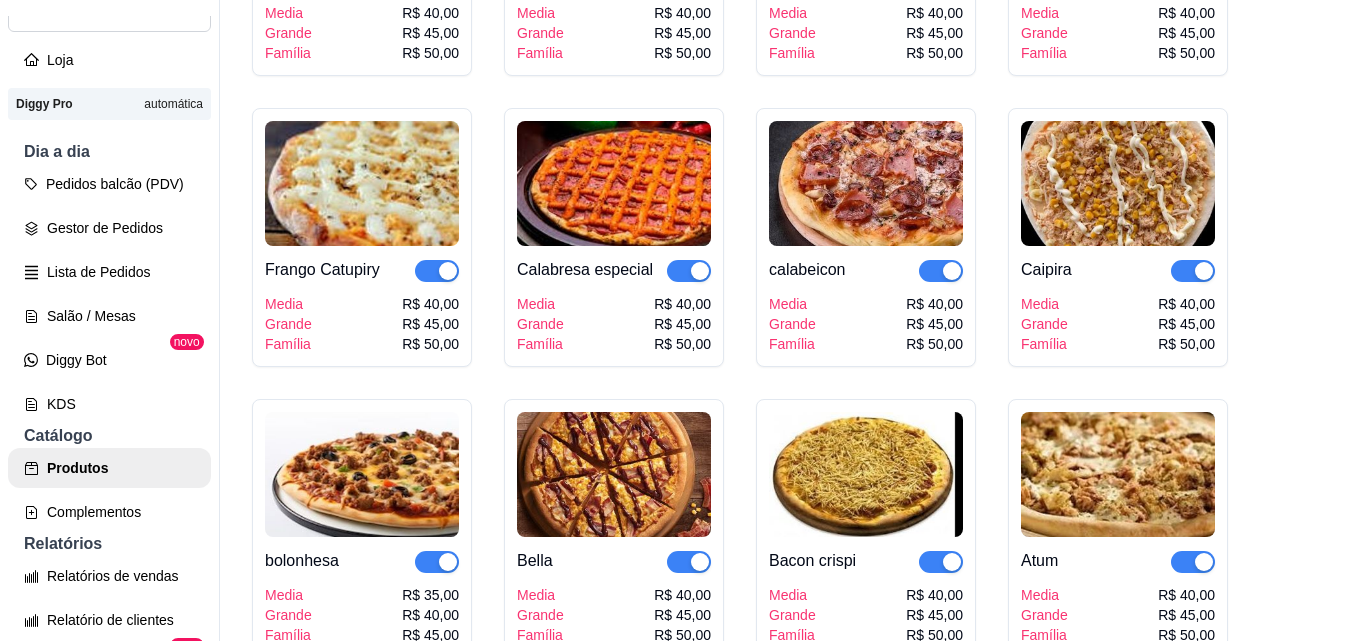 drag, startPoint x: 1330, startPoint y: 164, endPoint x: 1342, endPoint y: 158, distance: 13.416408 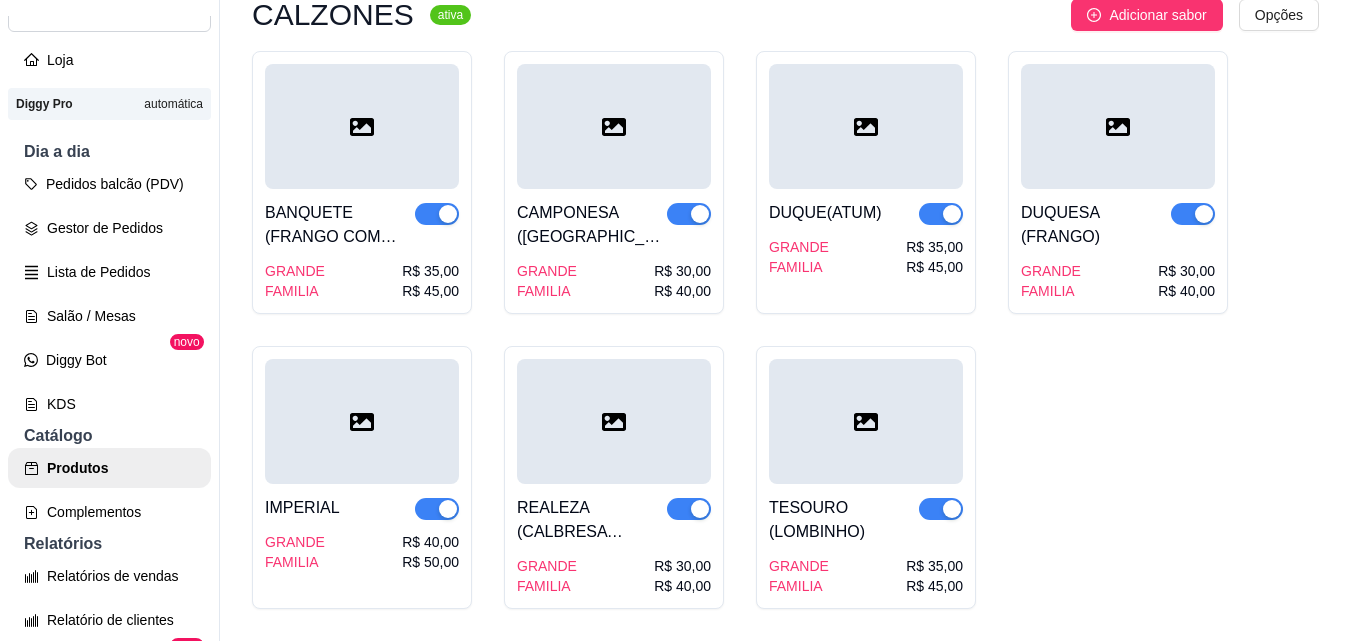 scroll, scrollTop: 5384, scrollLeft: 0, axis: vertical 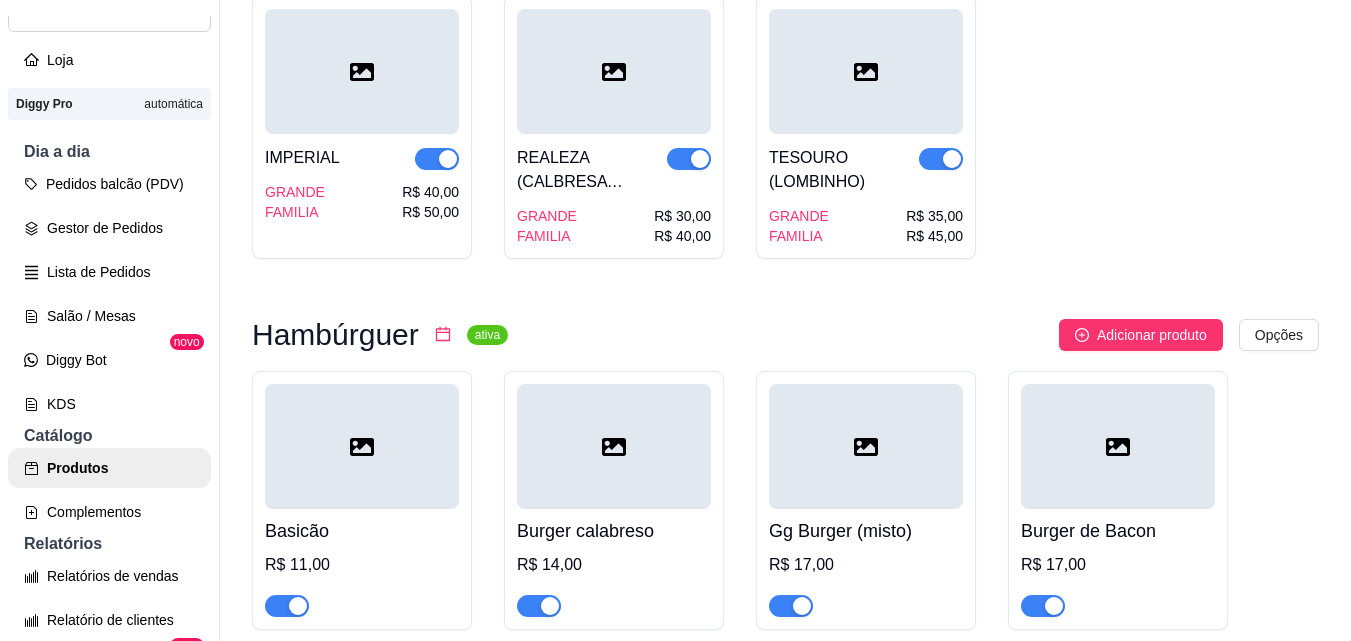 drag, startPoint x: 1333, startPoint y: 465, endPoint x: 1344, endPoint y: 454, distance: 15.556349 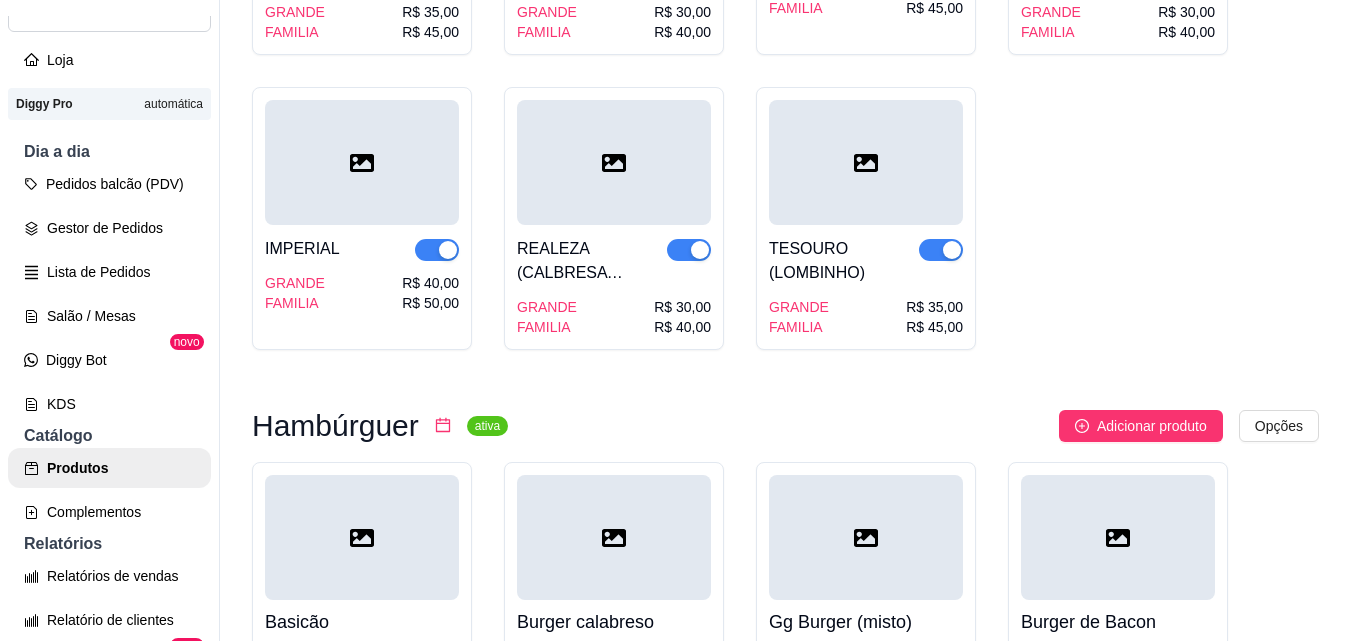 scroll, scrollTop: 5280, scrollLeft: 0, axis: vertical 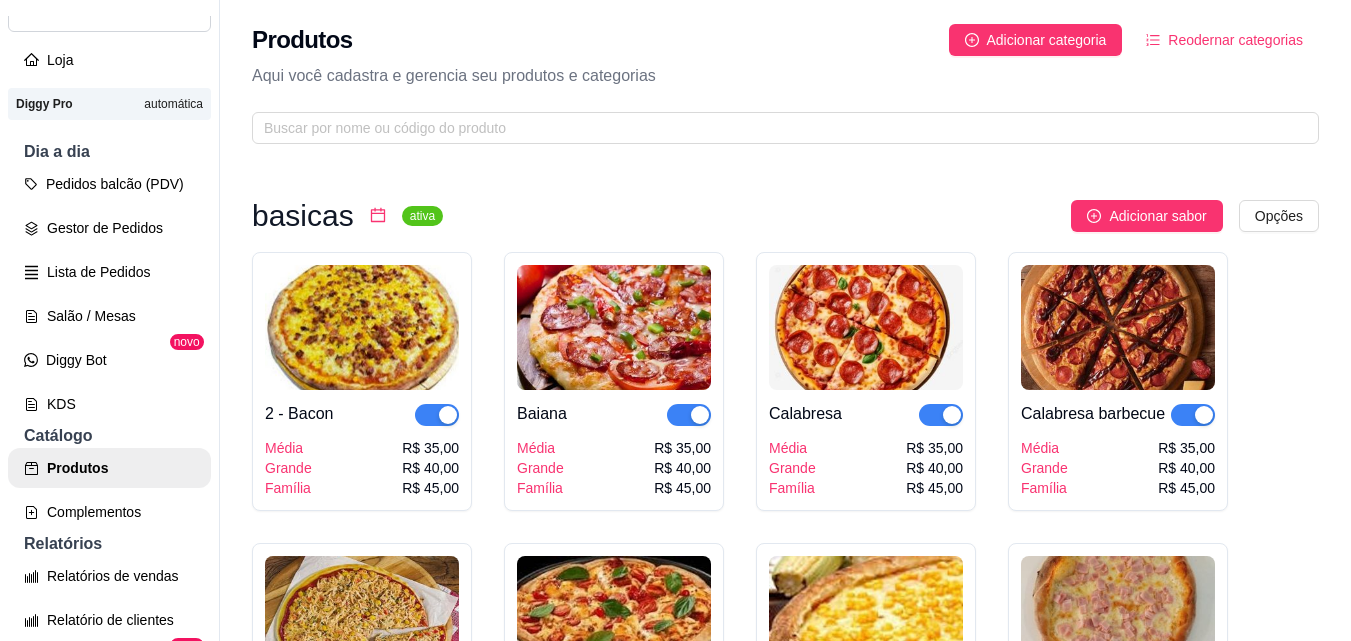click on "Reodernar categorias" at bounding box center [1235, 40] 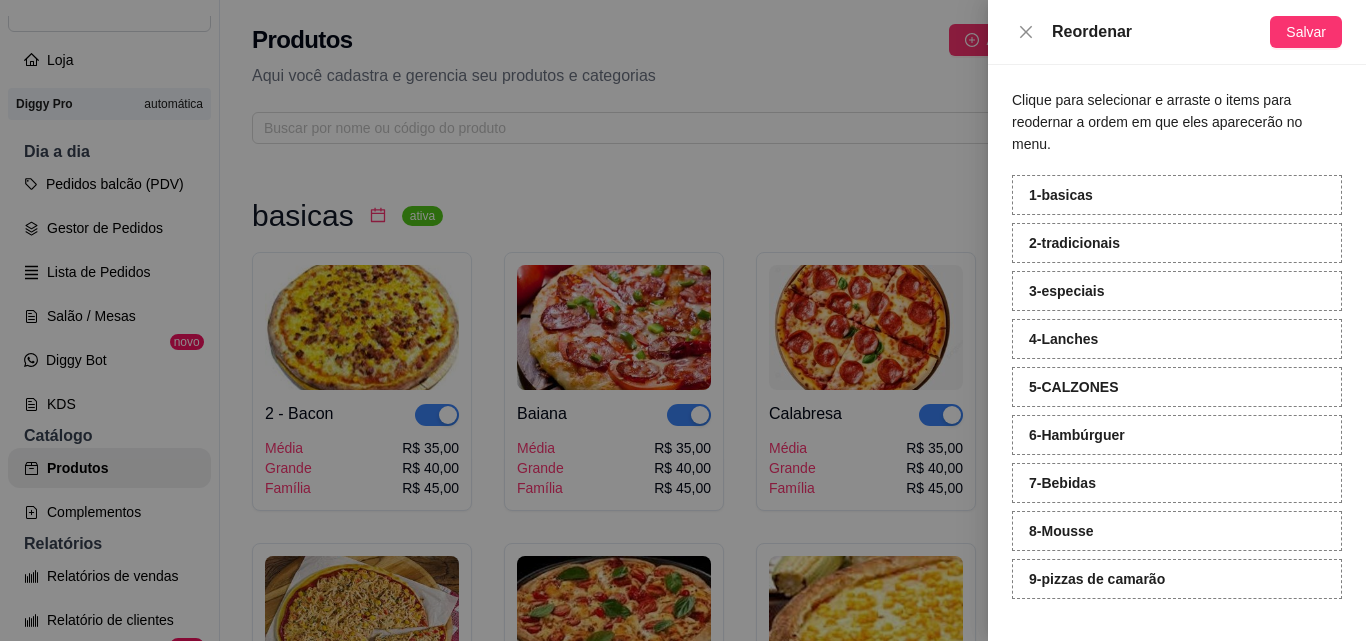 click on "9  -  pizzas de camarão" at bounding box center [1177, 579] 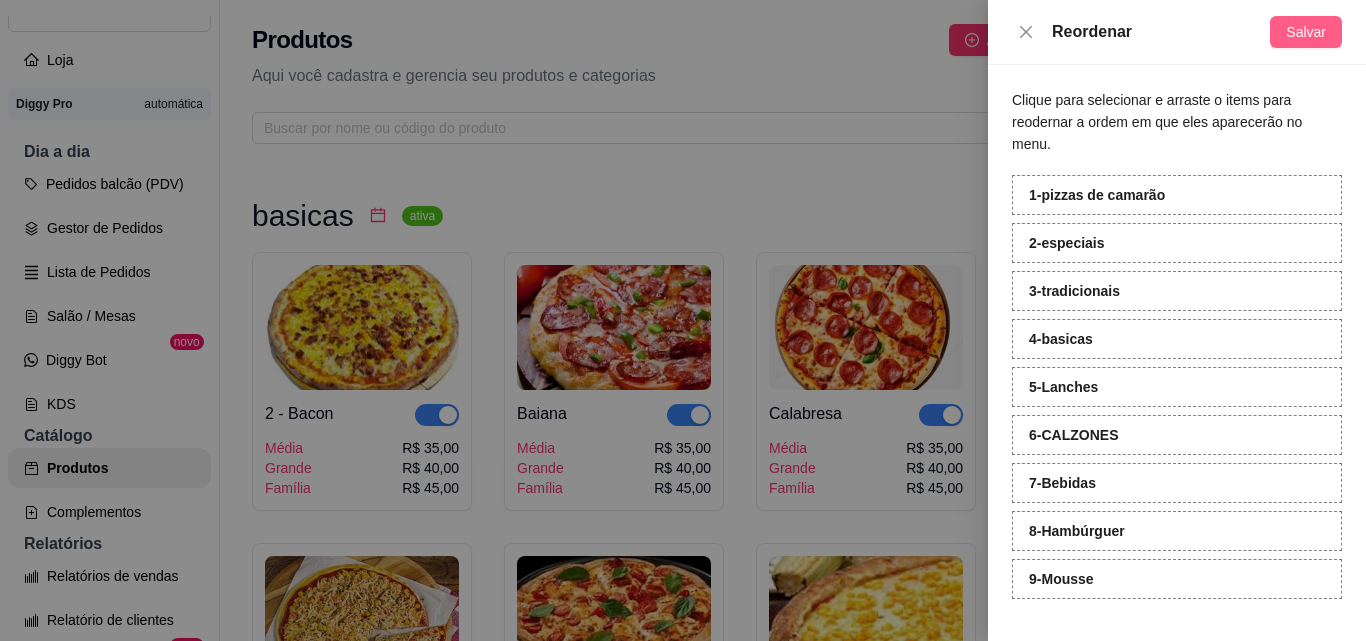 click on "Salvar" at bounding box center [1306, 32] 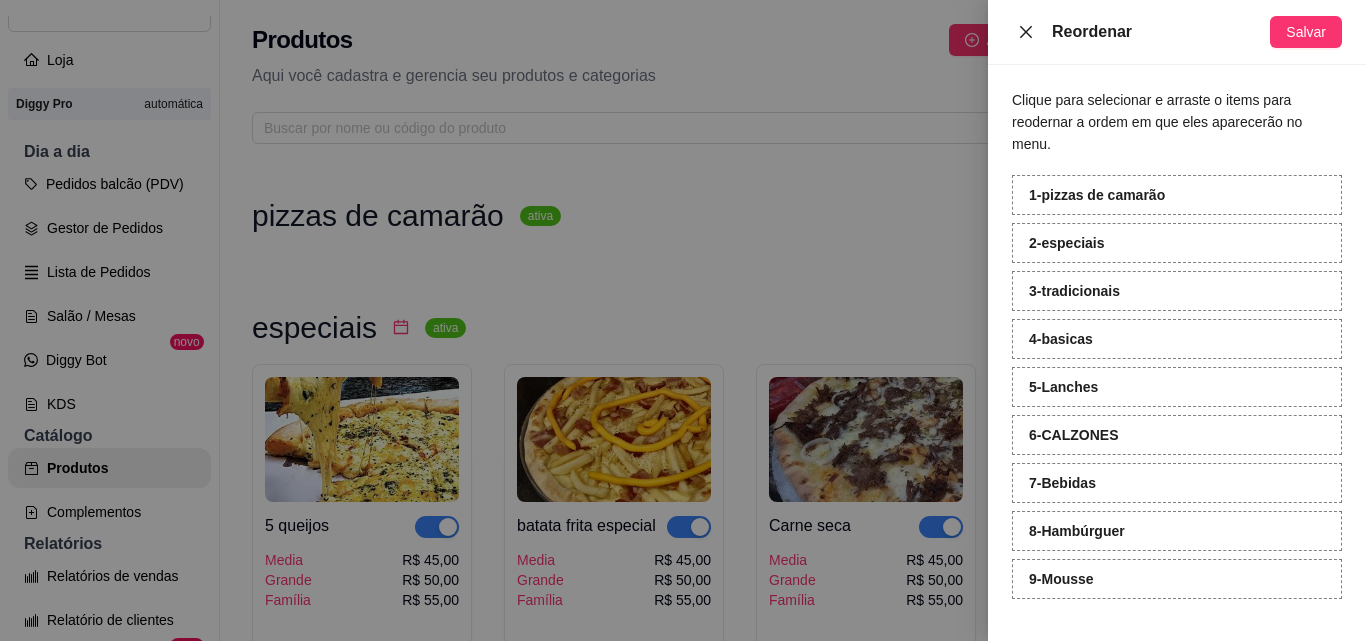 click at bounding box center [1026, 32] 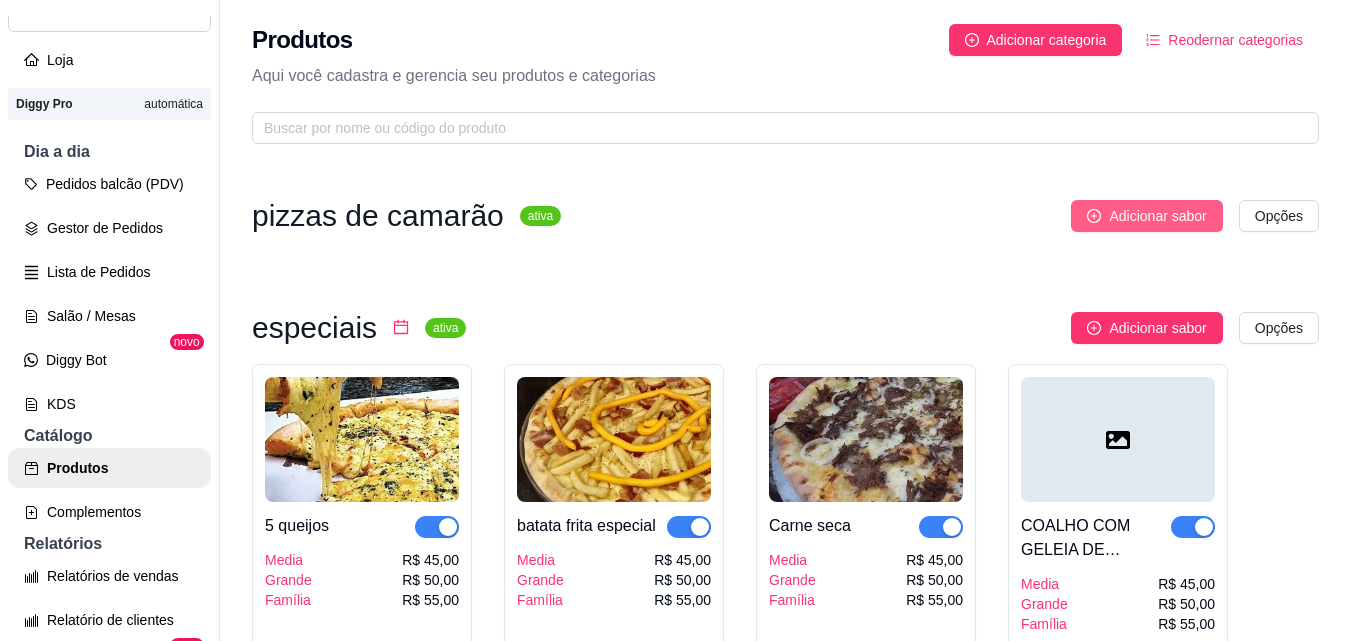 click on "Adicionar sabor" at bounding box center (1157, 216) 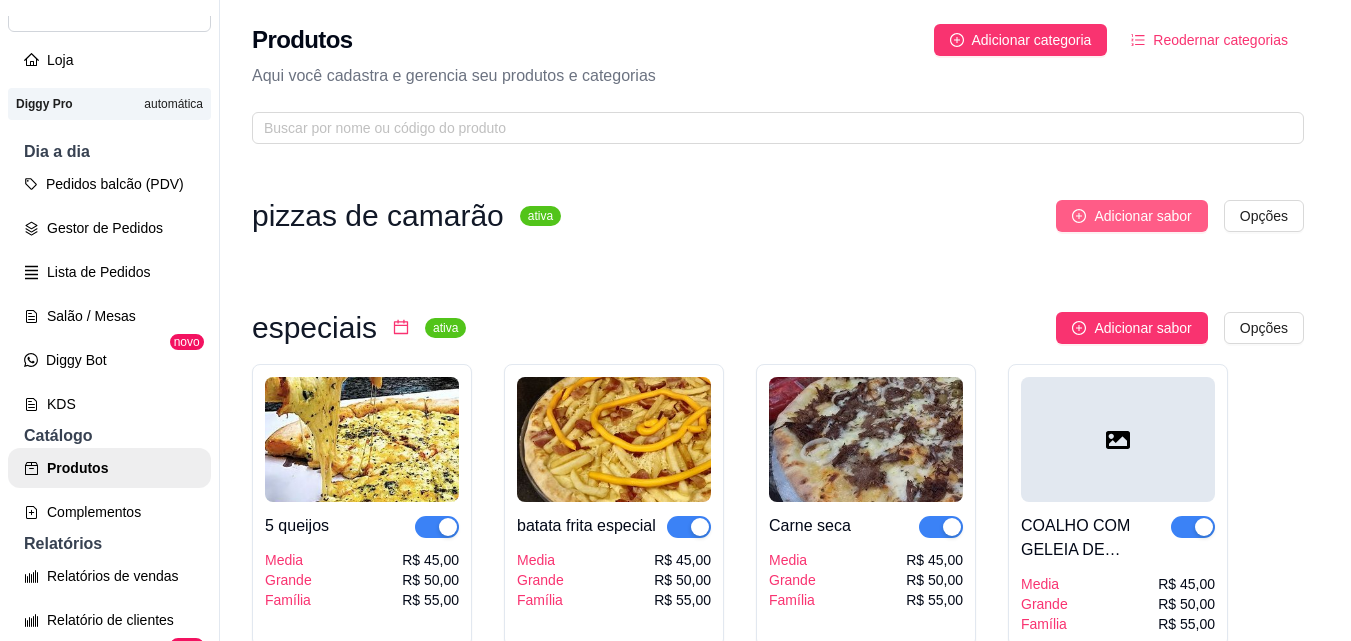 type 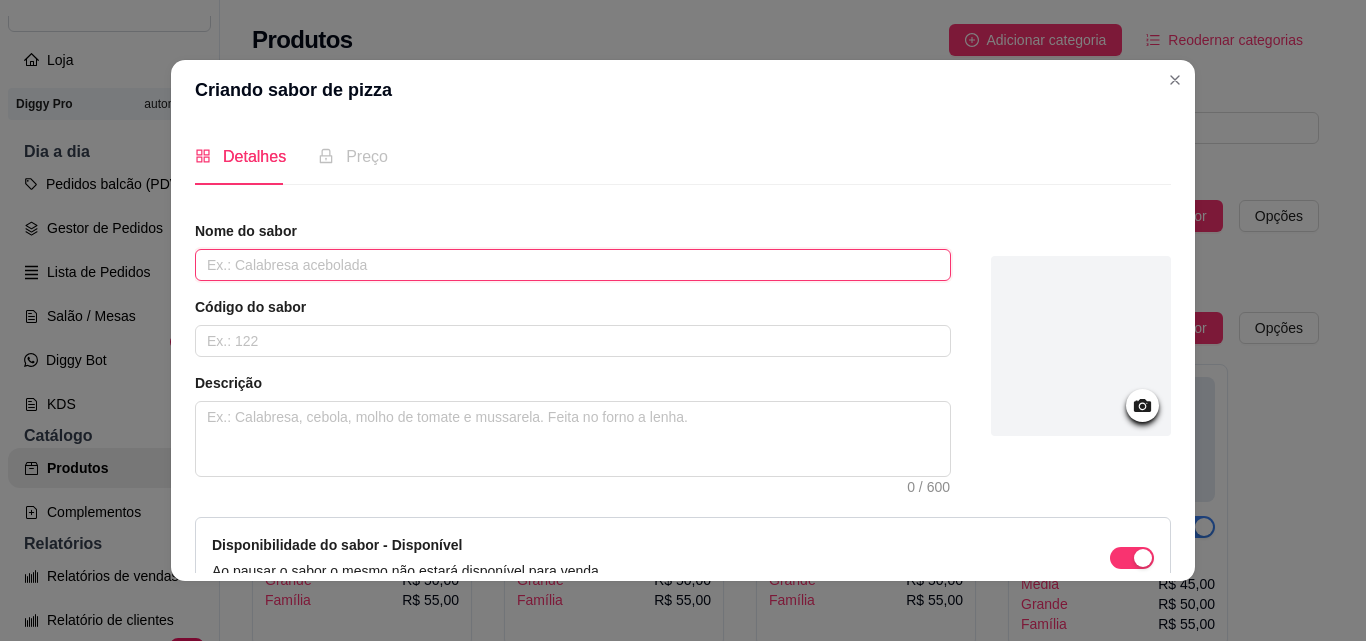 click at bounding box center (573, 265) 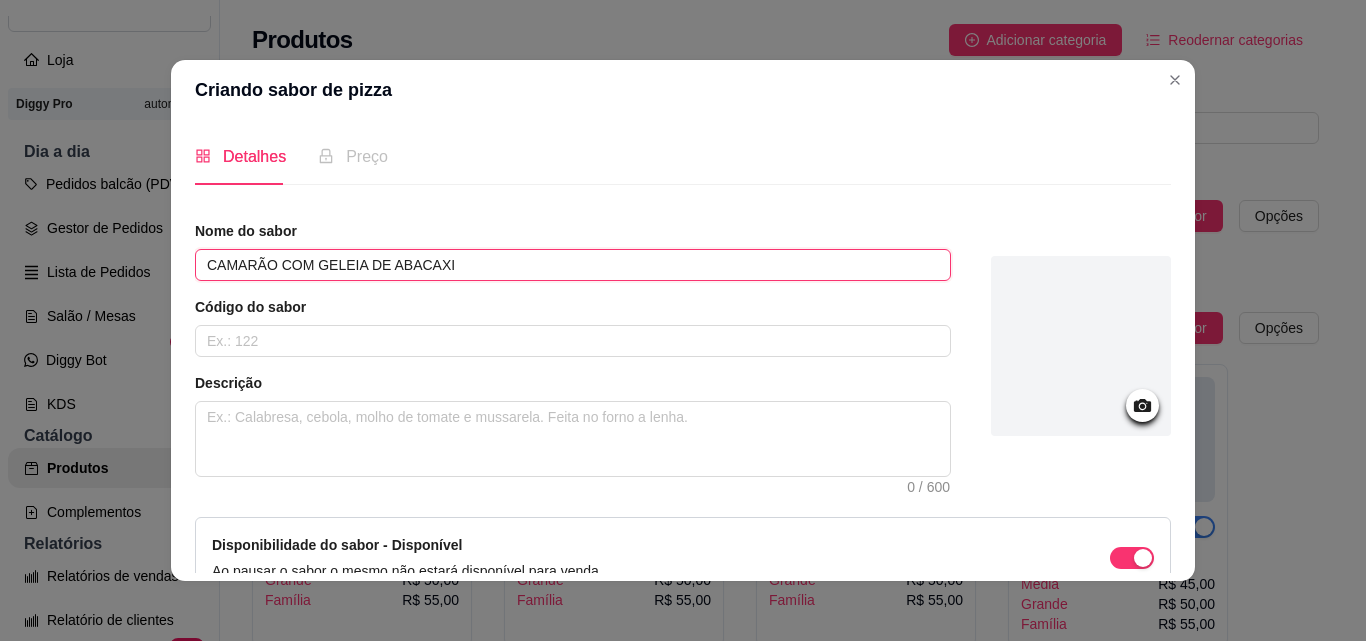 type on "CAMARÃO COM GELEIA DE ABACAXI" 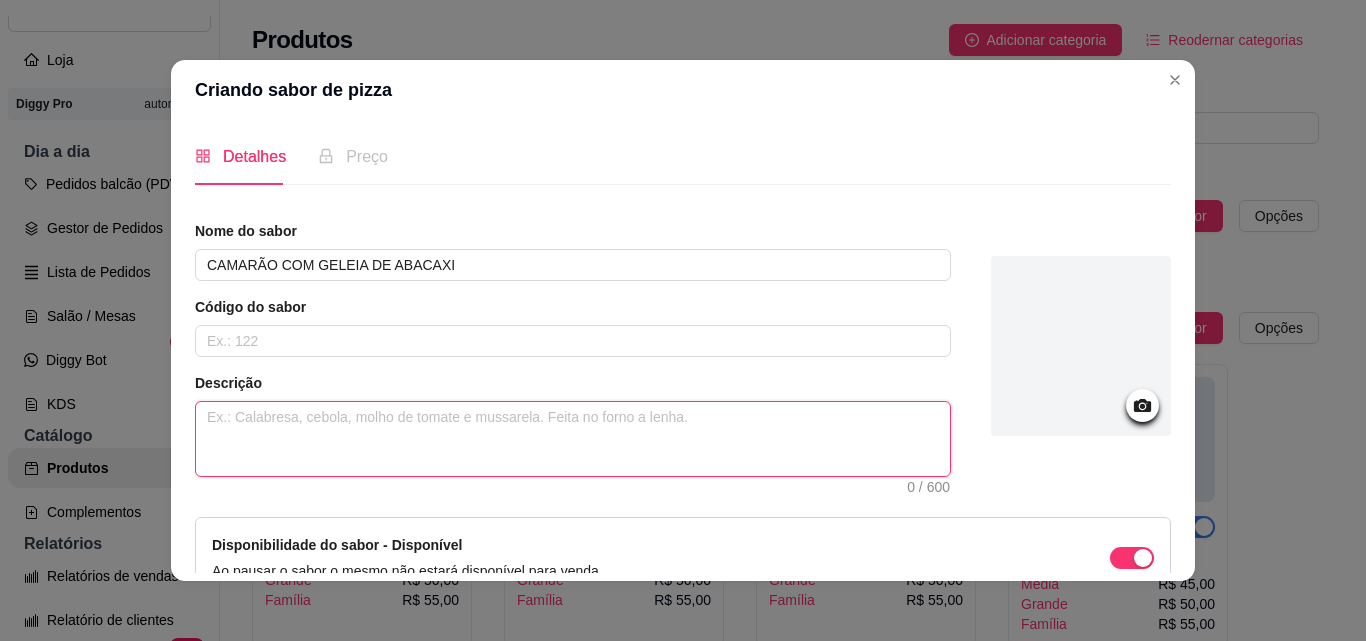 click at bounding box center (573, 439) 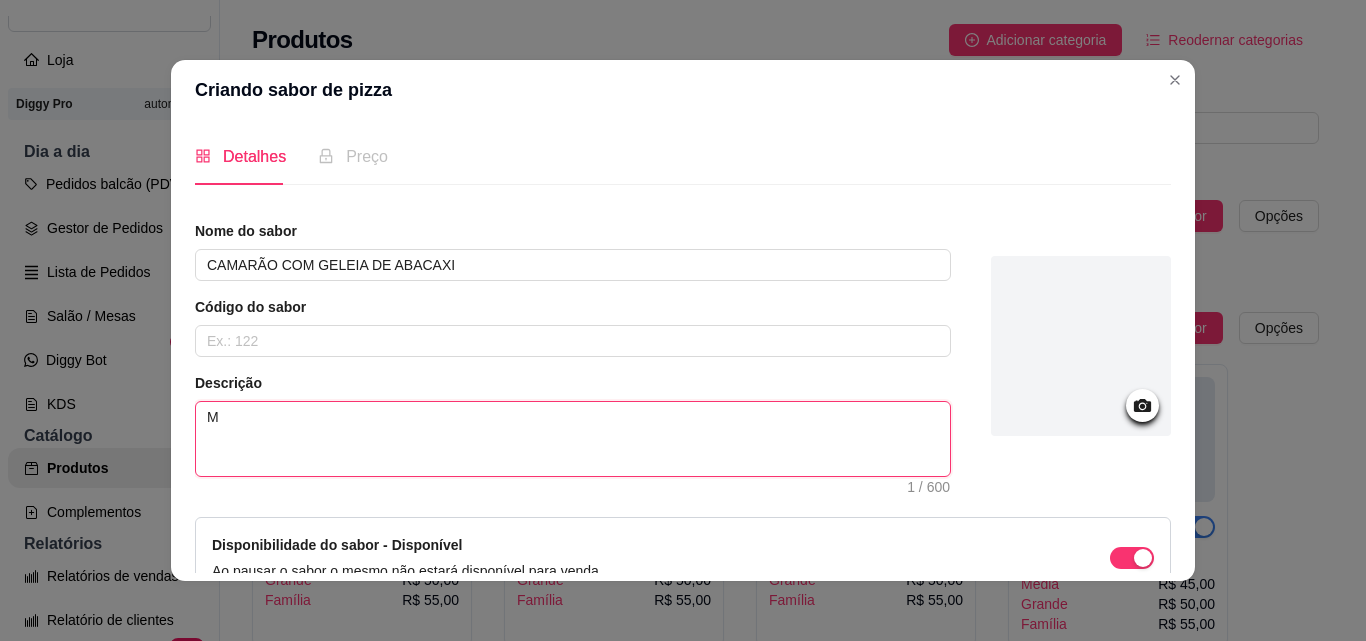type 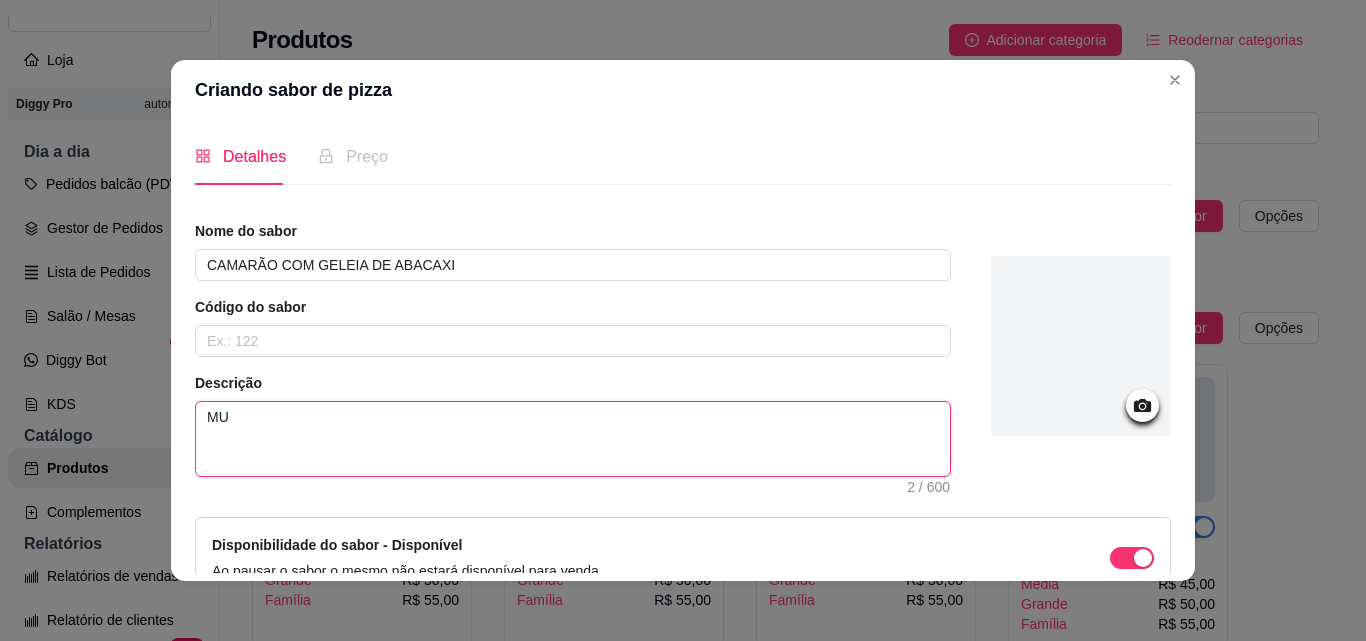 type 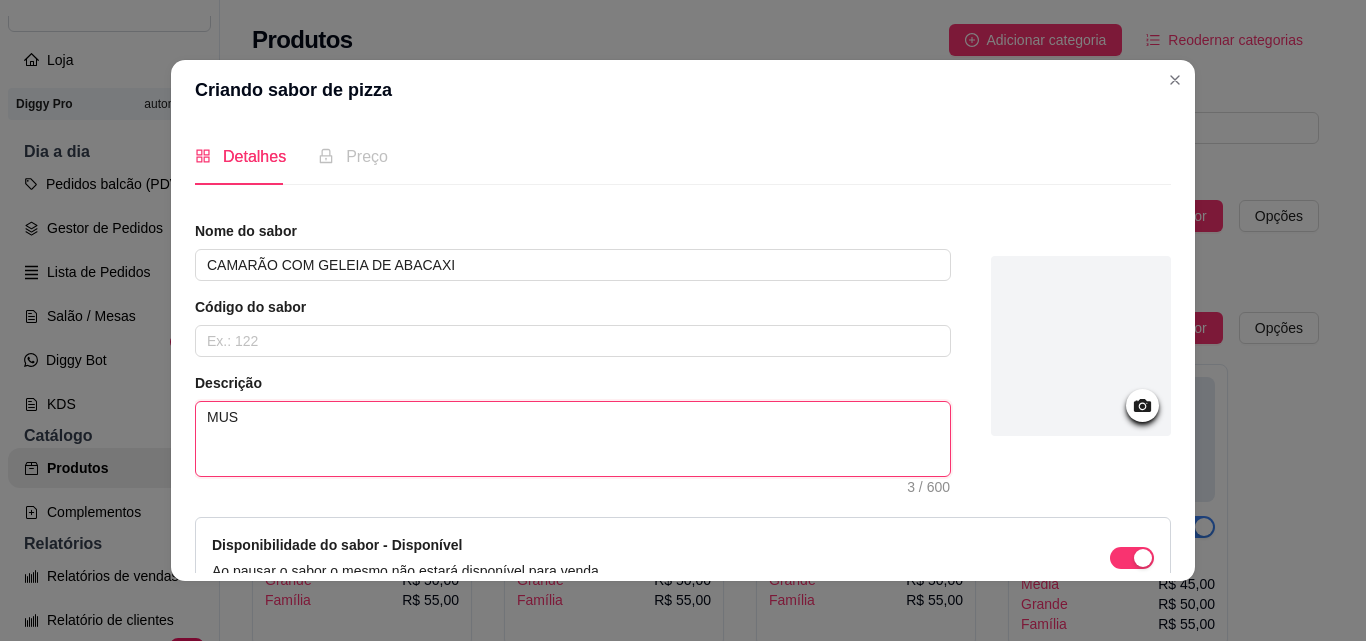 type 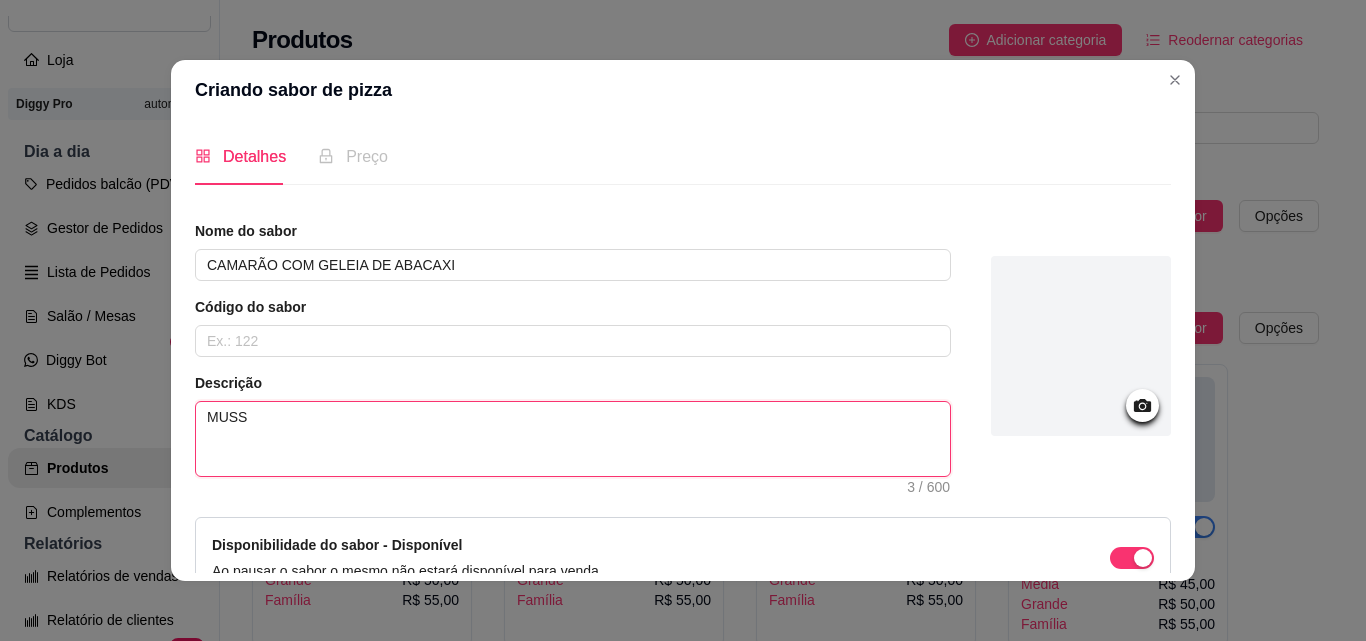 type 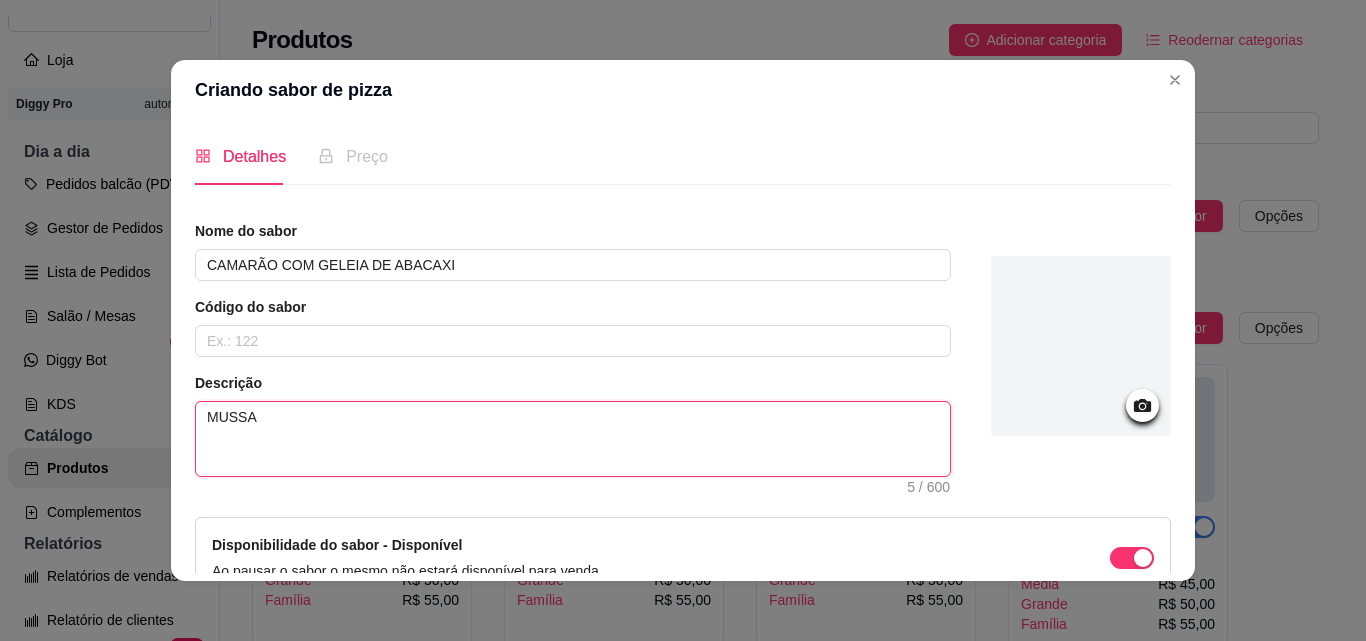 type 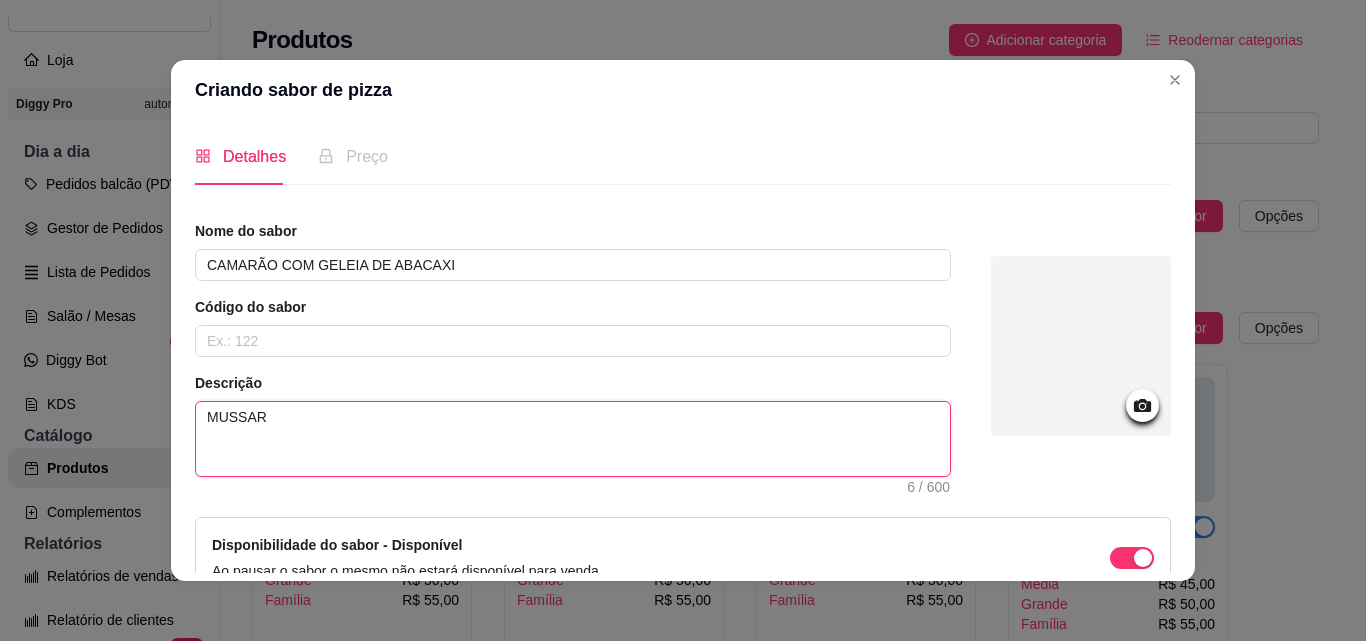 type 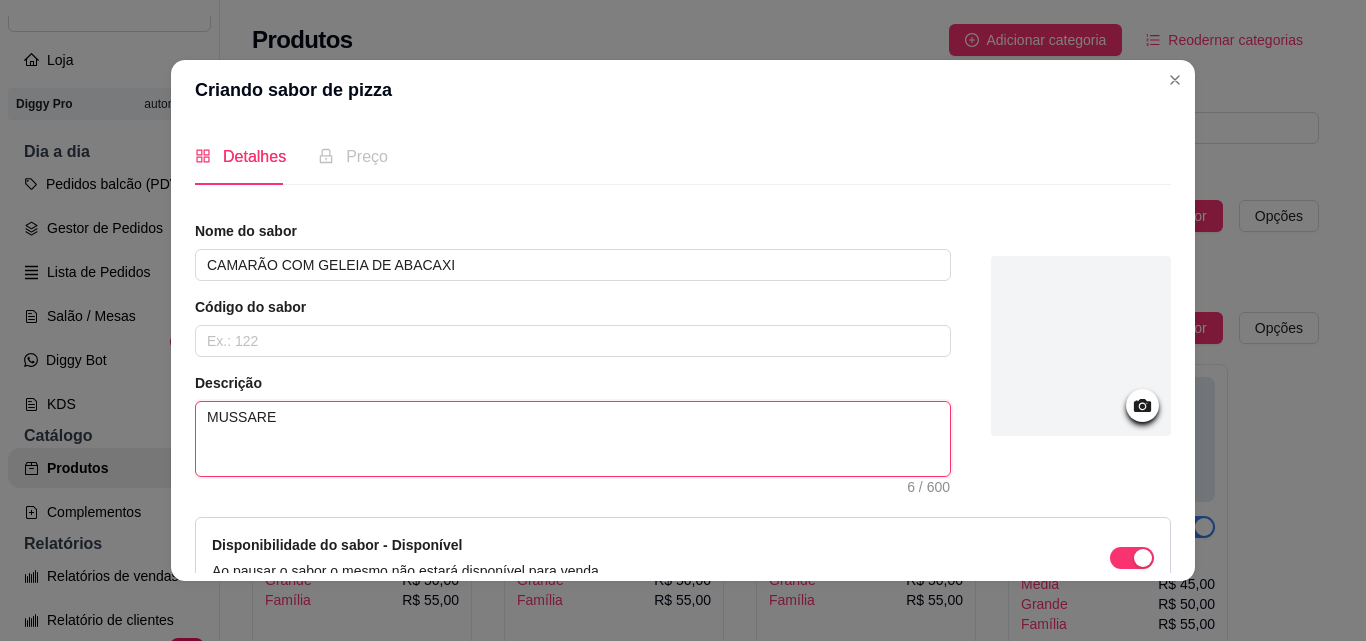 type 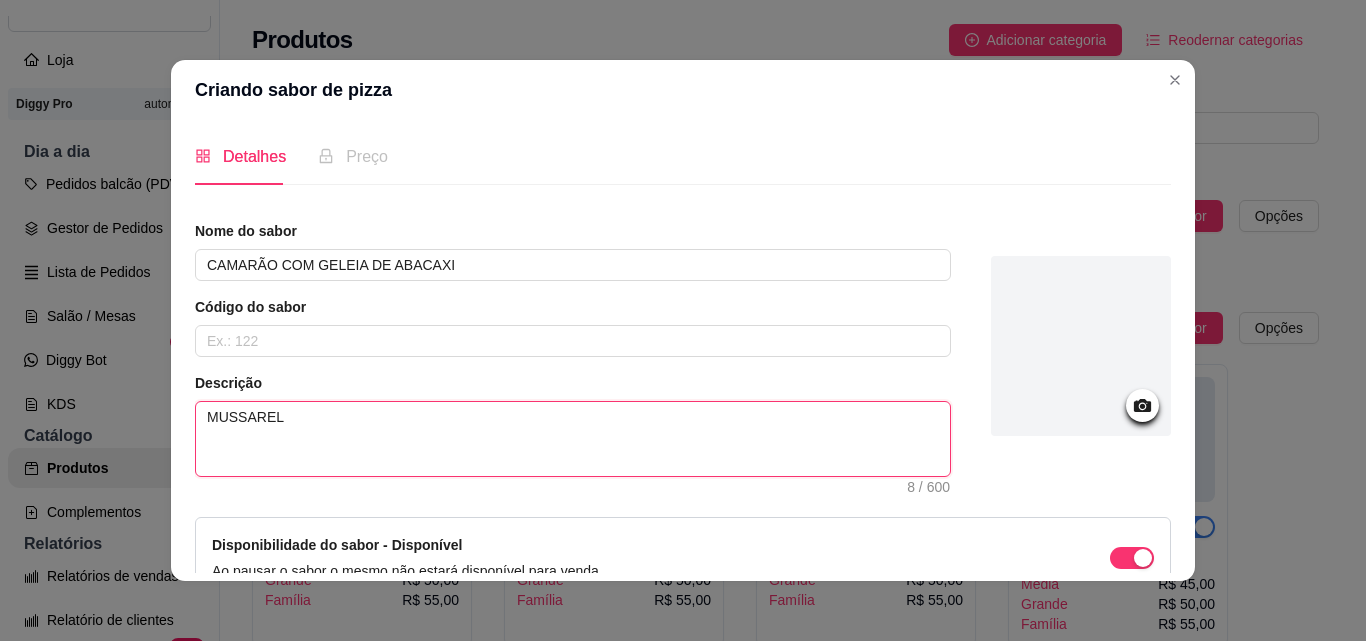 type 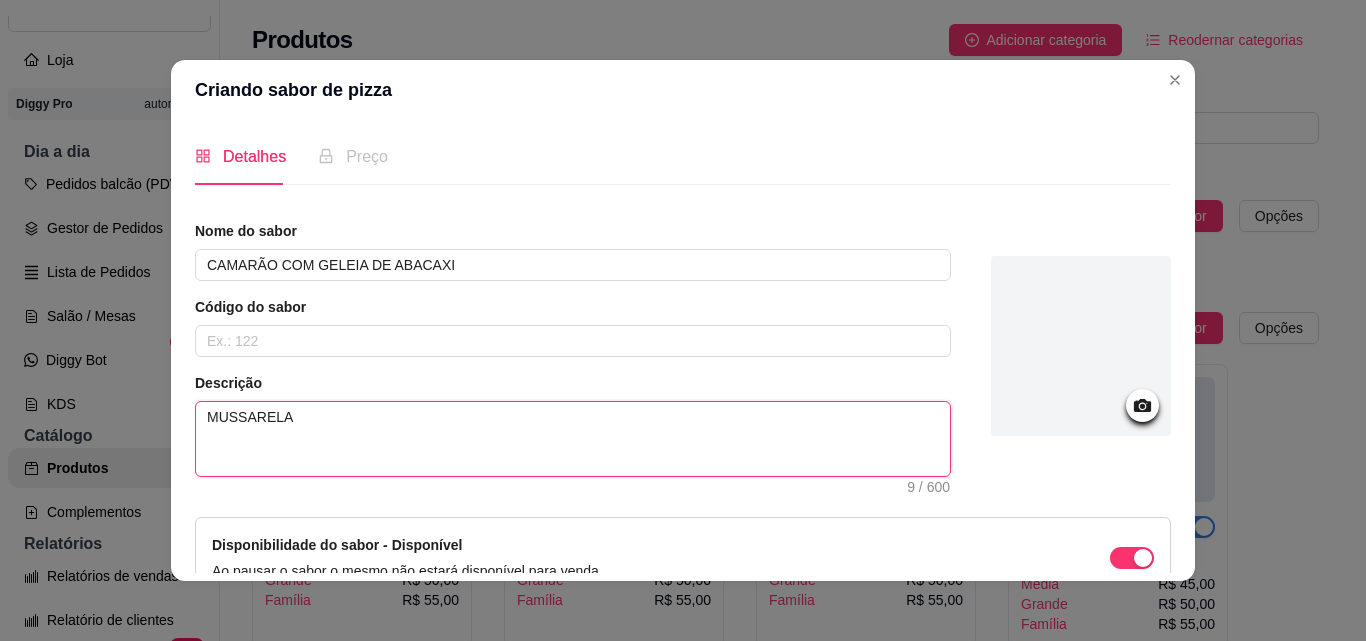 type 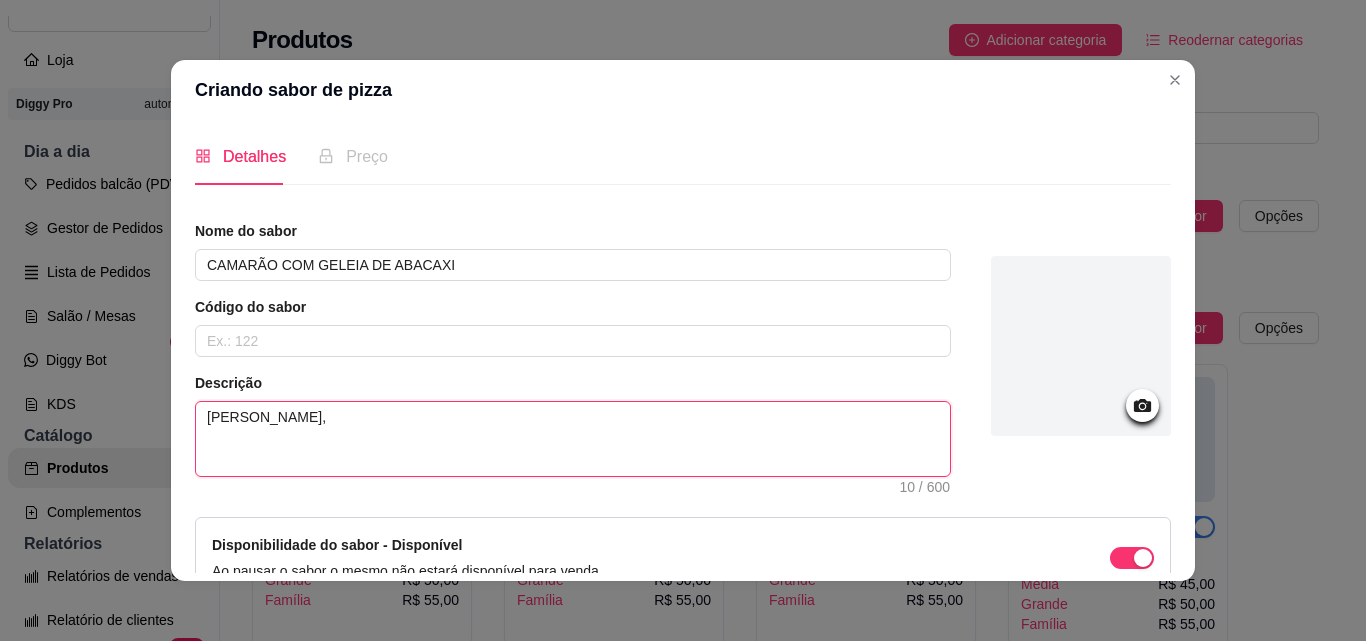 type 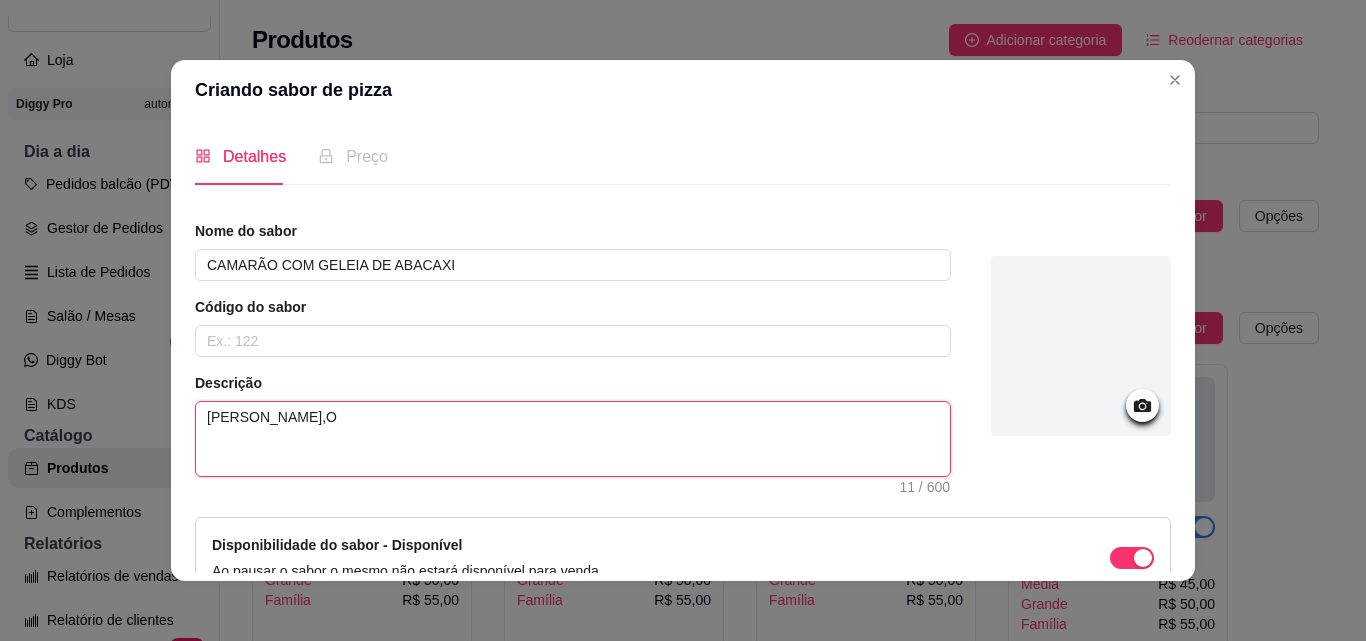 type 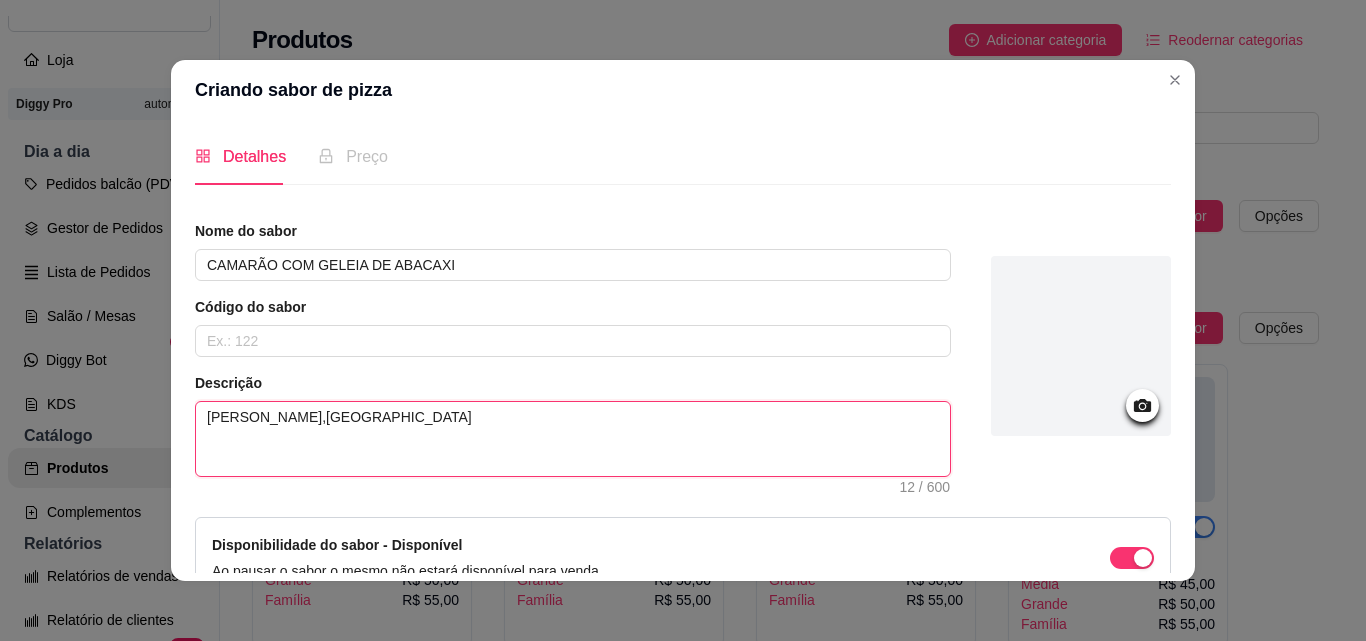 type 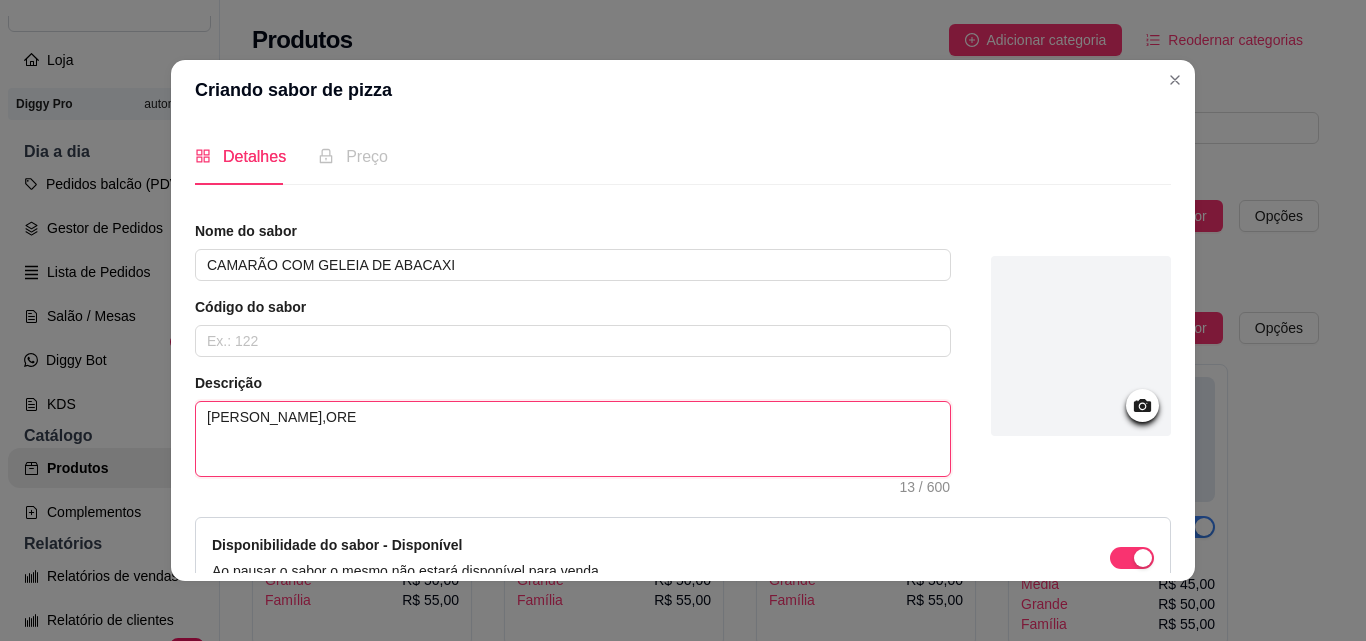 type 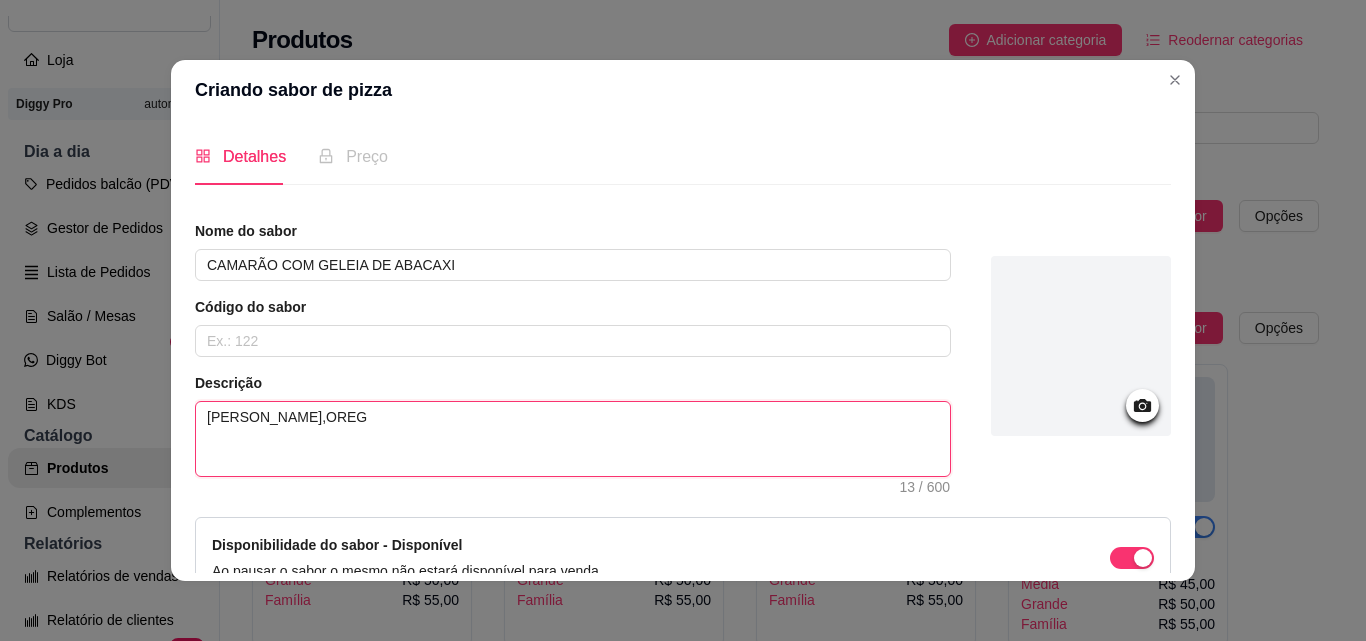 type 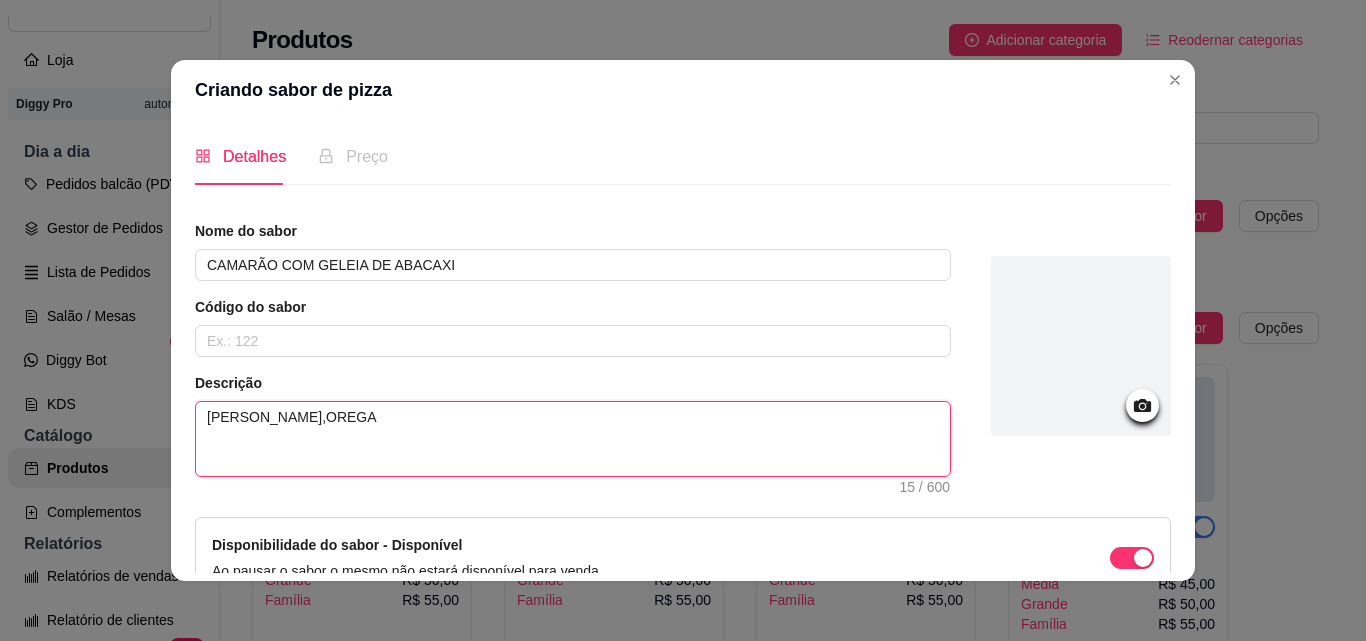 type 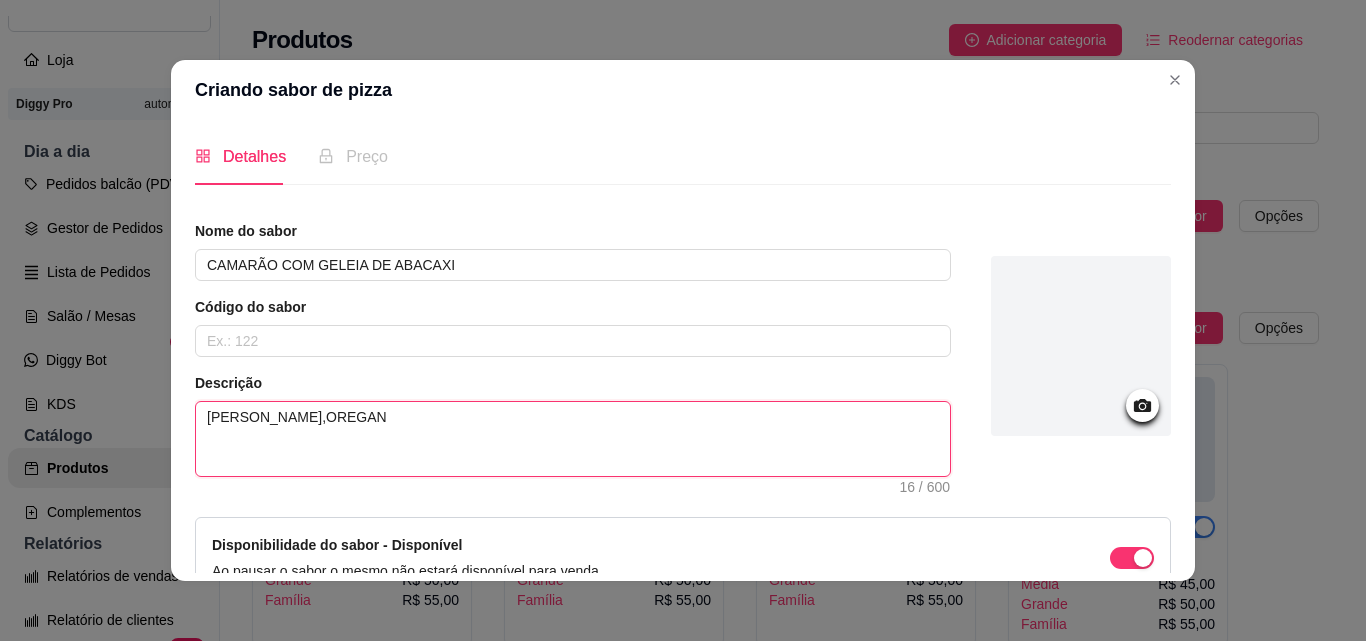 type 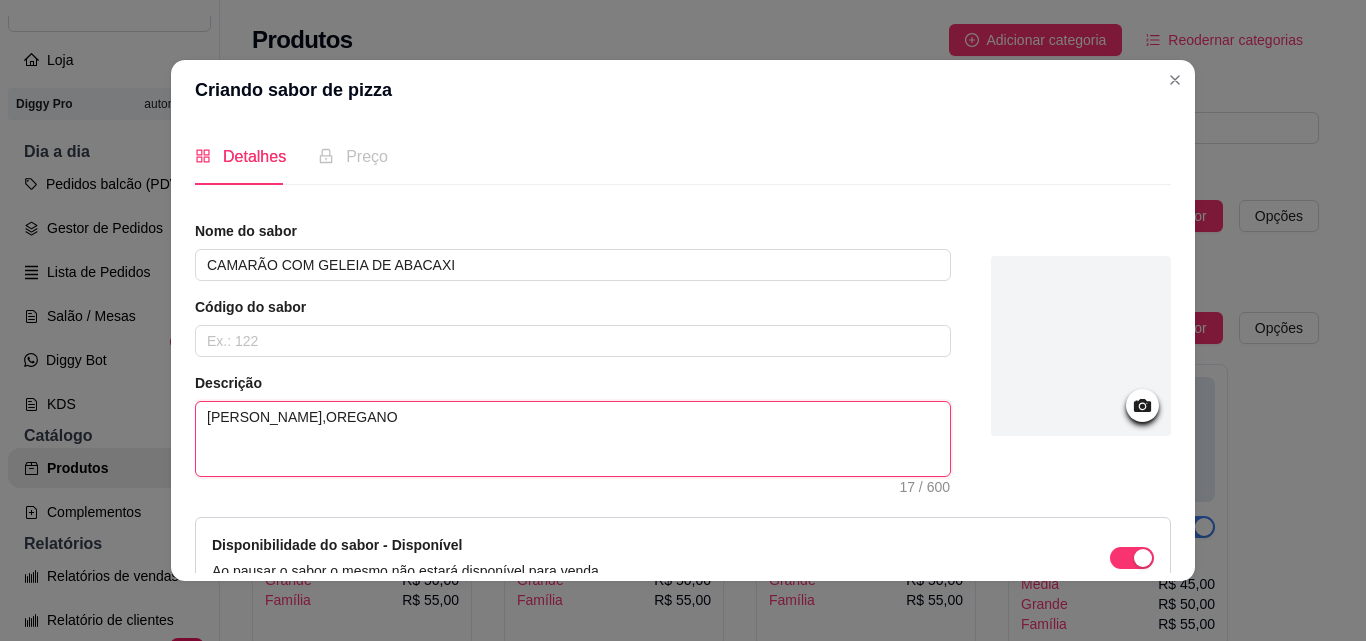 type 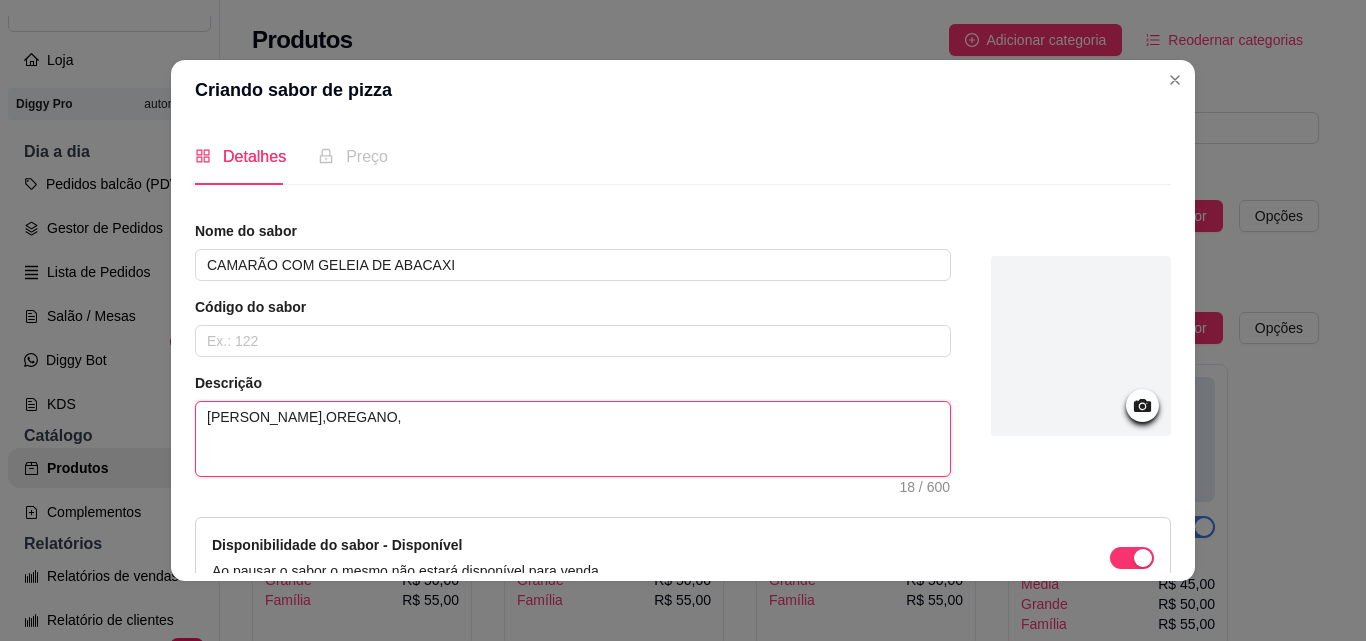 type 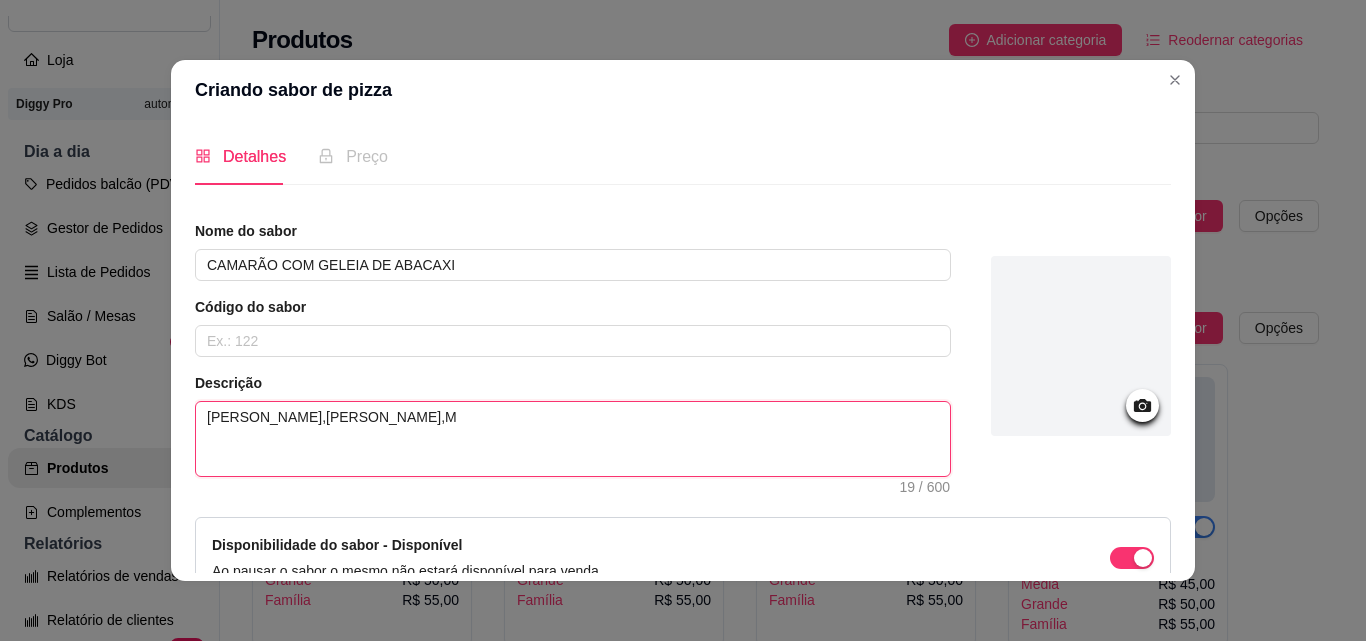 type 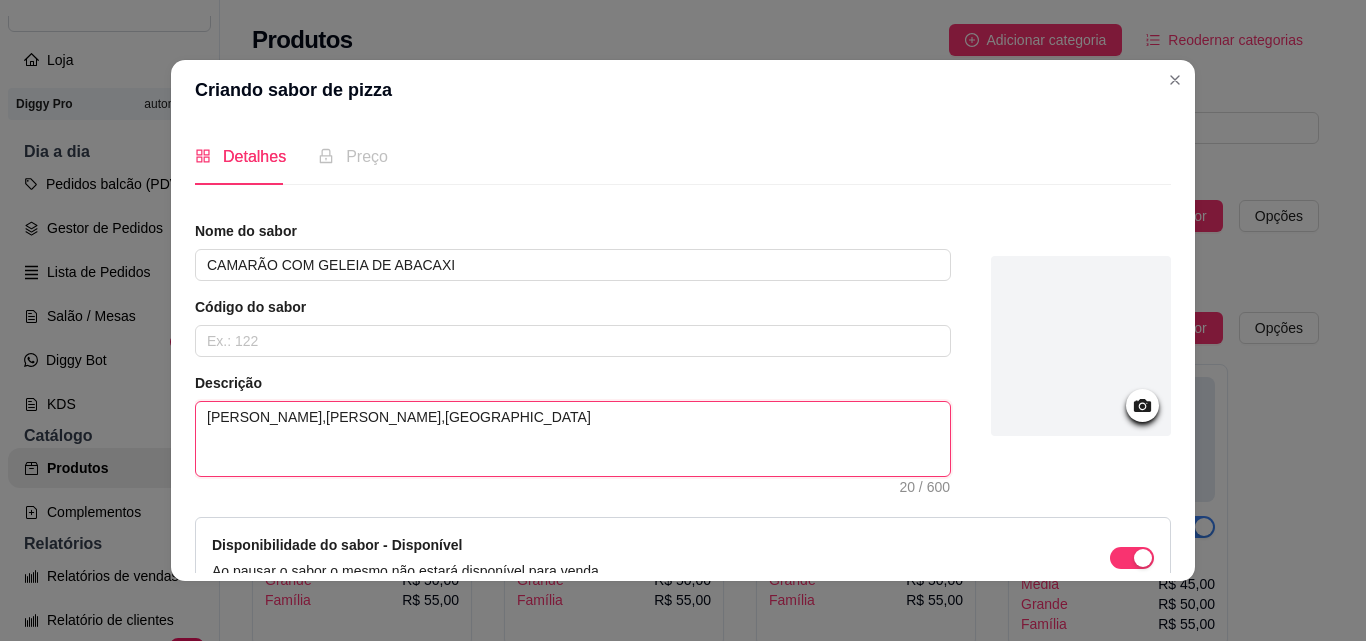 type 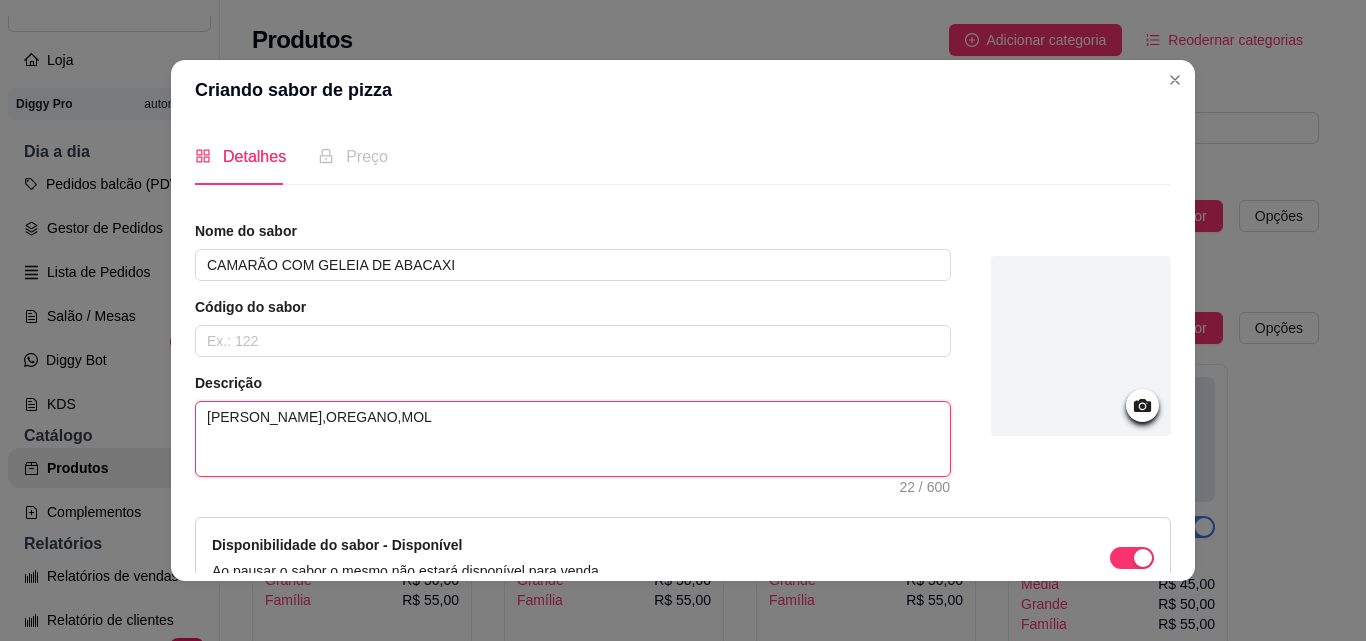 type 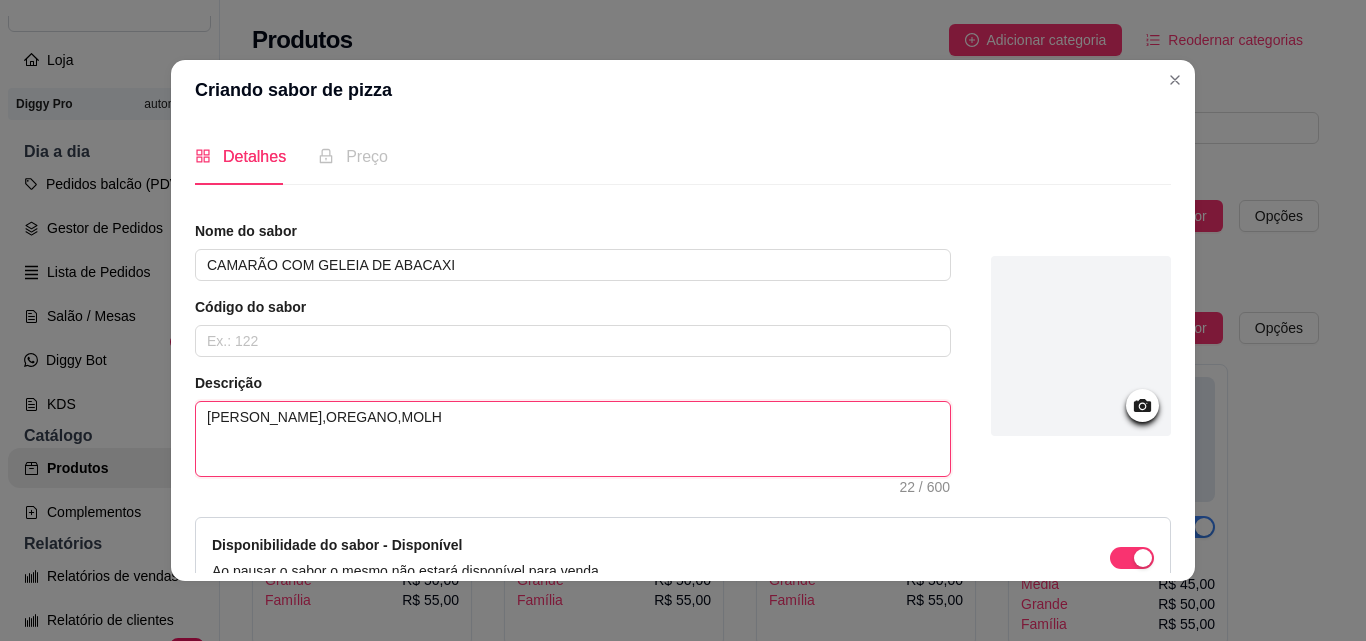 type 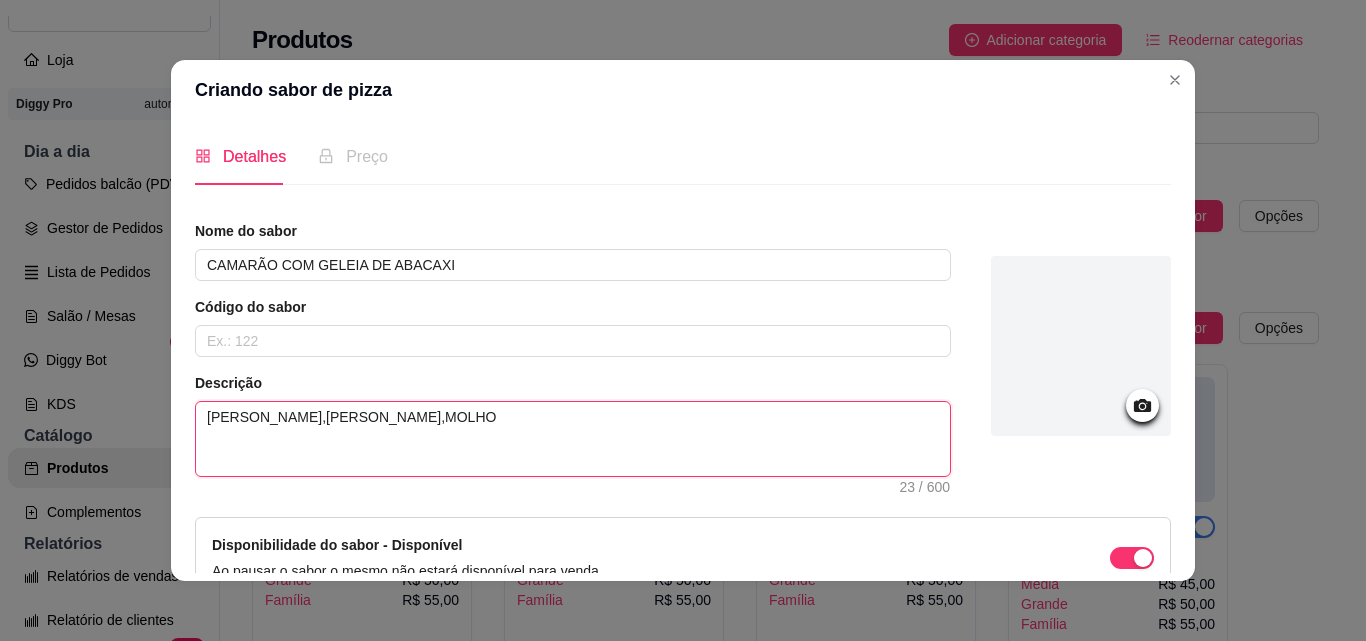 type 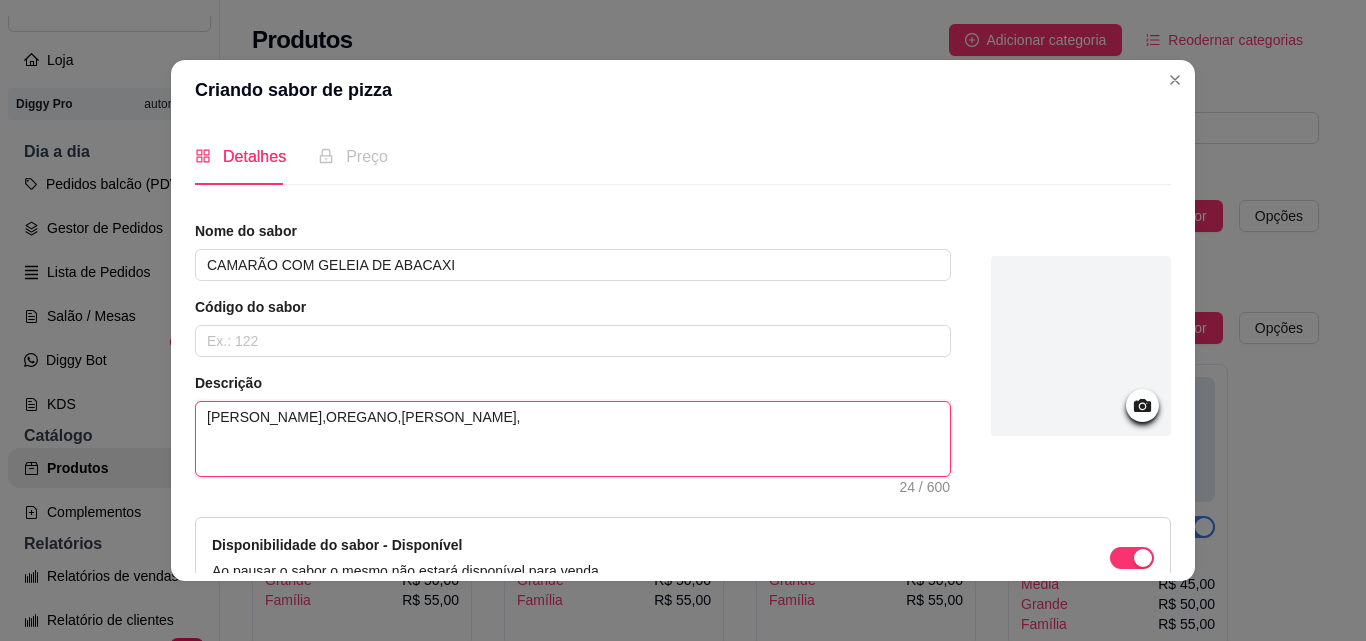 type 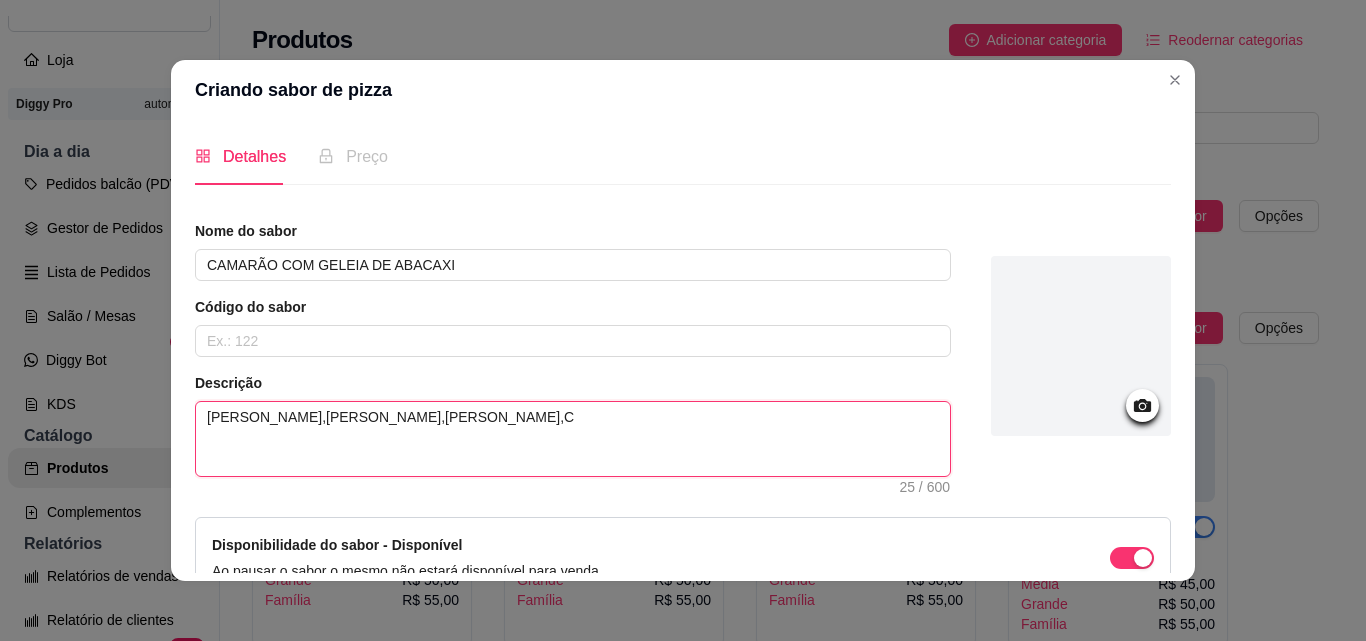type 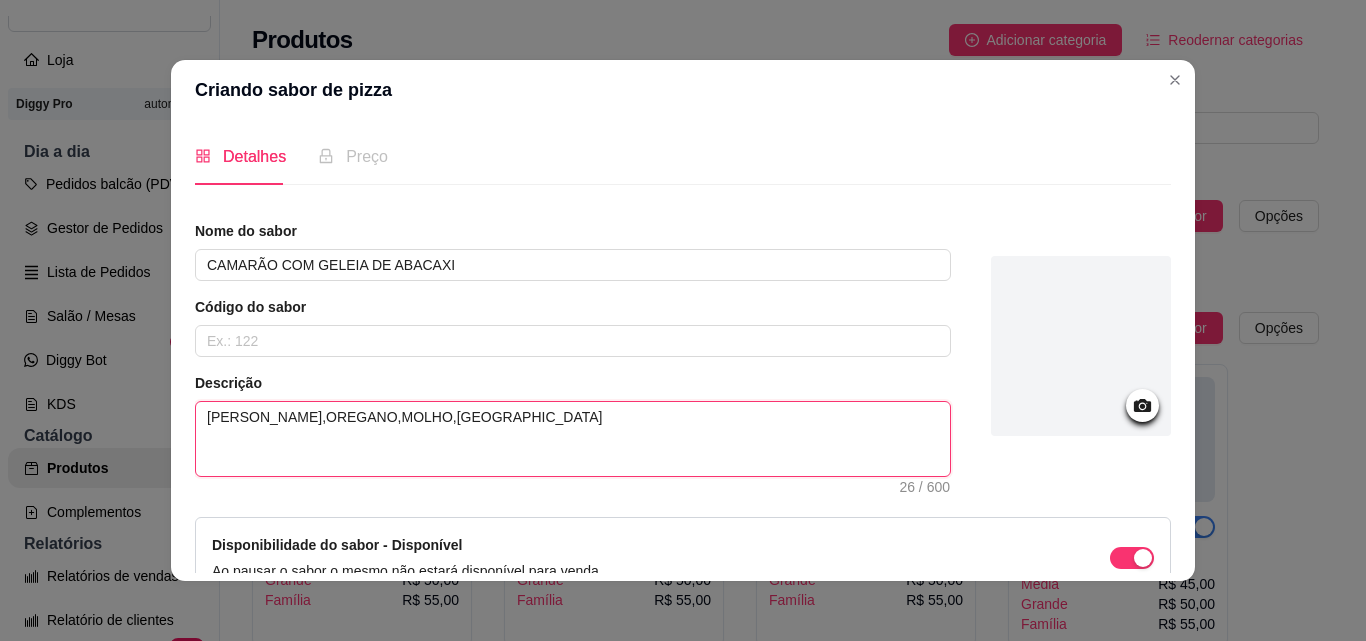 type 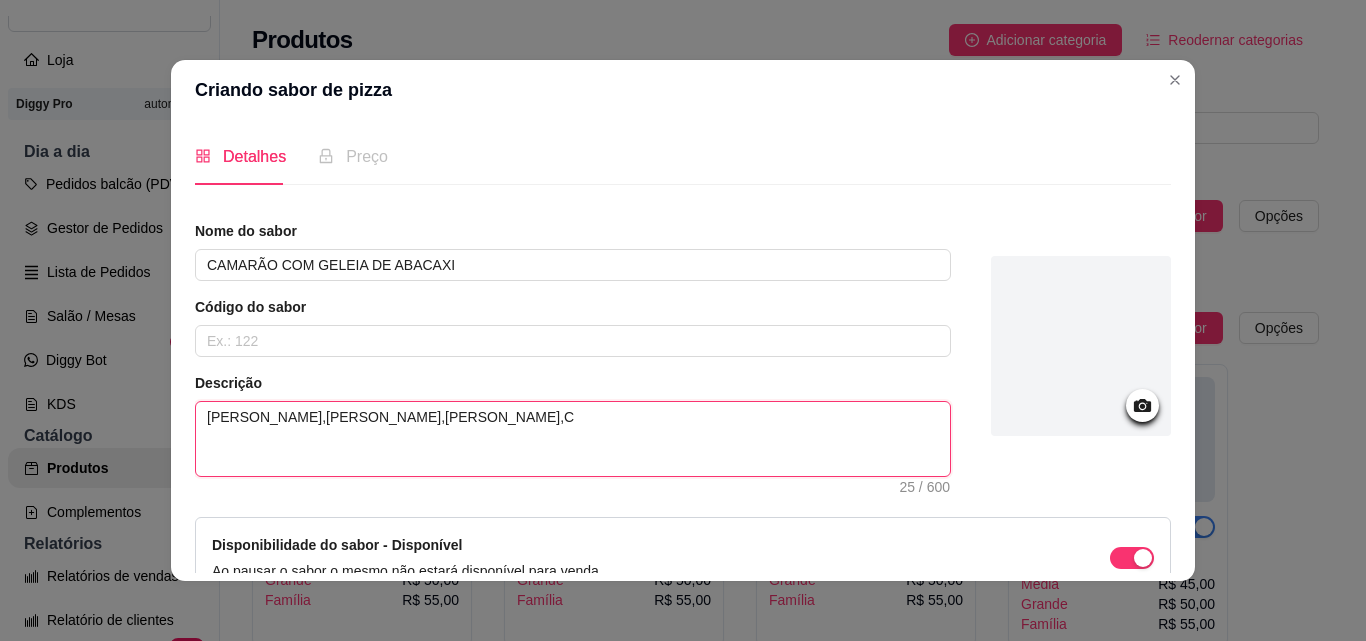 type 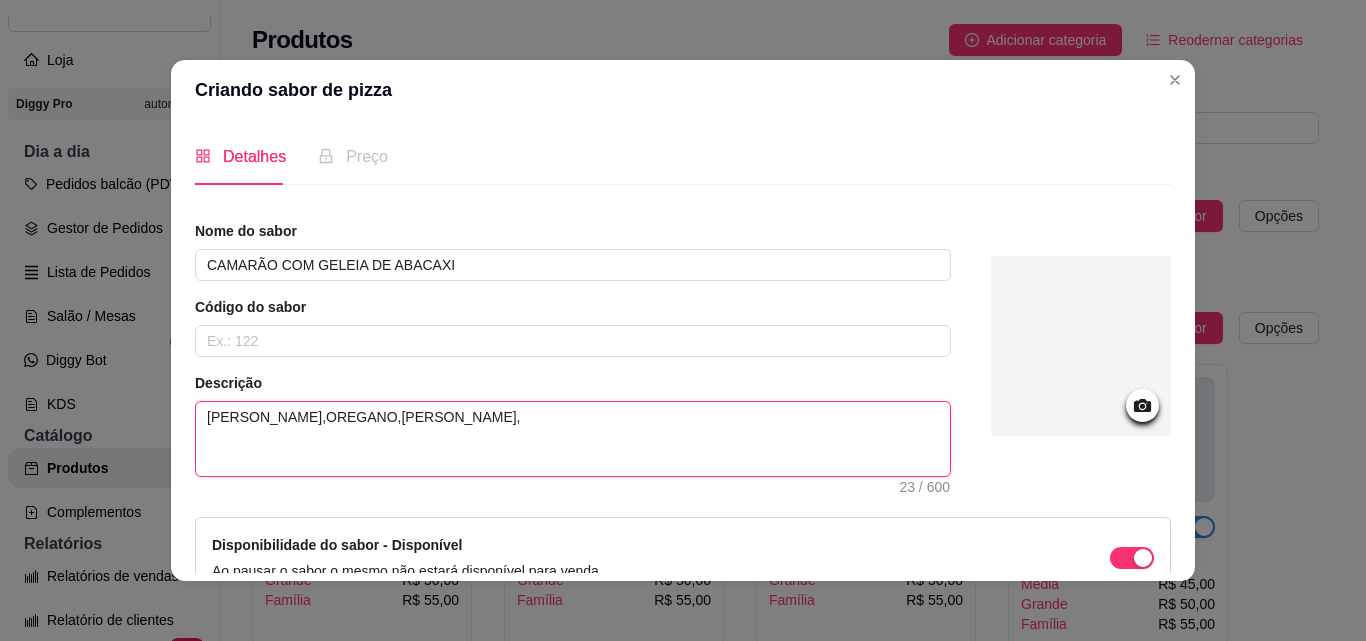 type 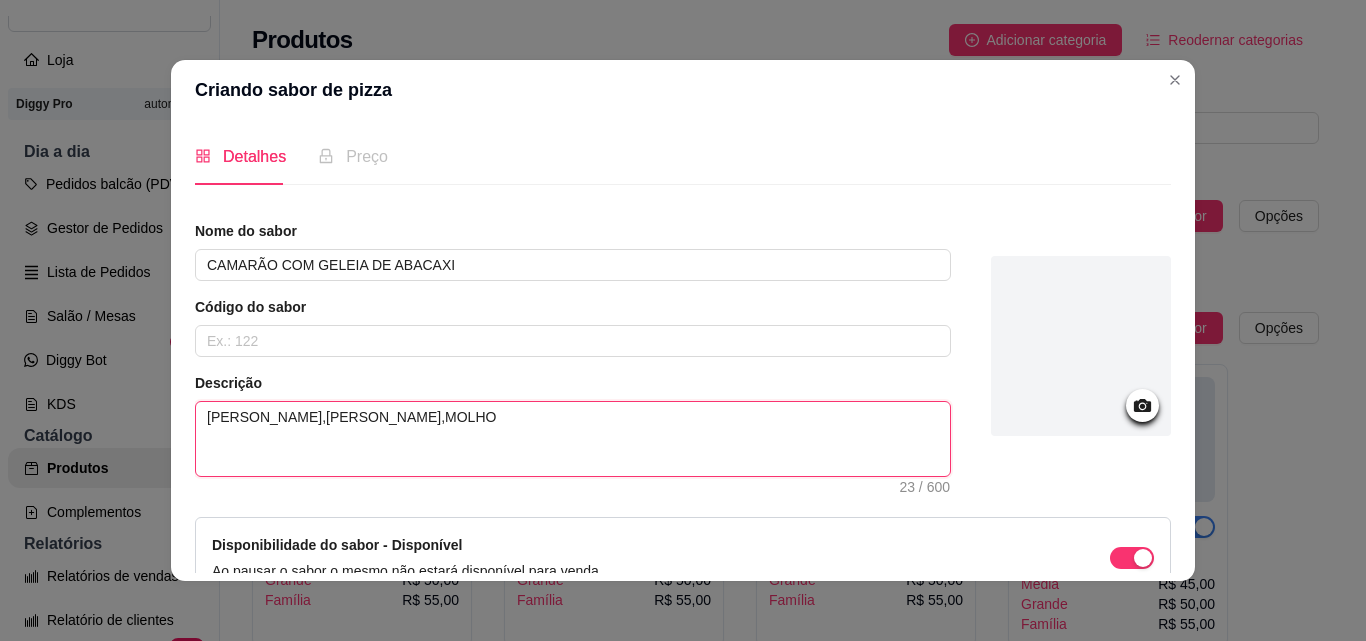 type 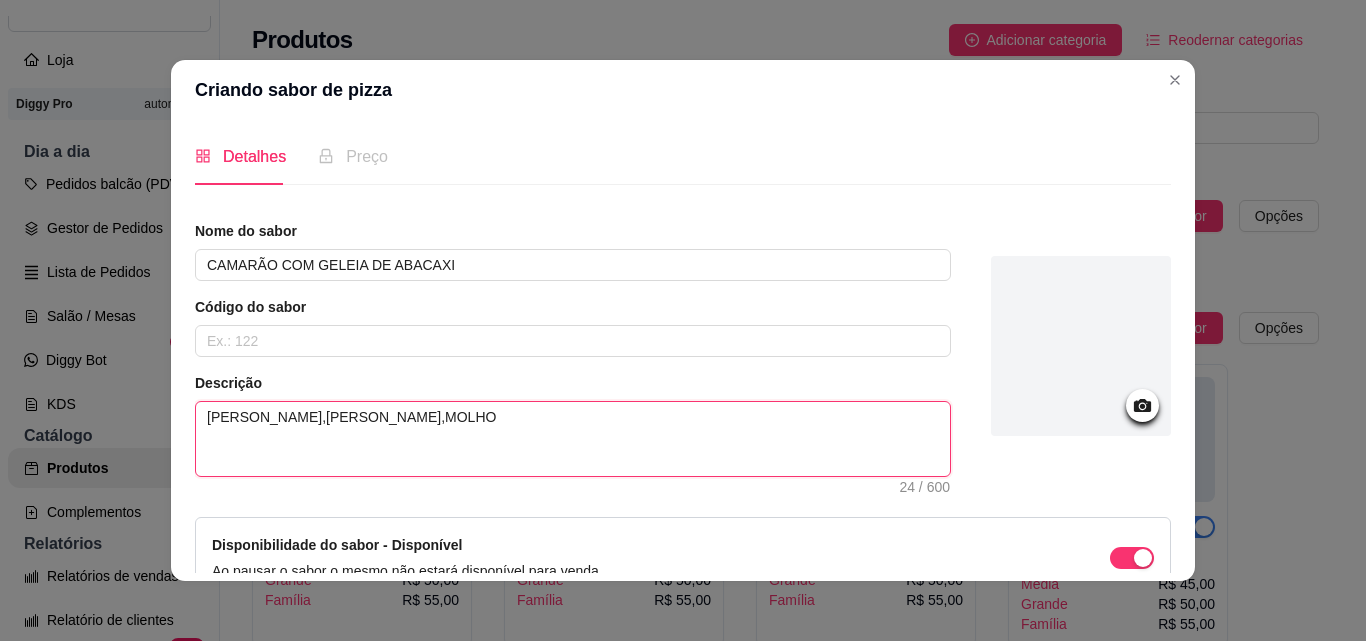 type 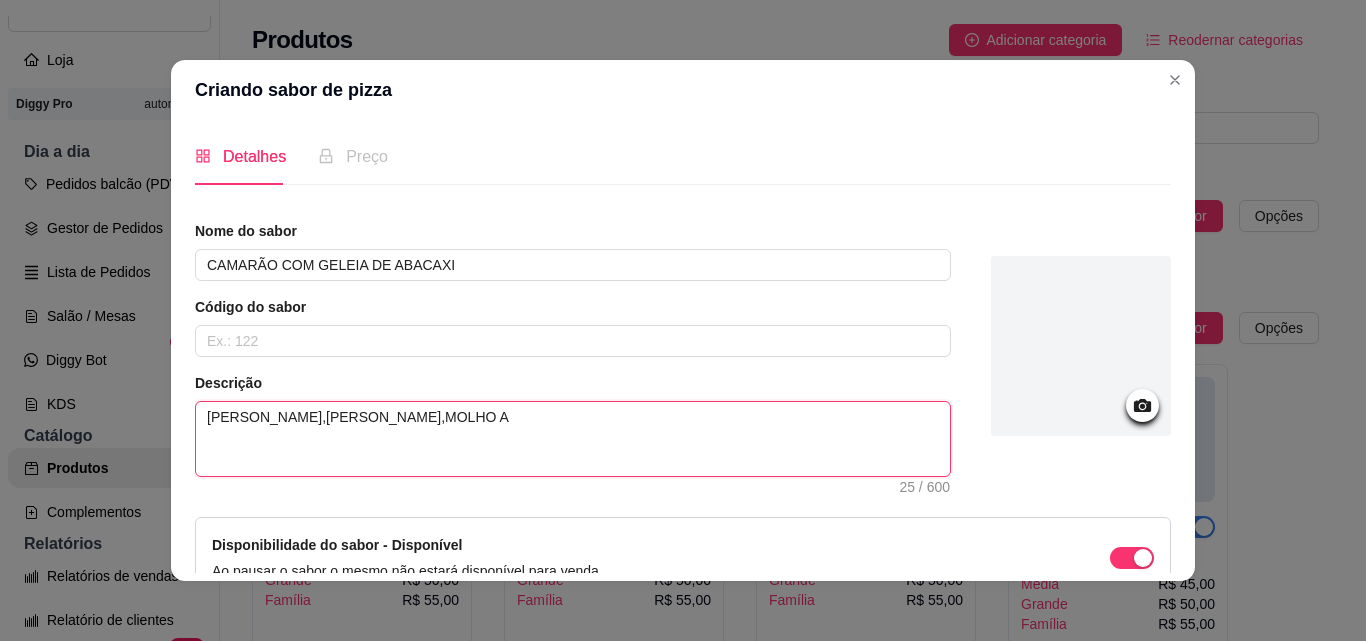 type on "[PERSON_NAME],[PERSON_NAME],MOLHO AR" 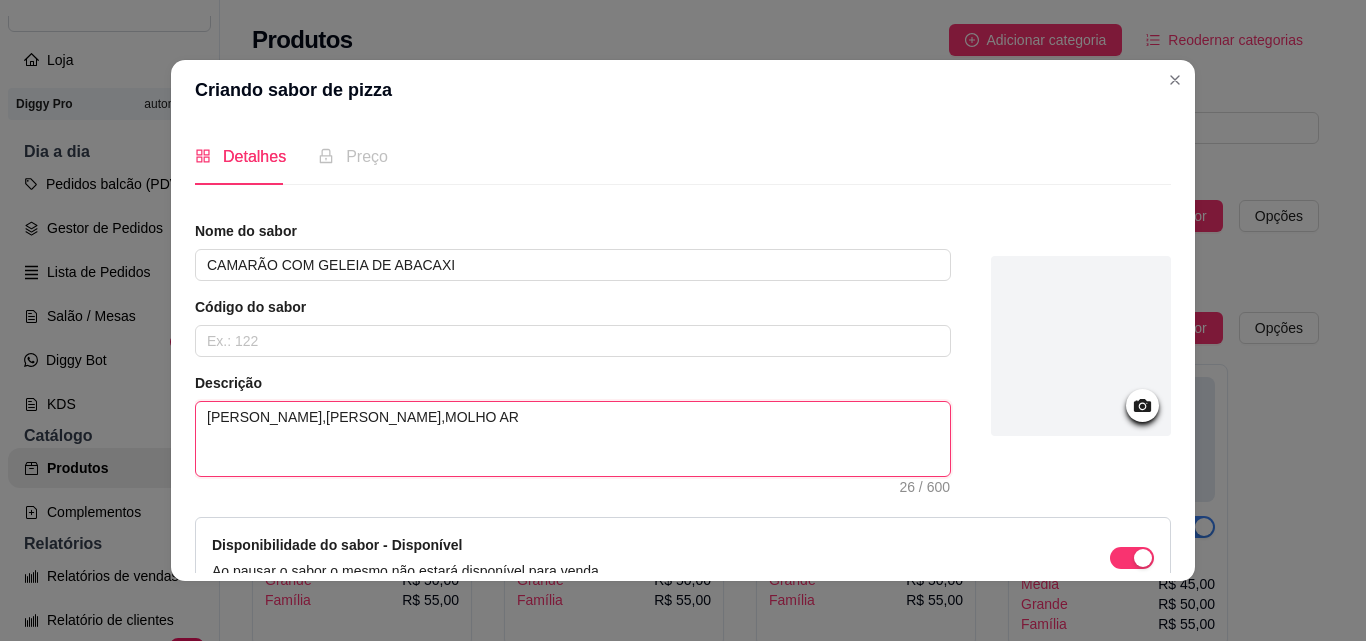 type 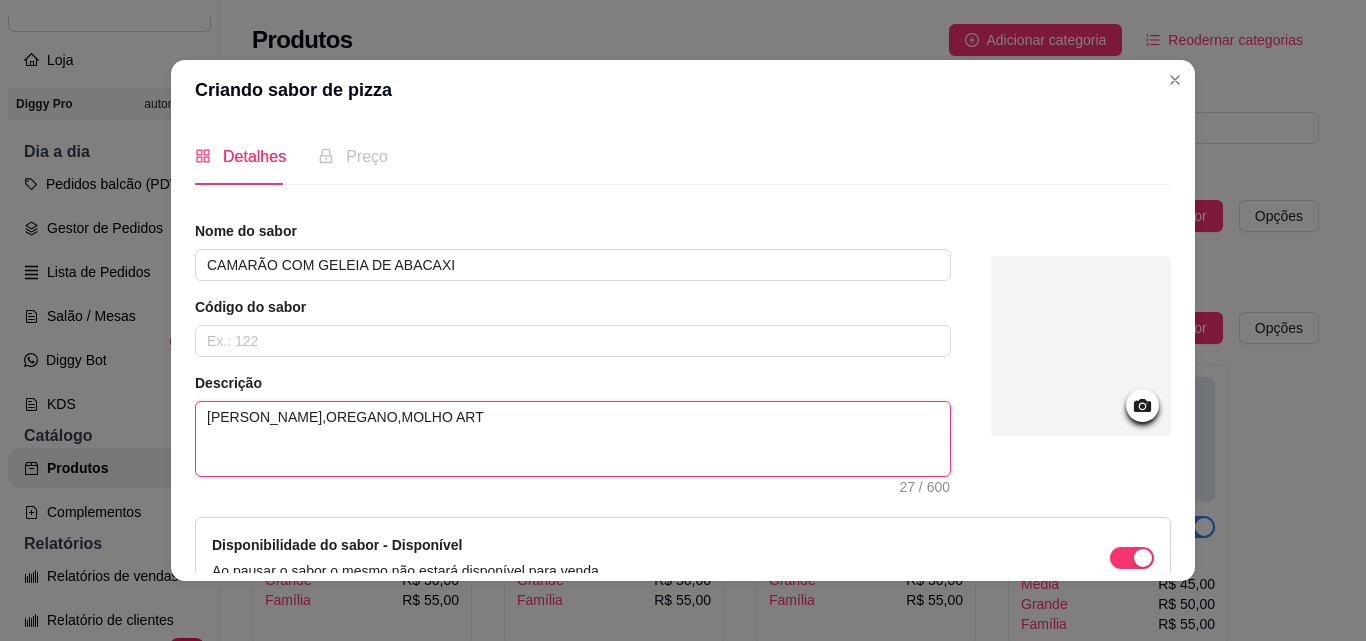 type 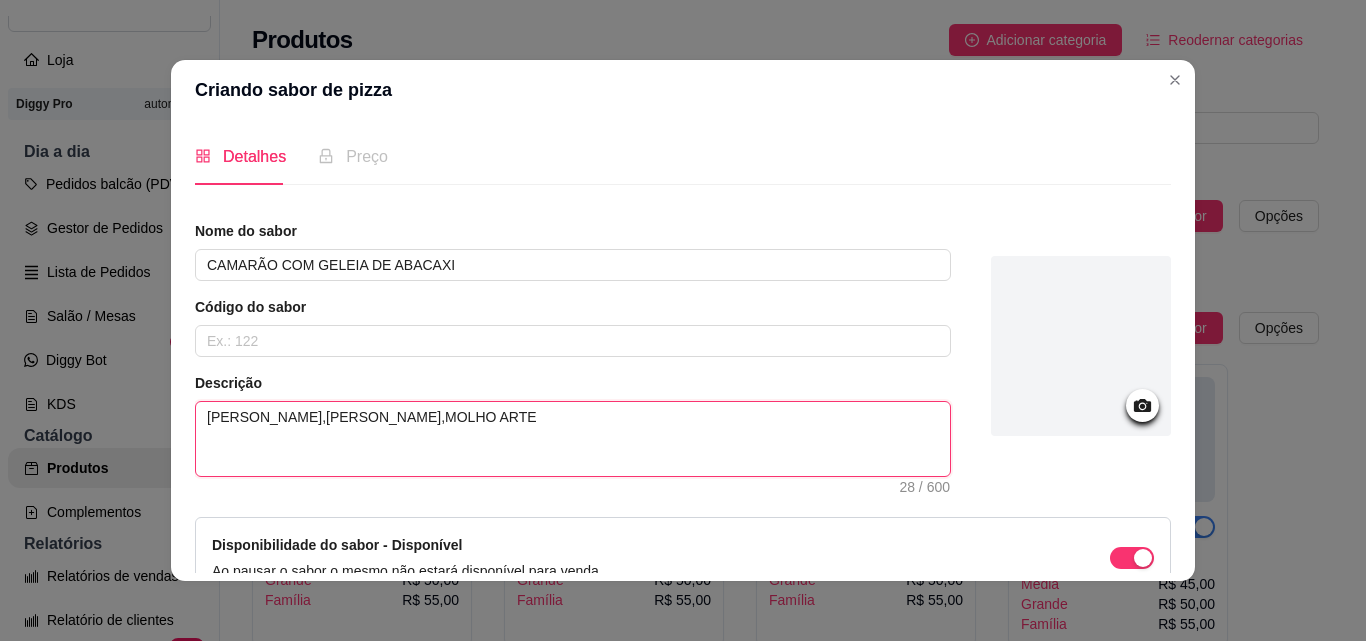 type 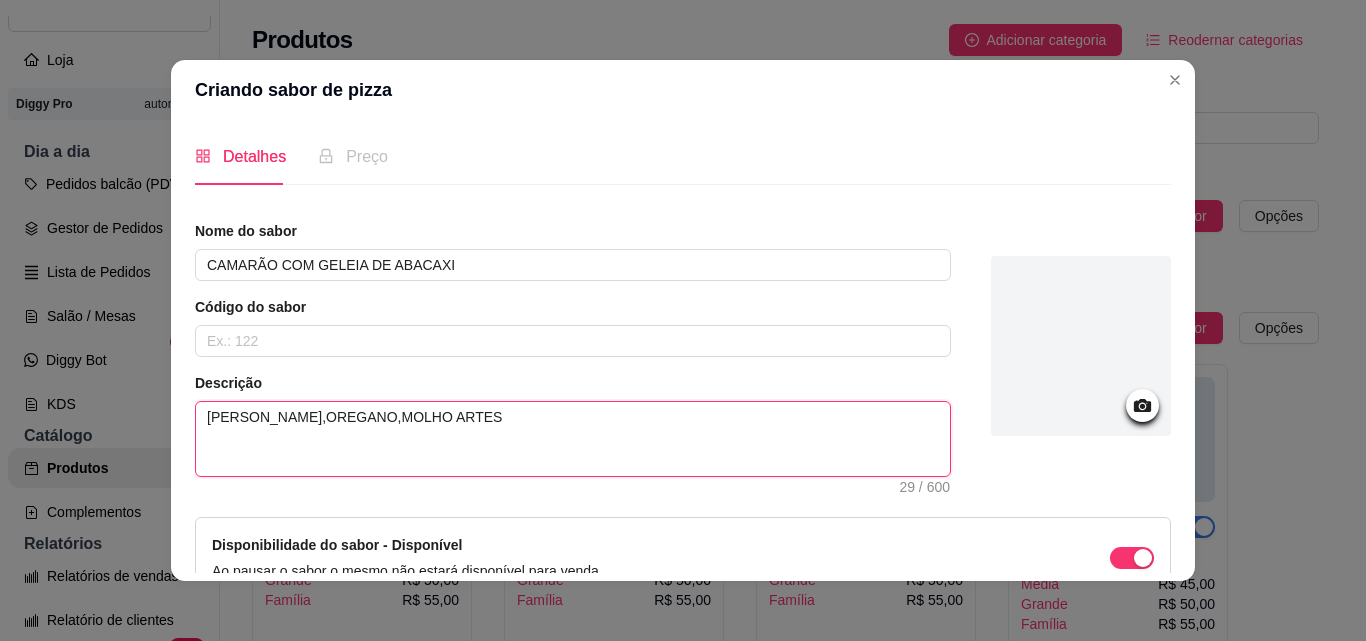 type 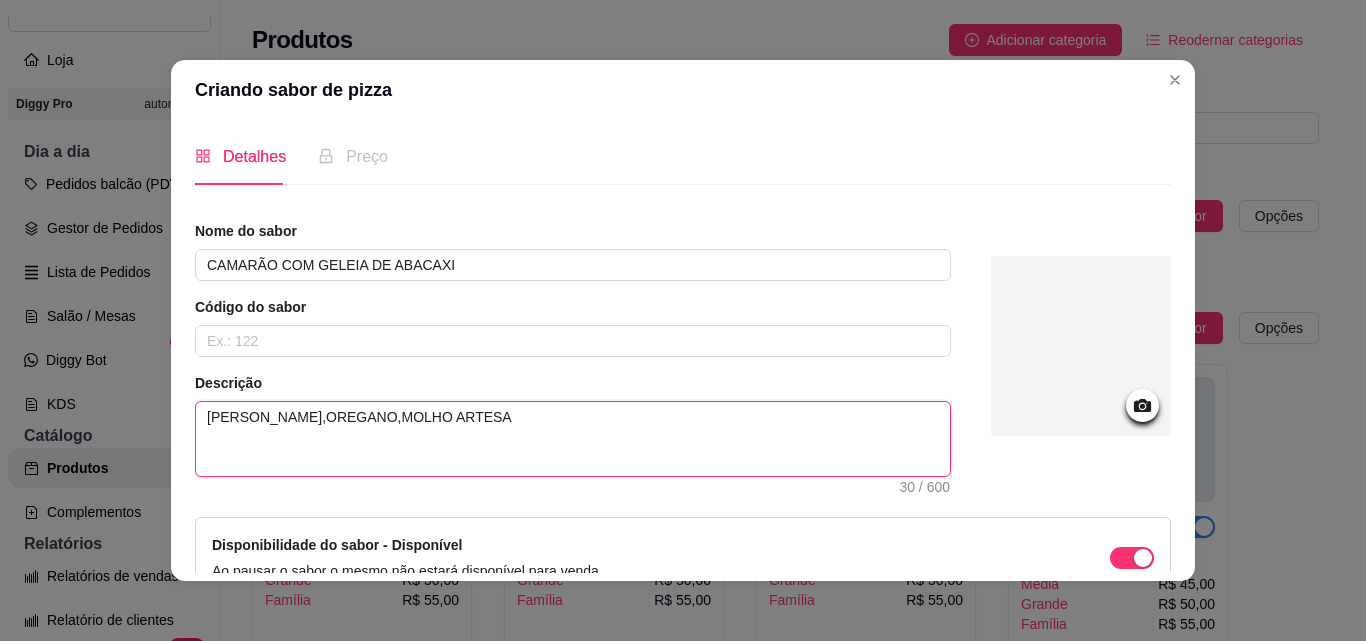 type 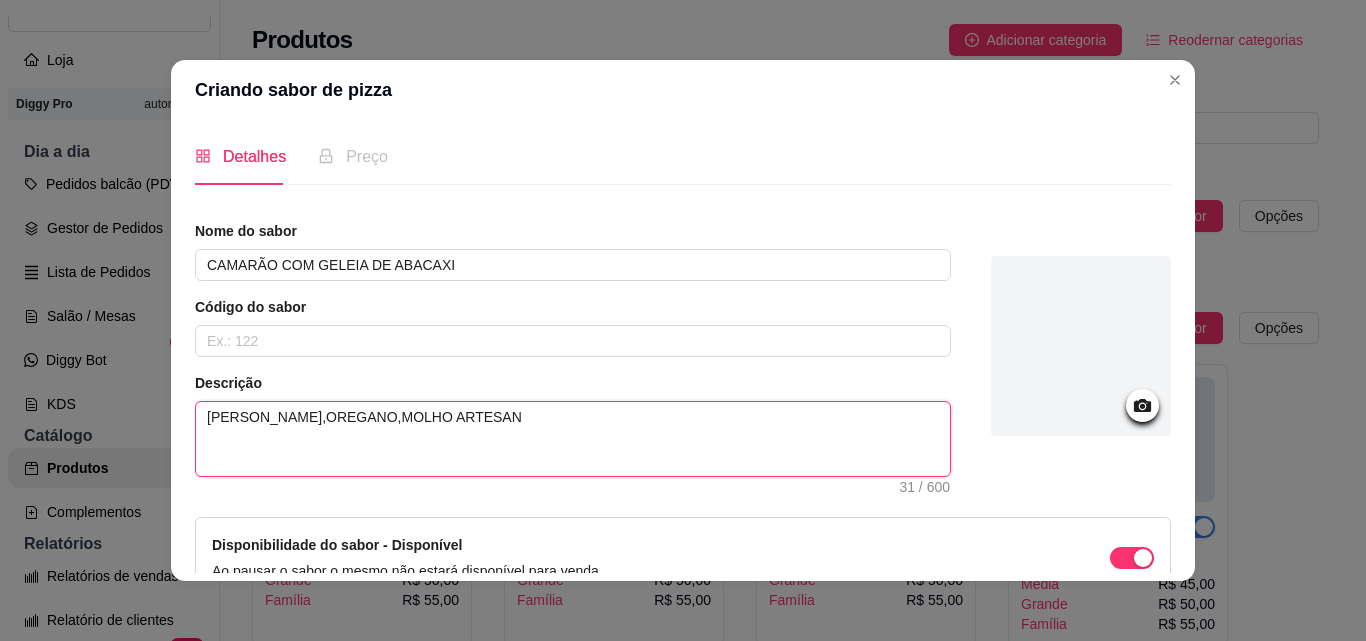 type 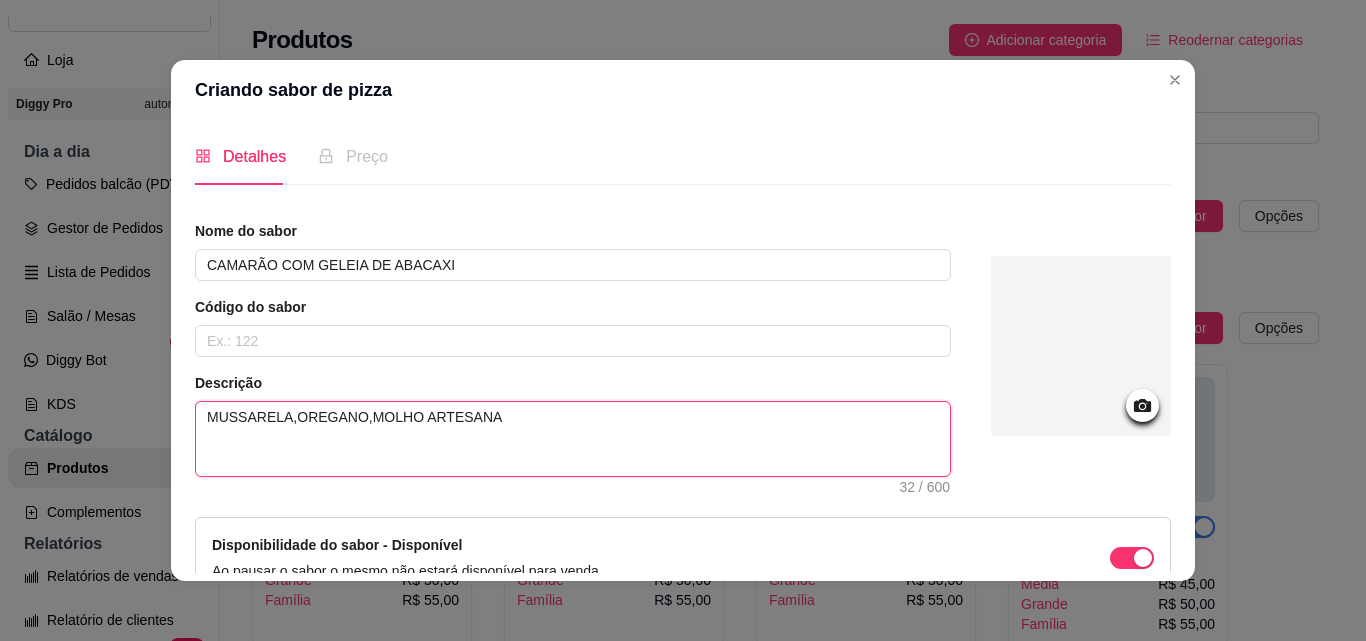 type 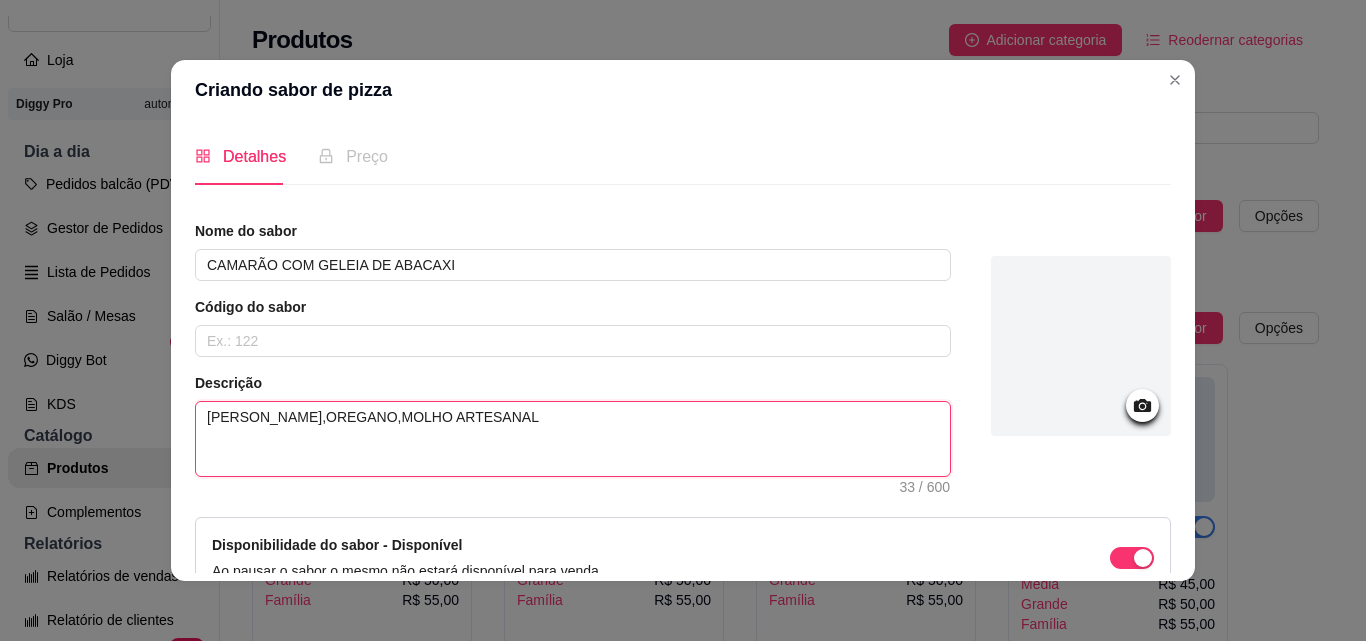 type 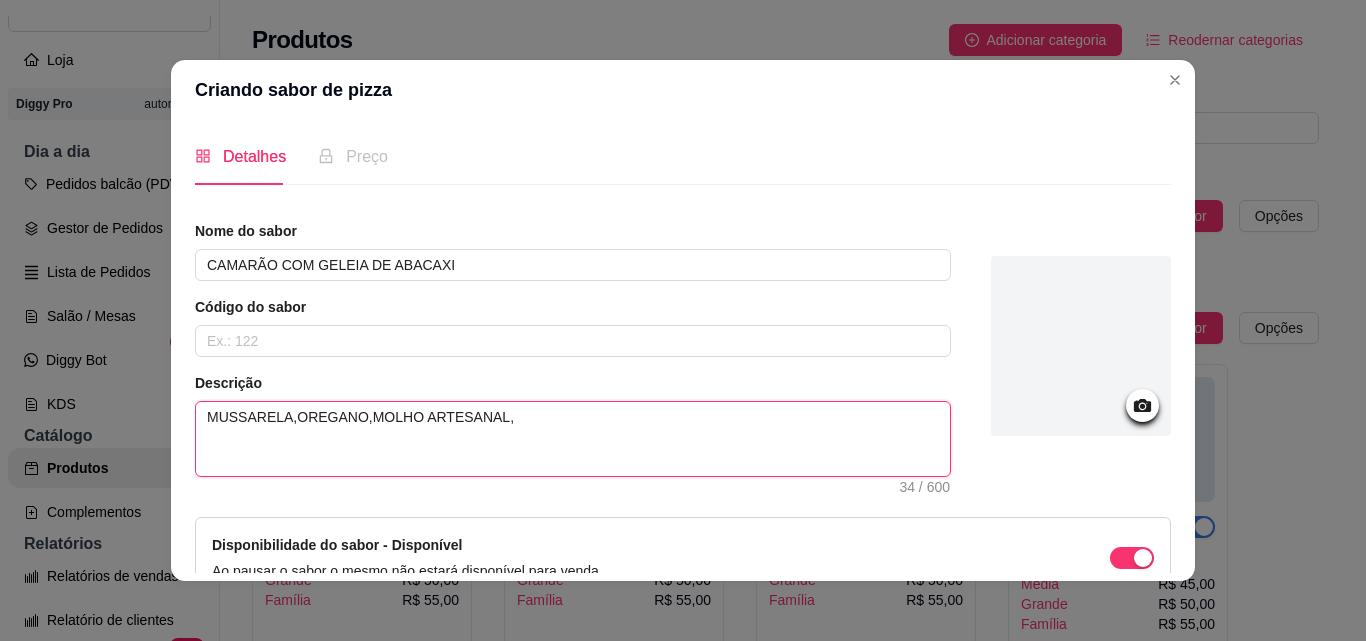 type 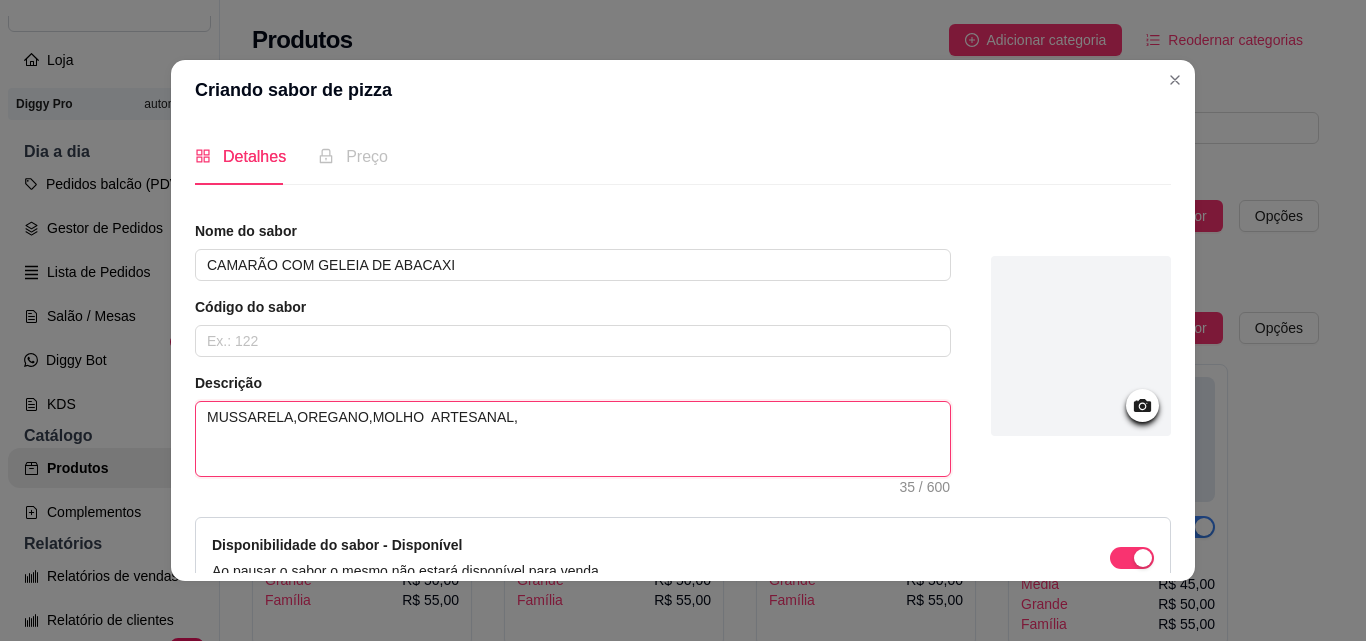 type 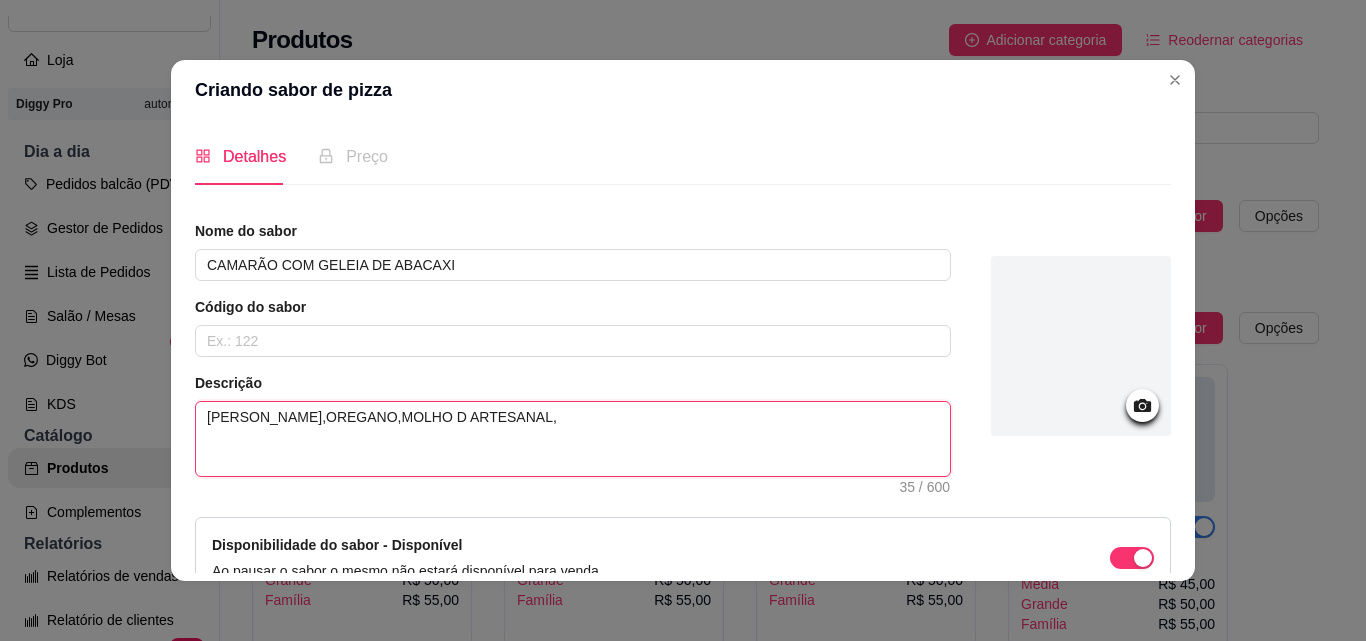 type 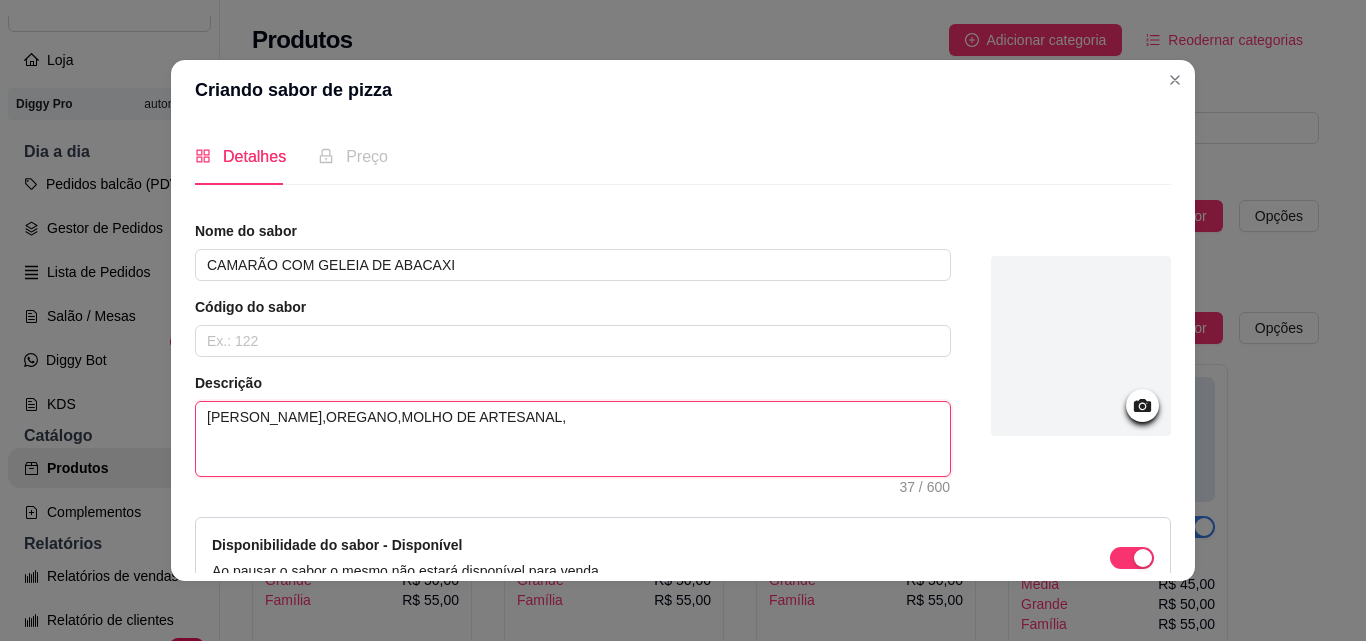 type 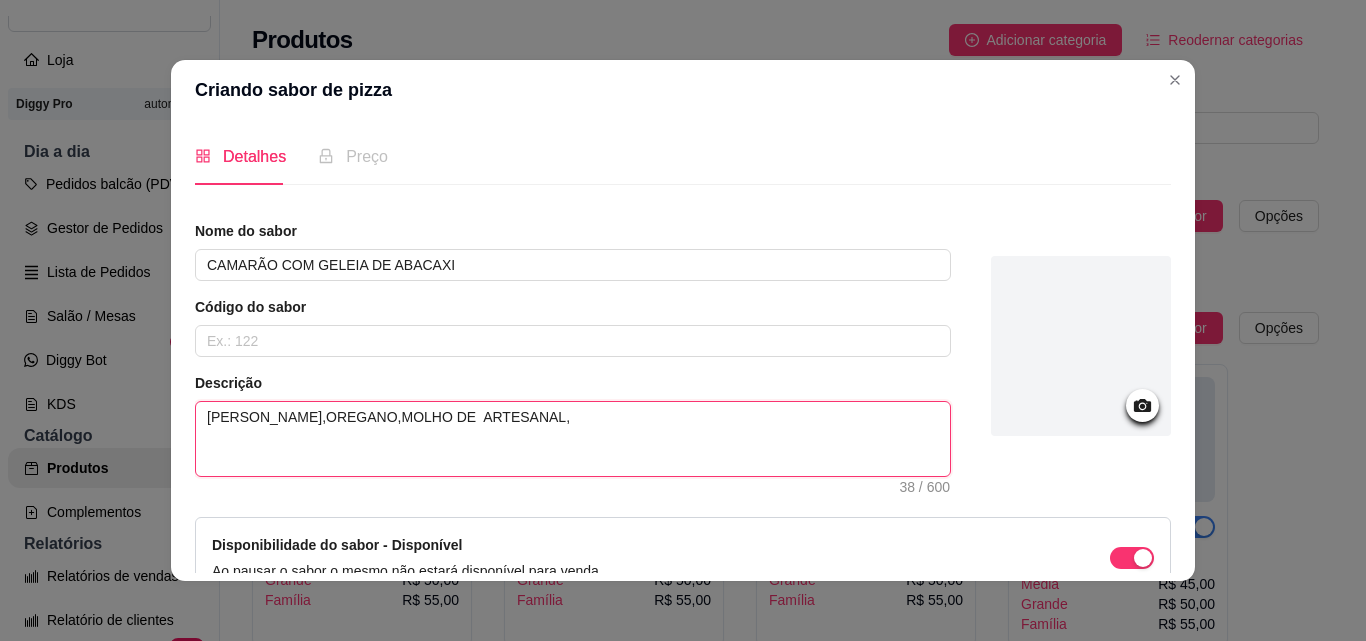 type 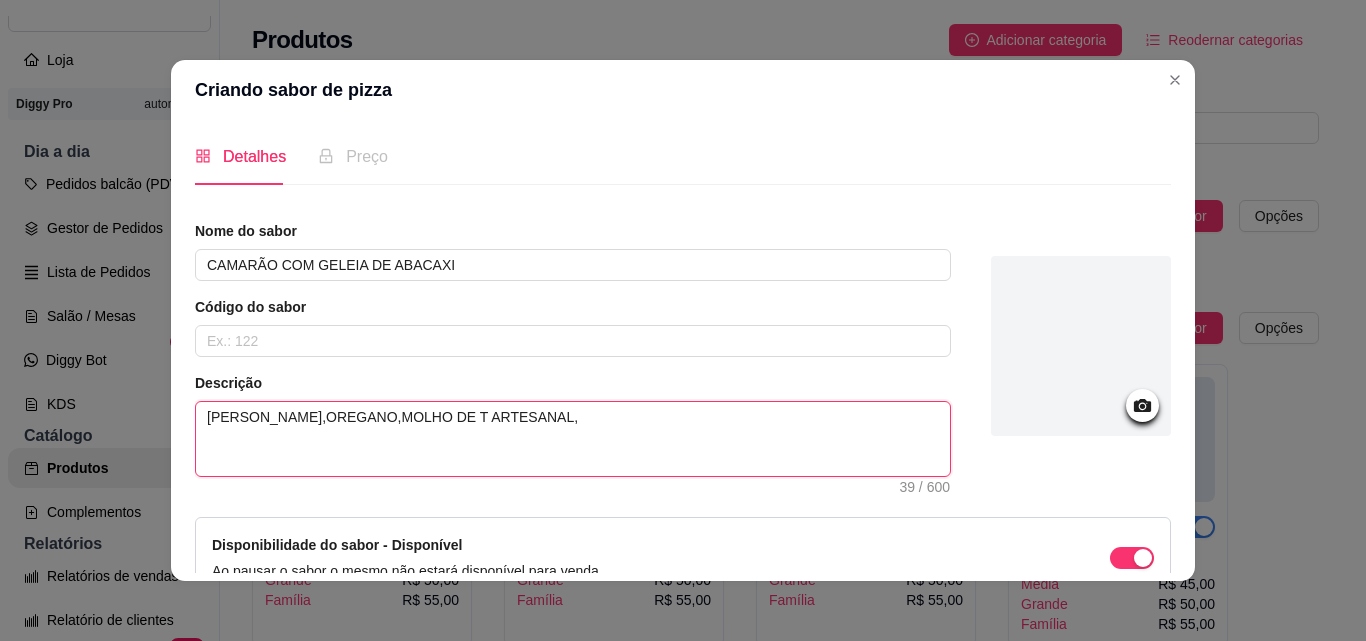 type 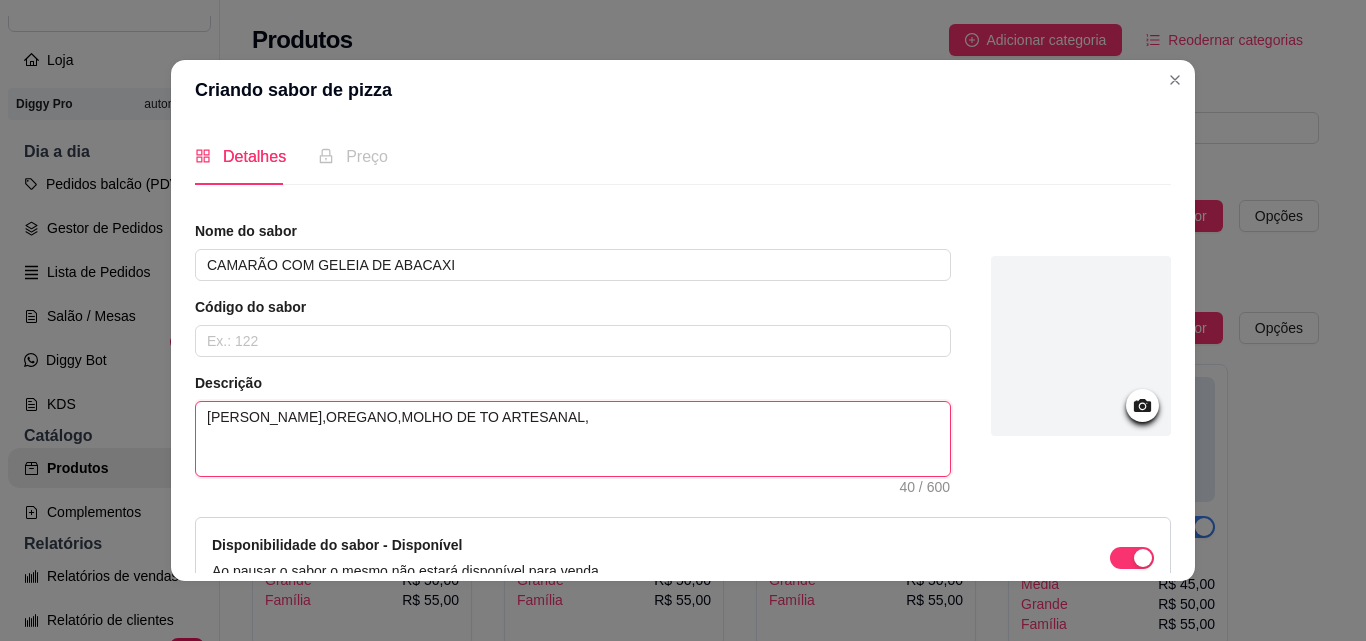 type 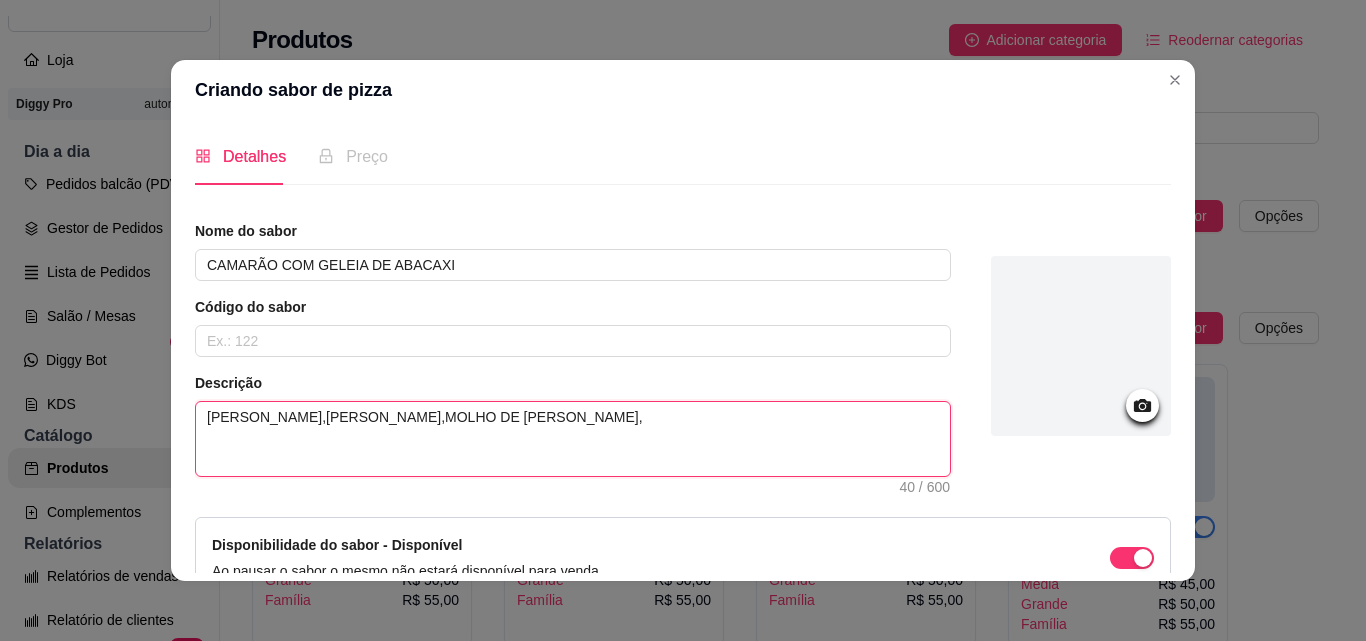 type 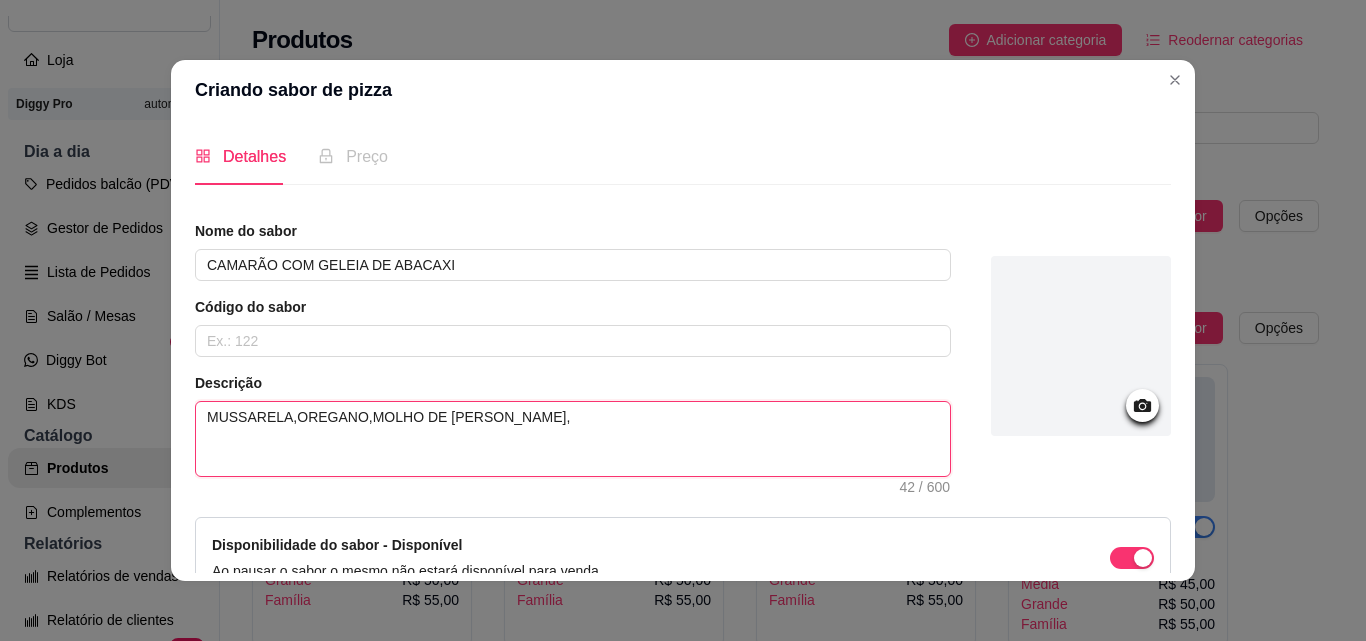 type 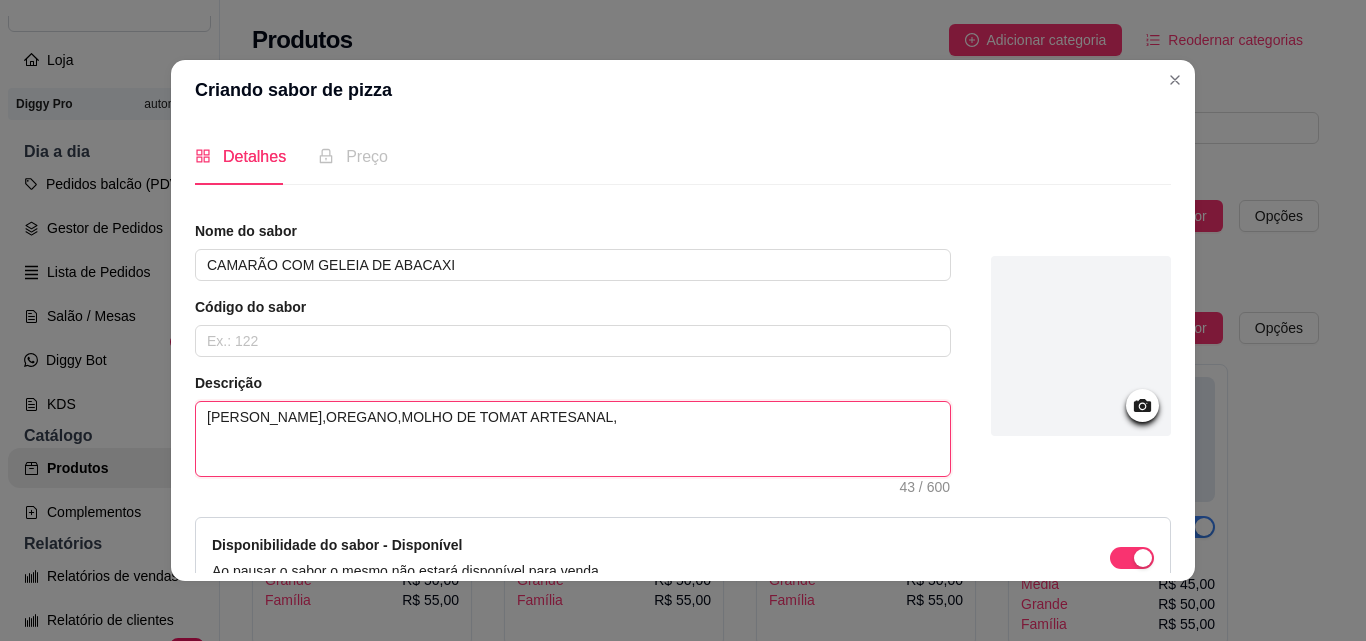 type 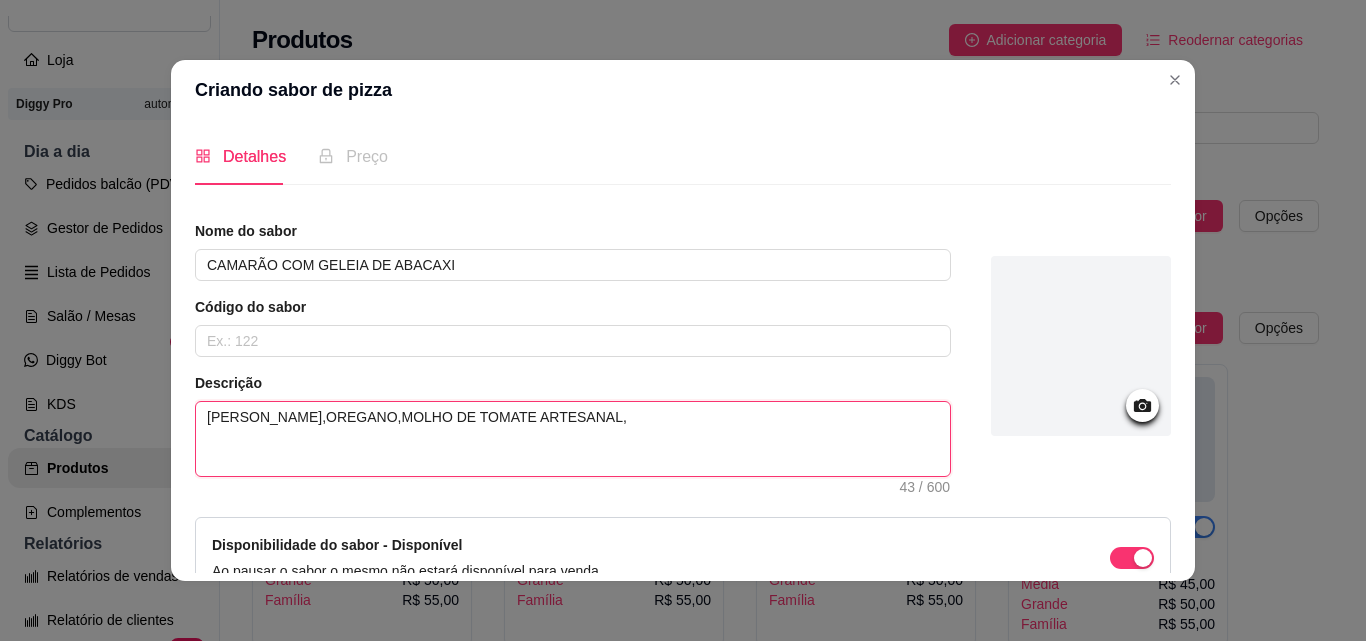 type 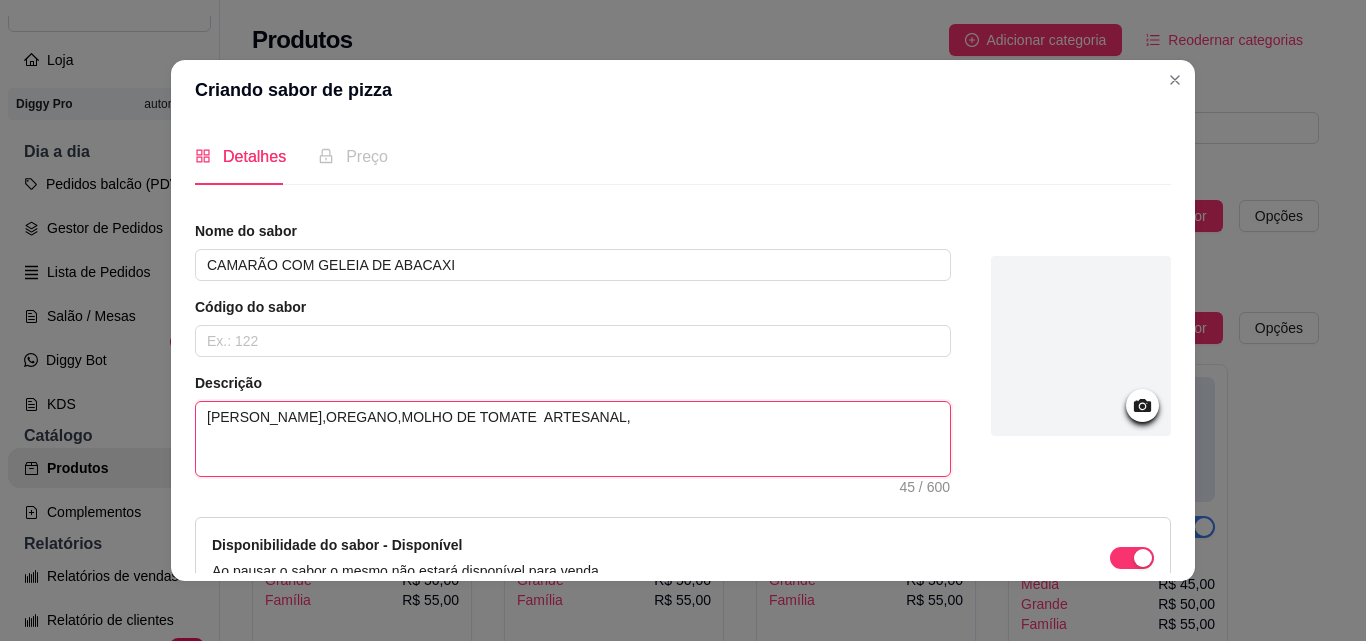 type 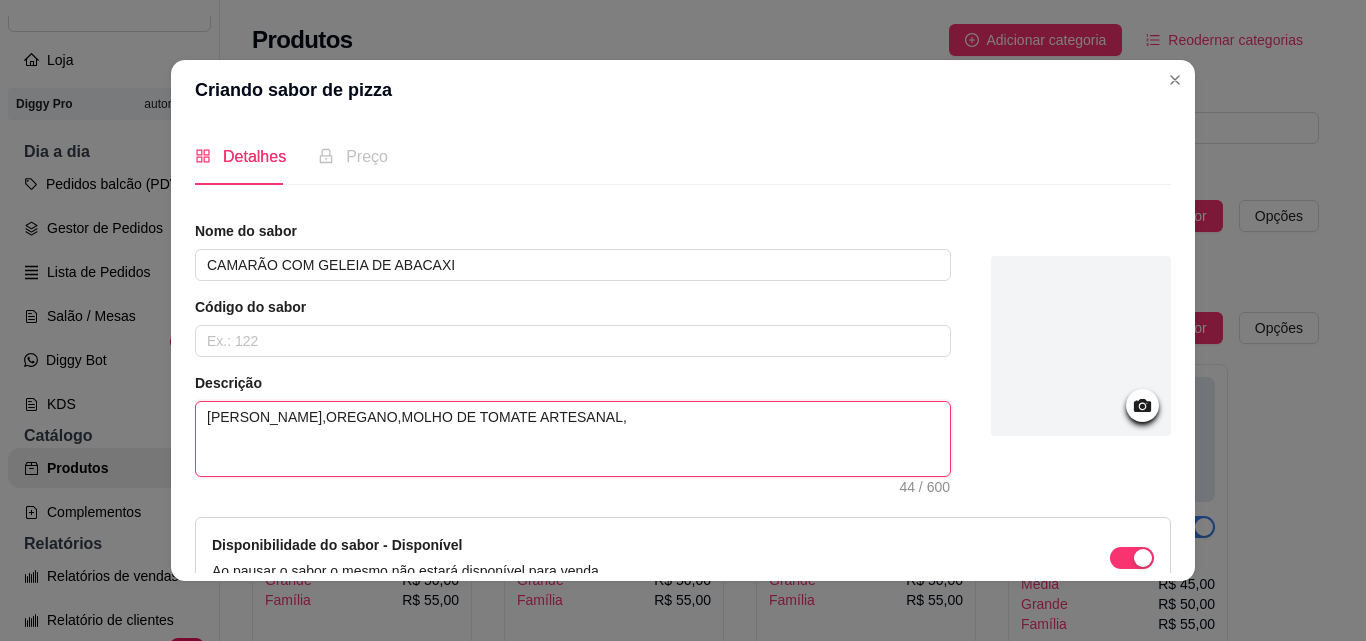 type 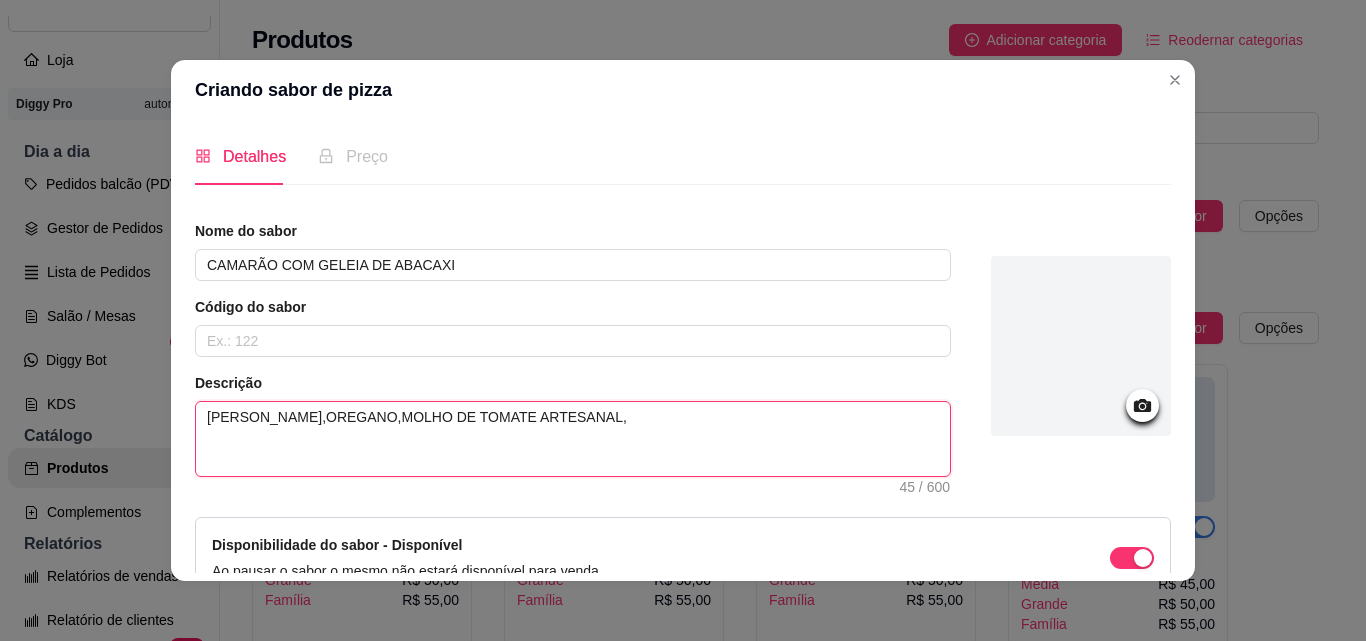 type 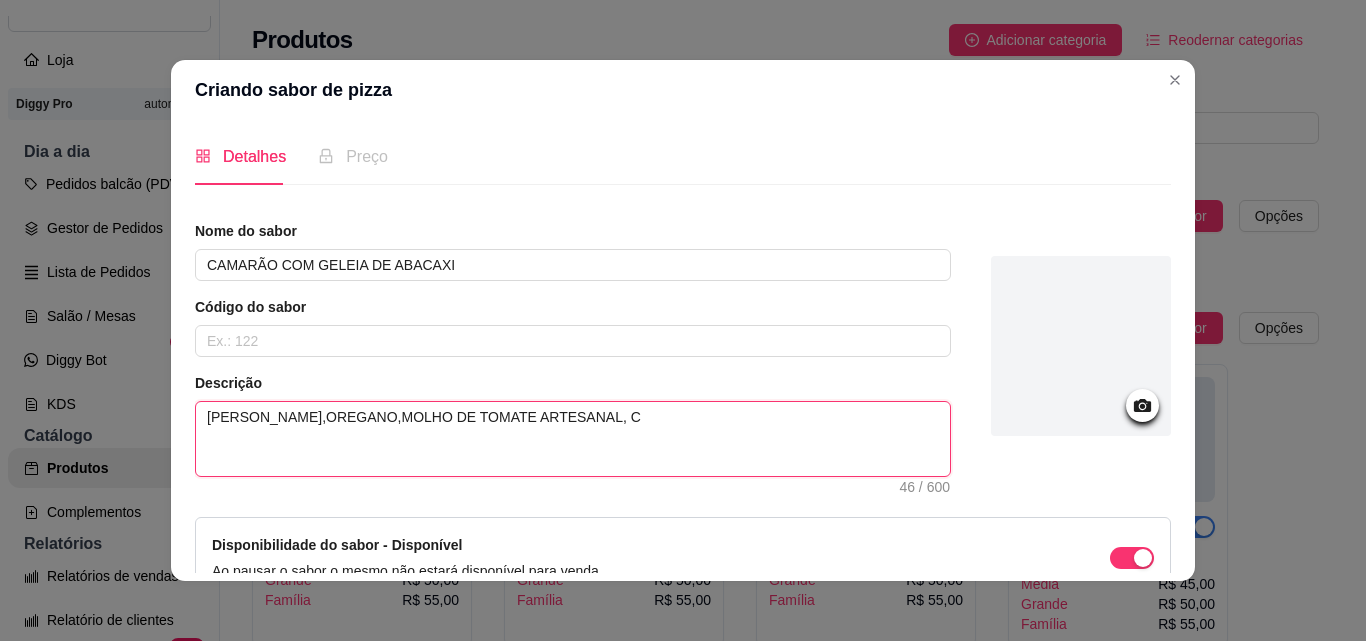 type 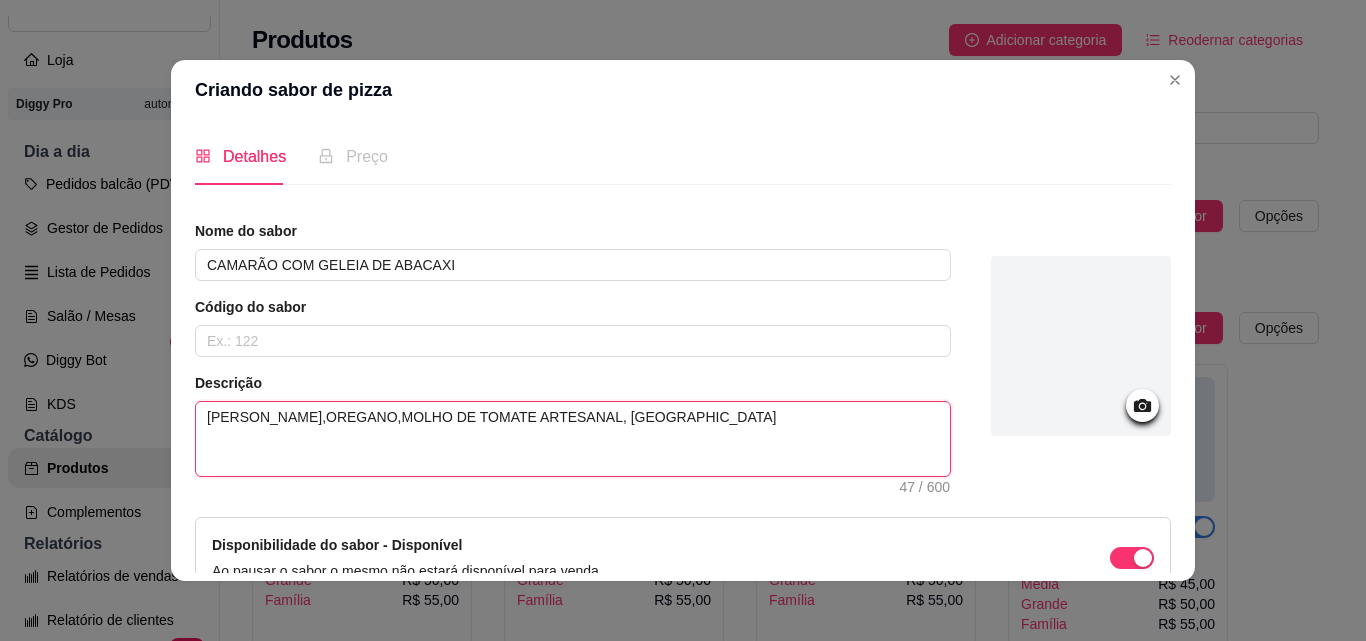 type 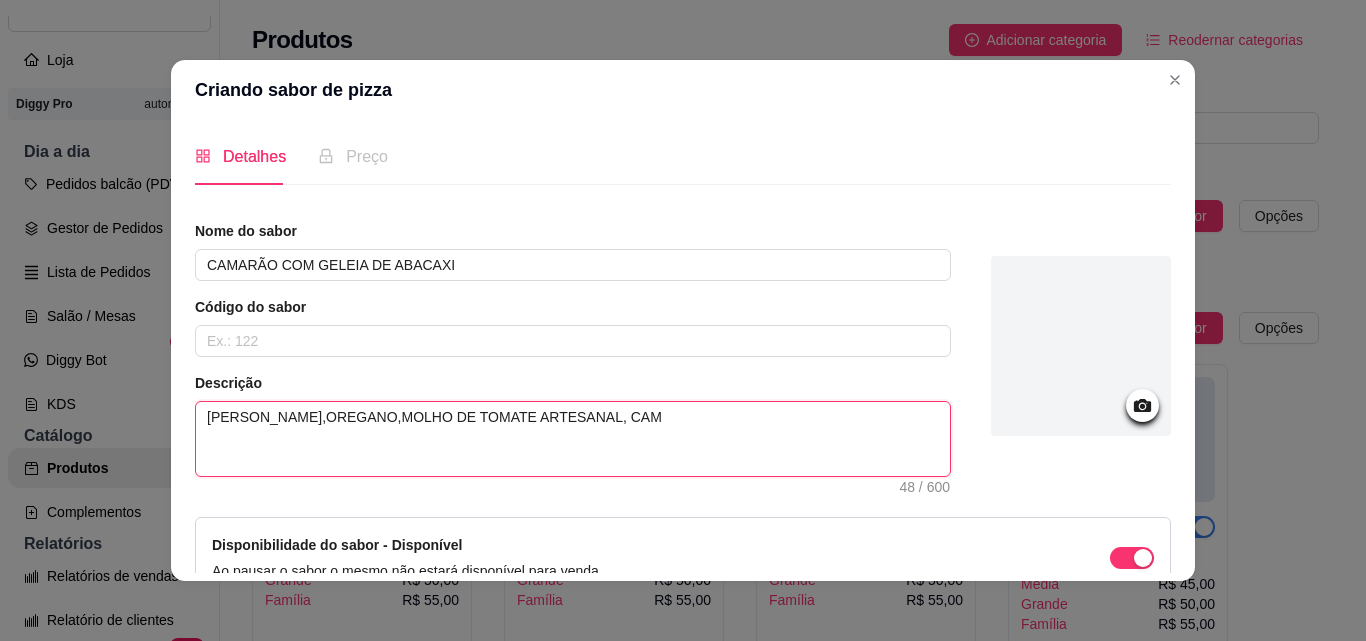 type 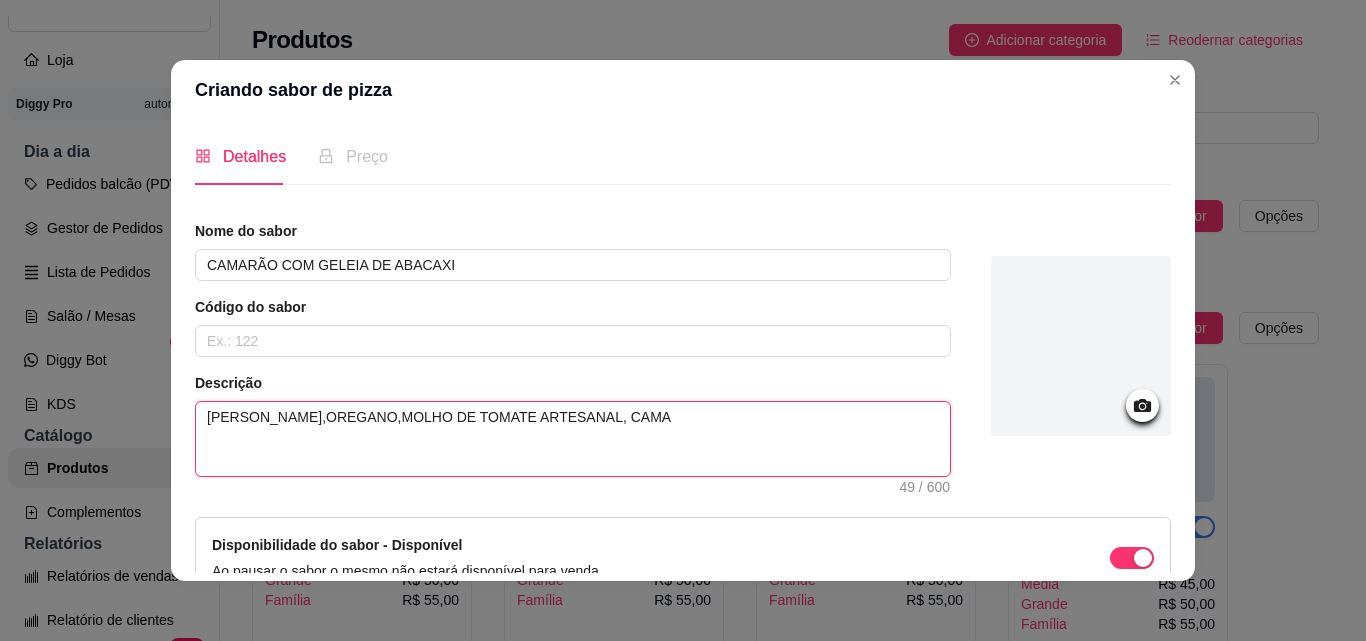 type 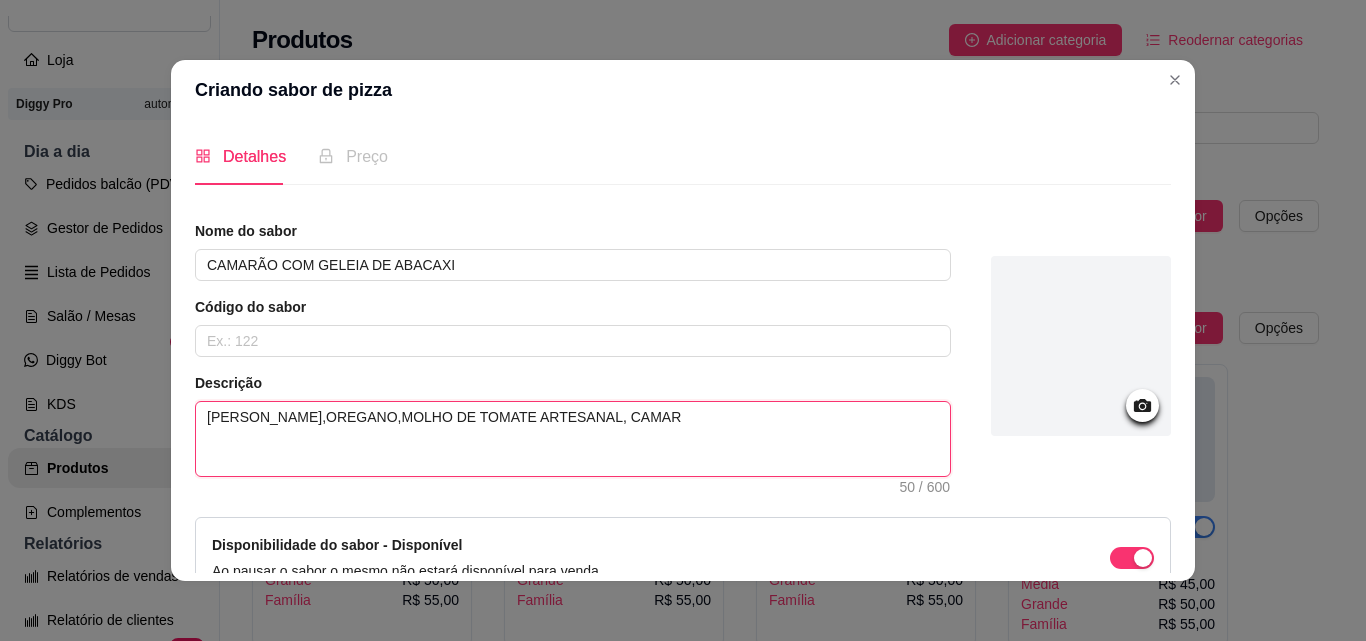 type 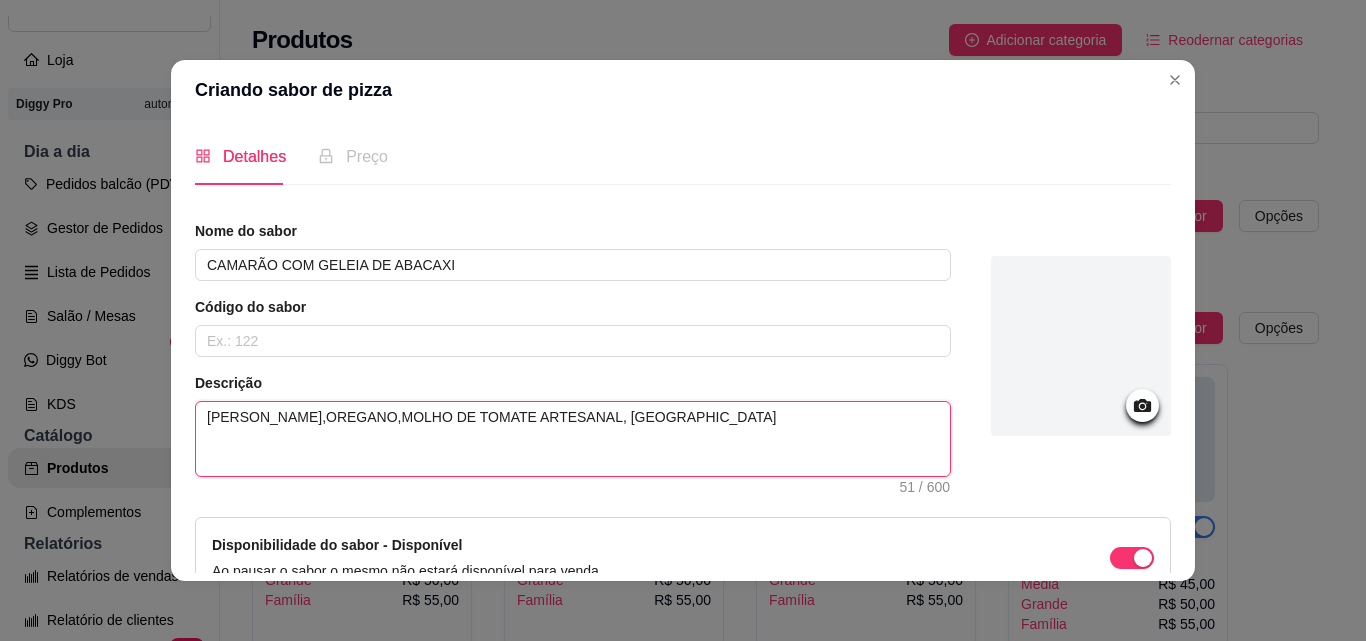type 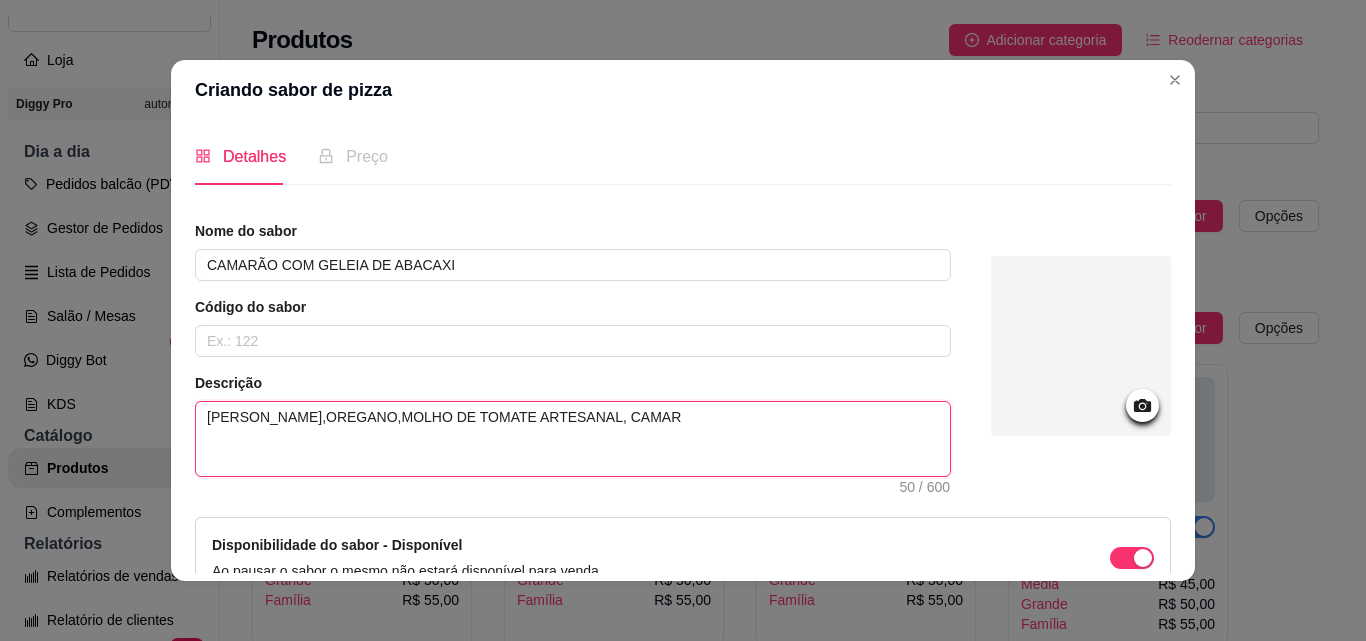 type 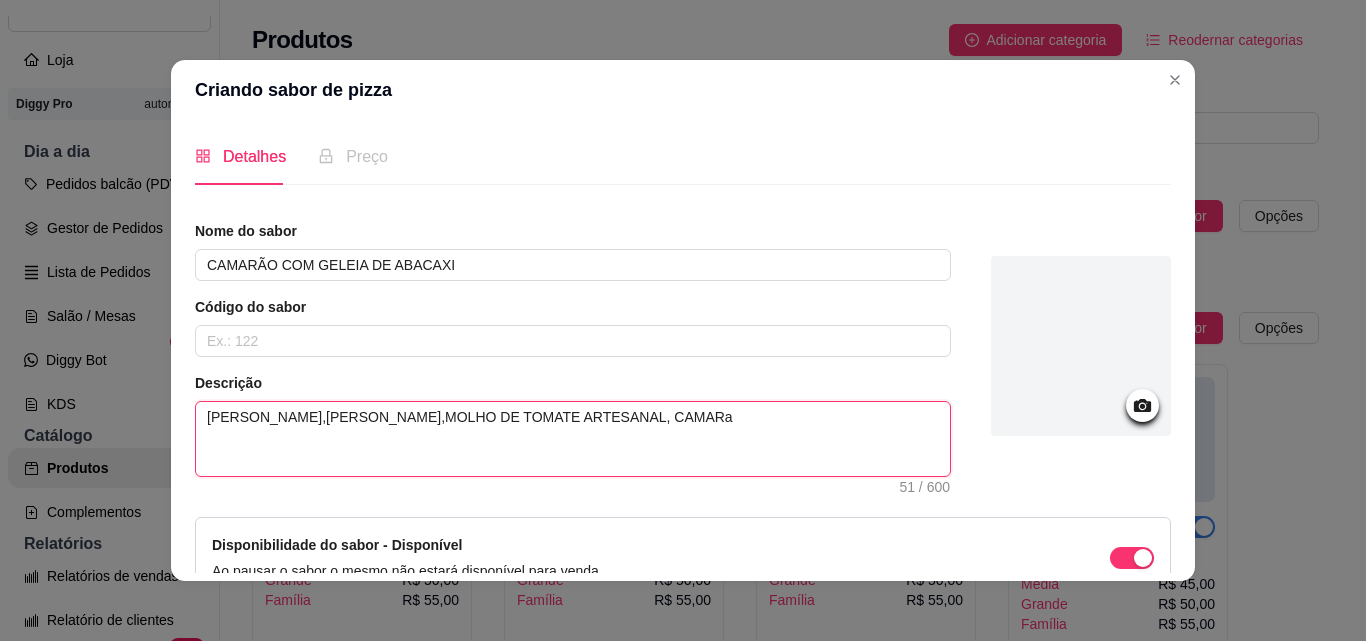 type 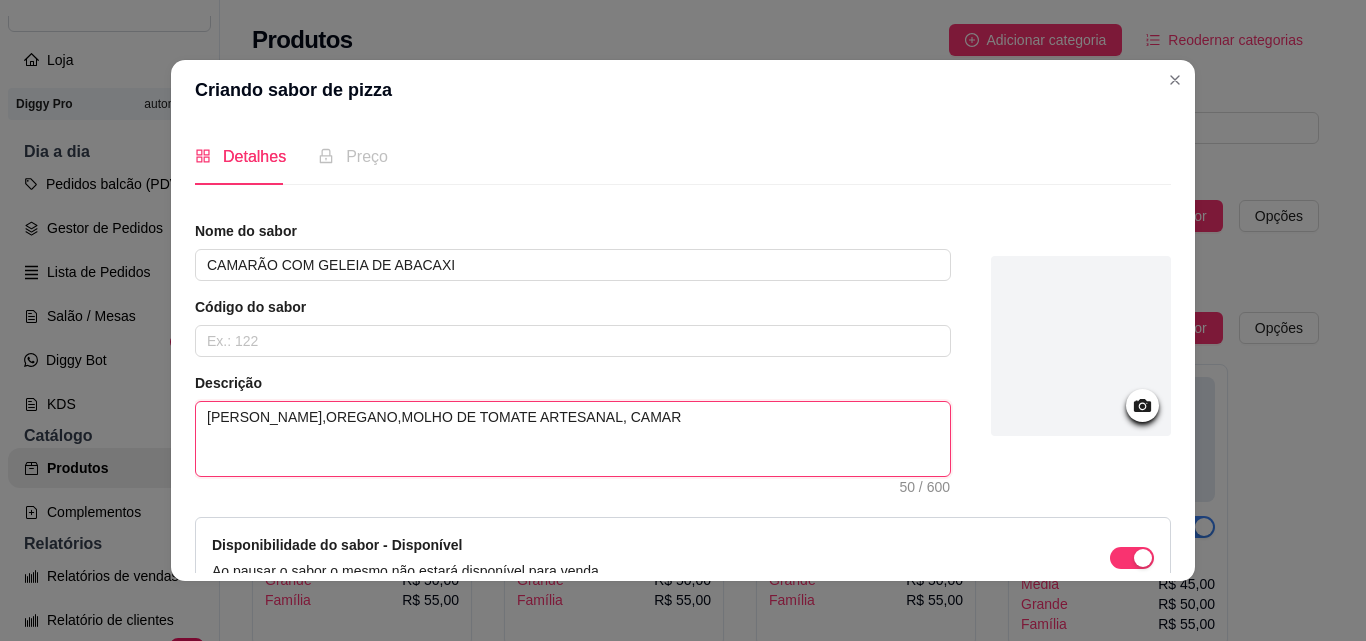 type 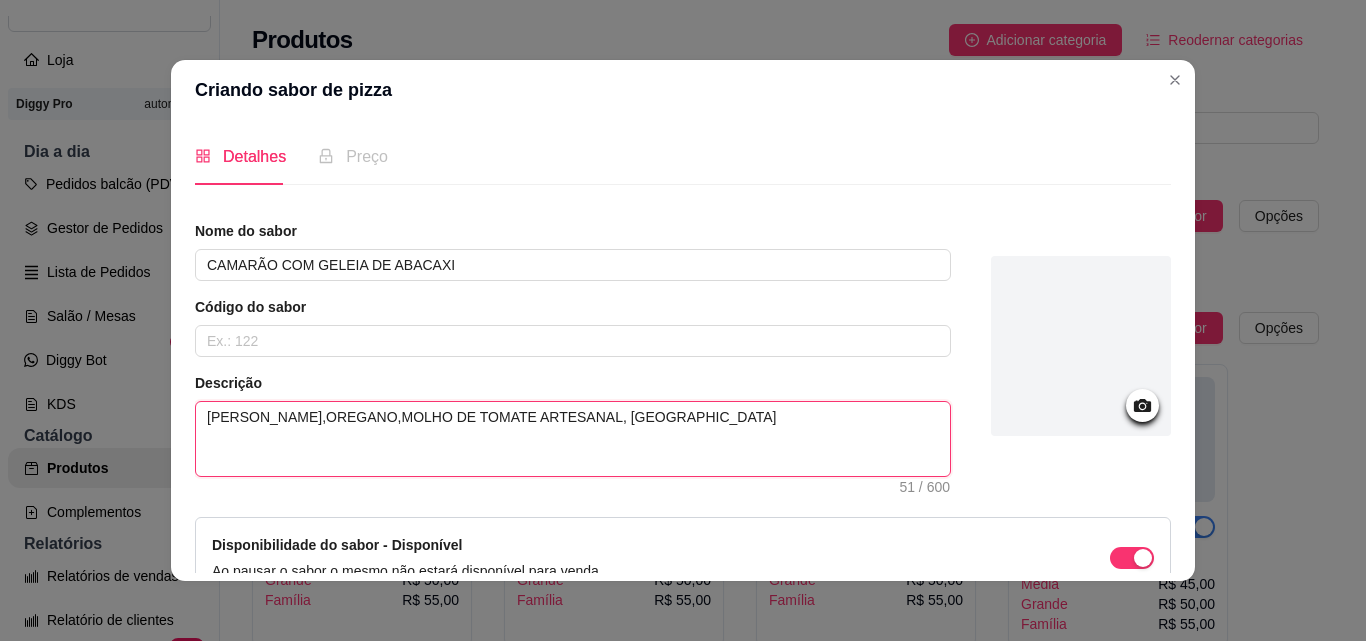 type 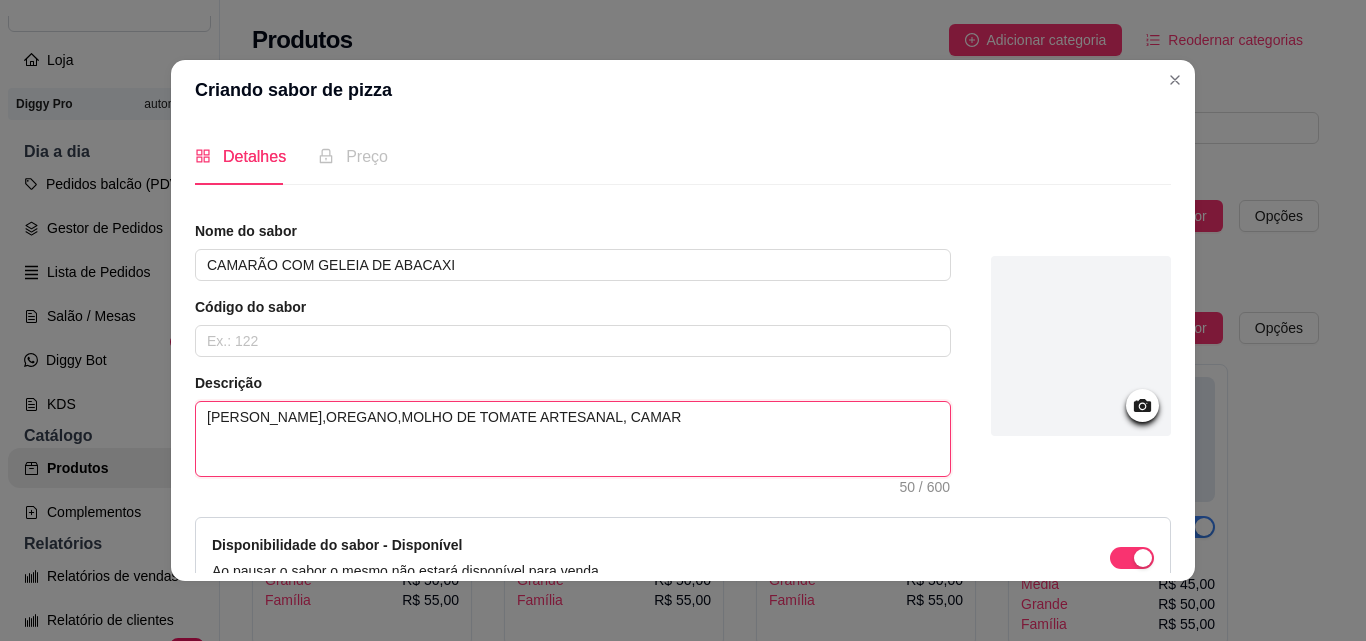type 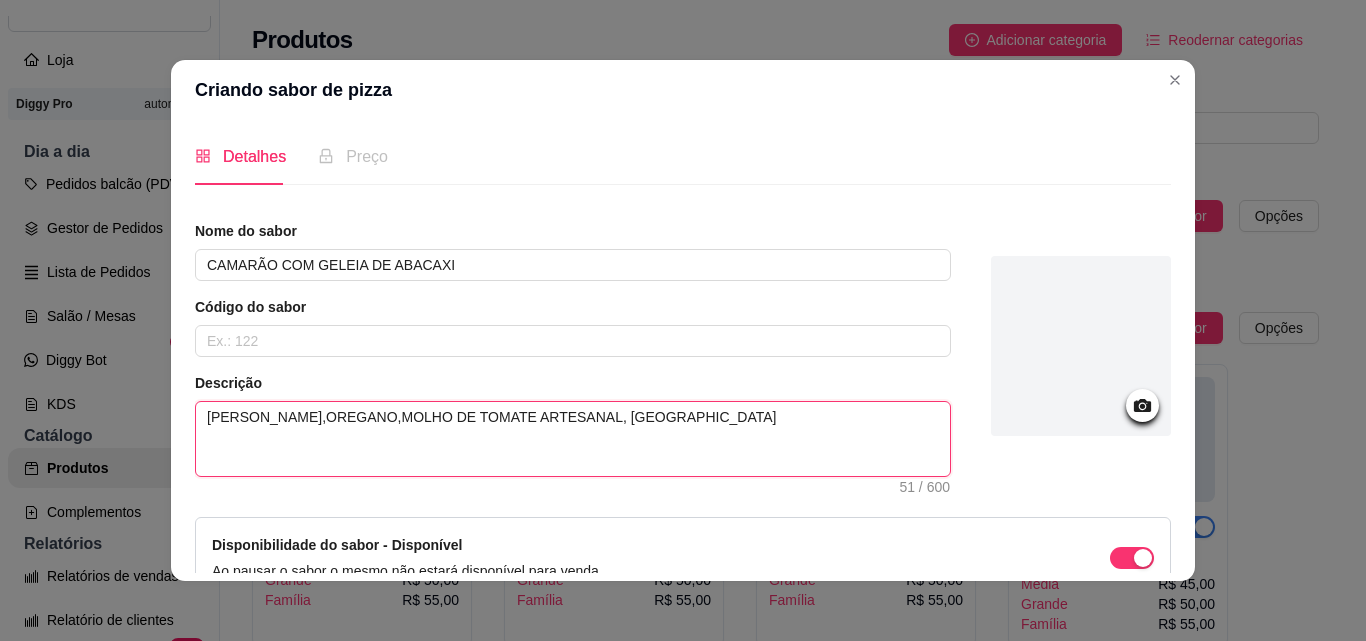 type 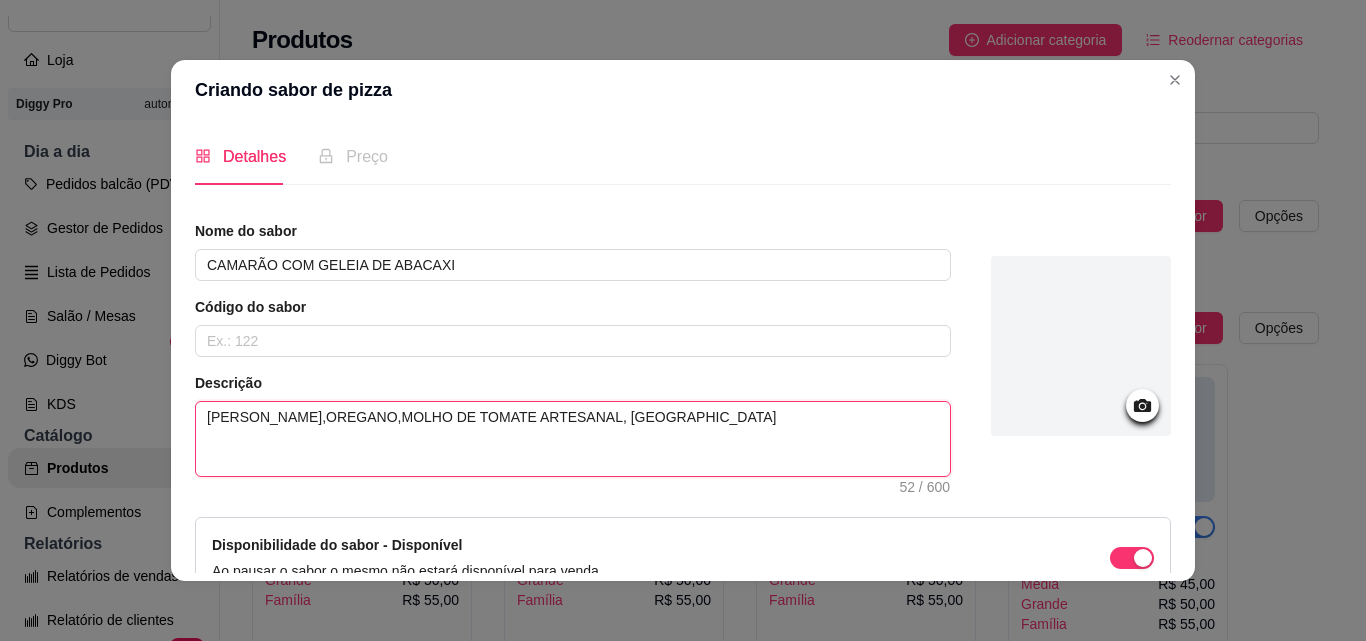 type 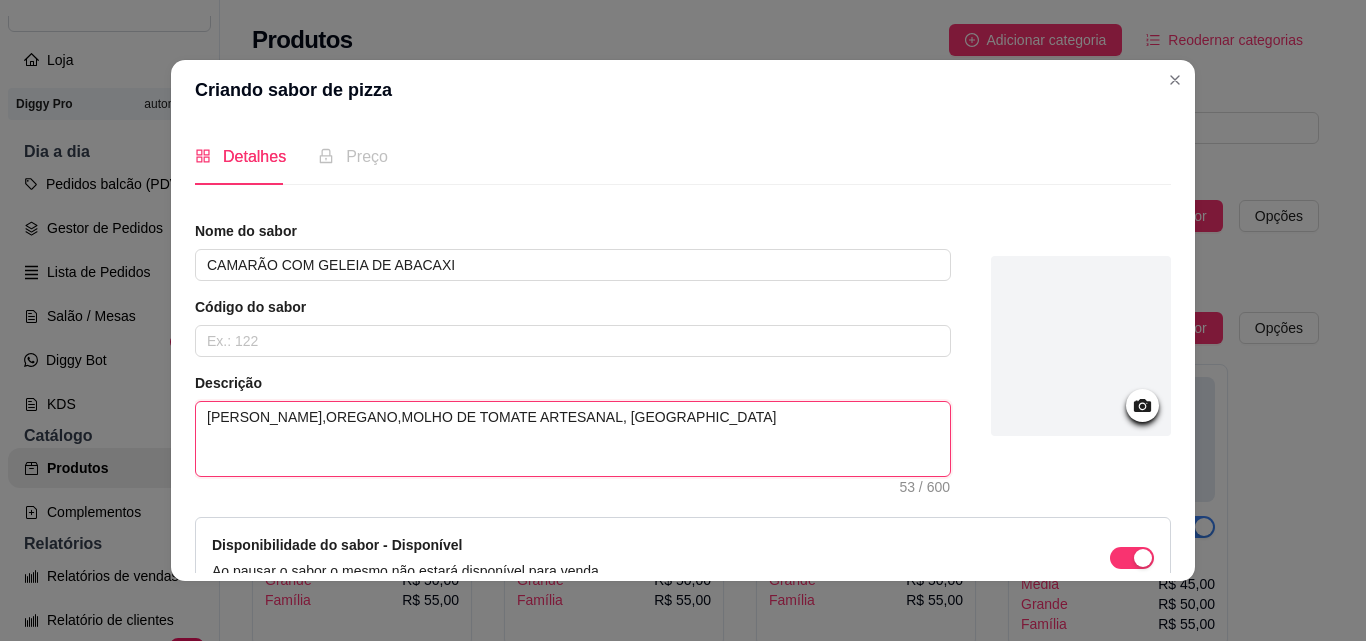 type 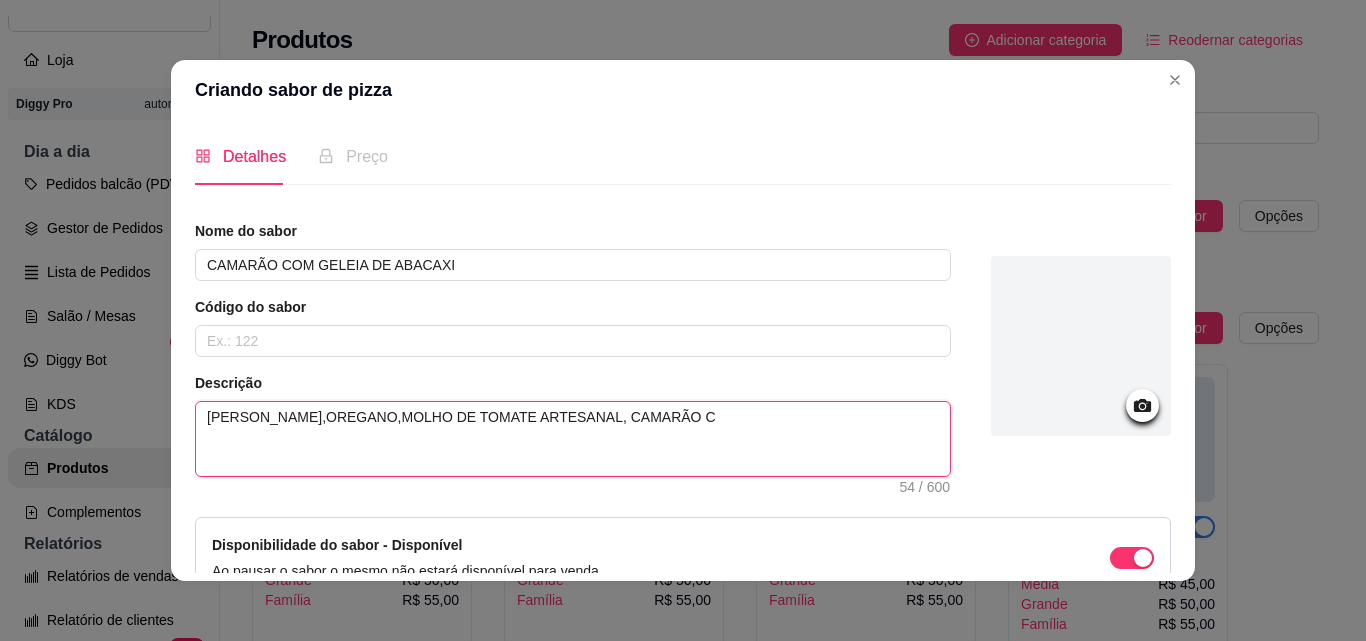 type 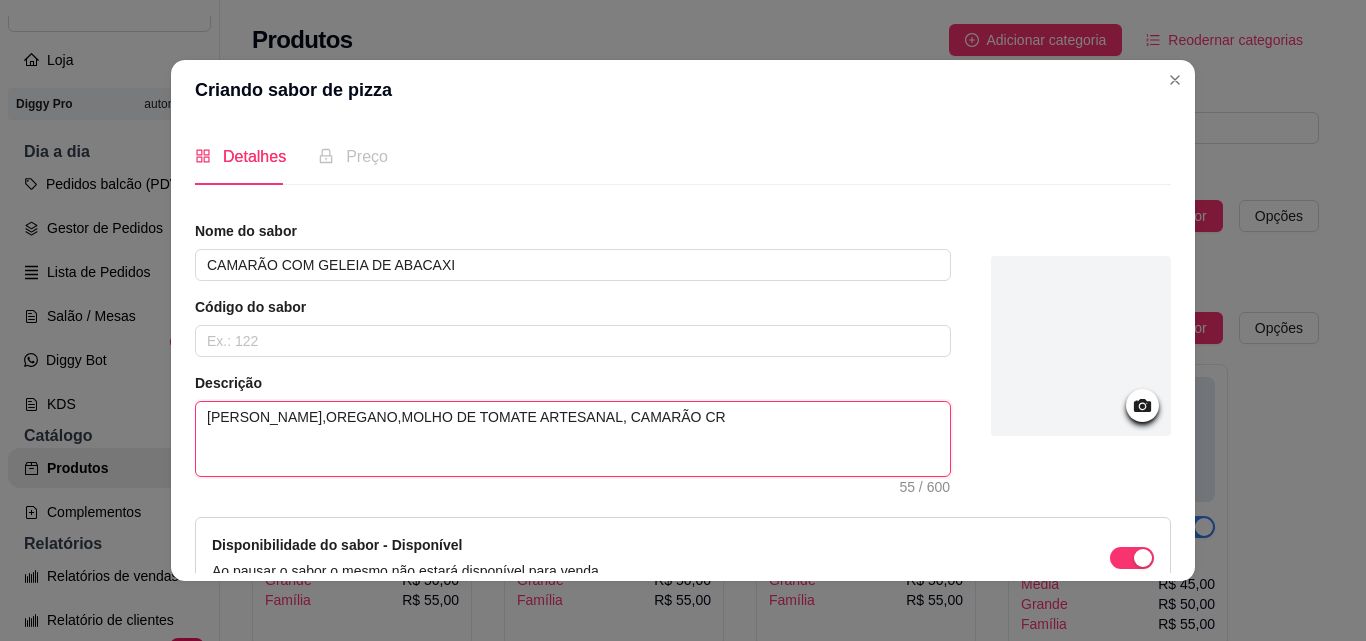 type 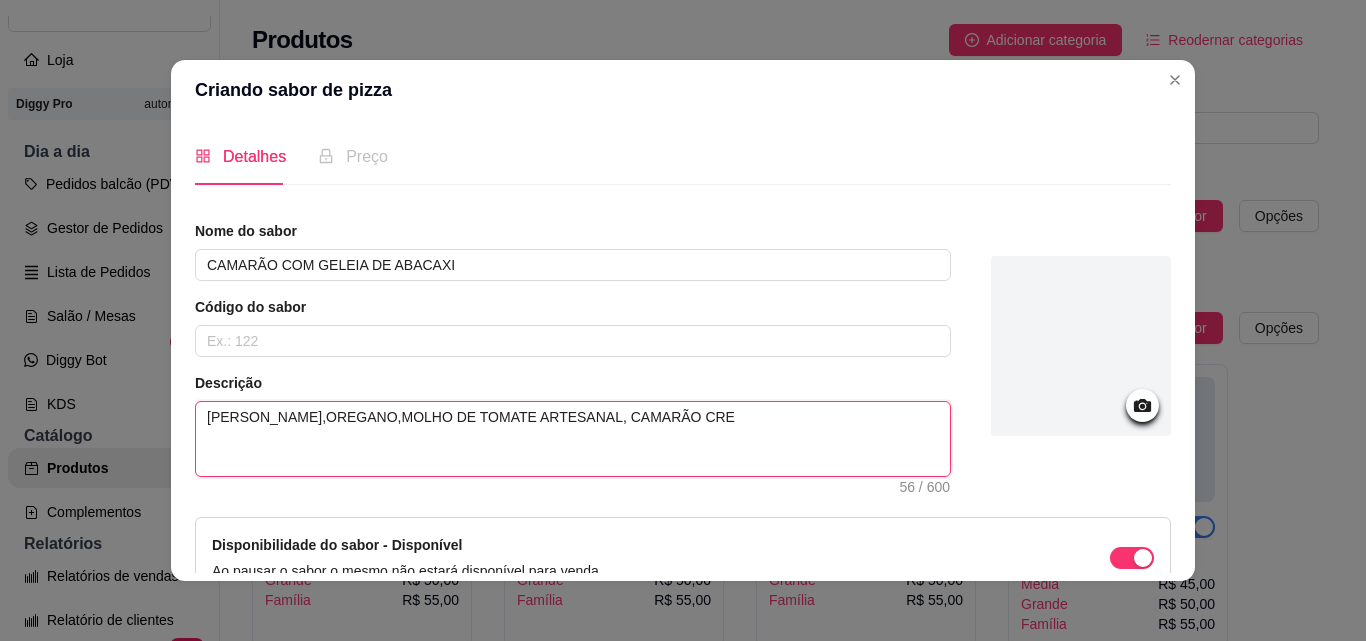type 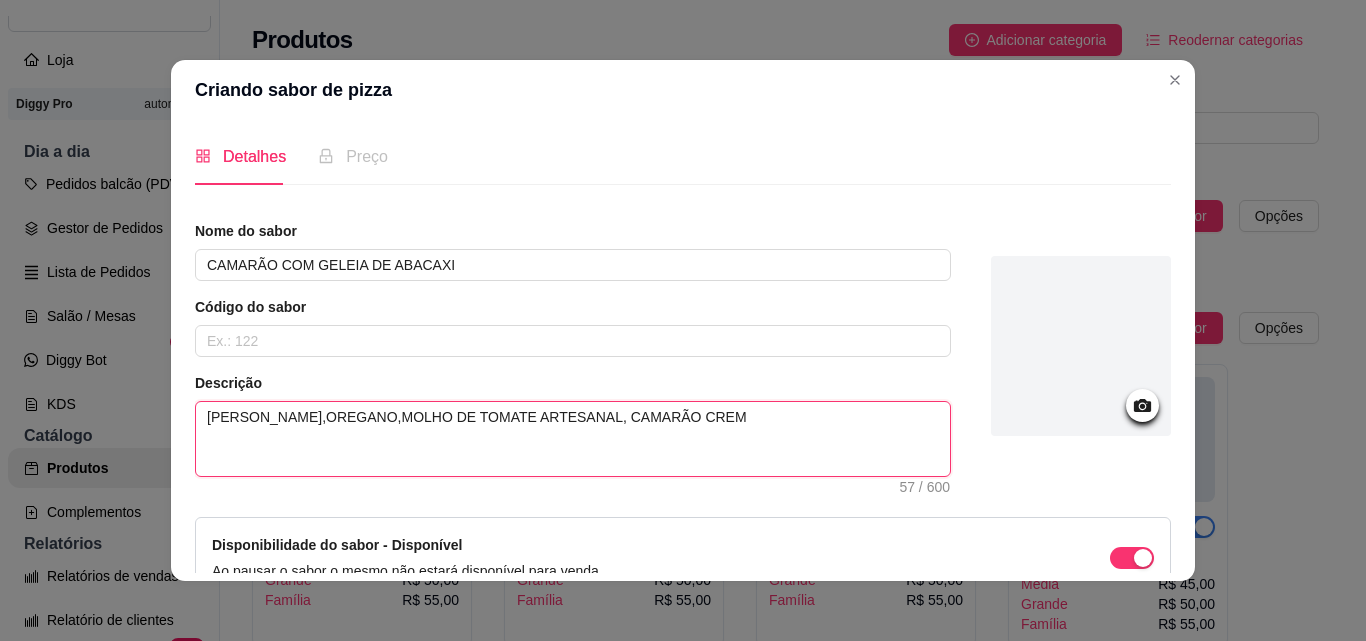 type on "[PERSON_NAME],OREGANO,MOLHO DE TOMATE ARTESANAL, CAMARÃO CREMO" 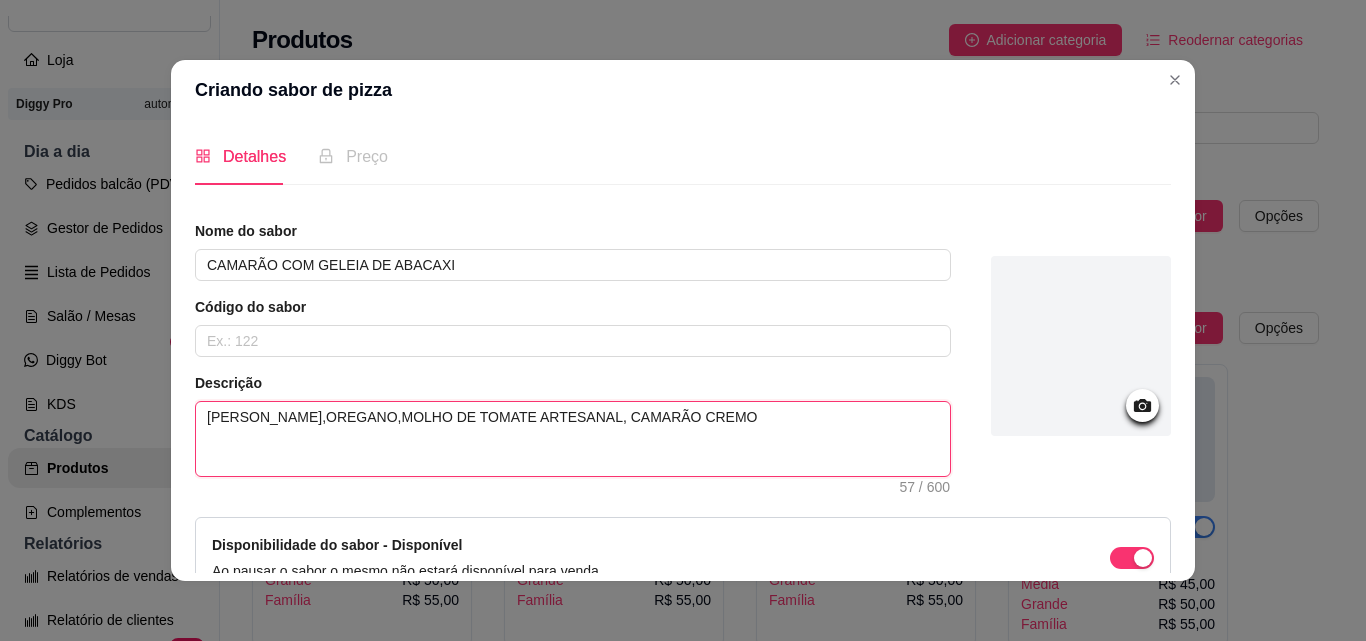 type 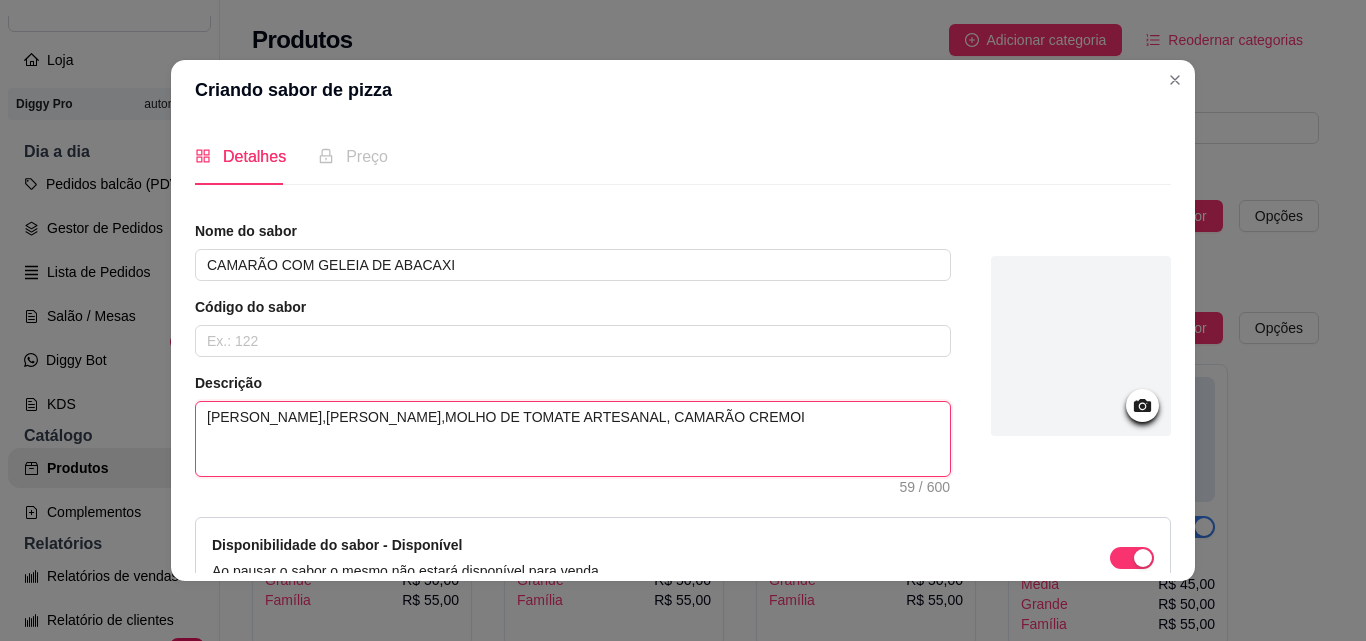 type 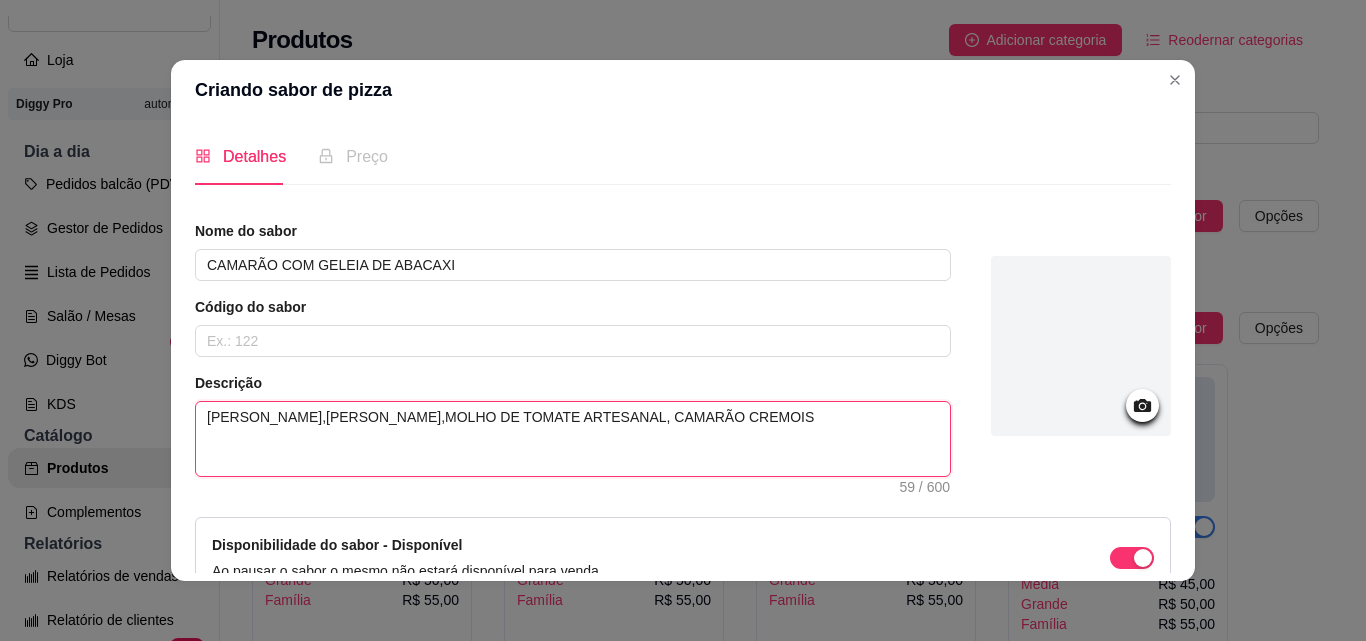 type on "[PERSON_NAME],[PERSON_NAME],MOLHO DE TOMATE ARTESANAL, CAMARÃO CREMOISO" 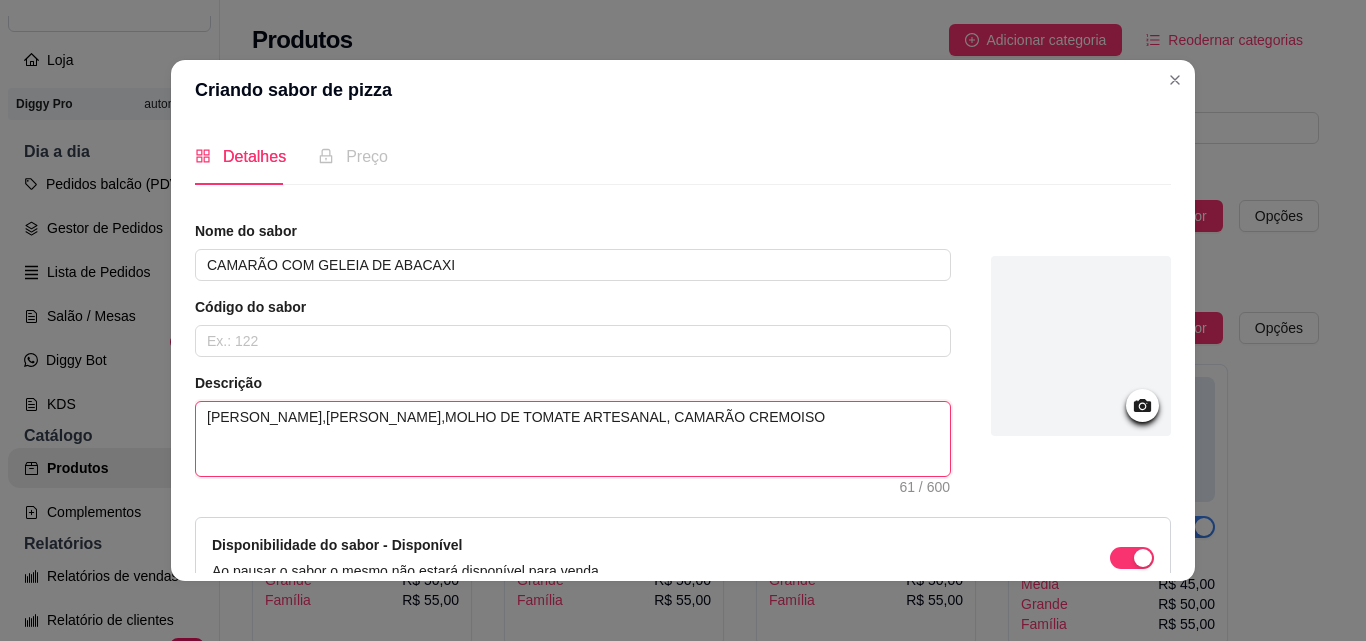 type 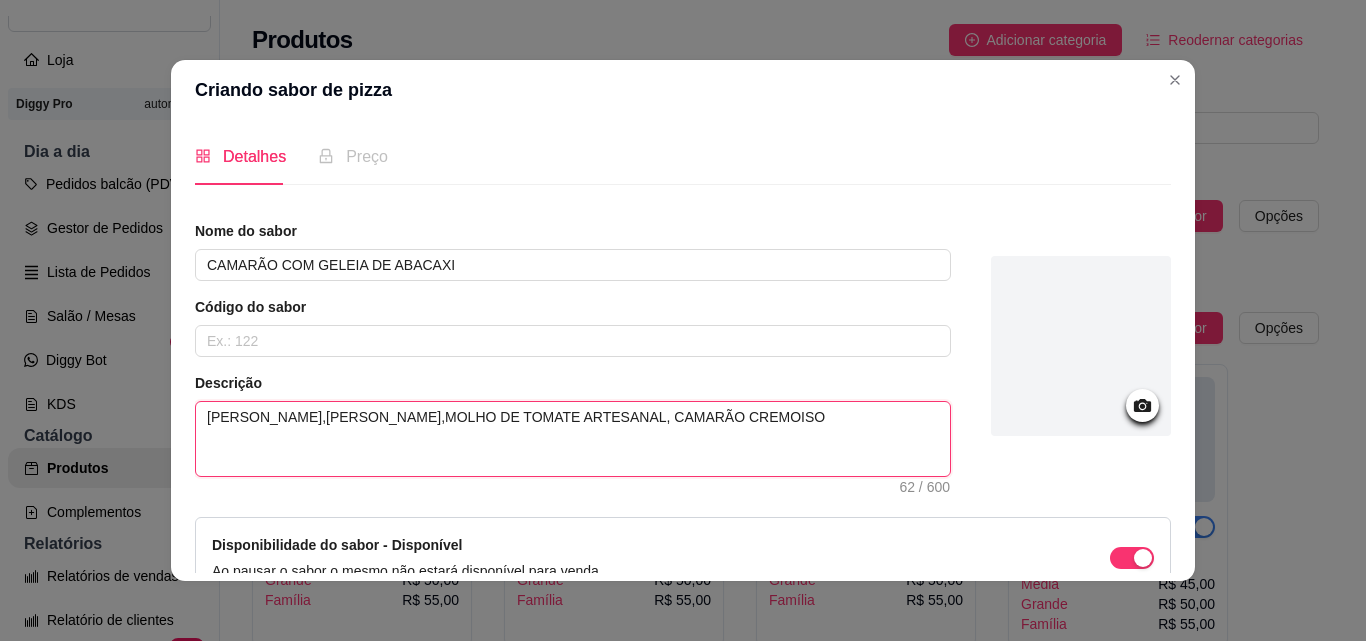 type 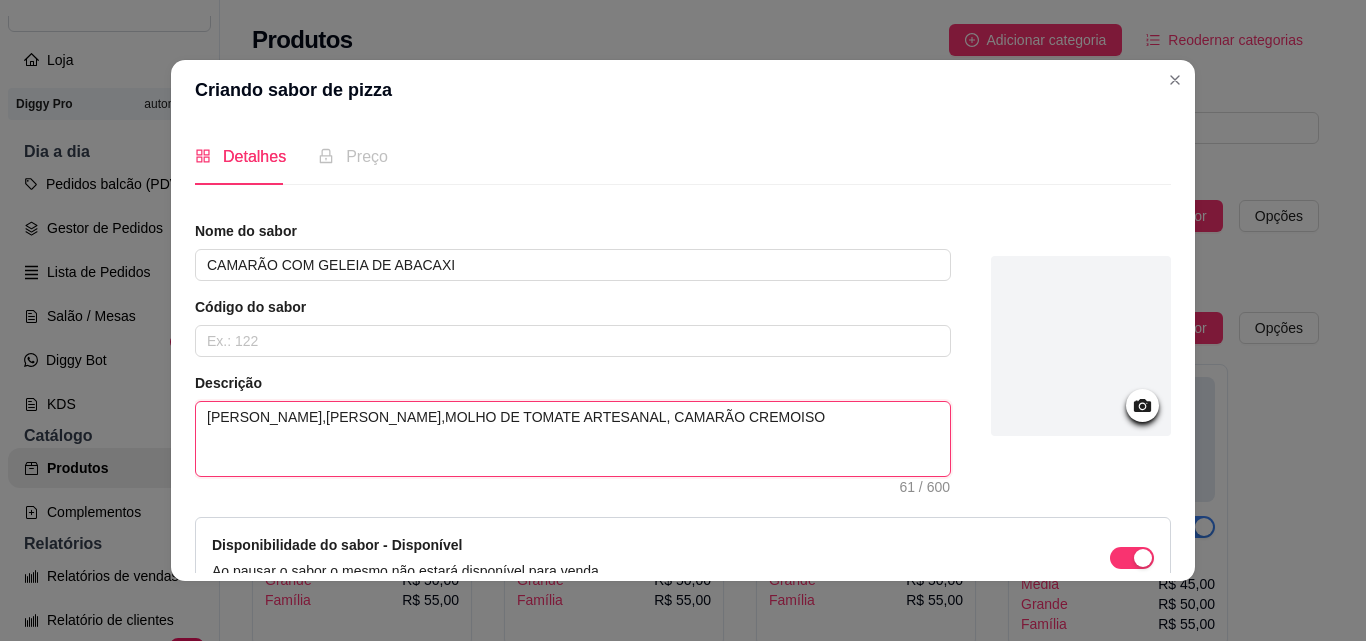 type 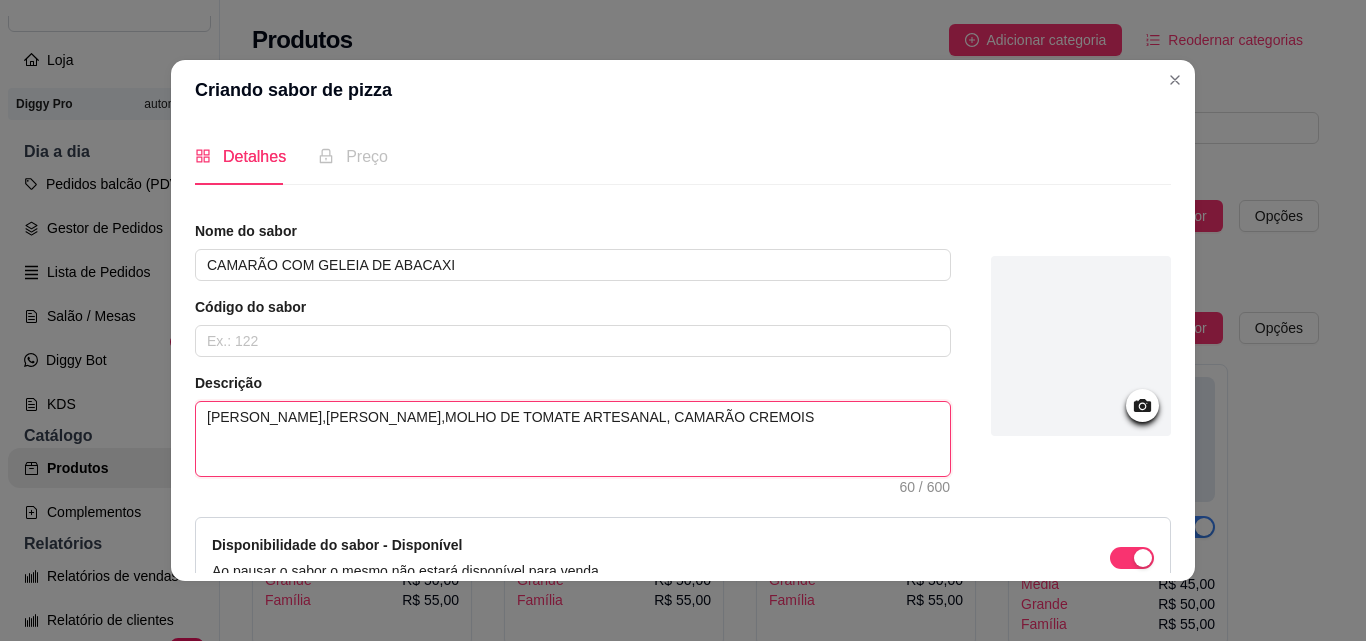 type 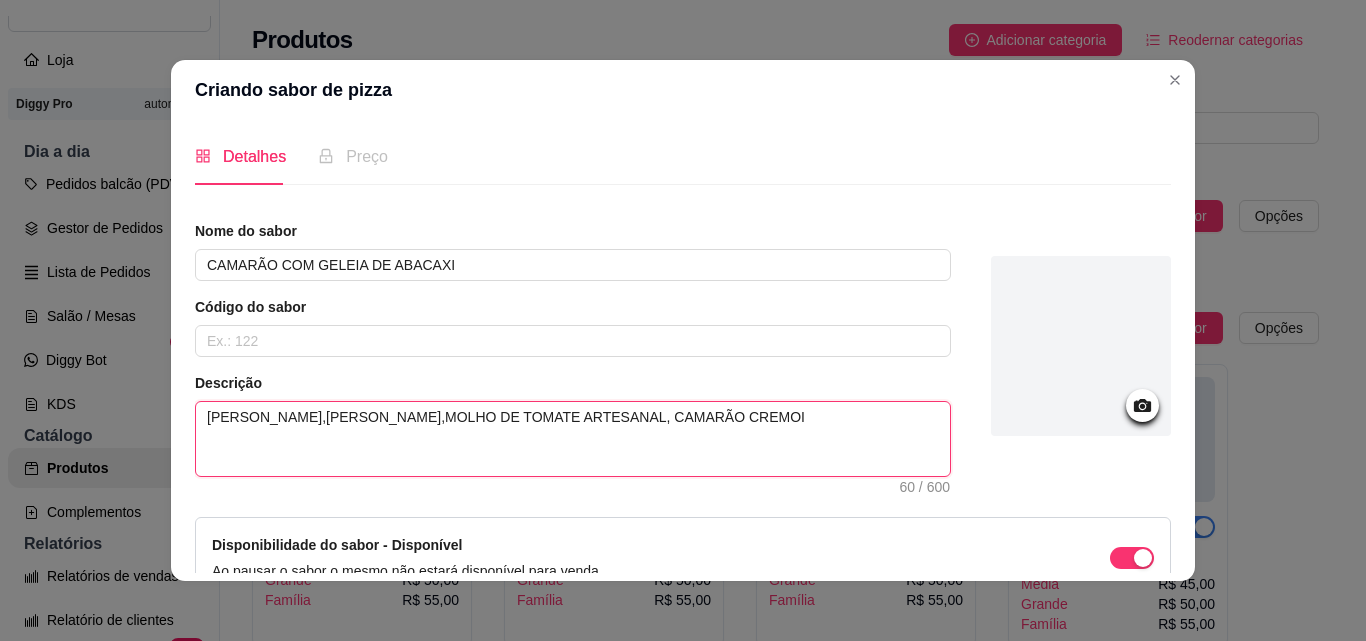 type 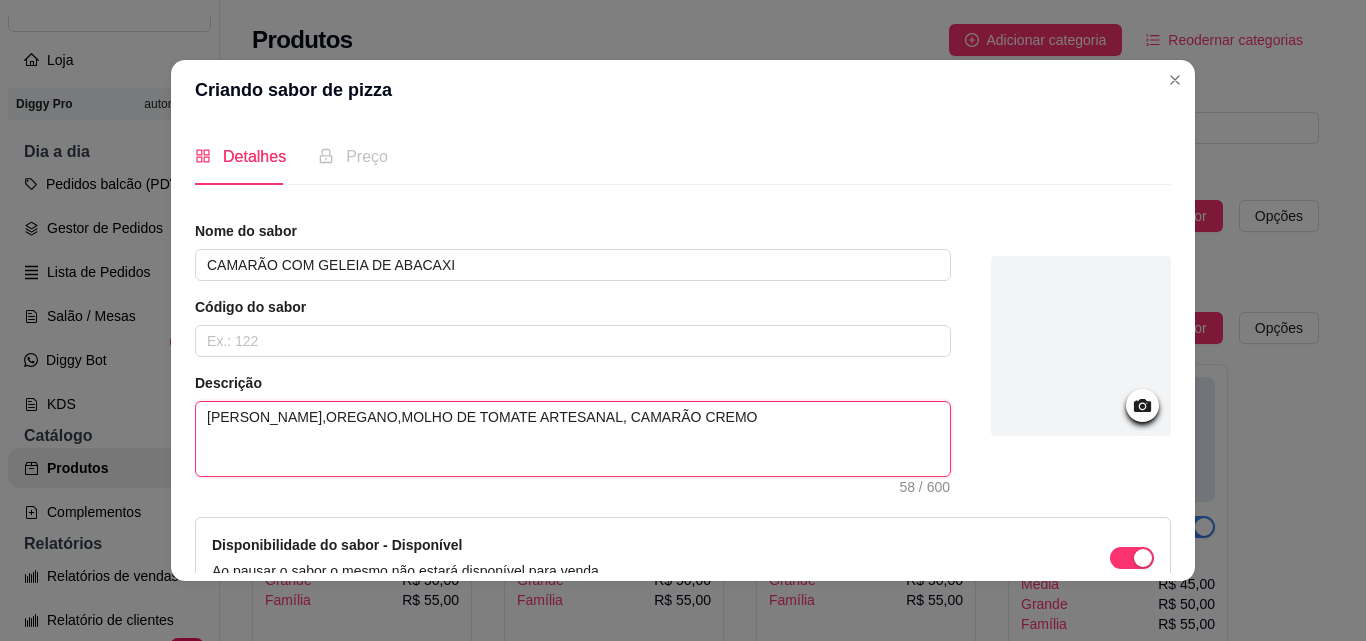 type 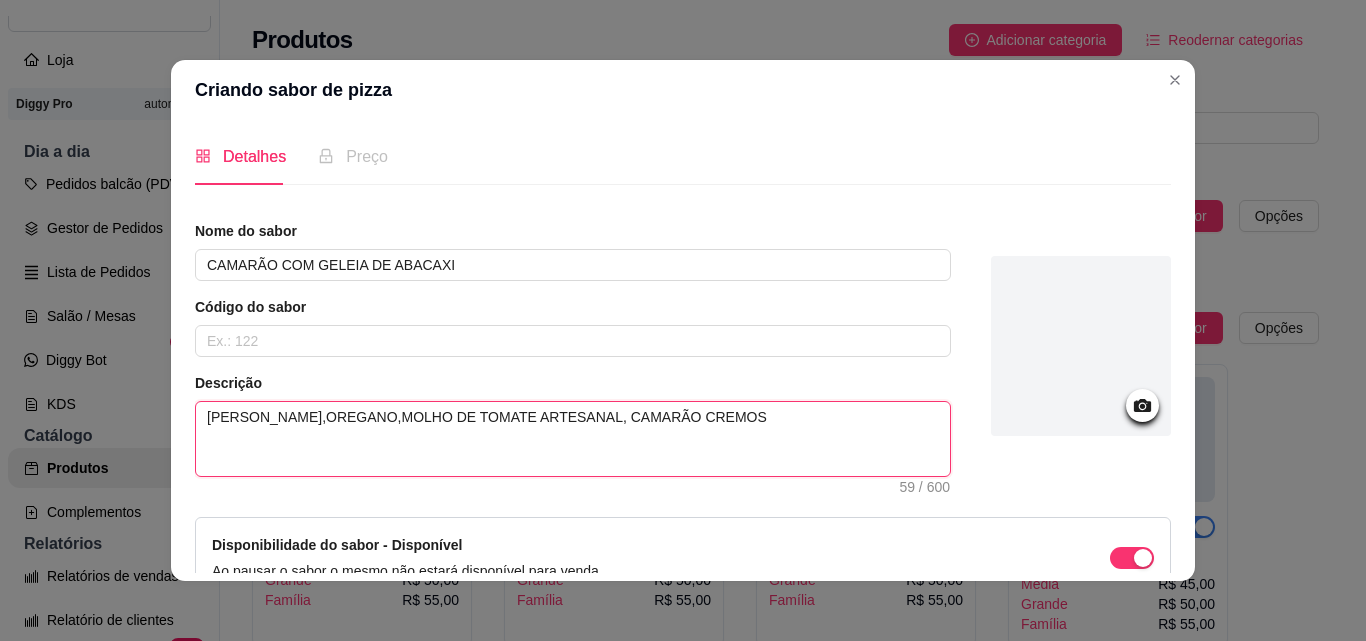 type 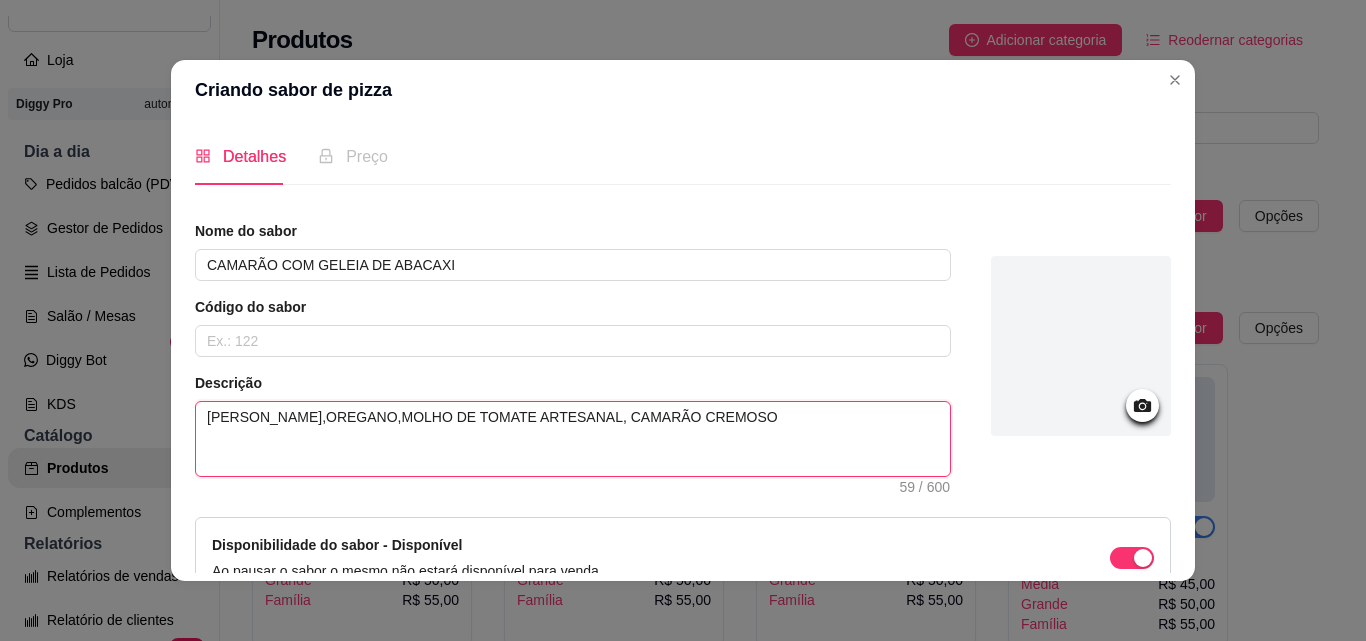 type 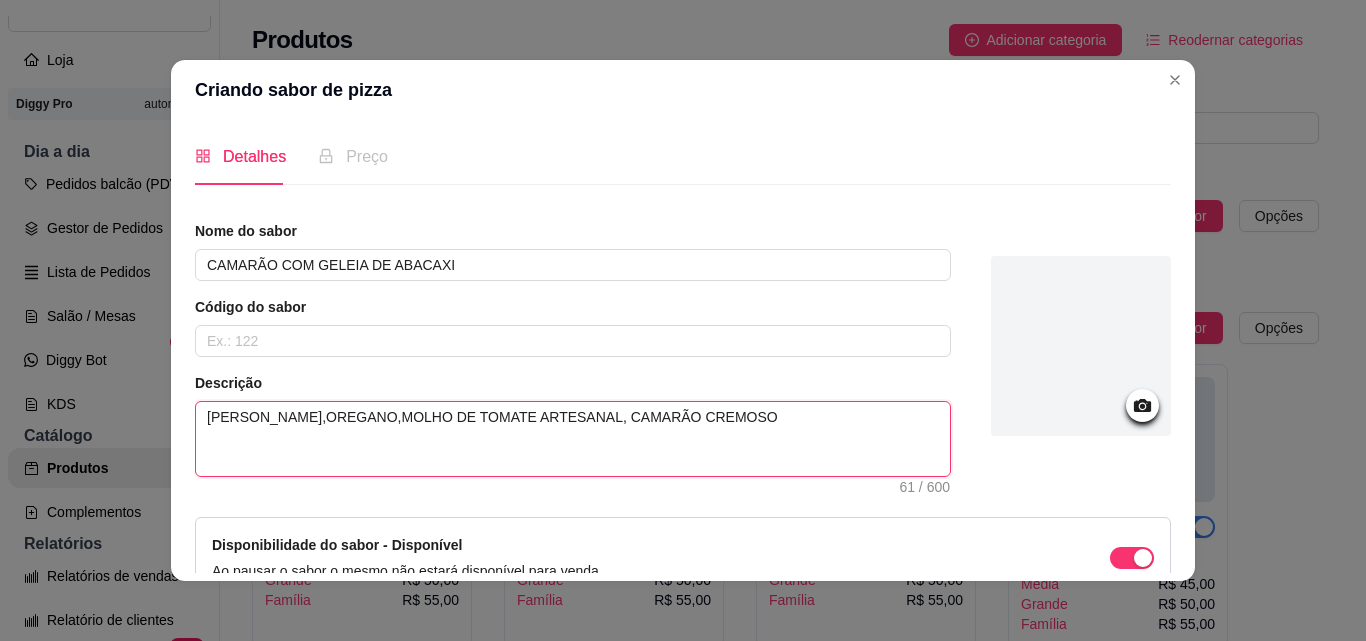 type 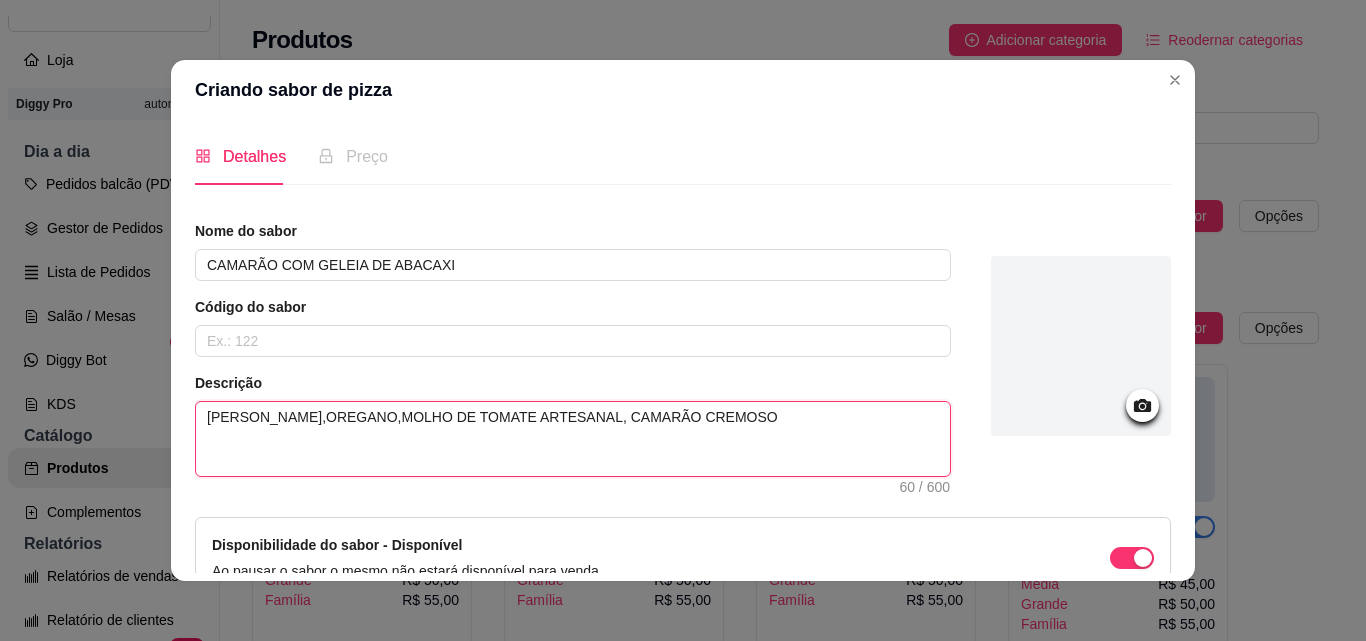 type 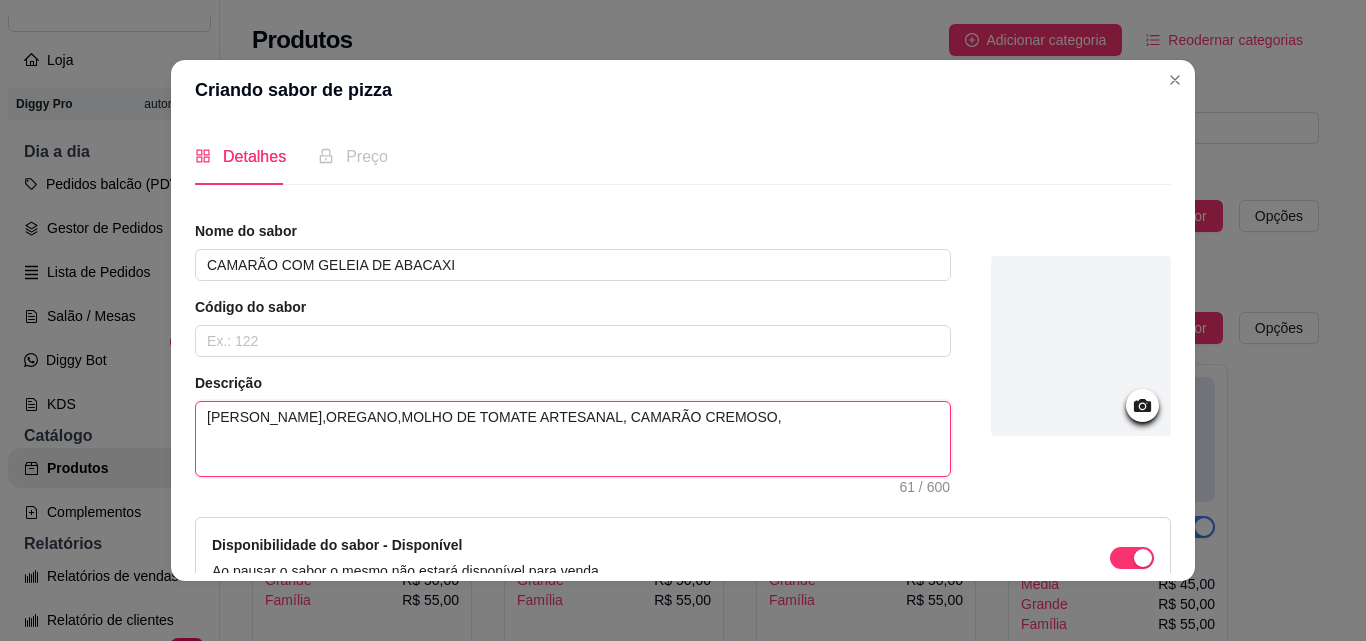 type 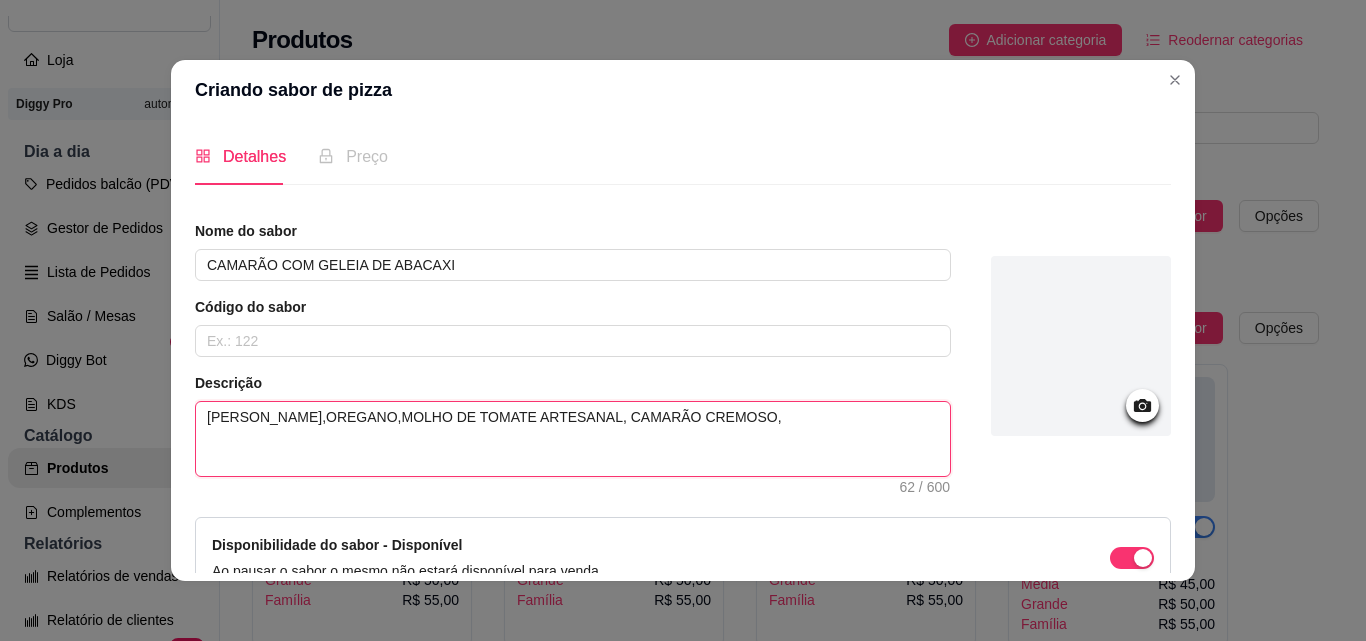 type 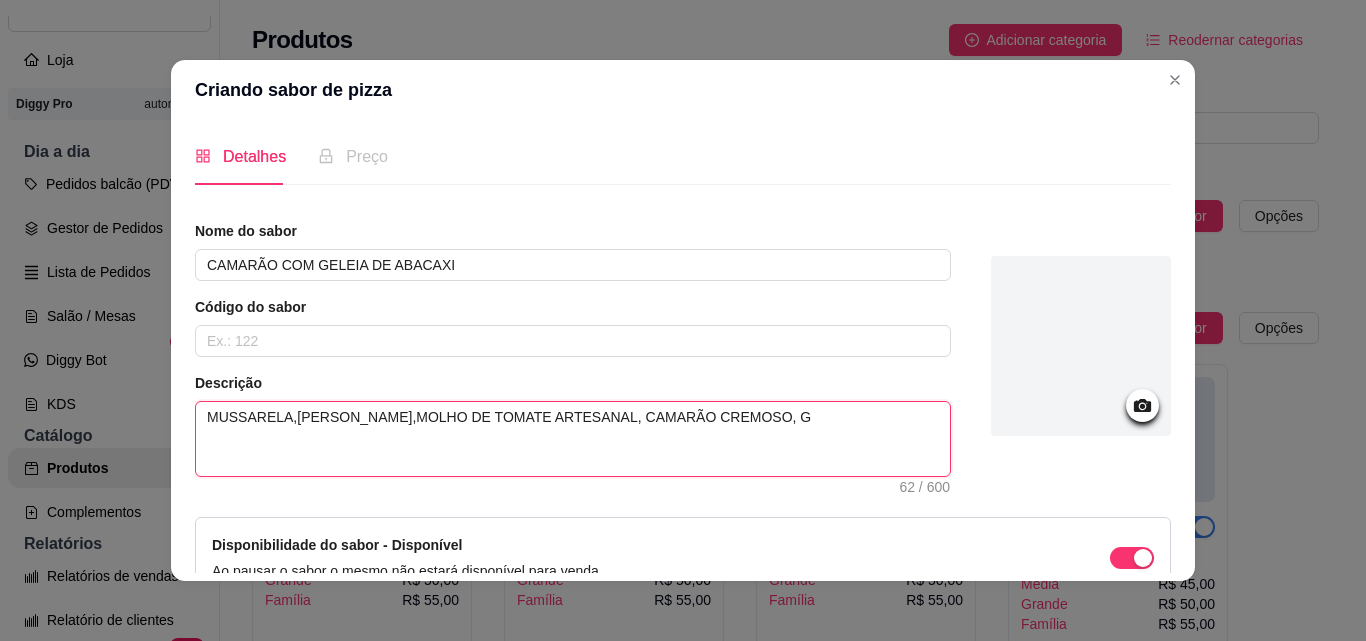 type 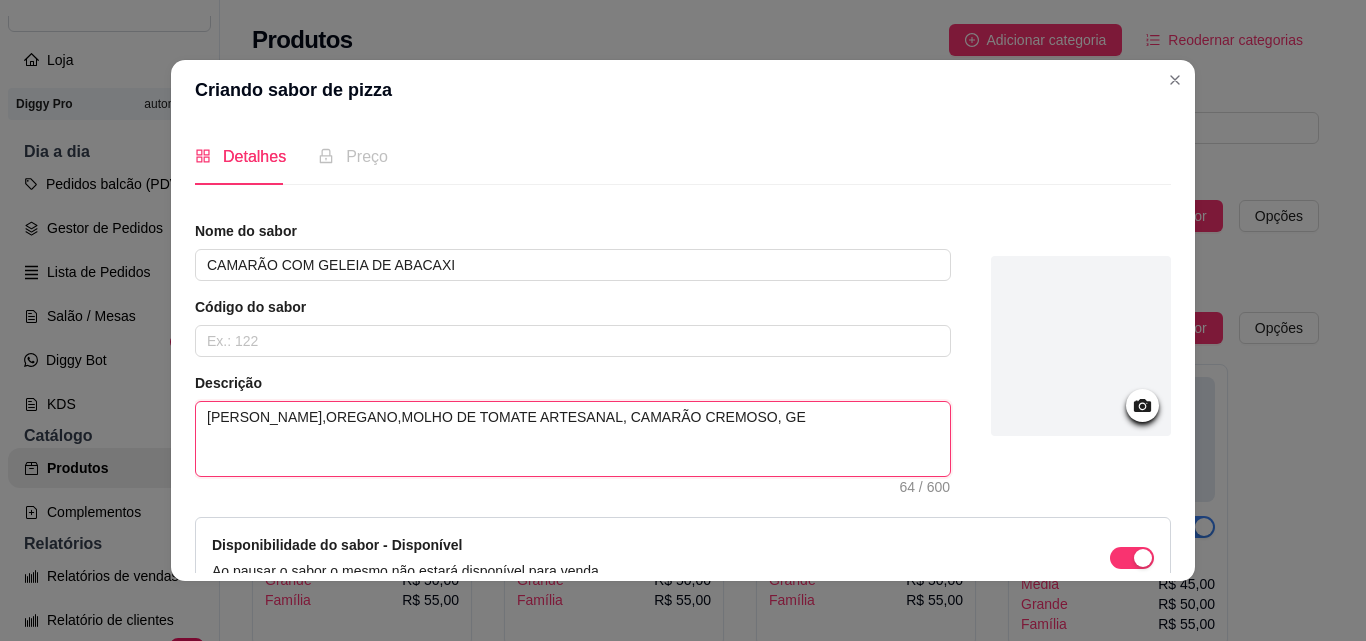 type 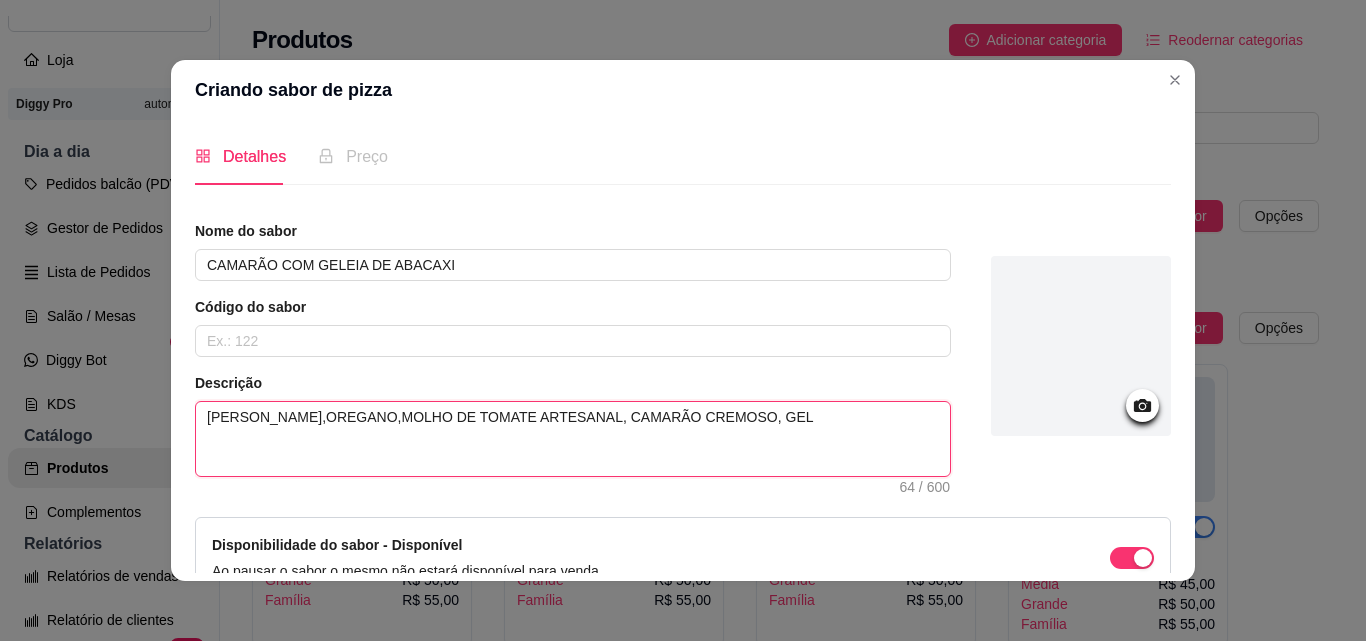 type 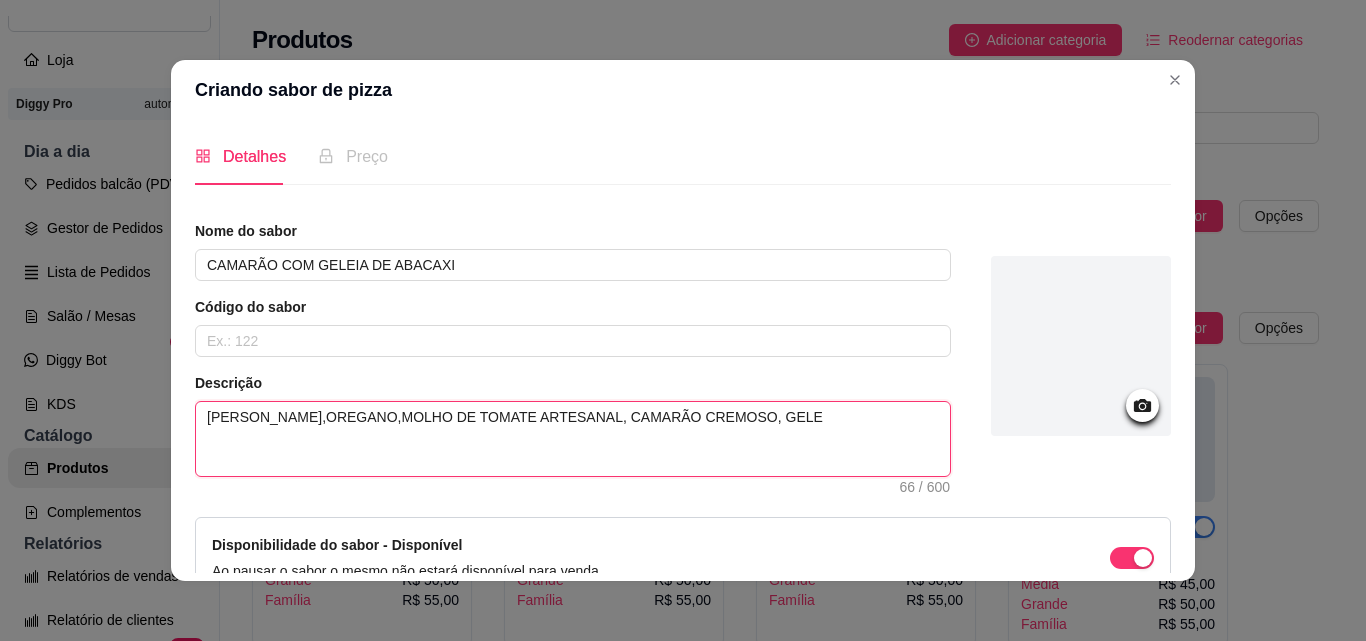 type 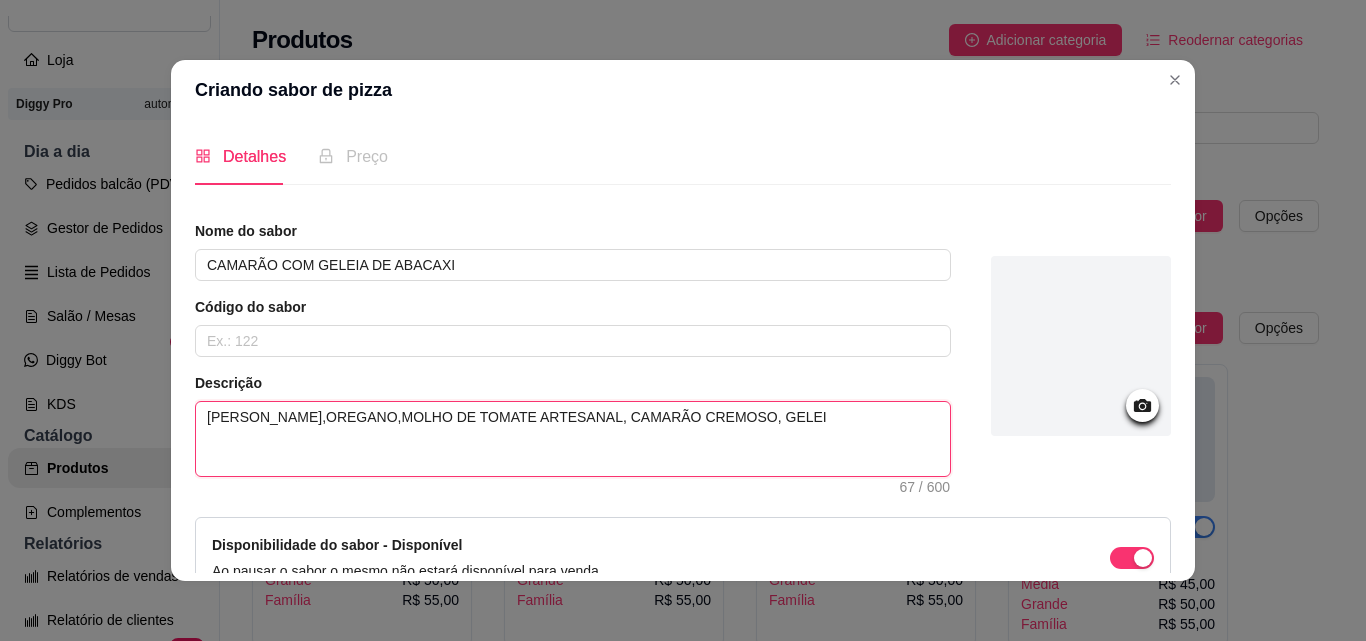 type 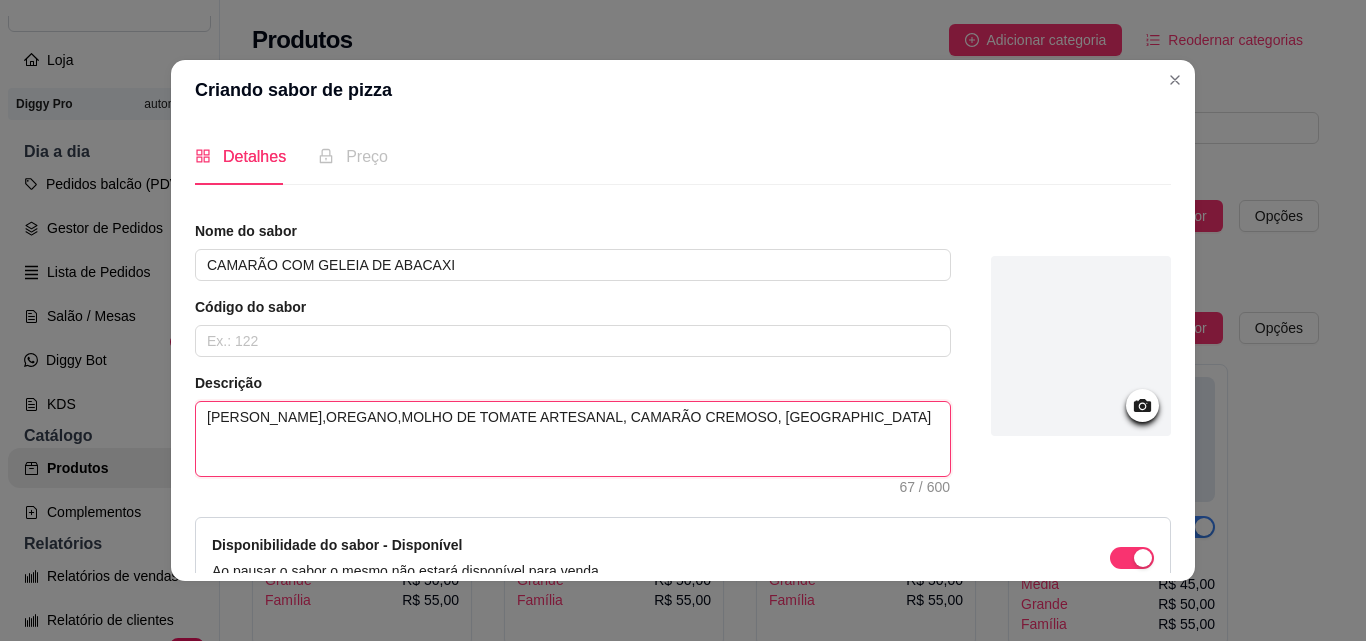 type on "[PERSON_NAME],OREGANO,MOLHO DE TOMATE ARTESANAL, CAMARÃO CREMOSO, [GEOGRAPHIC_DATA]" 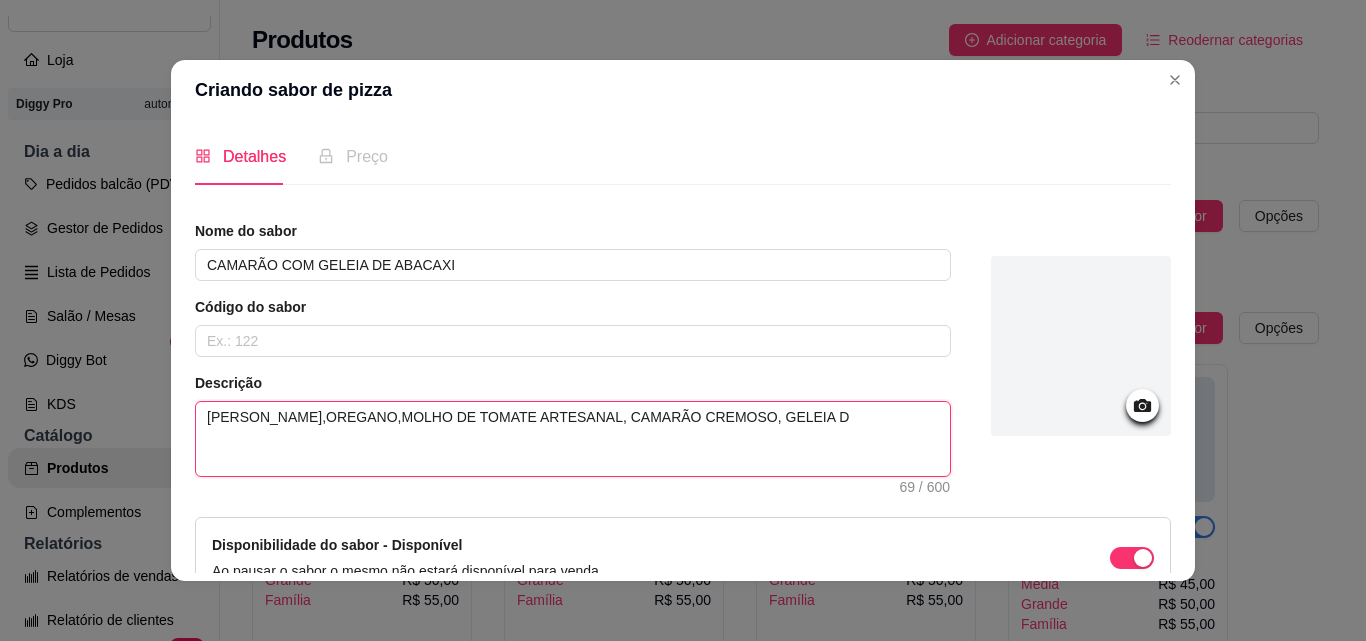 type on "[PERSON_NAME],OREGANO,MOLHO DE TOMATE ARTESANAL, CAMARÃO CREMOSO, GELEIA DS" 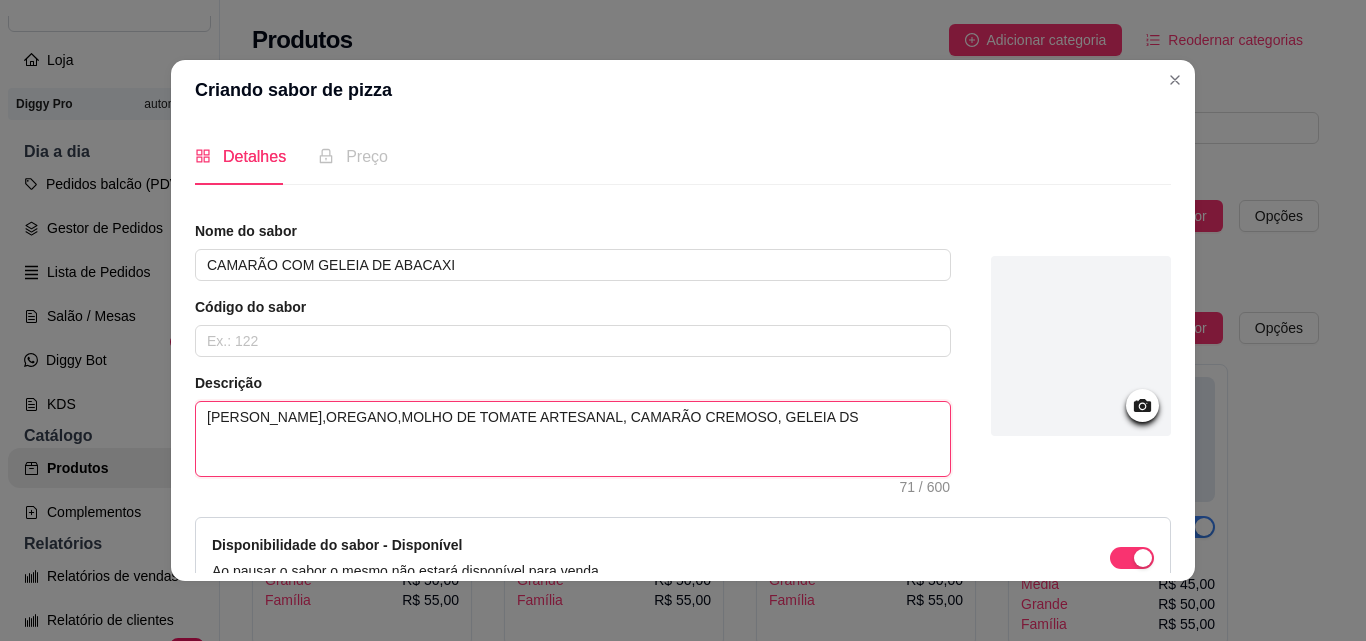 type 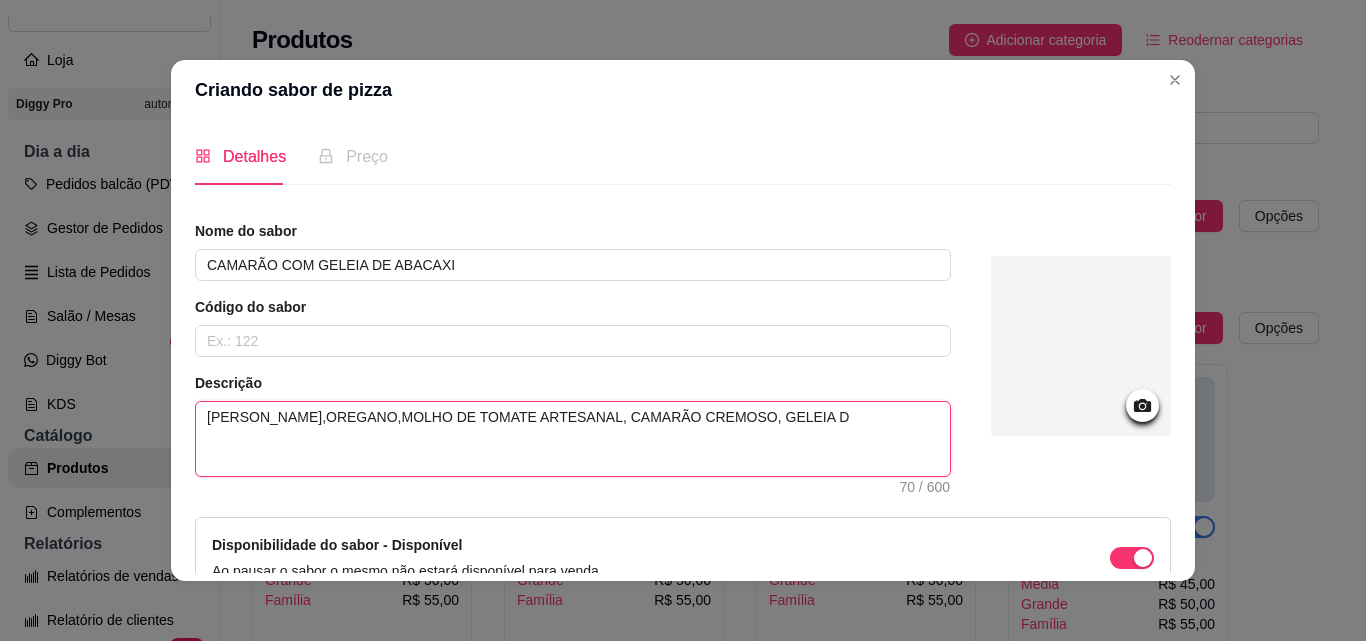 type 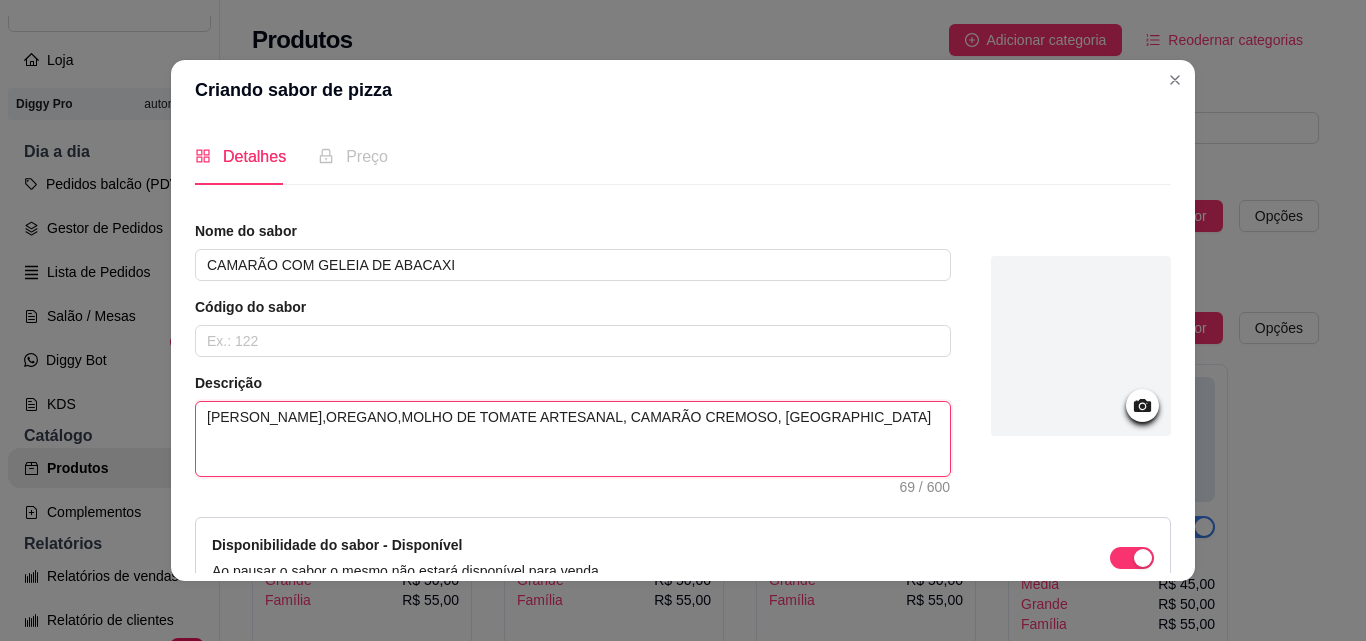 type 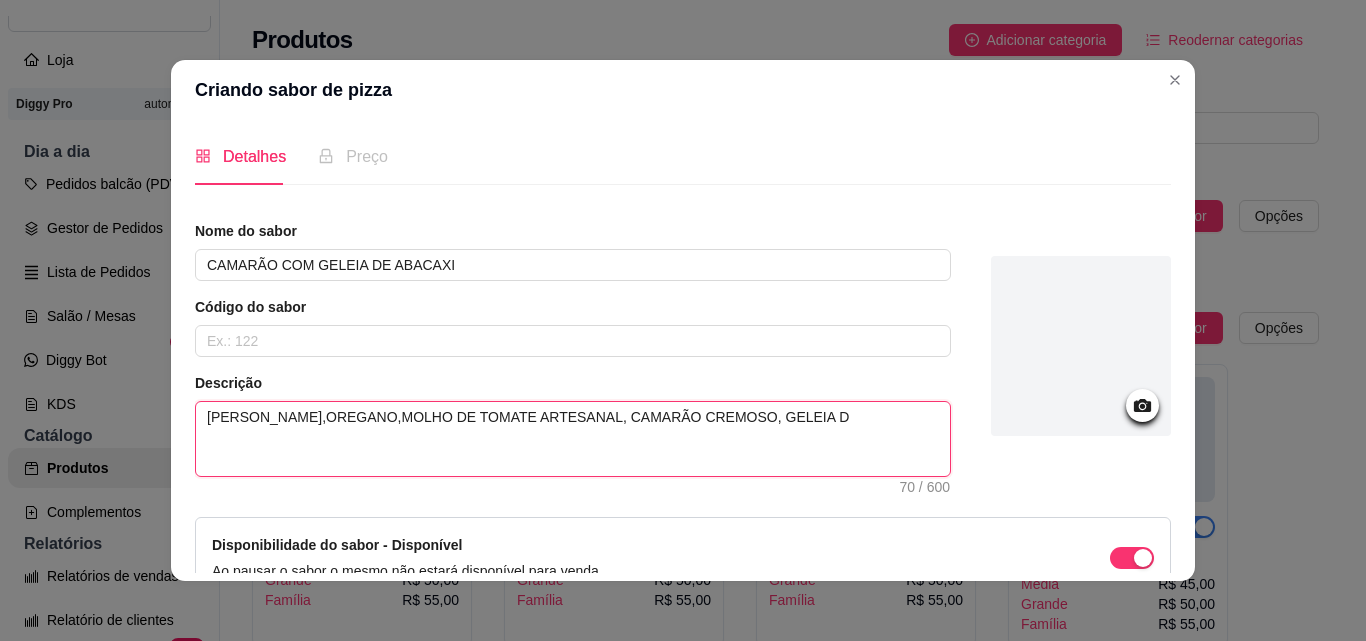 type 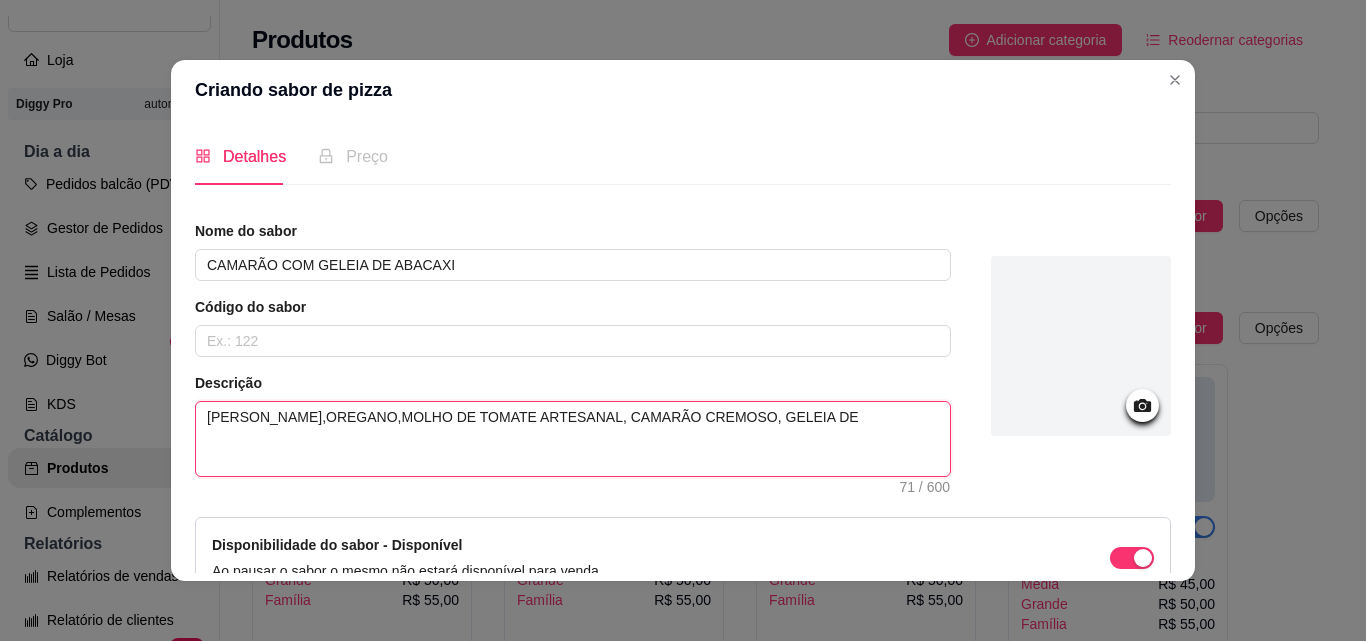 type 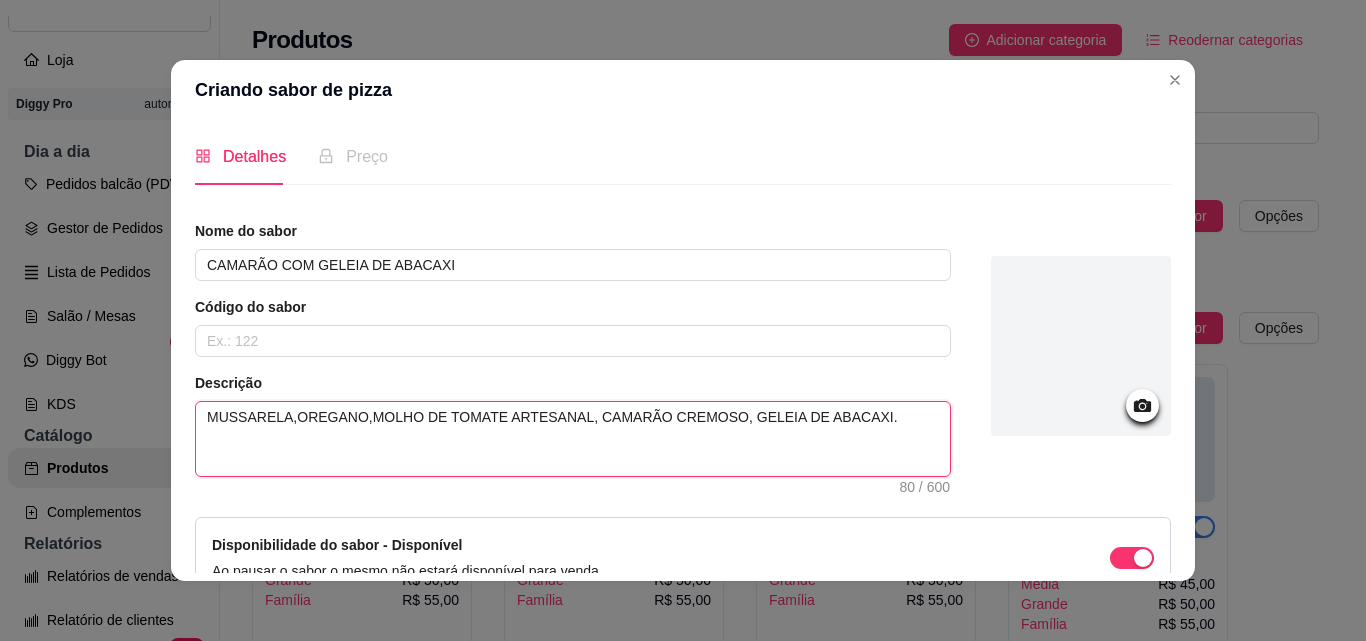 drag, startPoint x: 200, startPoint y: 421, endPoint x: 552, endPoint y: 416, distance: 352.03552 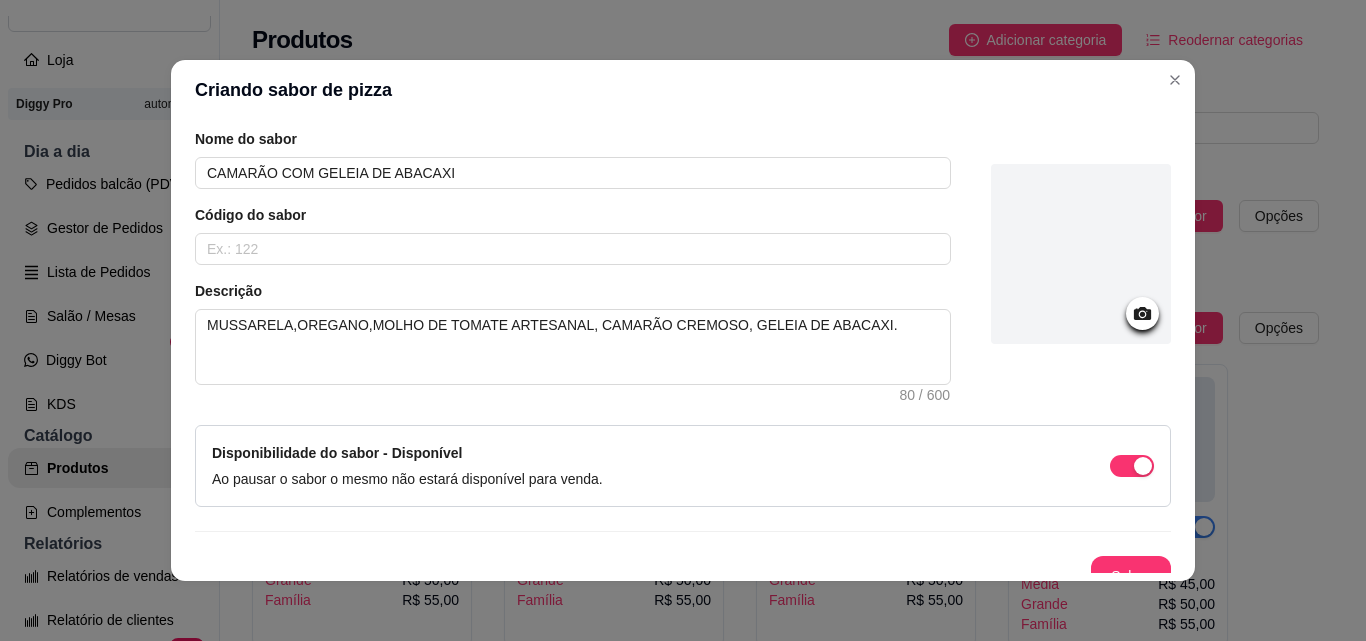 scroll, scrollTop: 115, scrollLeft: 0, axis: vertical 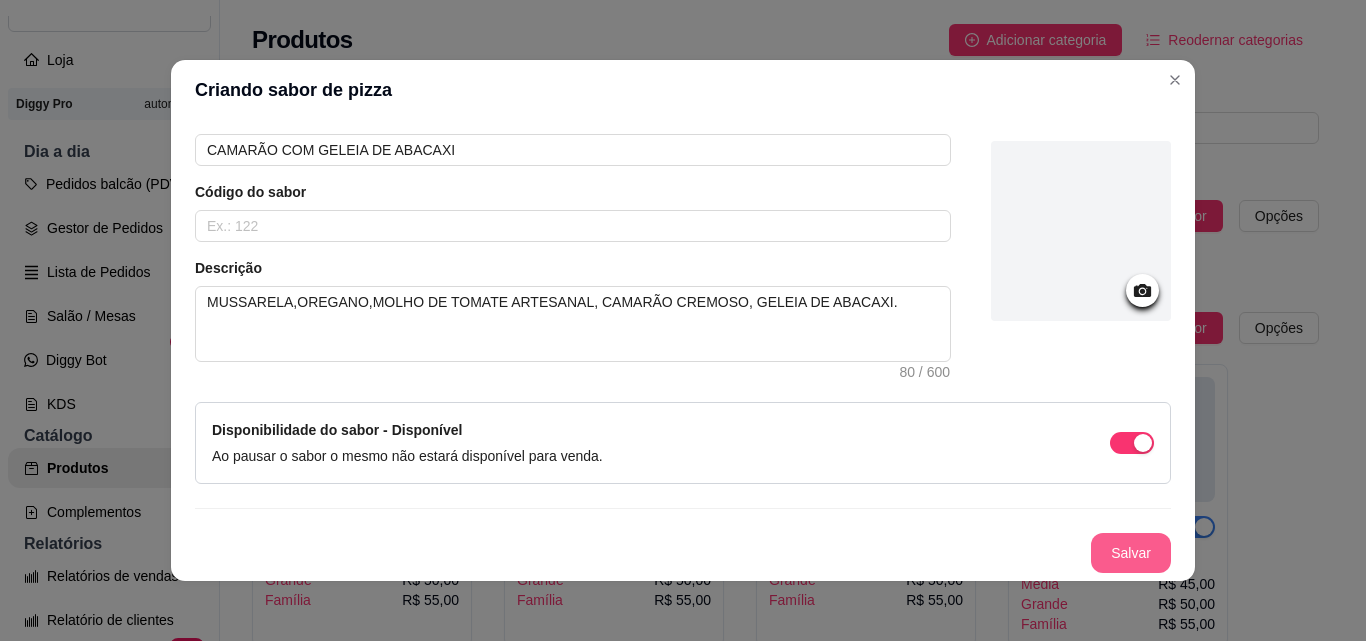 click on "Salvar" at bounding box center [1131, 553] 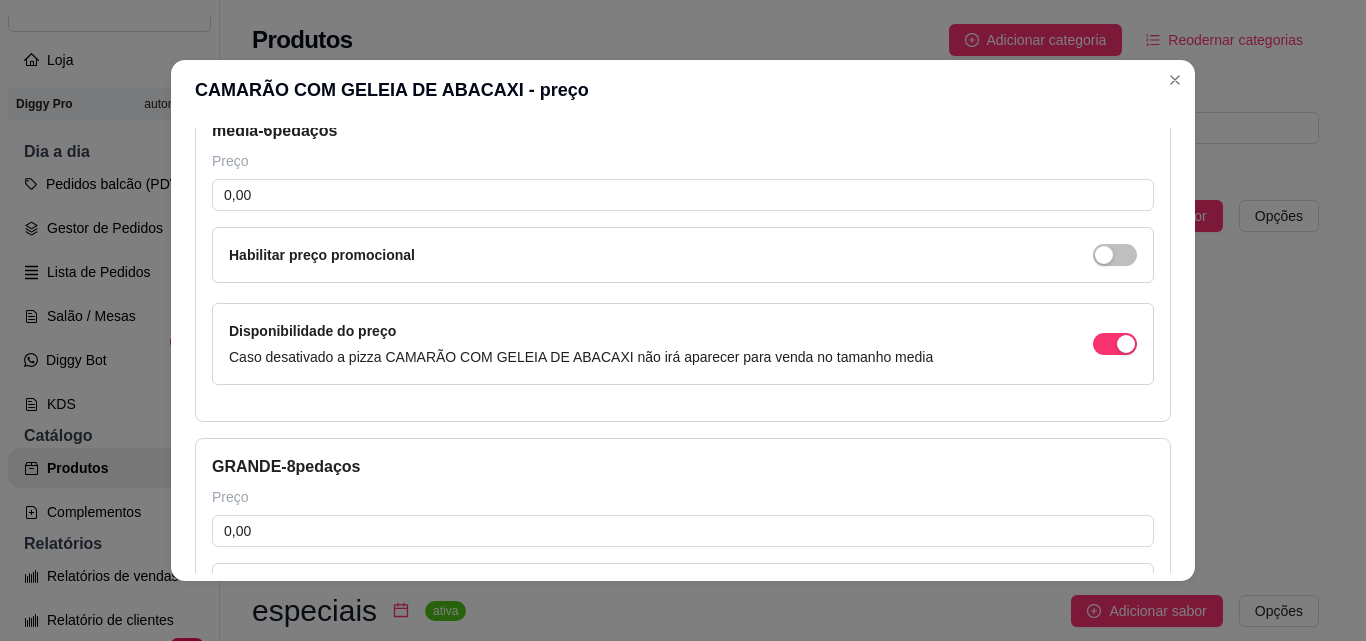 scroll, scrollTop: 111, scrollLeft: 0, axis: vertical 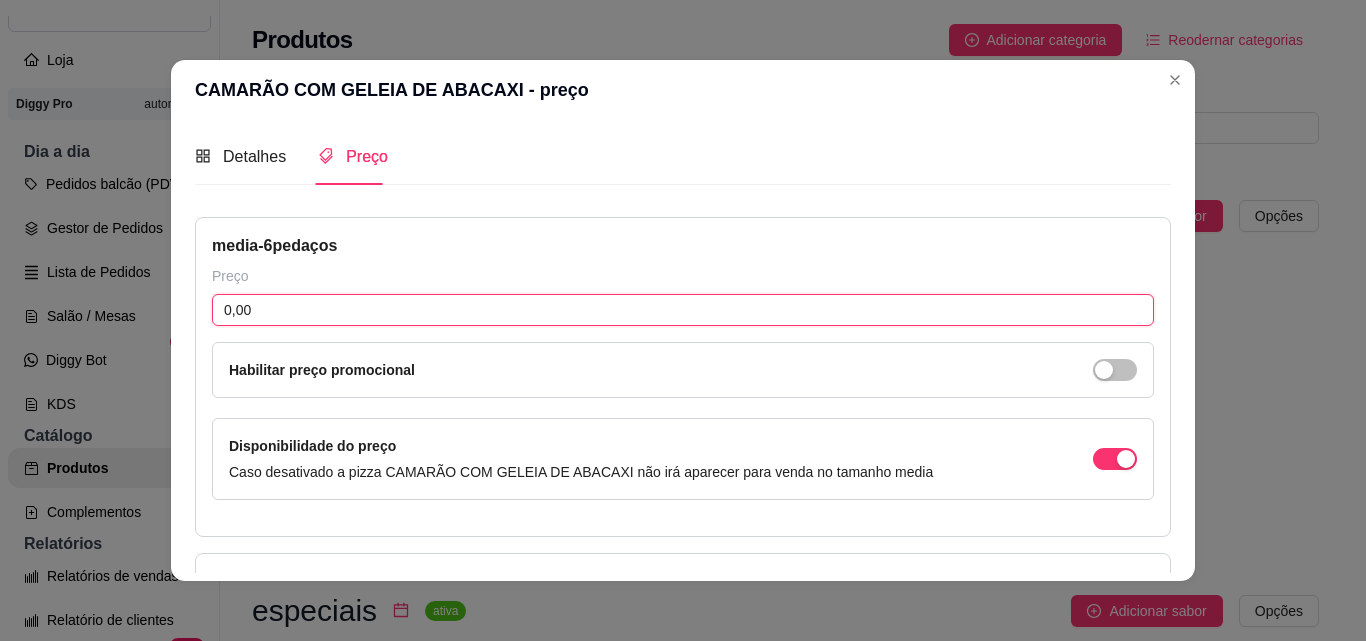 click on "0,00" at bounding box center [683, 310] 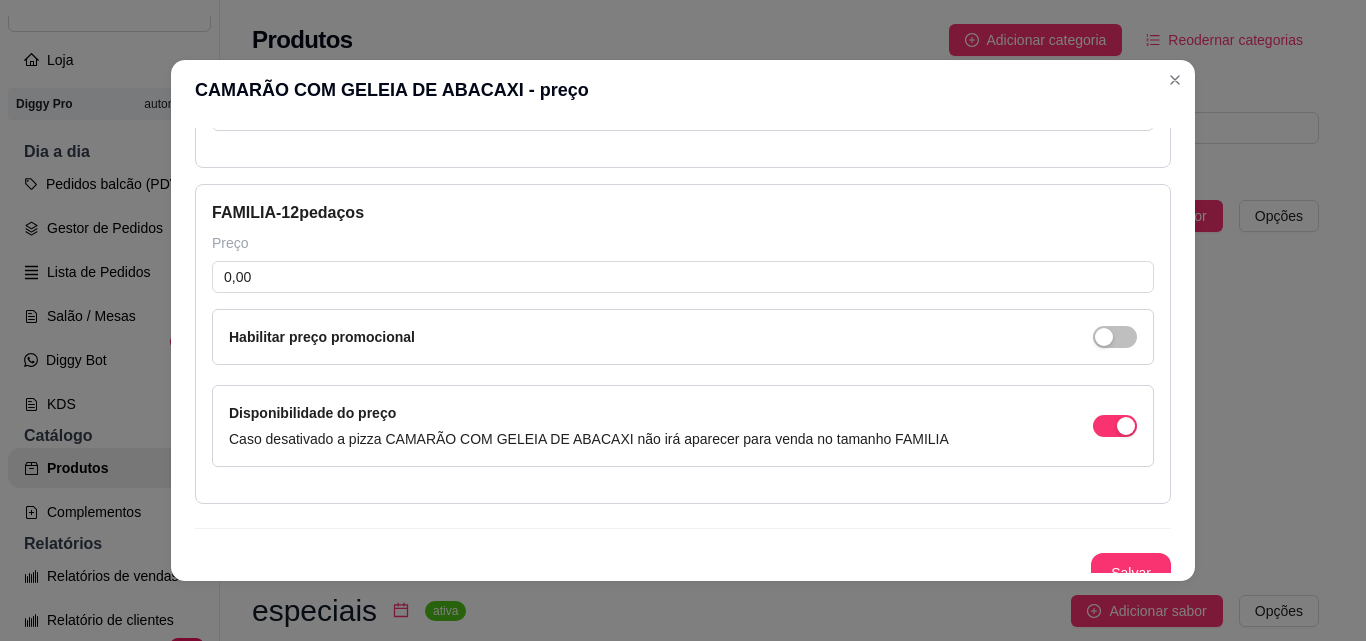 scroll, scrollTop: 725, scrollLeft: 0, axis: vertical 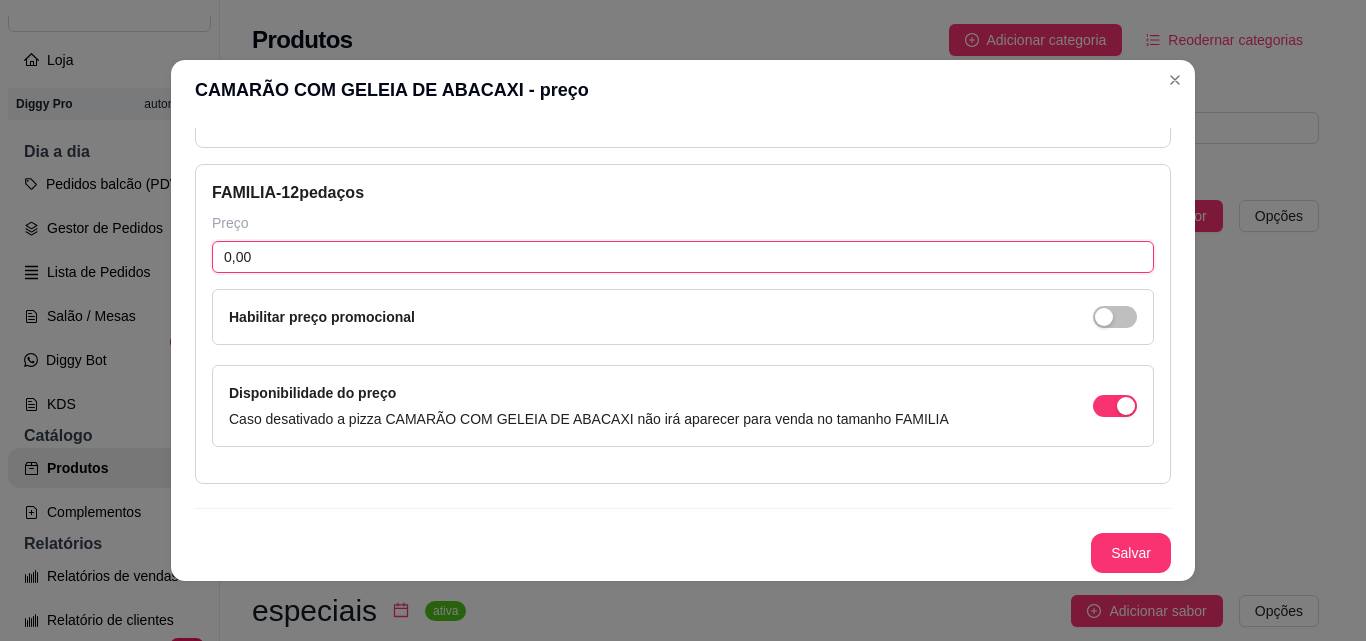 drag, startPoint x: 878, startPoint y: 252, endPoint x: 50, endPoint y: 330, distance: 831.6658 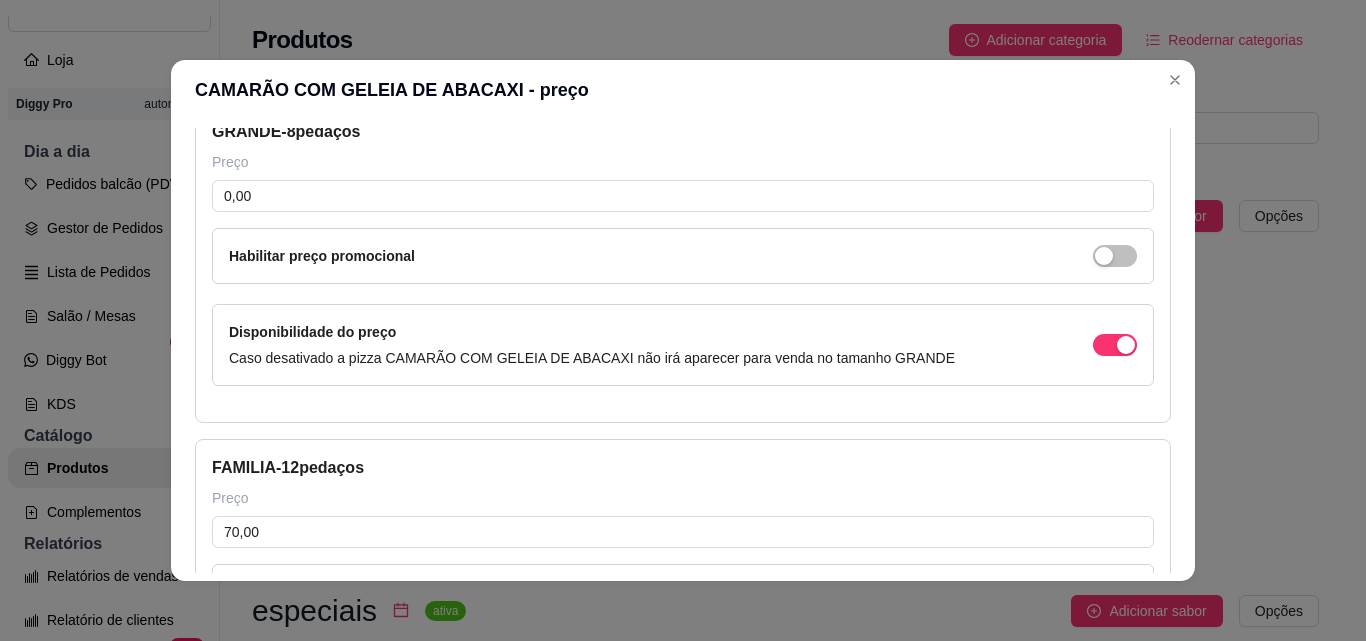 scroll, scrollTop: 435, scrollLeft: 0, axis: vertical 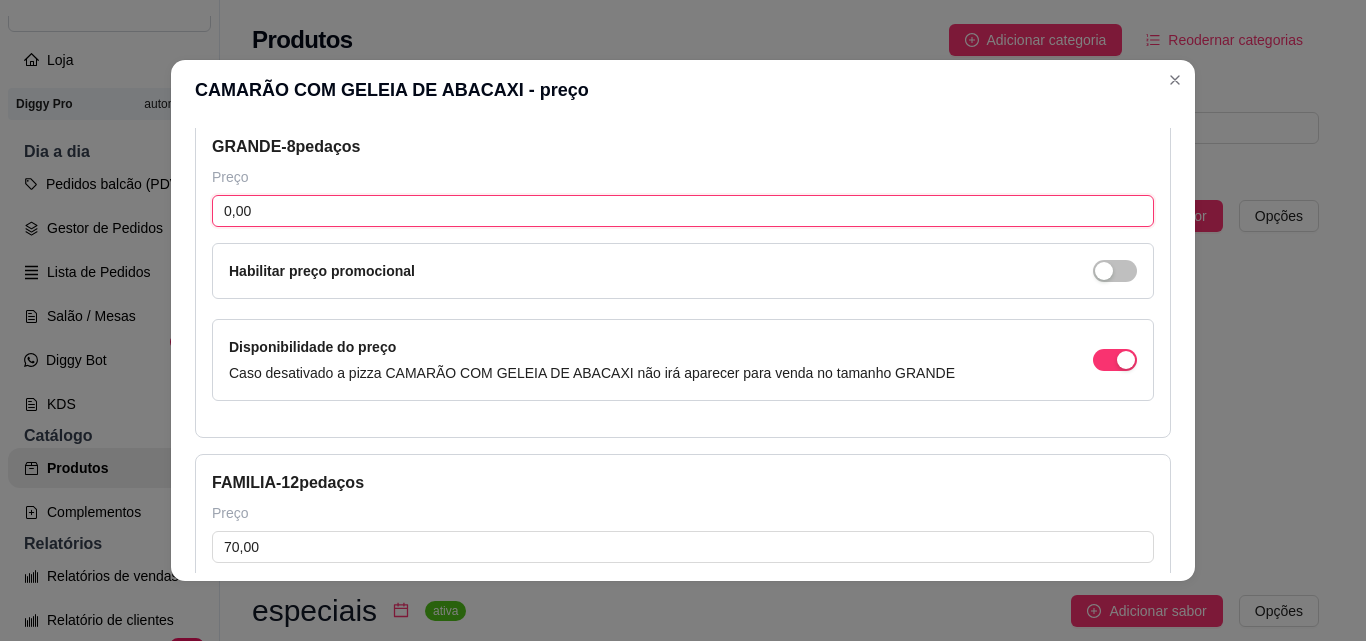 drag, startPoint x: 918, startPoint y: 218, endPoint x: 146, endPoint y: 238, distance: 772.25903 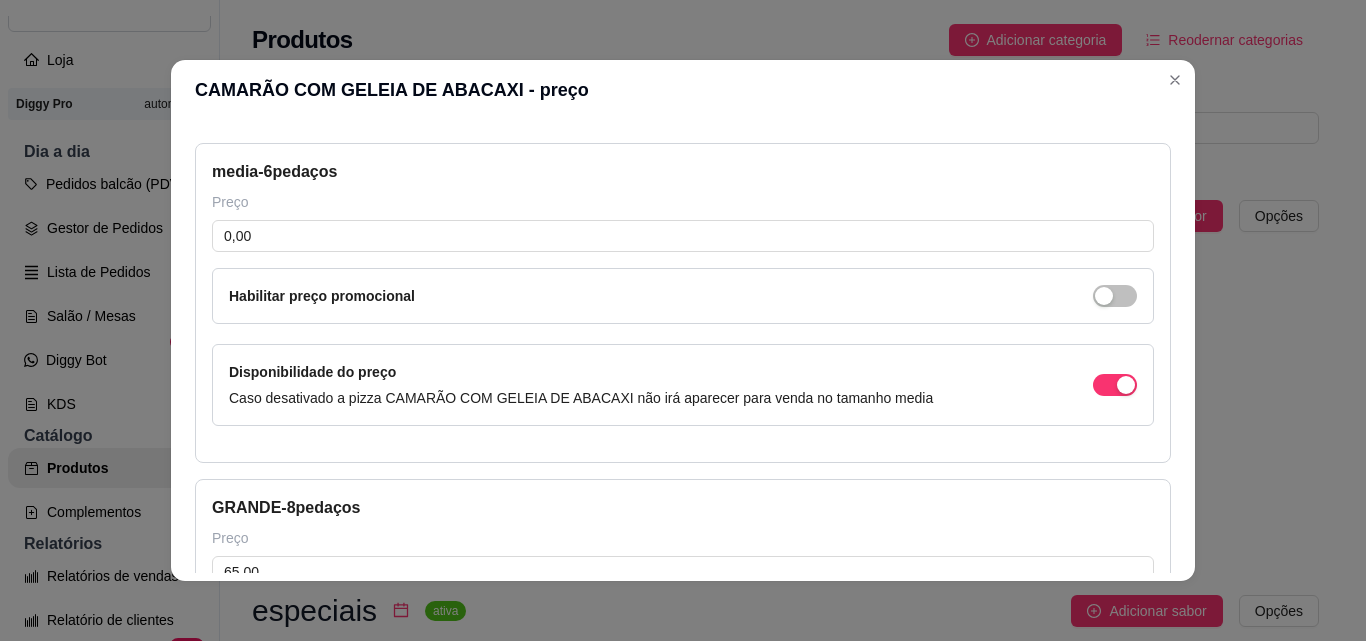 scroll, scrollTop: 0, scrollLeft: 0, axis: both 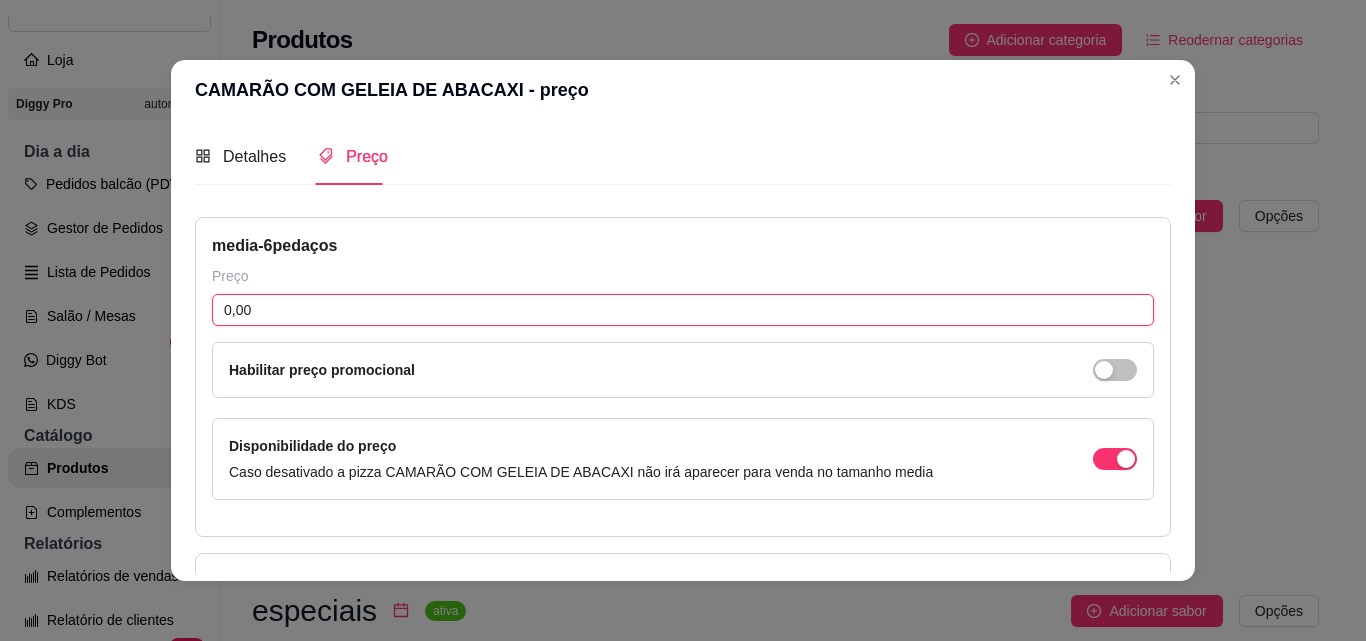 drag, startPoint x: 761, startPoint y: 302, endPoint x: 0, endPoint y: 301, distance: 761.0007 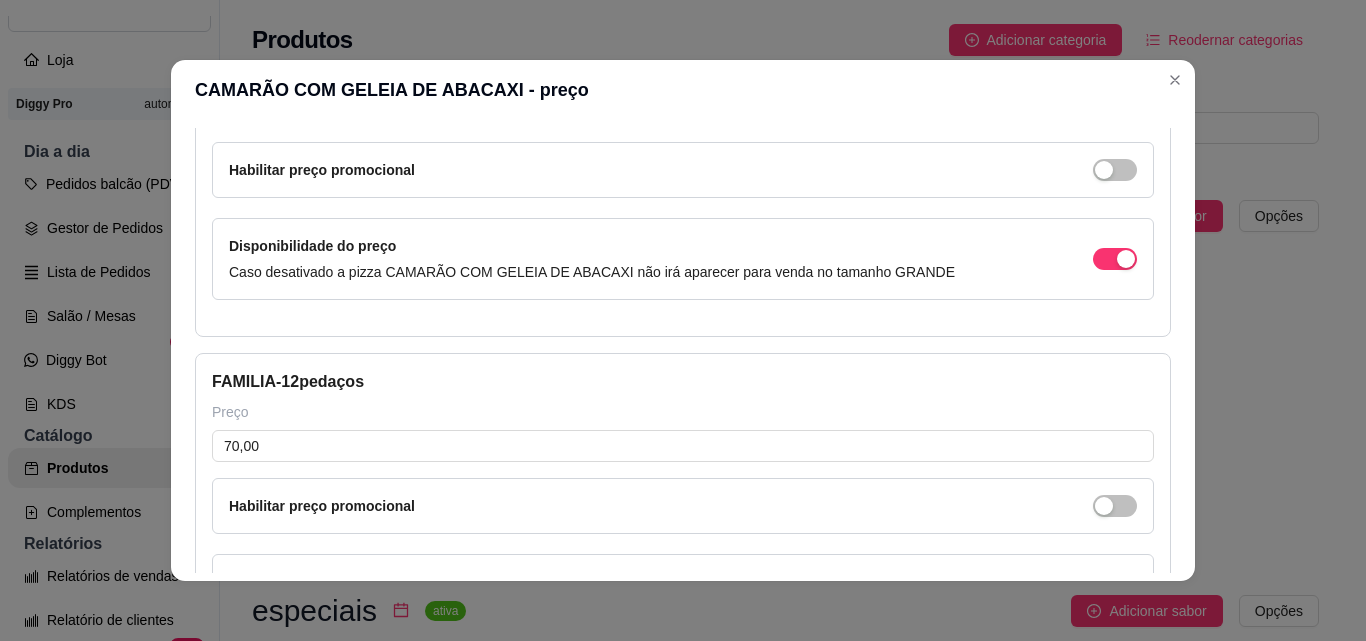 scroll, scrollTop: 725, scrollLeft: 0, axis: vertical 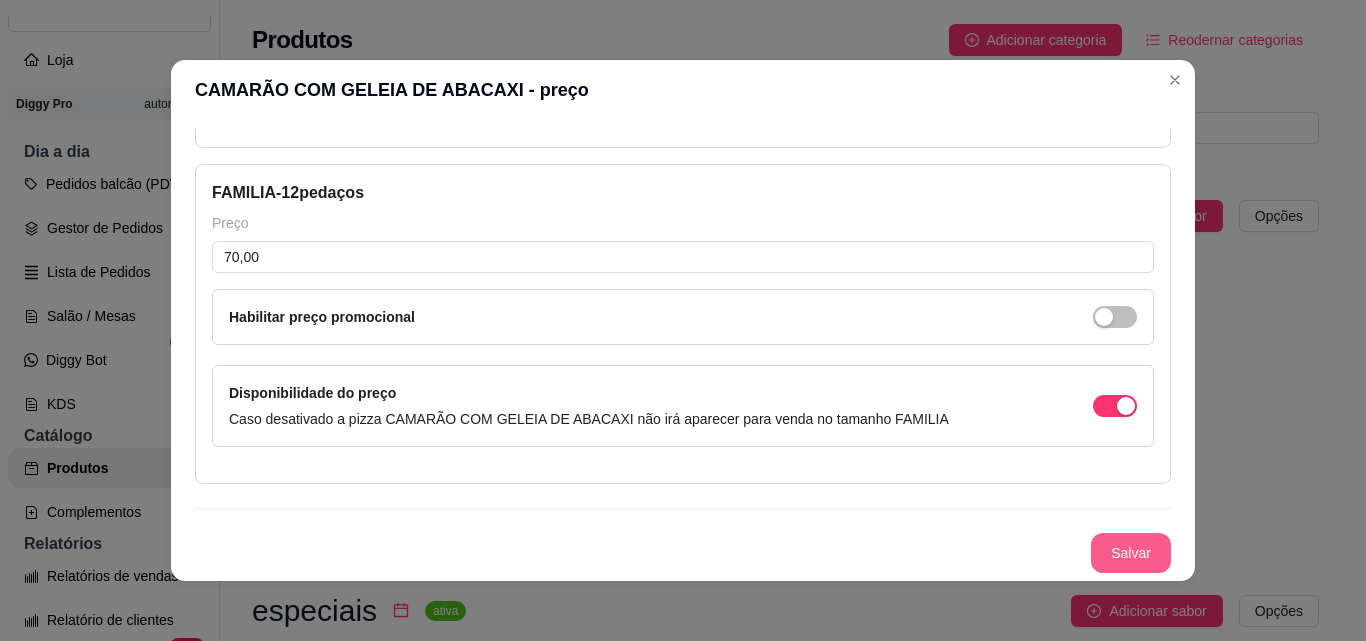 click on "Salvar" at bounding box center [1131, 553] 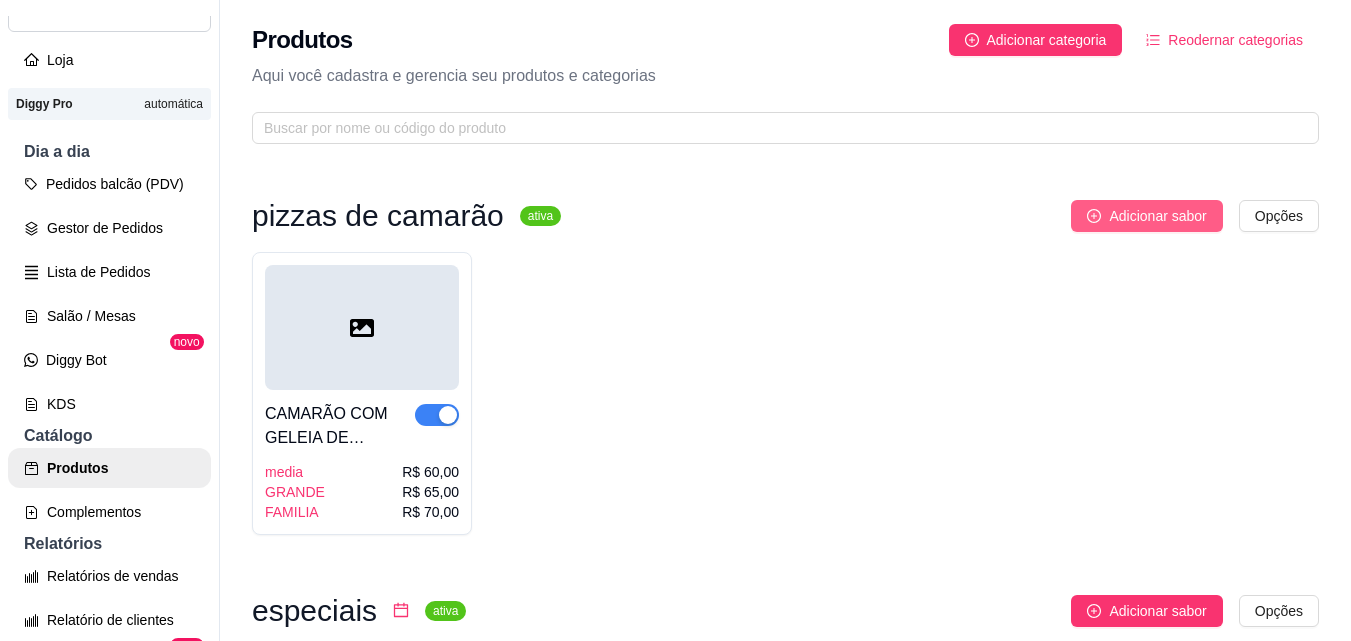 click on "Adicionar sabor" at bounding box center (1146, 216) 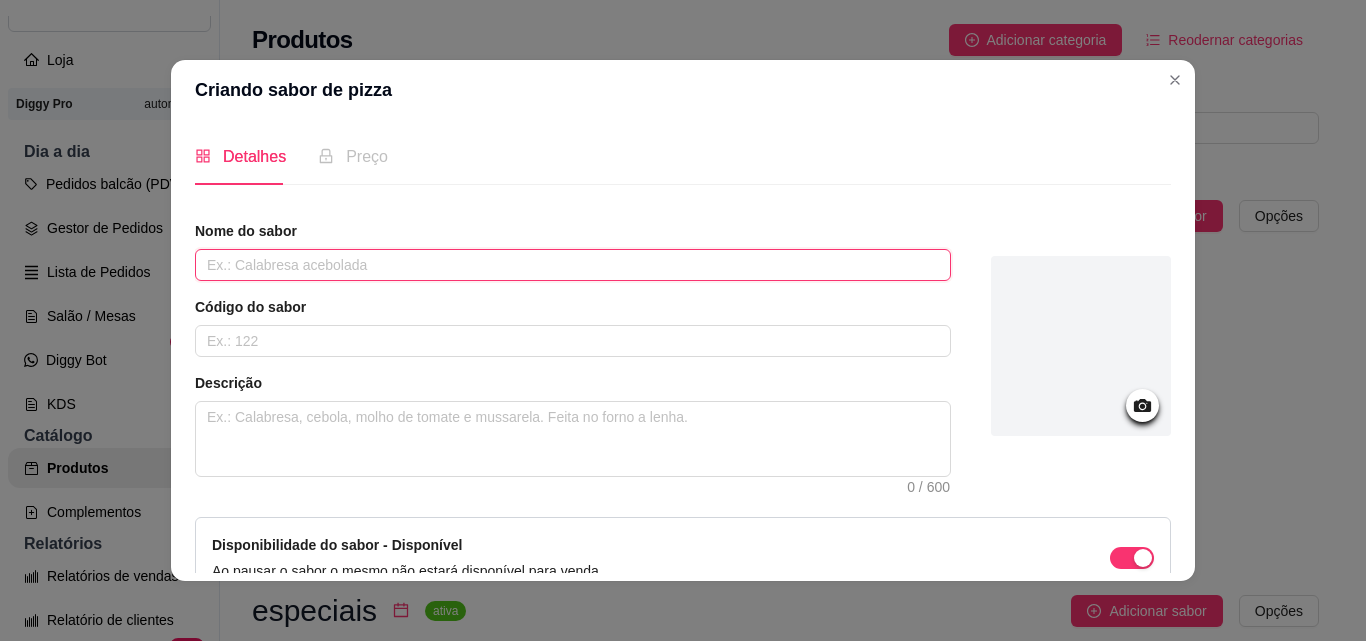 click at bounding box center (573, 265) 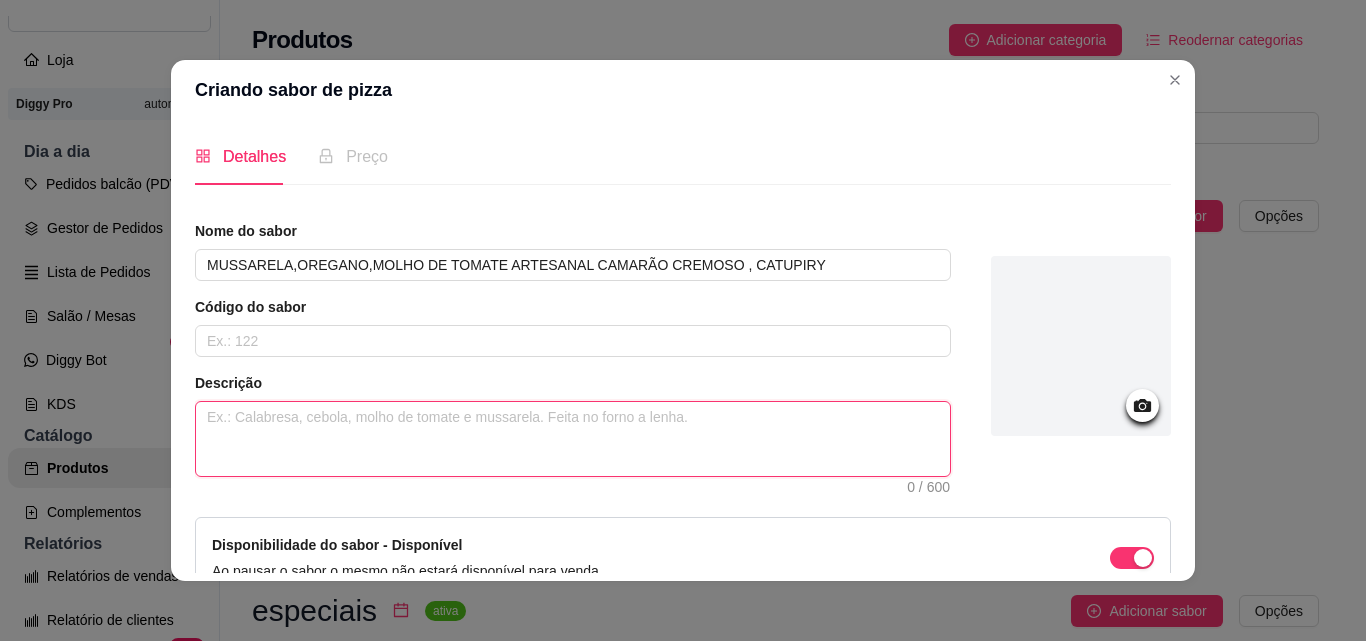 click at bounding box center (573, 439) 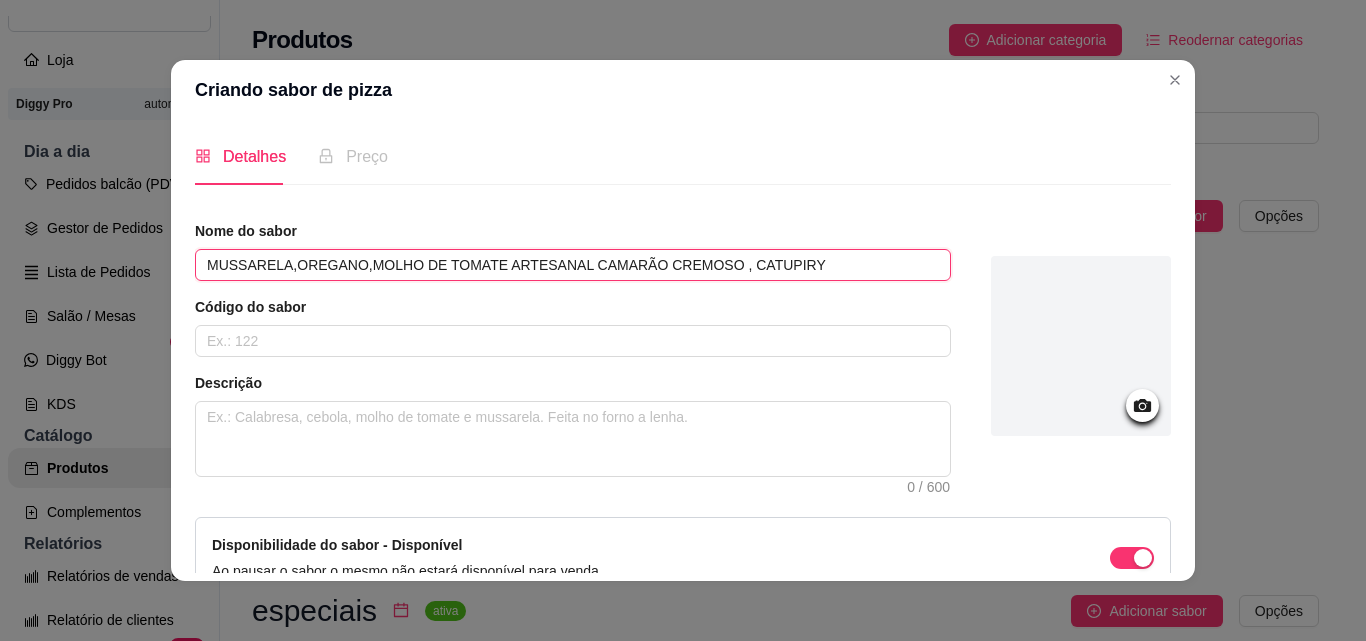 drag, startPoint x: 197, startPoint y: 263, endPoint x: 937, endPoint y: 260, distance: 740.0061 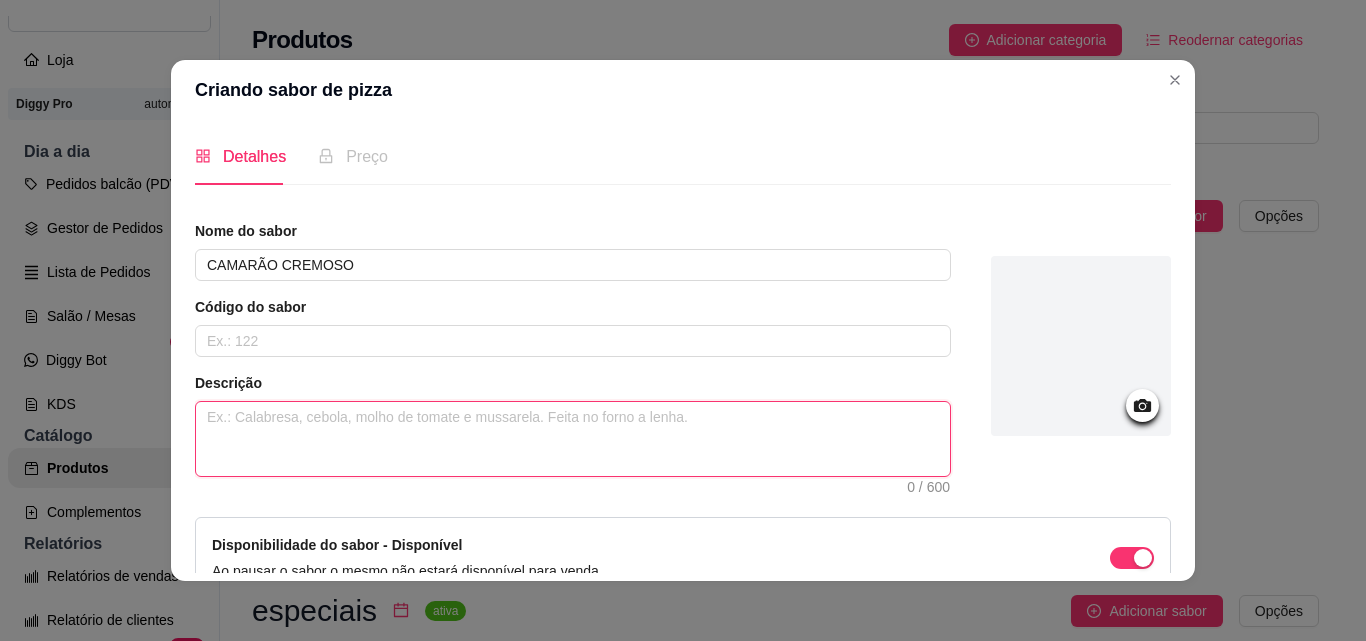 click at bounding box center [573, 439] 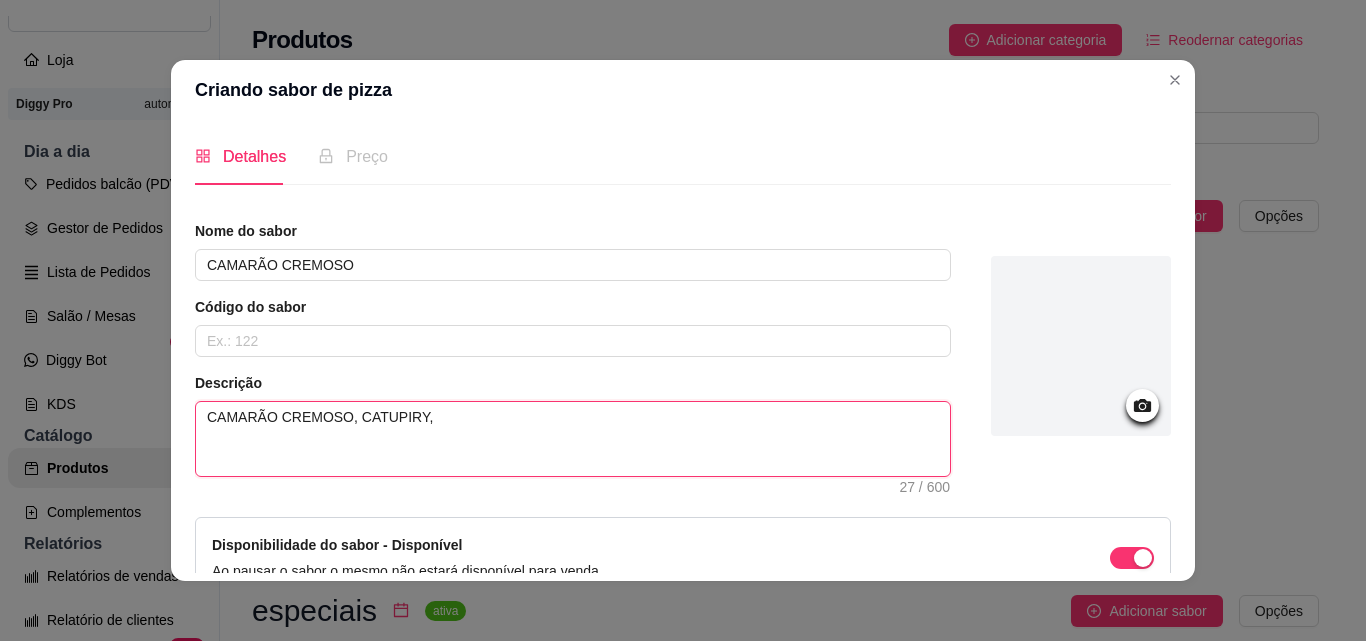 paste on "[PERSON_NAME],OREGANO,MOLHO DE TOMATE ARTESANAL" 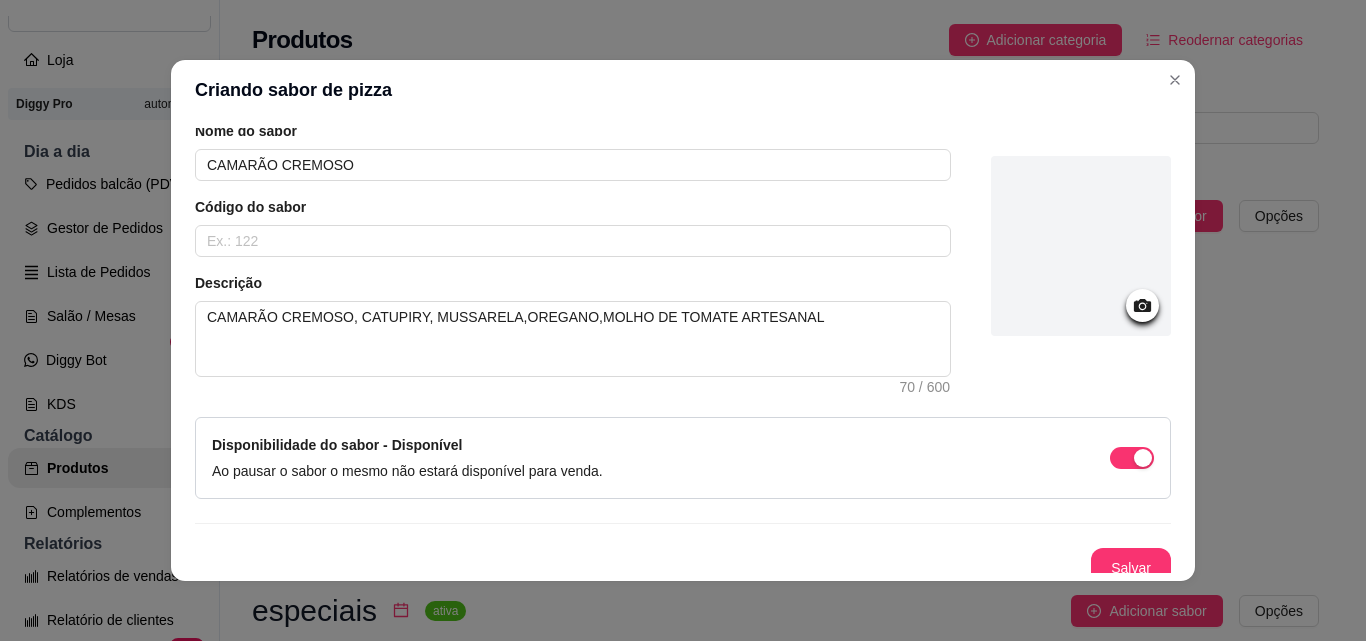 scroll, scrollTop: 115, scrollLeft: 0, axis: vertical 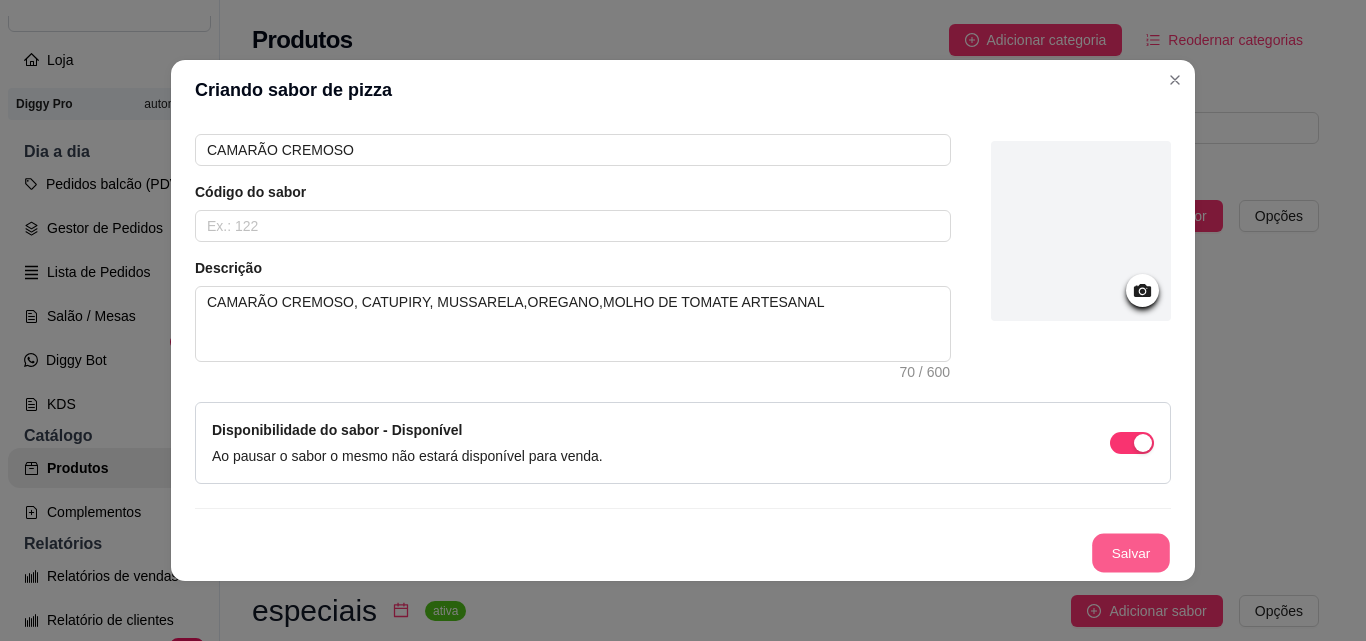 click on "Salvar" at bounding box center (1131, 553) 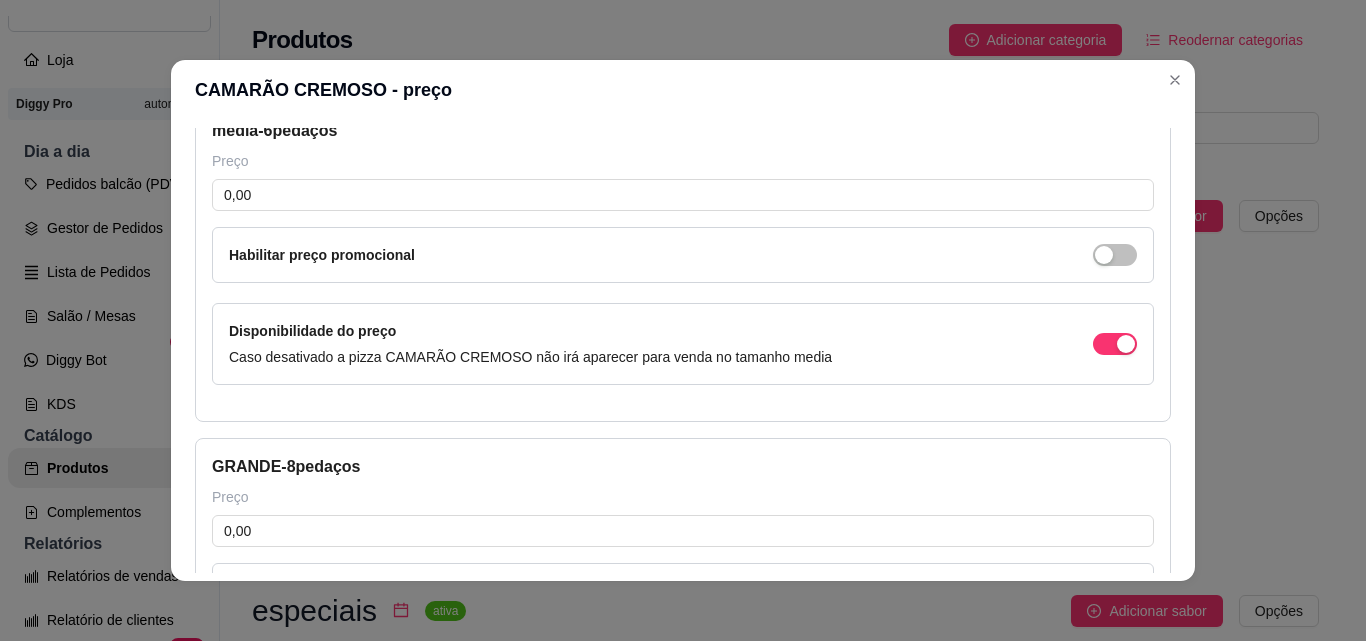 scroll, scrollTop: 111, scrollLeft: 0, axis: vertical 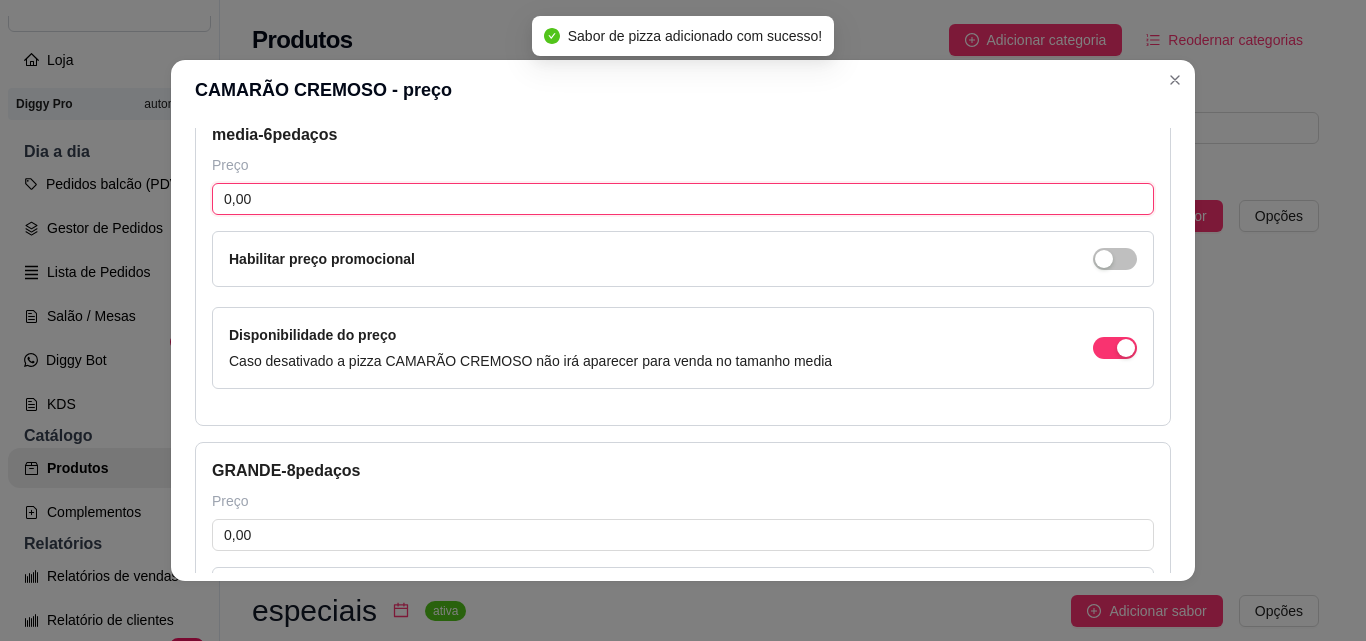 click on "0,00" at bounding box center [683, 199] 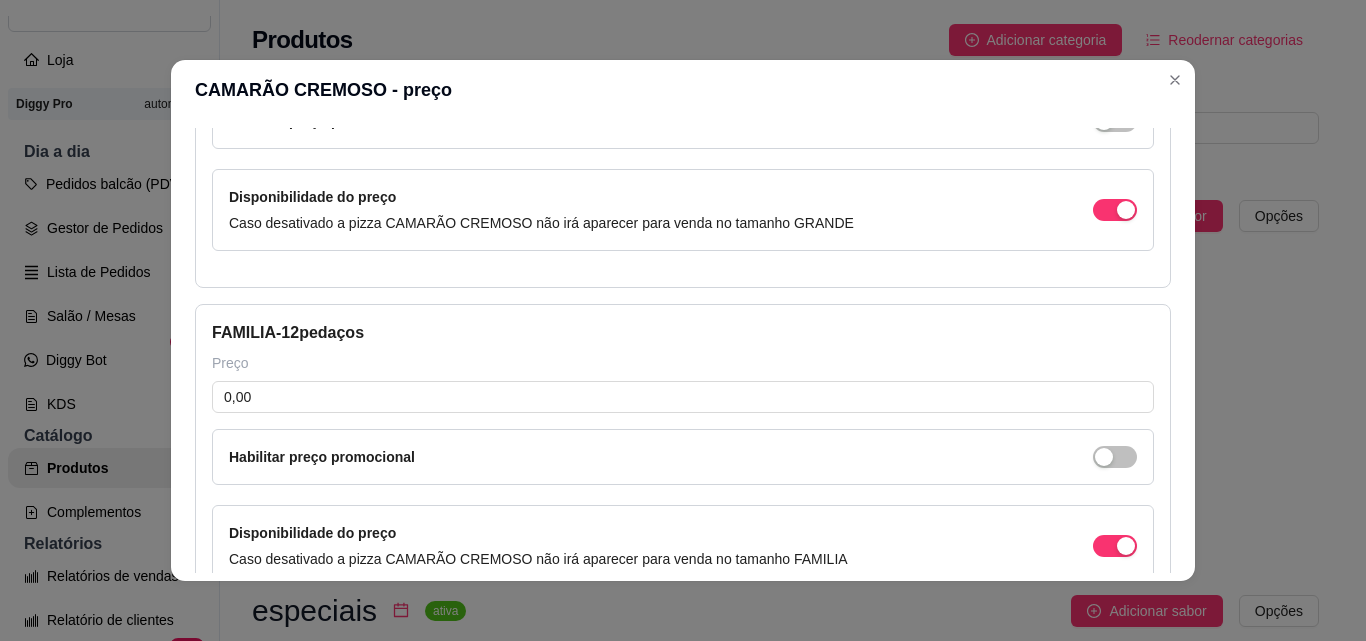 scroll, scrollTop: 676, scrollLeft: 0, axis: vertical 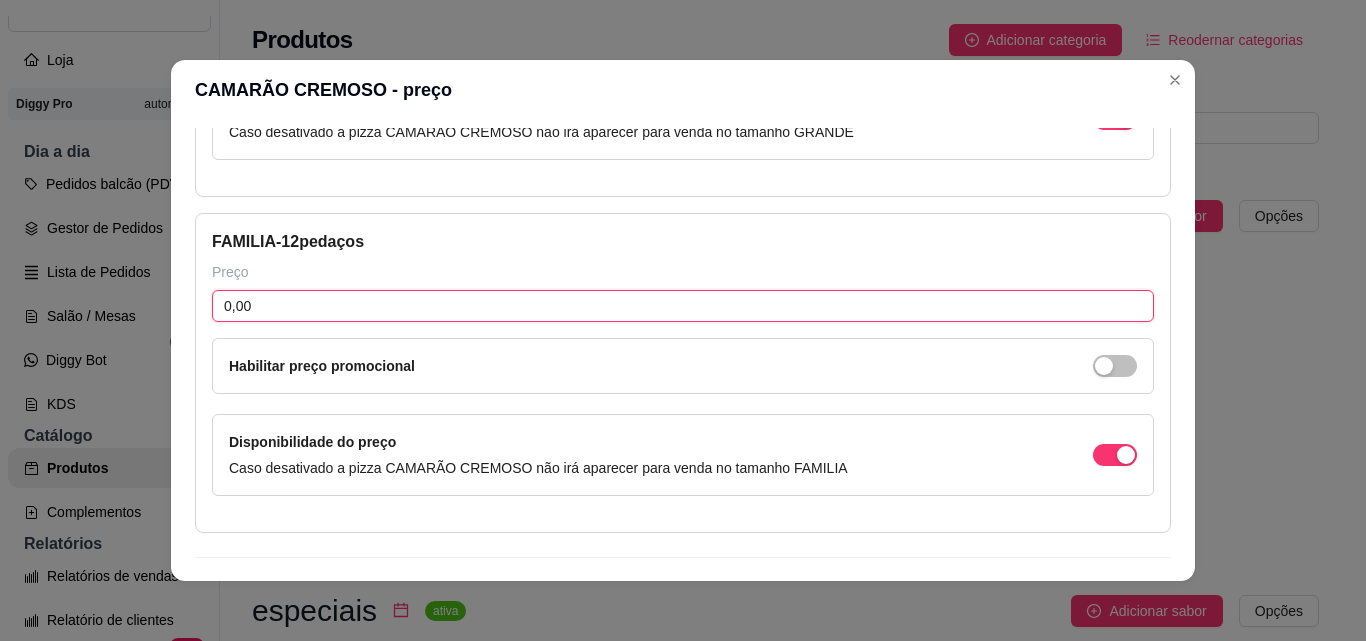 click on "0,00" at bounding box center (683, 306) 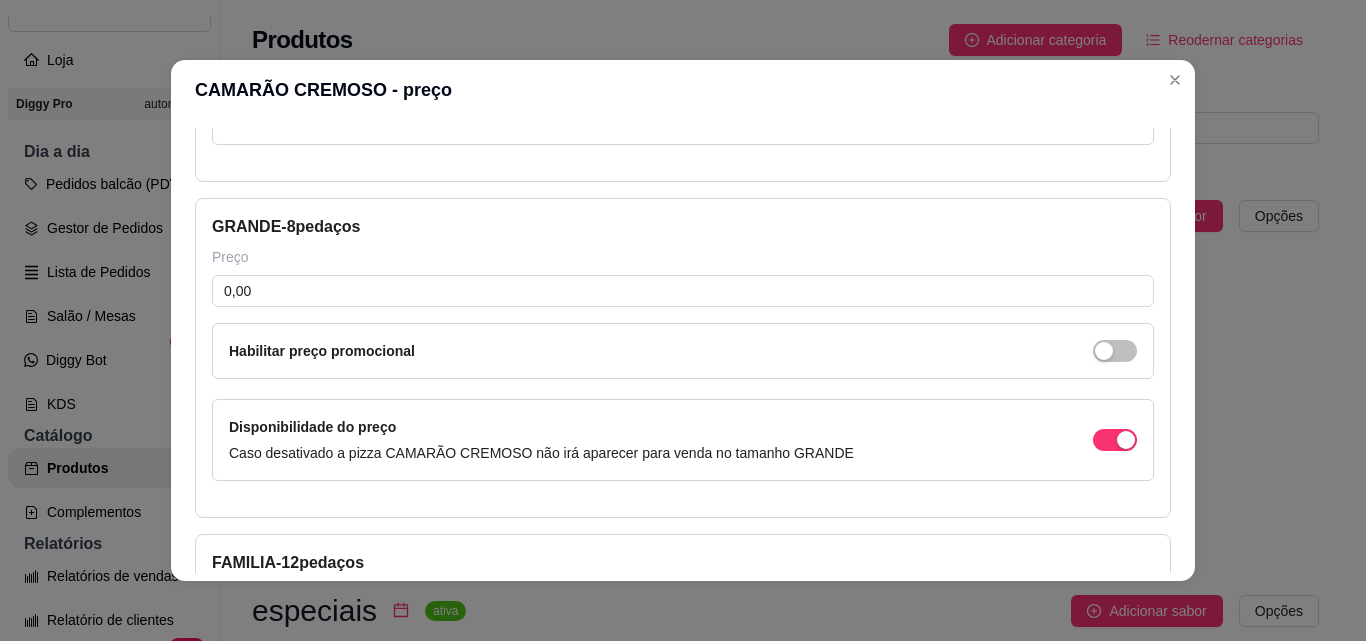 scroll, scrollTop: 373, scrollLeft: 0, axis: vertical 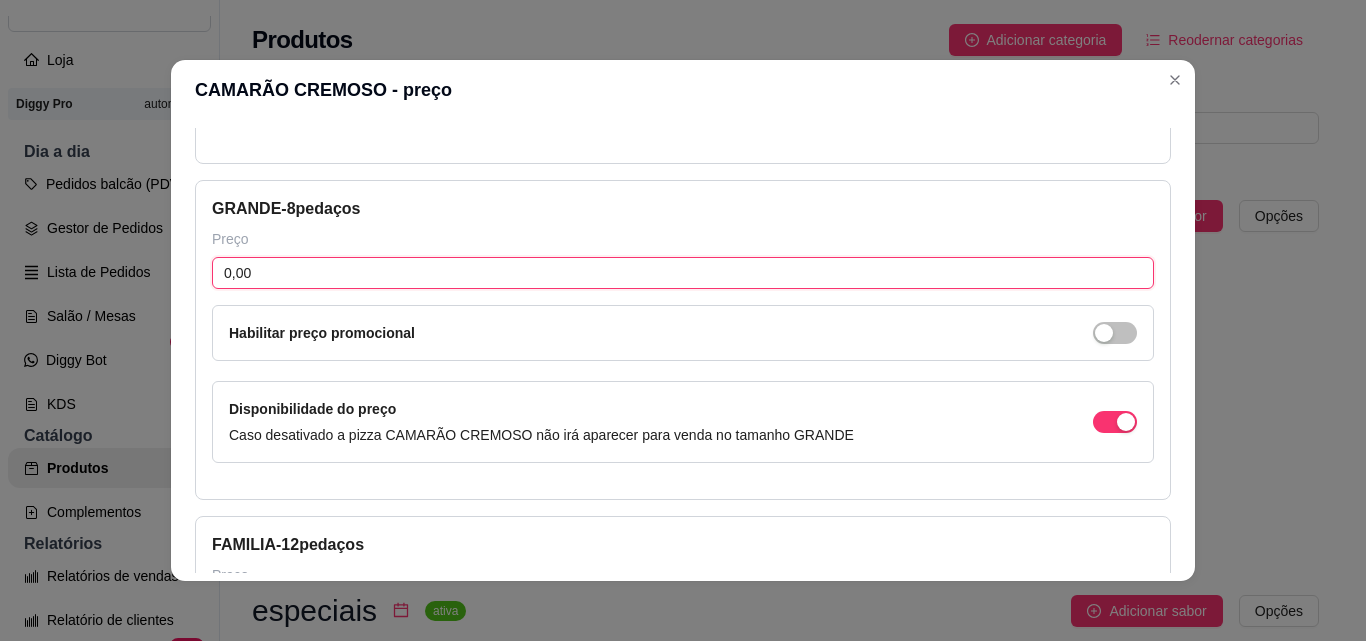 click on "0,00" at bounding box center (683, 273) 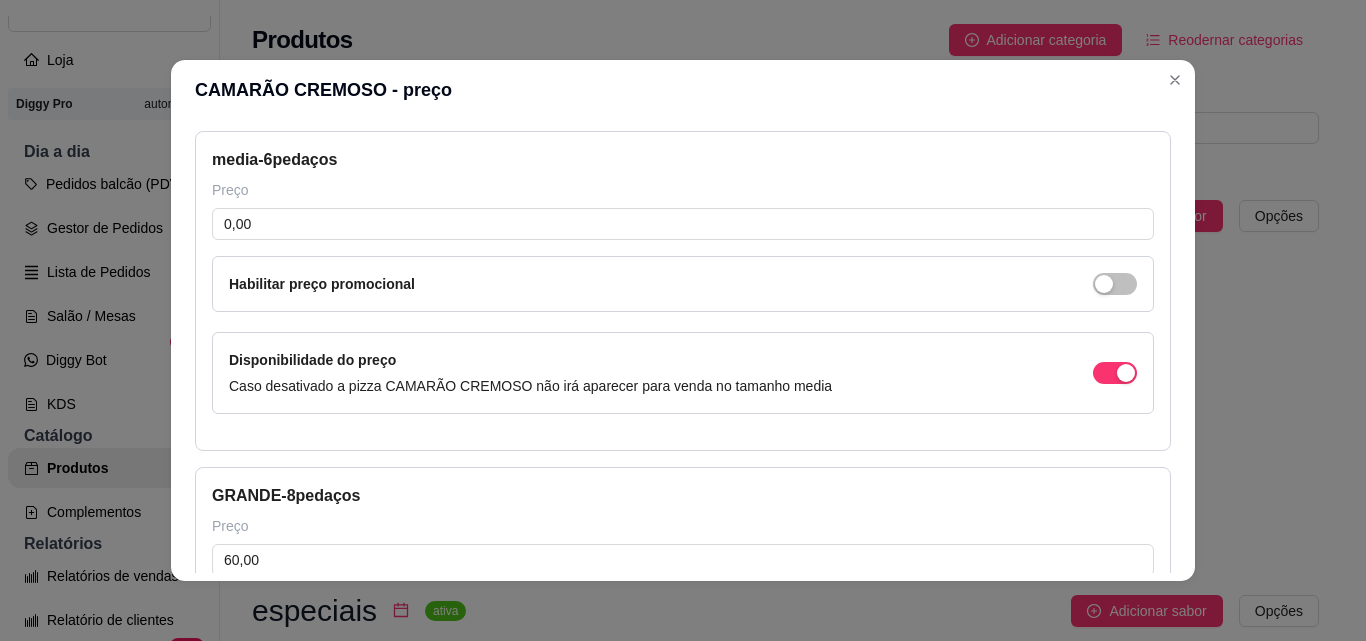 scroll, scrollTop: 0, scrollLeft: 0, axis: both 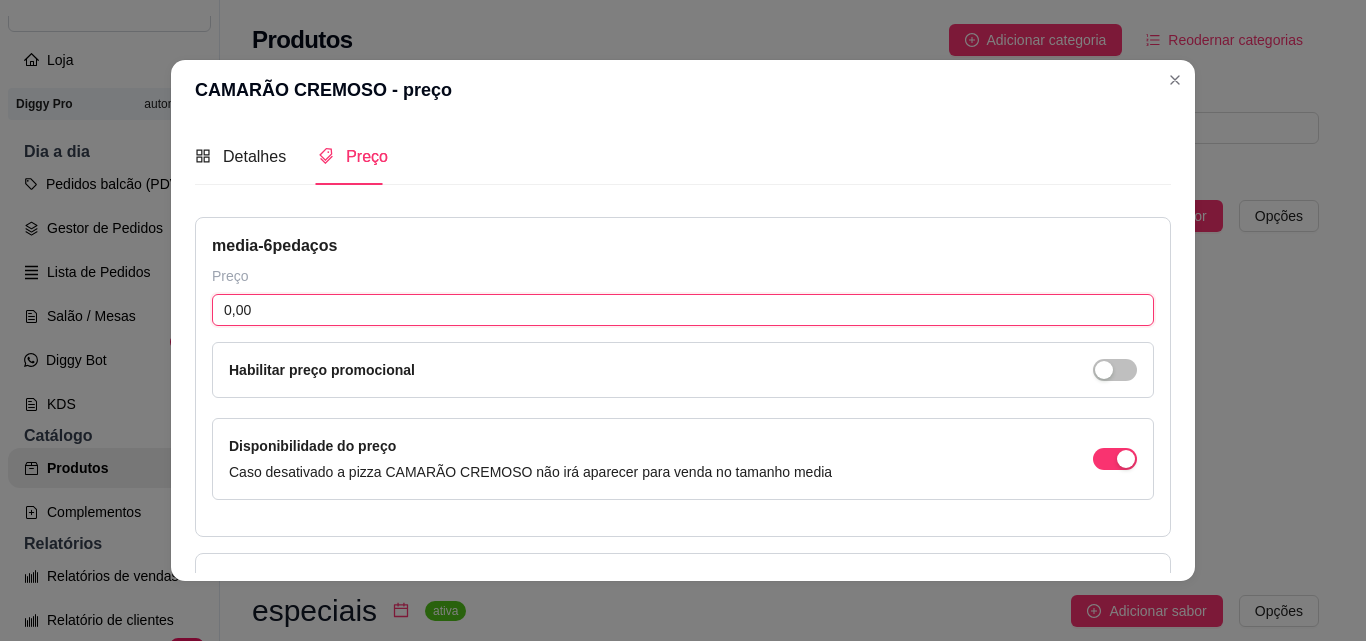 click on "0,00" at bounding box center (683, 310) 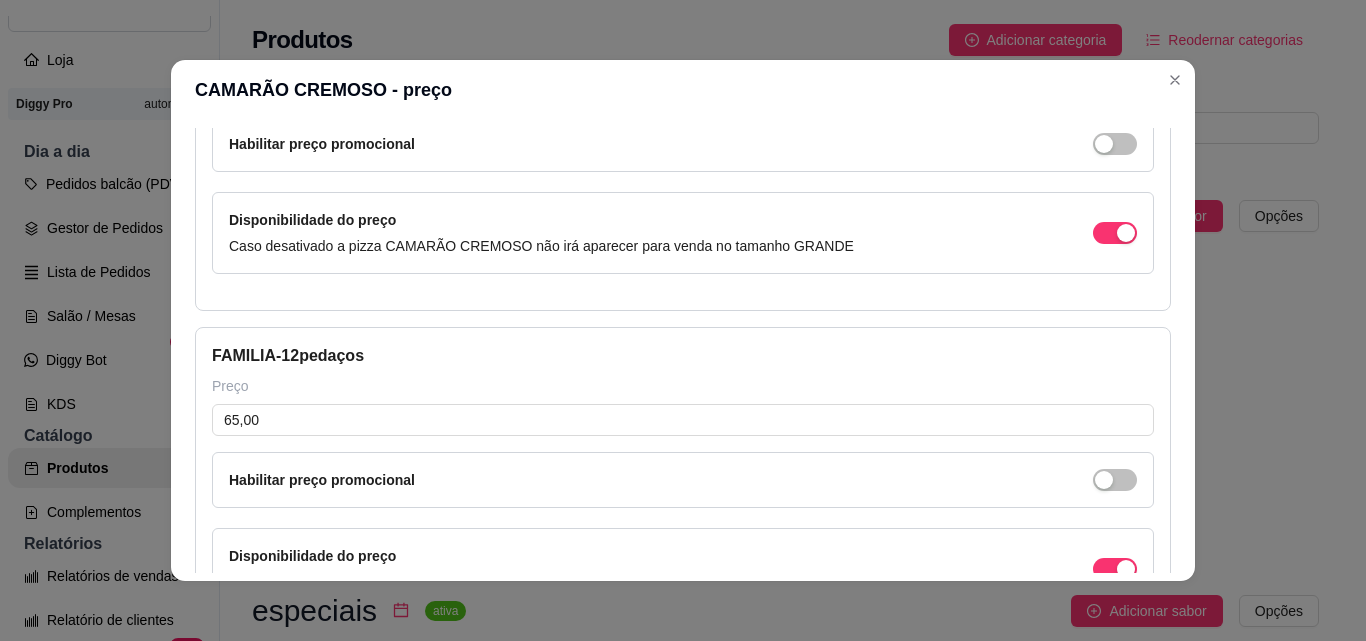 scroll, scrollTop: 717, scrollLeft: 0, axis: vertical 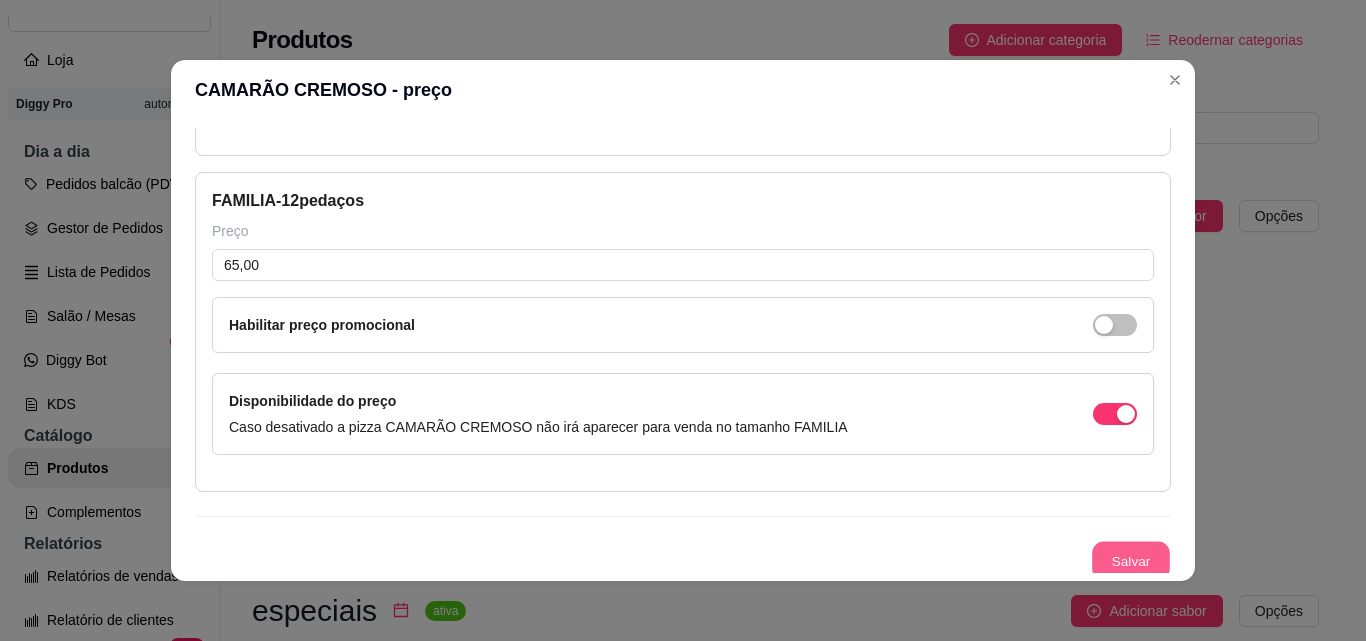 click on "Salvar" at bounding box center (1131, 561) 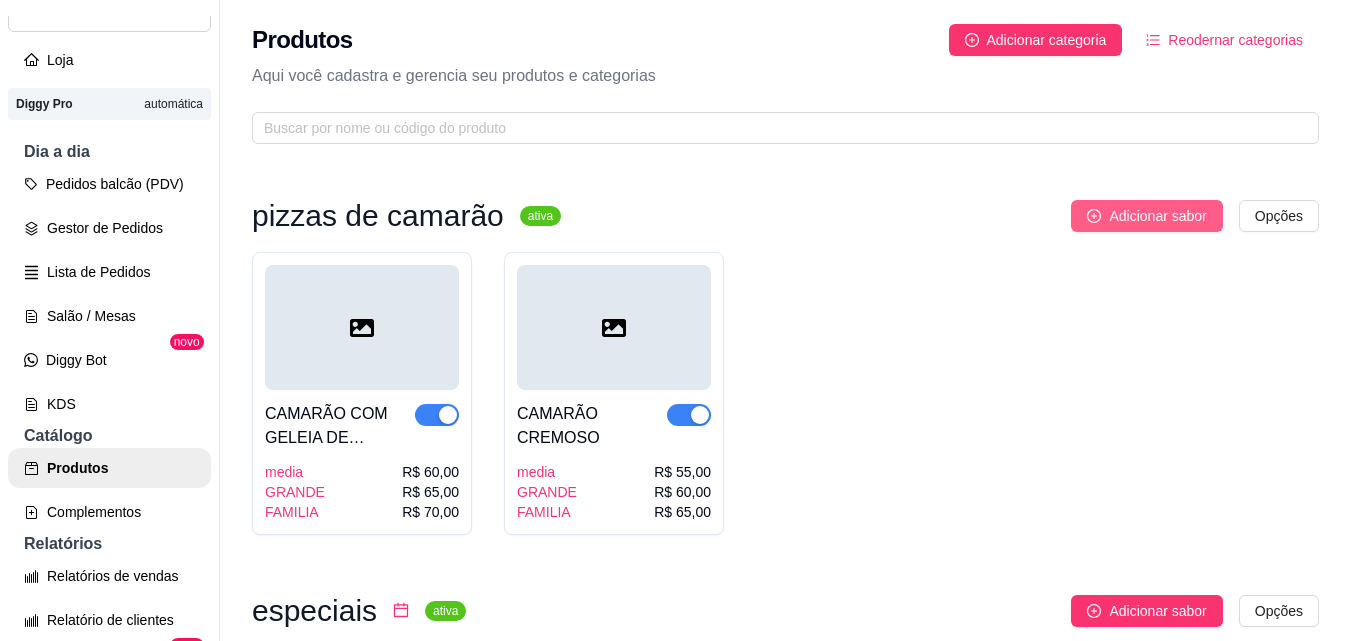 click on "Adicionar sabor" at bounding box center (1157, 216) 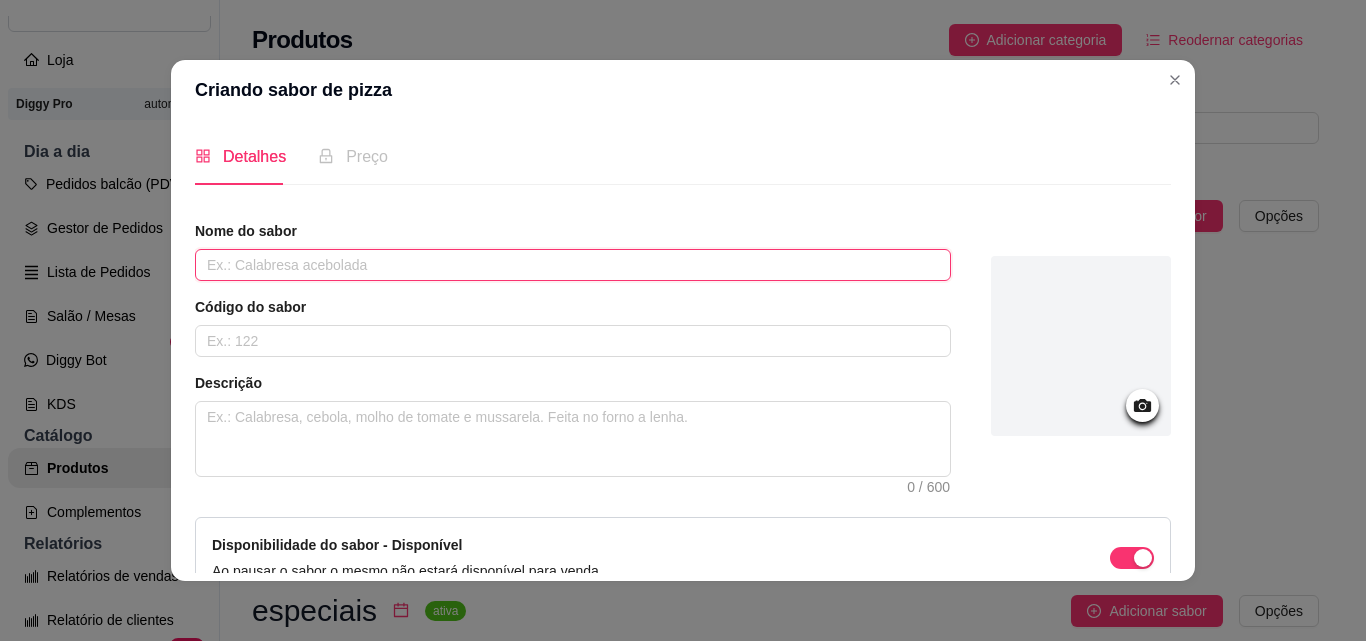 click at bounding box center (573, 265) 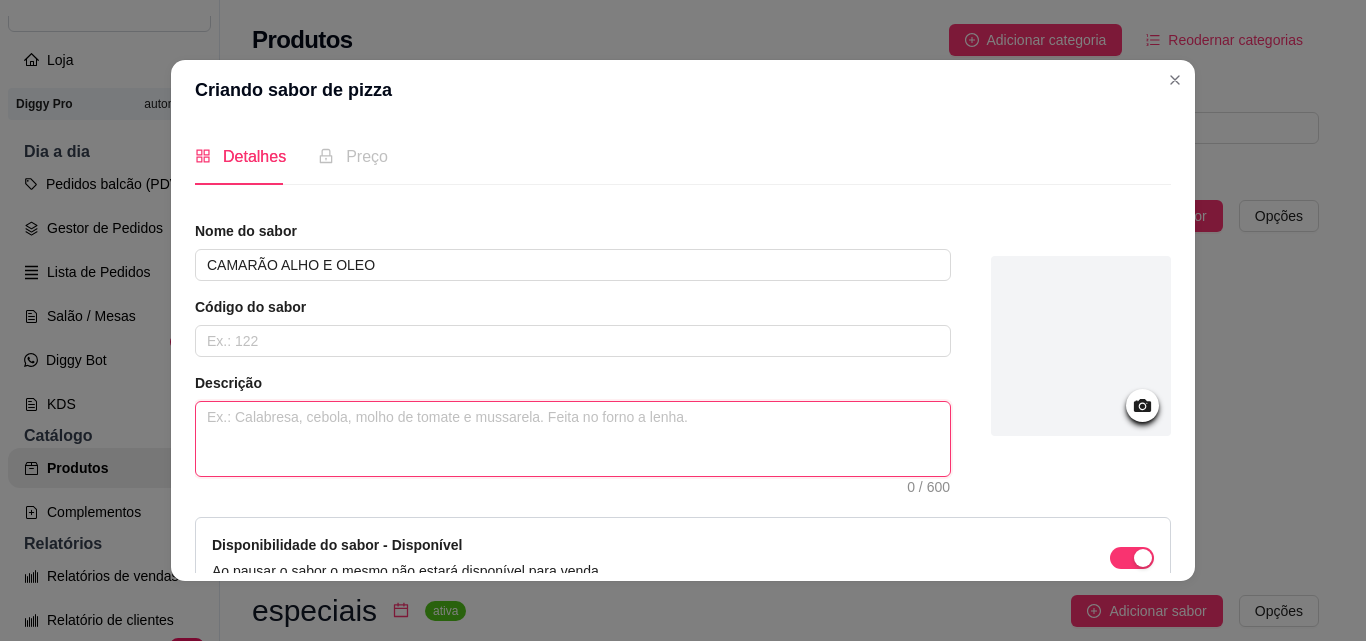 click at bounding box center [573, 439] 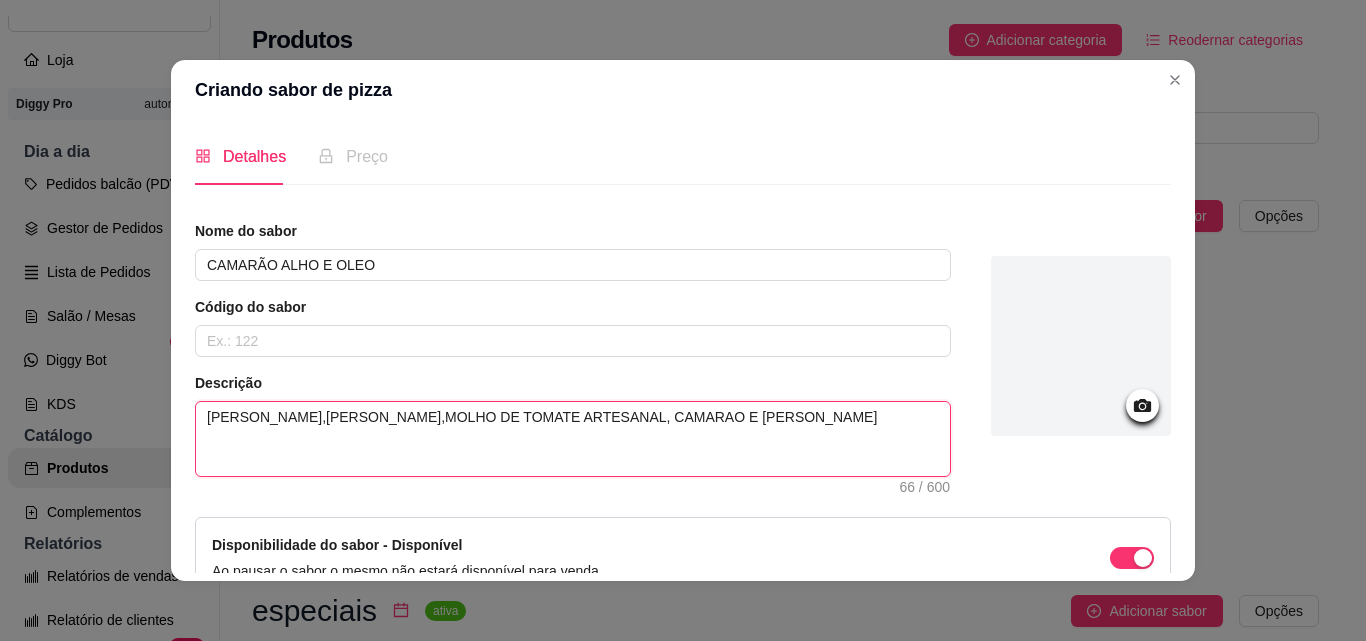 scroll, scrollTop: 0, scrollLeft: 0, axis: both 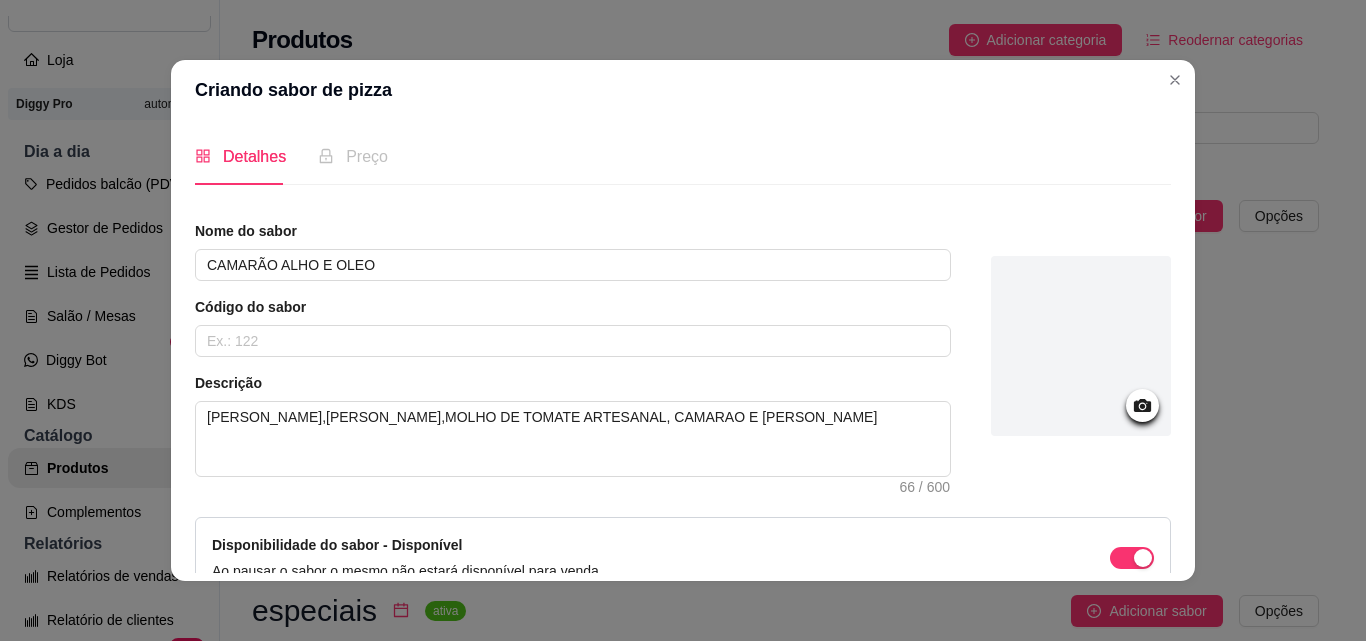 click on "Preço" at bounding box center [353, 156] 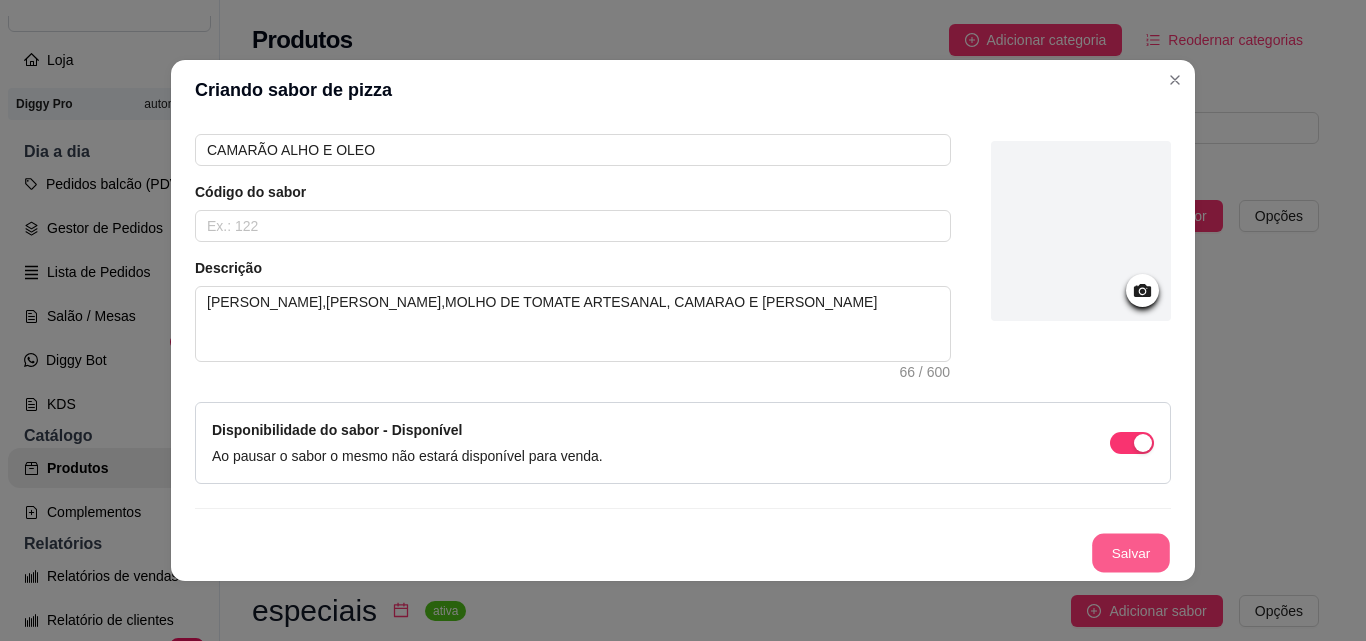 click on "Salvar" at bounding box center (1131, 553) 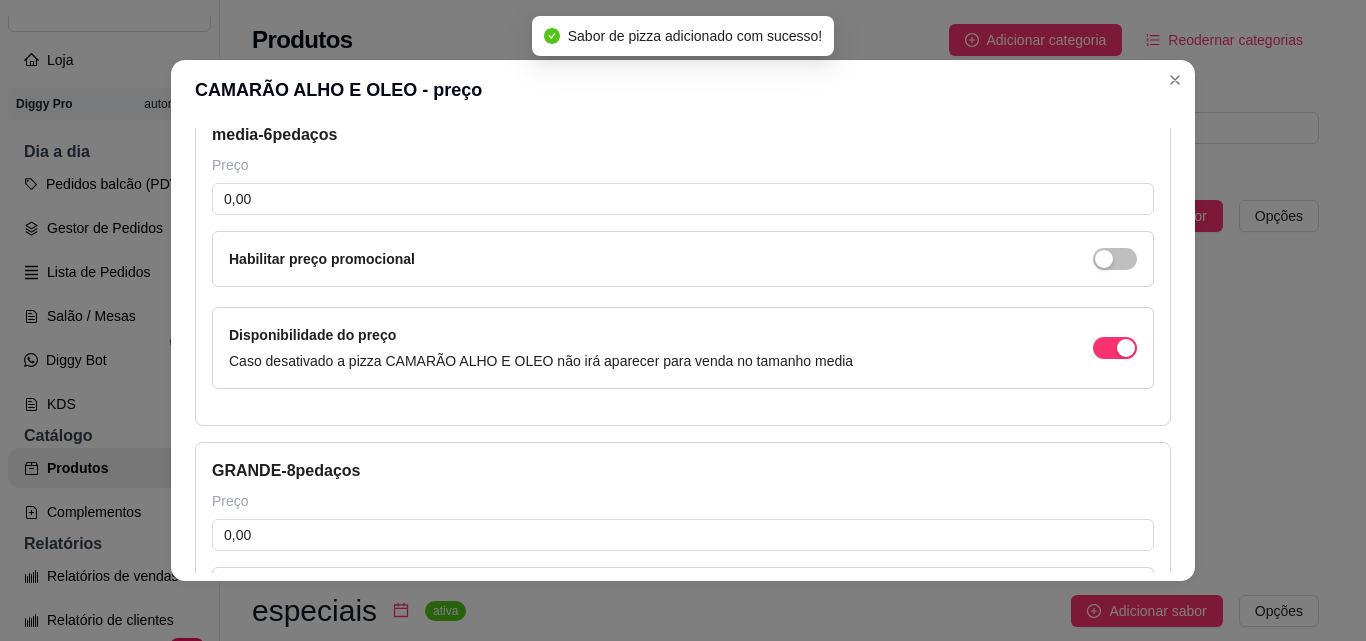 scroll, scrollTop: 500, scrollLeft: 0, axis: vertical 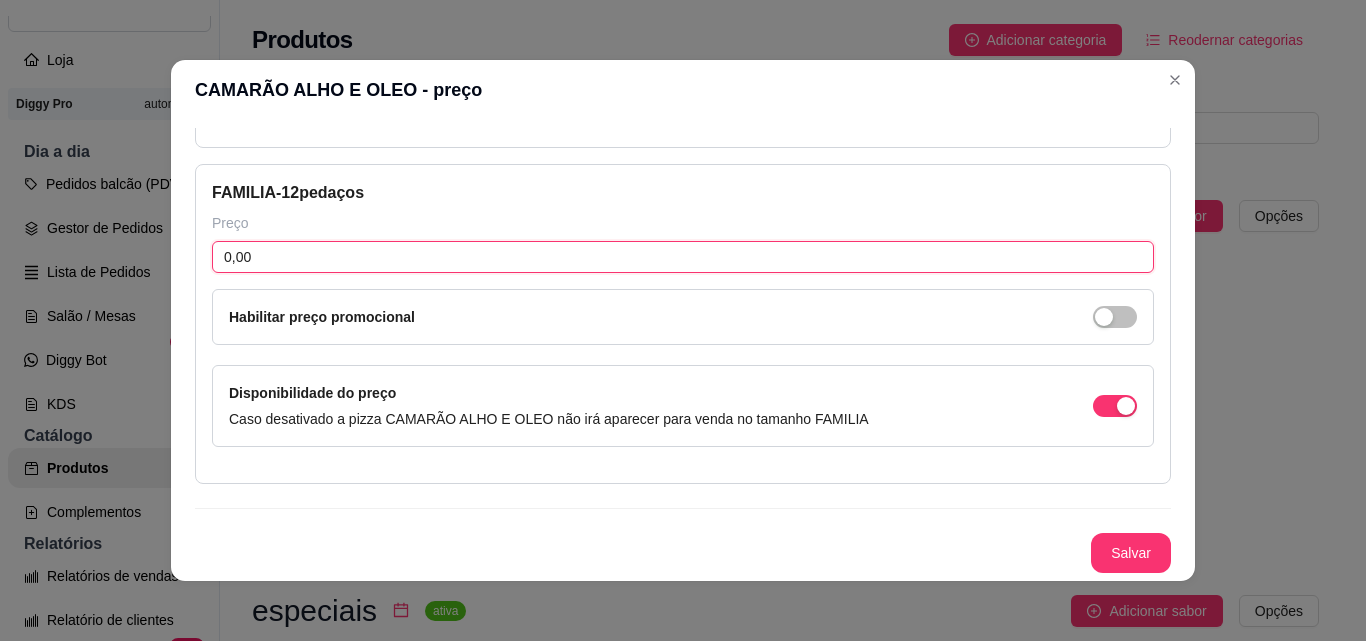 click on "0,00" at bounding box center [683, 257] 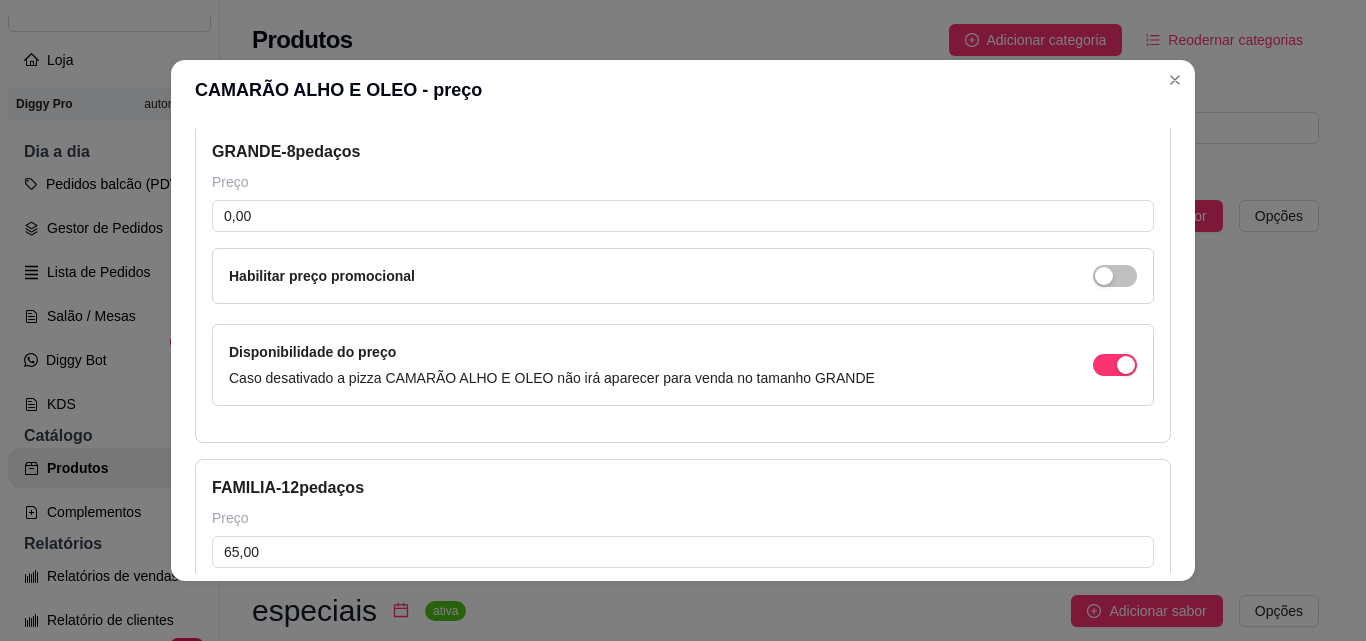 scroll, scrollTop: 407, scrollLeft: 0, axis: vertical 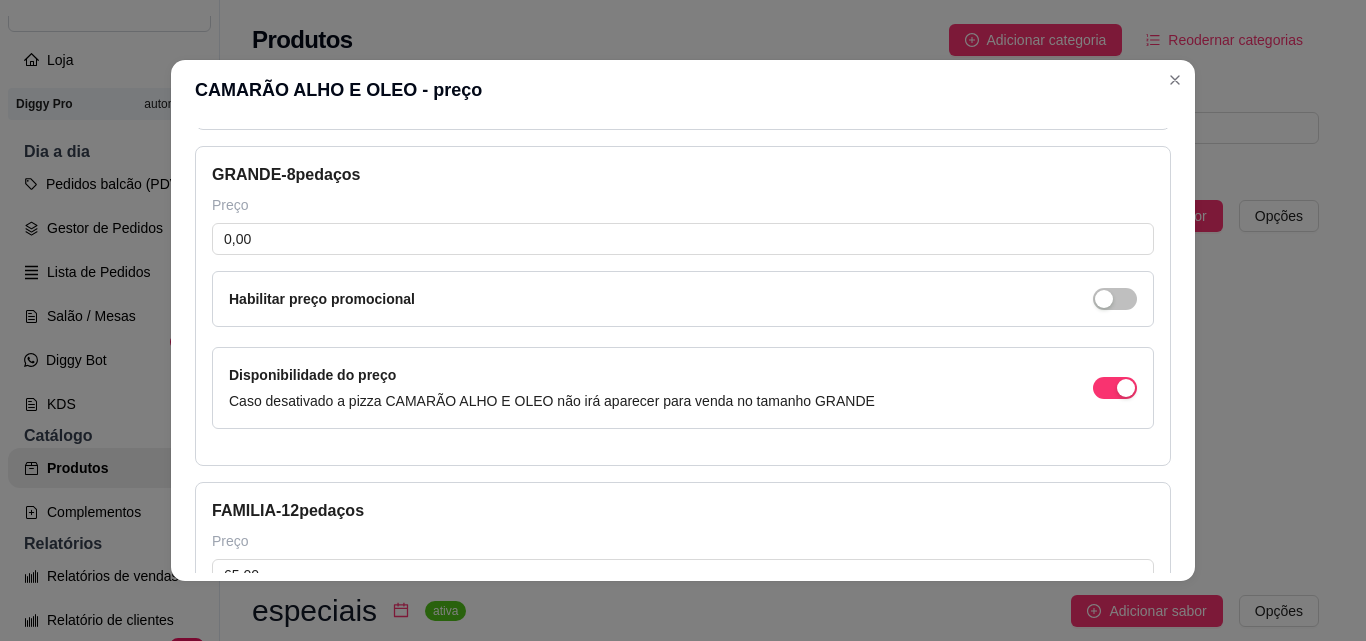 click on "GRANDE  -  8  pedaços Preço 0,00 Habilitar preço promocional Disponibilidade do preço Caso desativado a pizza CAMARÃO ALHO E OLEO não irá aparecer para venda no tamanho GRANDE" at bounding box center (683, 306) 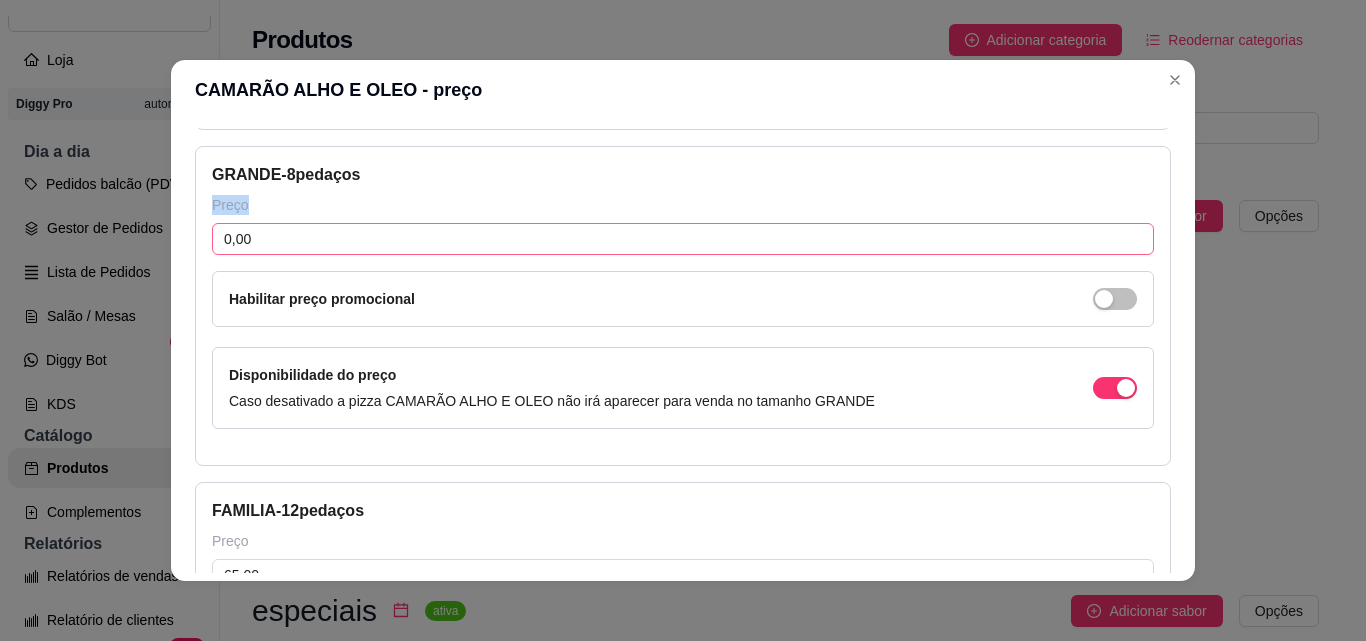 drag, startPoint x: 844, startPoint y: 215, endPoint x: 853, endPoint y: 232, distance: 19.235384 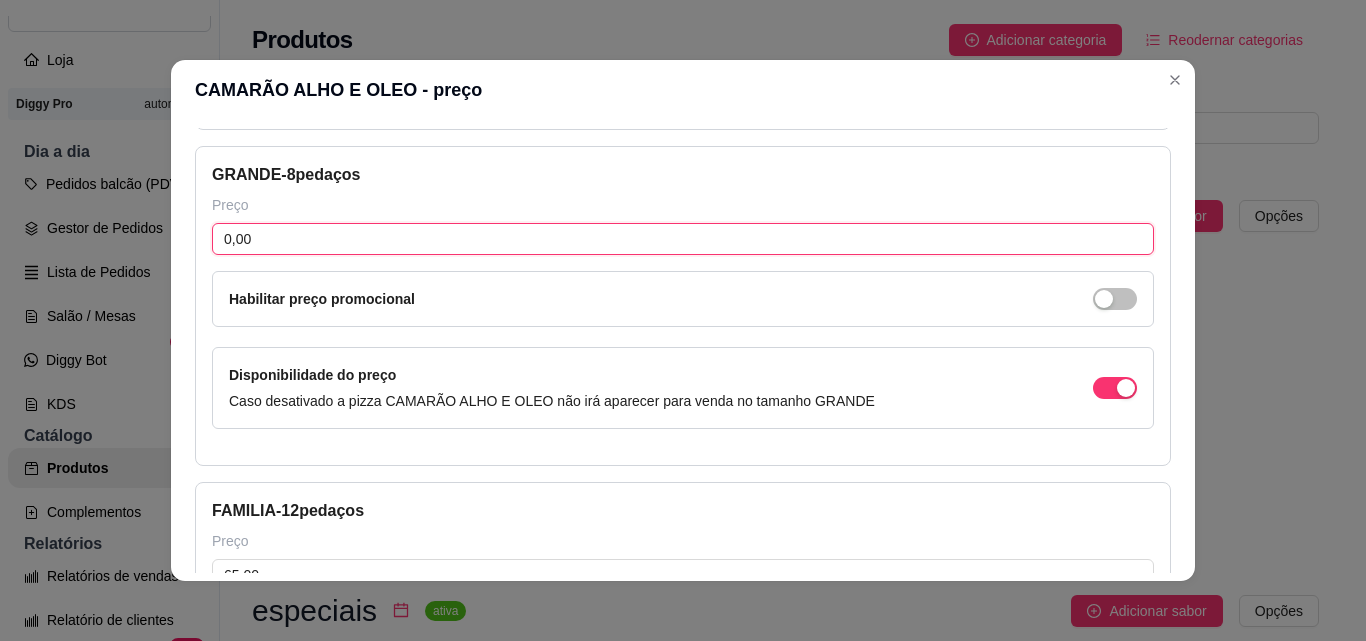 click on "0,00" at bounding box center (683, 239) 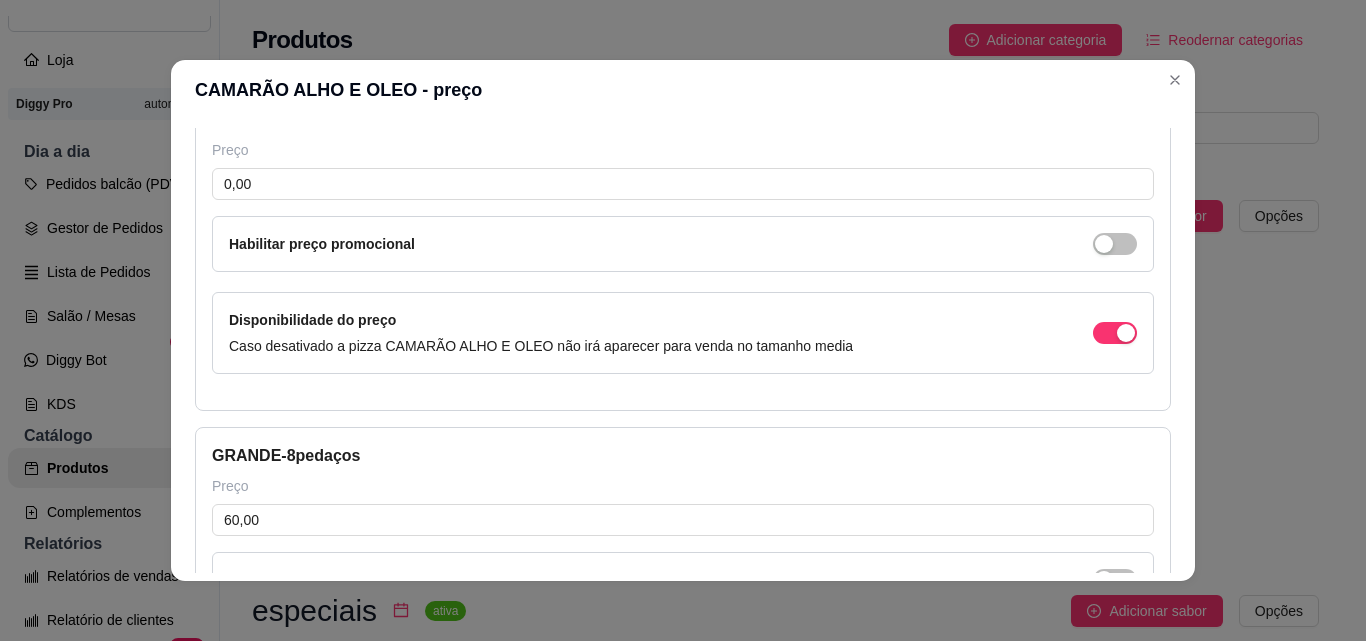 scroll, scrollTop: 28, scrollLeft: 0, axis: vertical 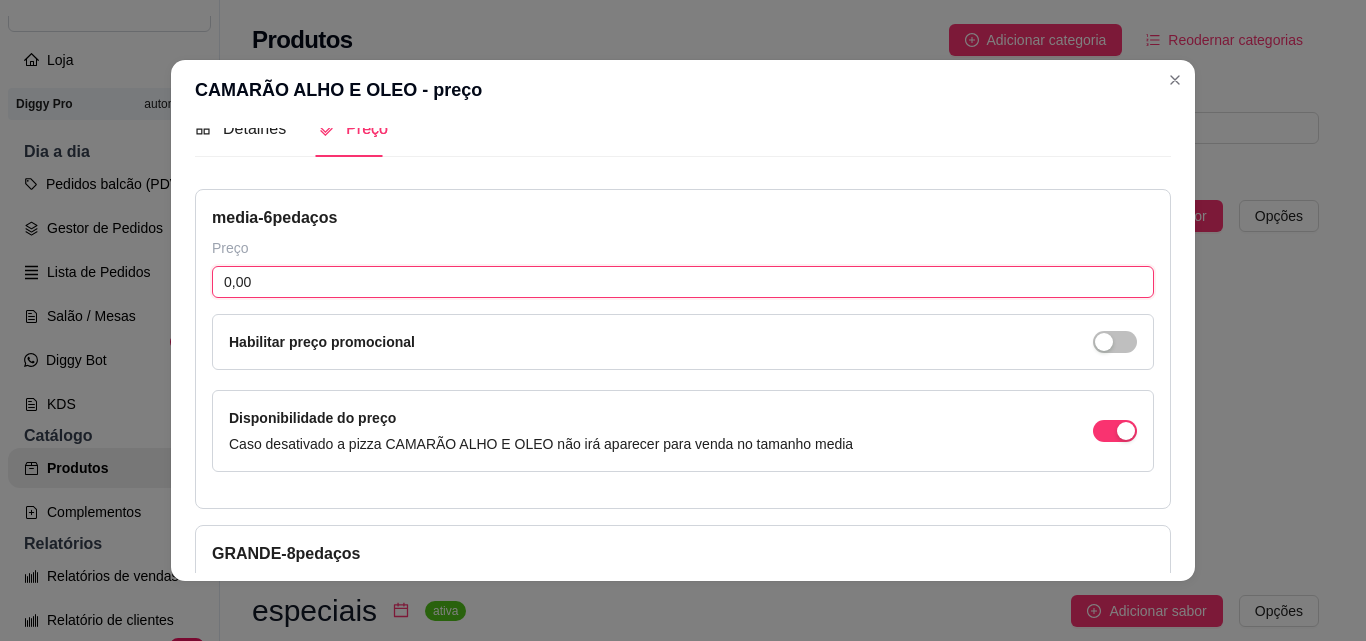 click on "0,00" at bounding box center (683, 282) 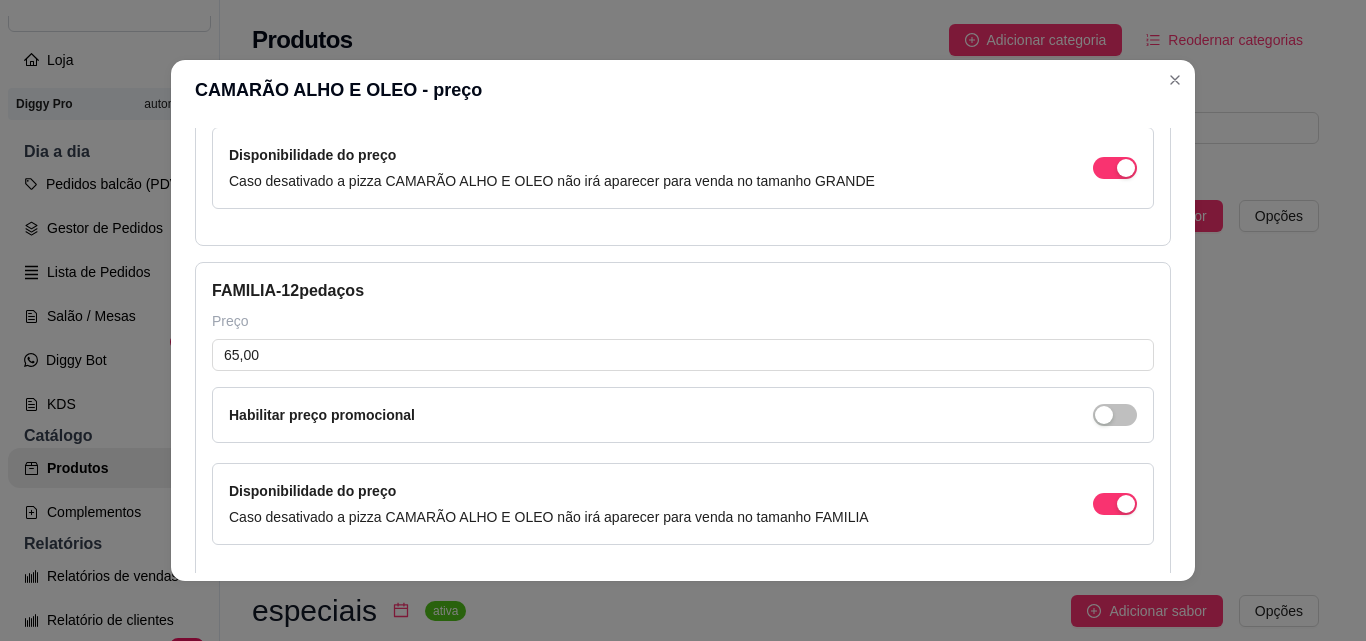scroll, scrollTop: 725, scrollLeft: 0, axis: vertical 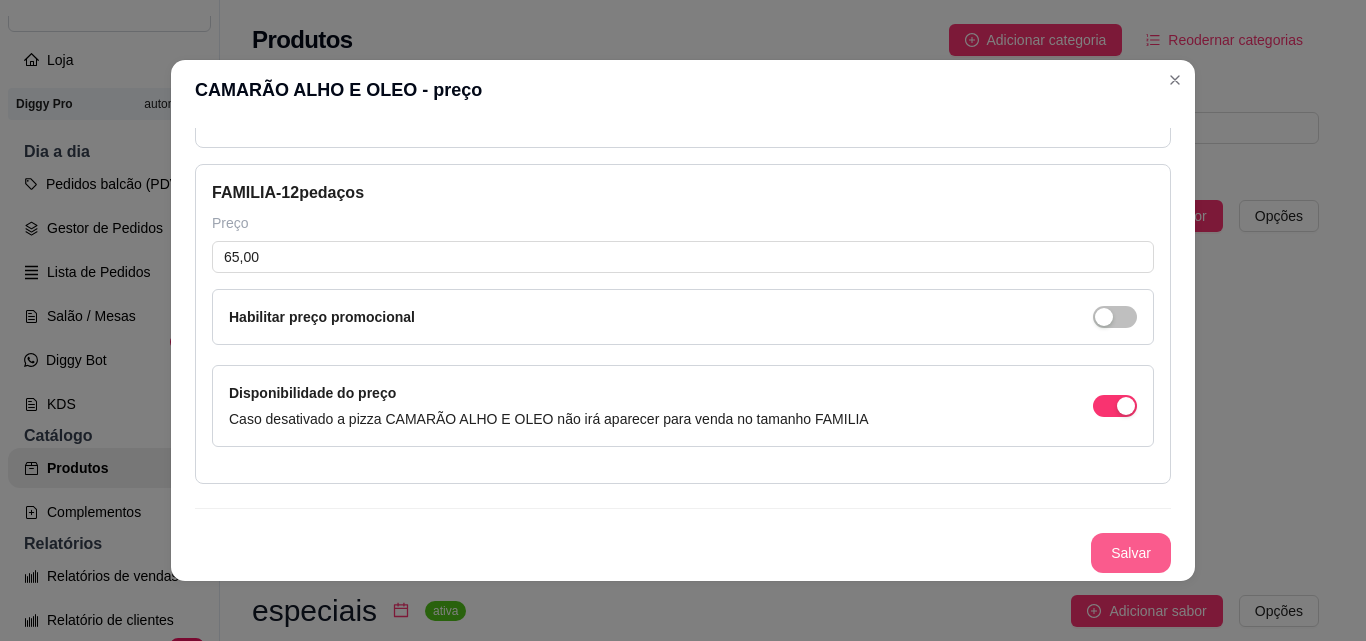 click on "Salvar" at bounding box center (1131, 553) 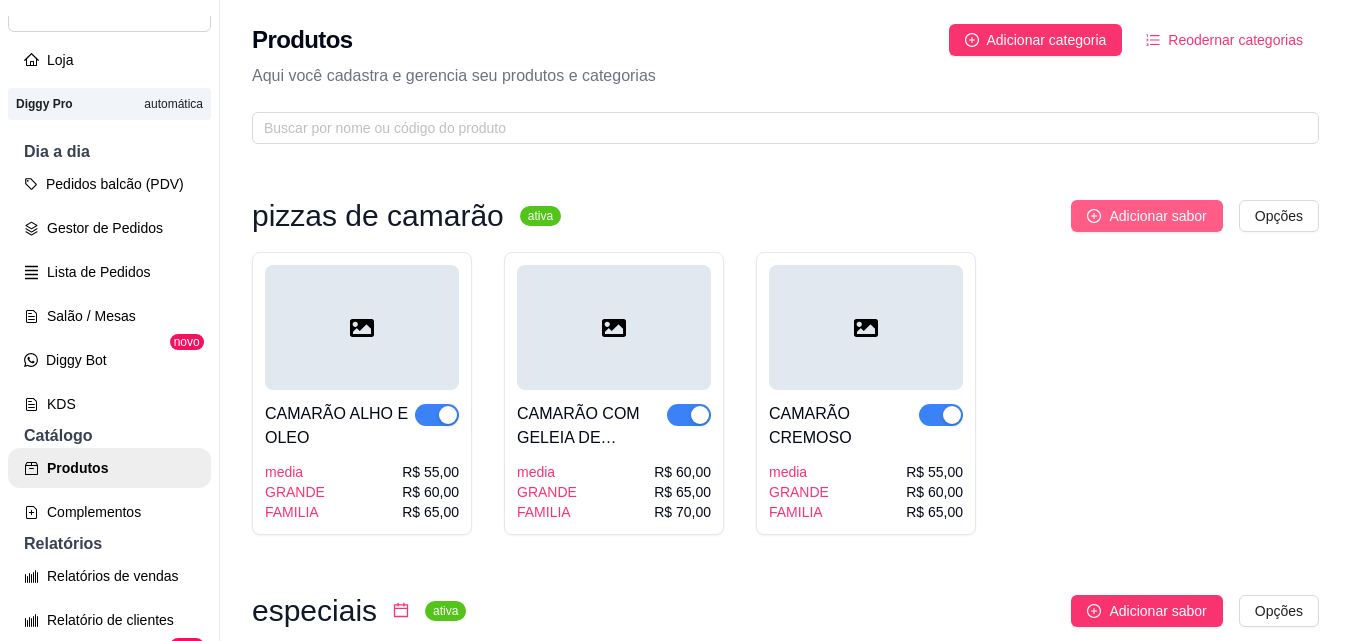 click on "Adicionar sabor" at bounding box center [1146, 216] 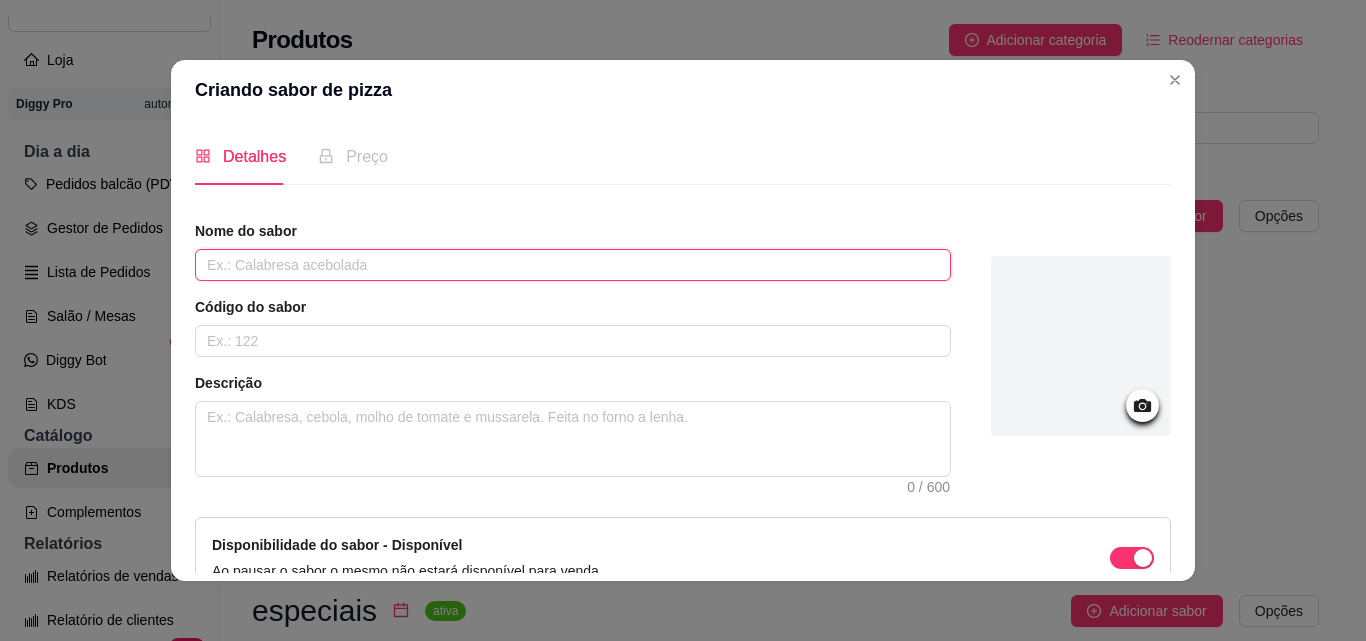 click at bounding box center (573, 265) 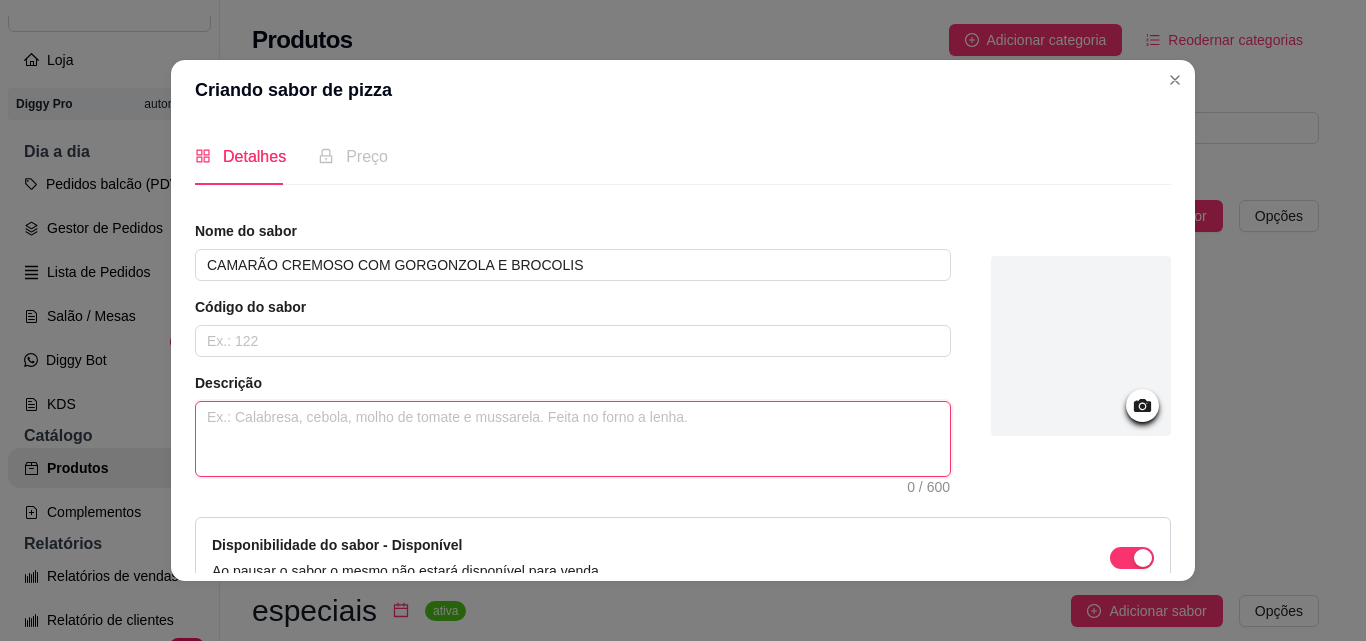 click at bounding box center (573, 439) 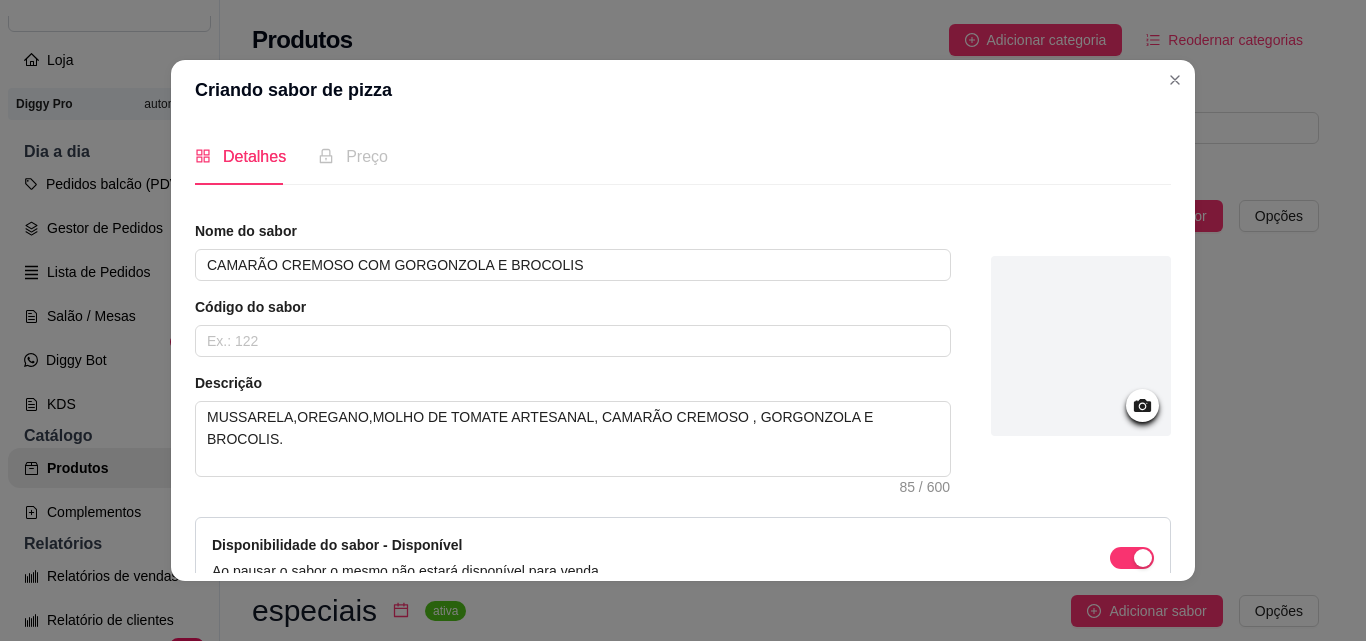 scroll, scrollTop: 115, scrollLeft: 0, axis: vertical 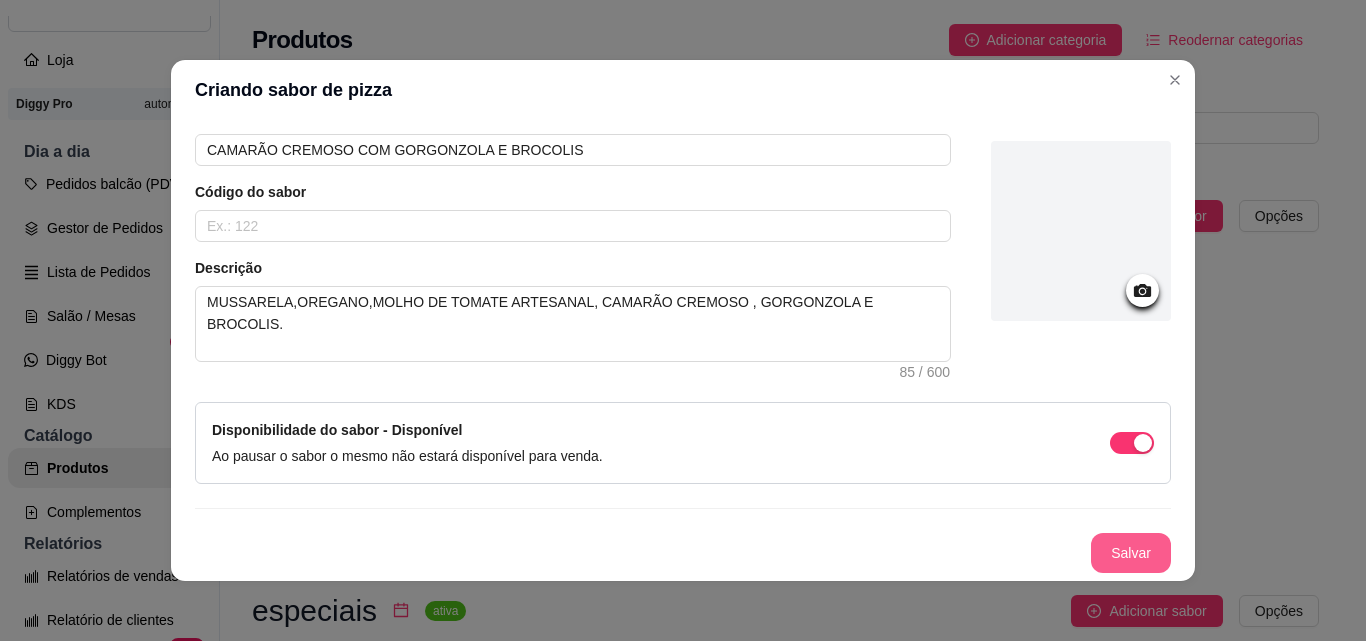 click on "Salvar" at bounding box center (1131, 553) 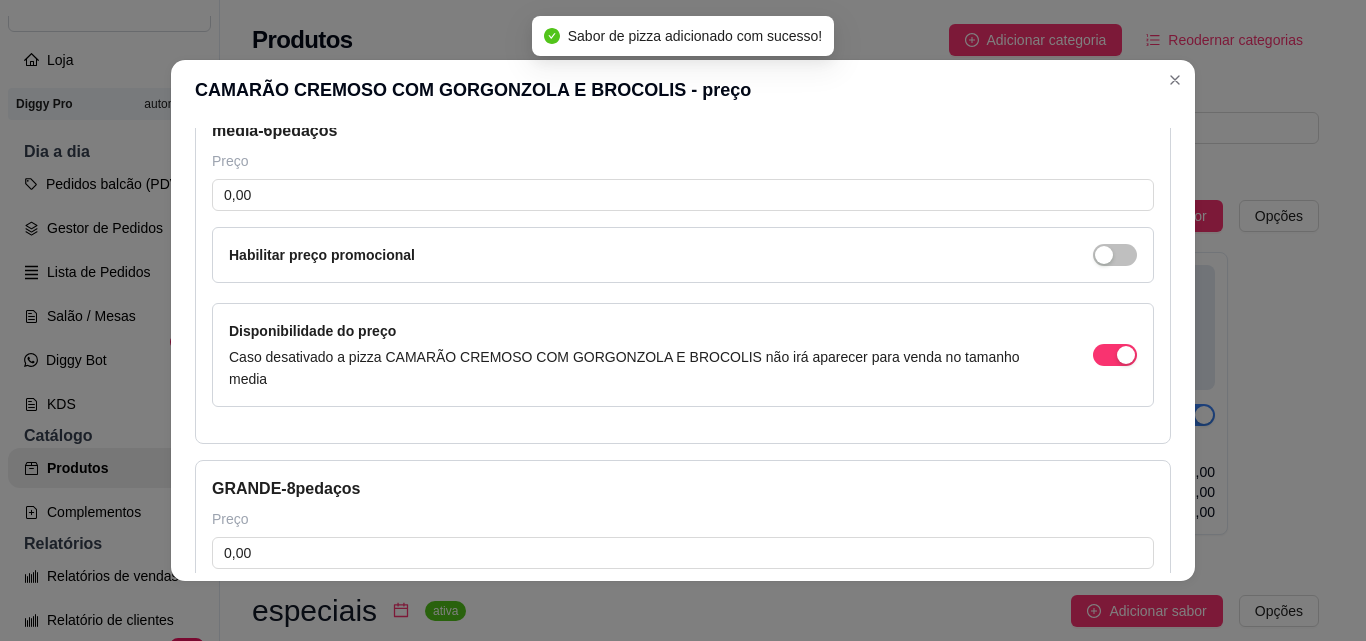 scroll, scrollTop: 111, scrollLeft: 0, axis: vertical 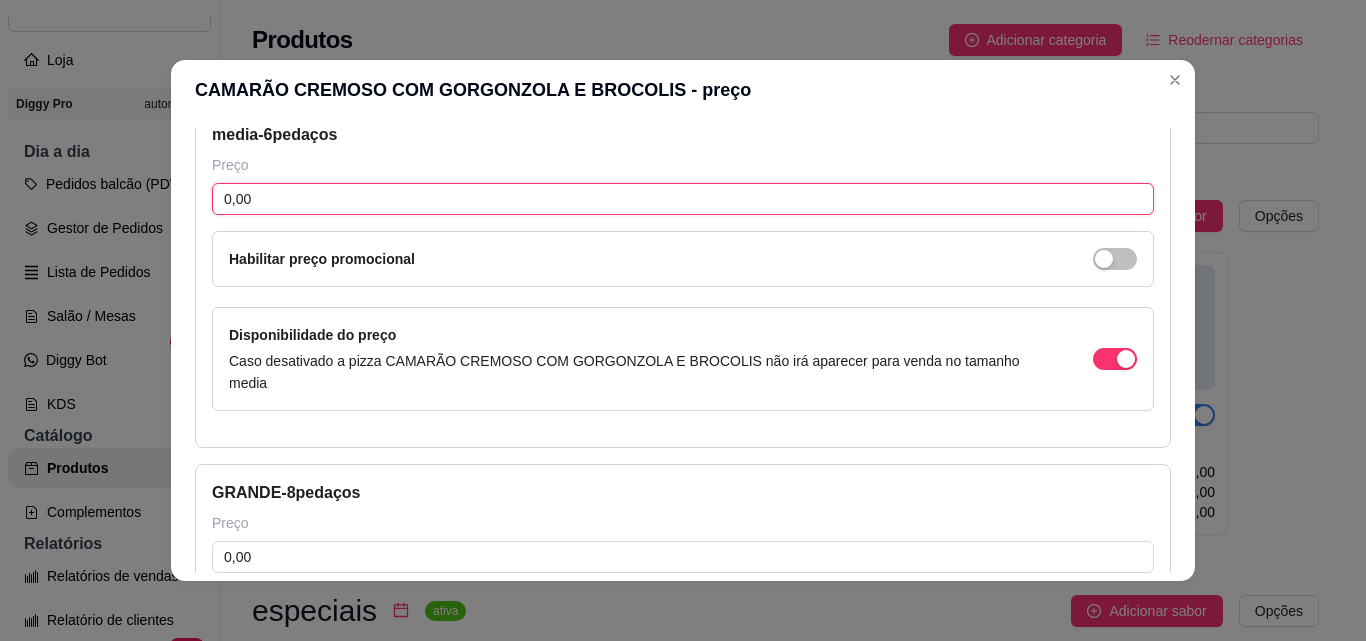 click on "0,00" at bounding box center [683, 199] 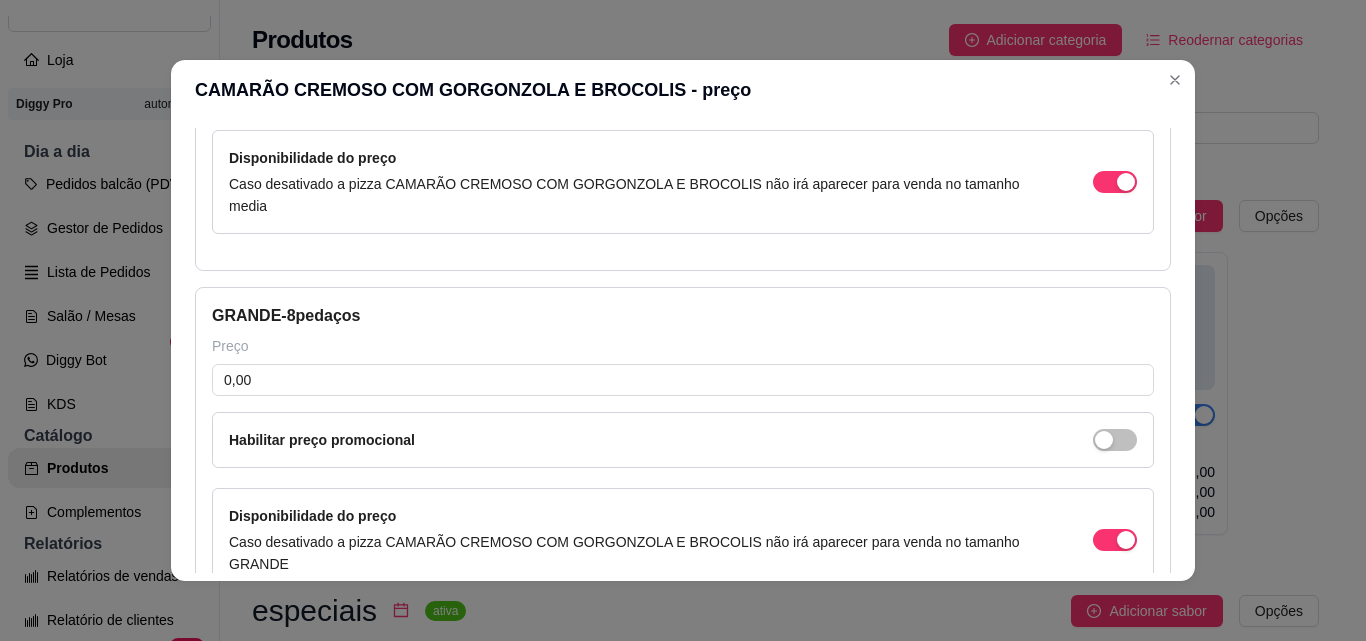 scroll, scrollTop: 365, scrollLeft: 0, axis: vertical 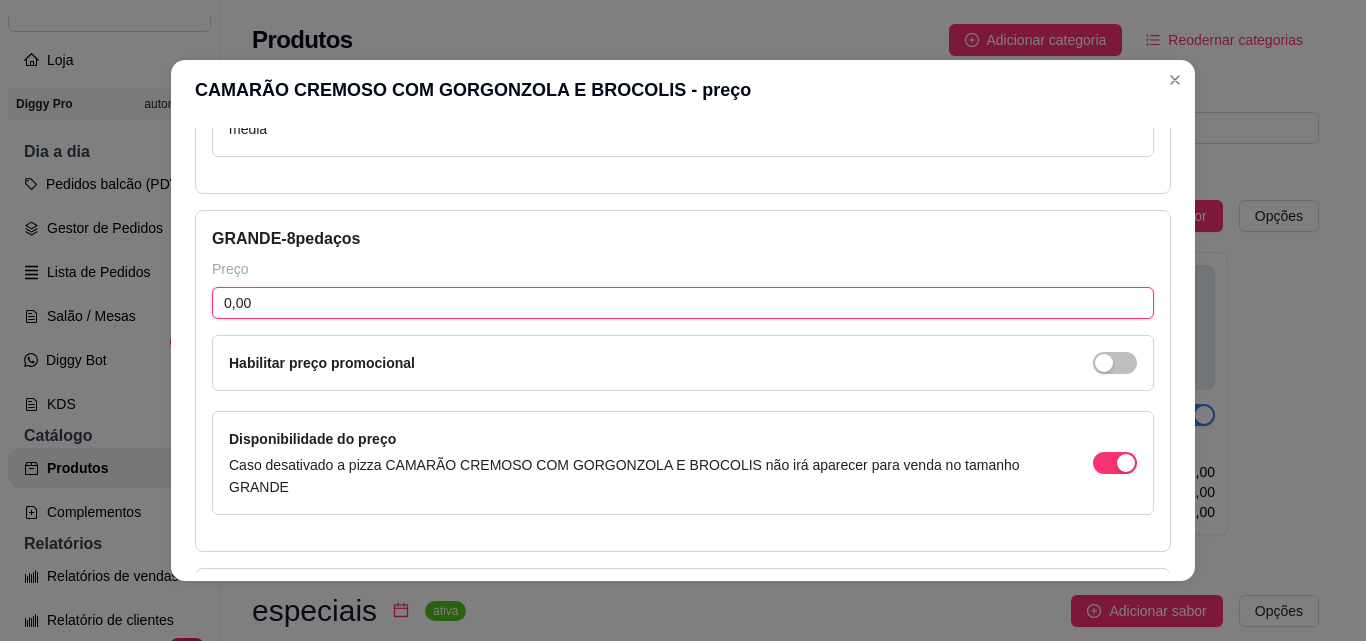 click on "0,00" at bounding box center (683, 303) 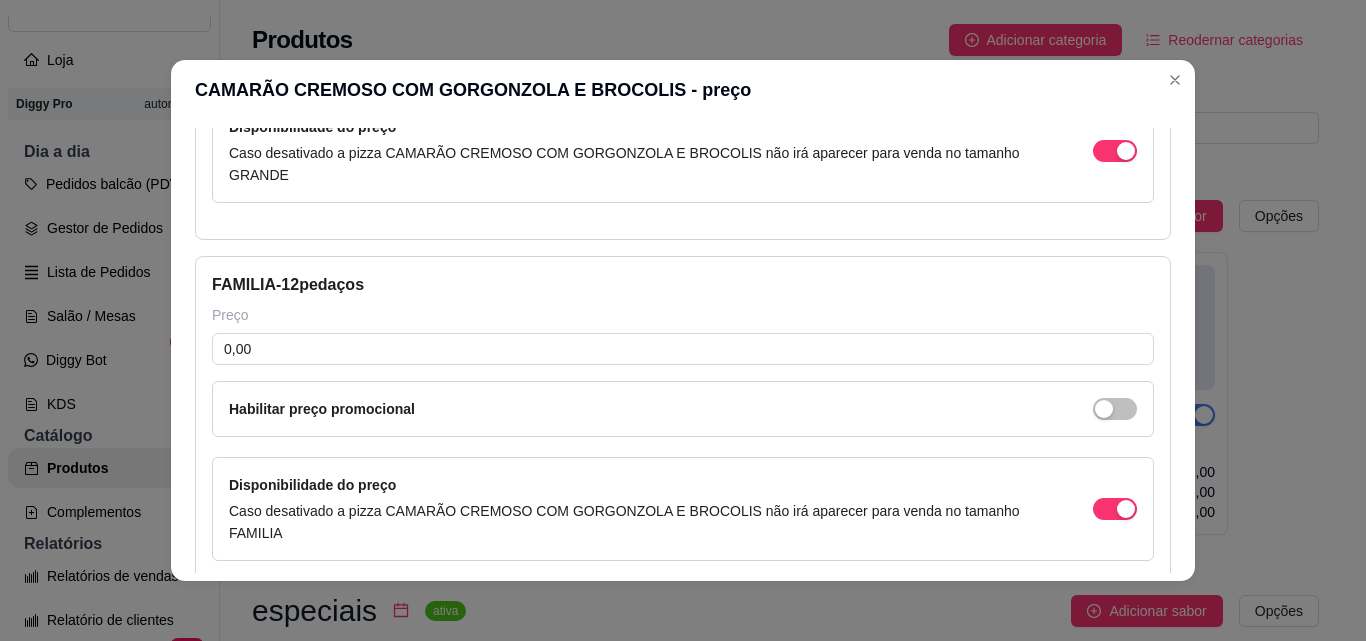 scroll, scrollTop: 769, scrollLeft: 0, axis: vertical 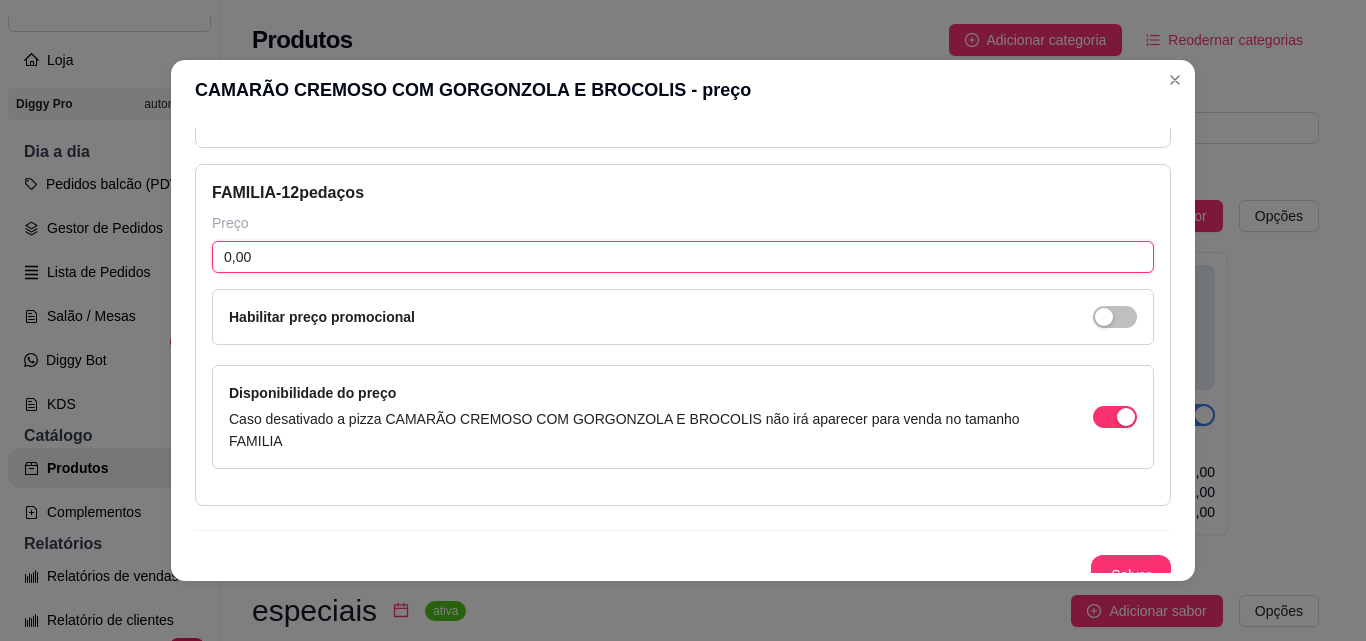 click on "0,00" at bounding box center [683, 257] 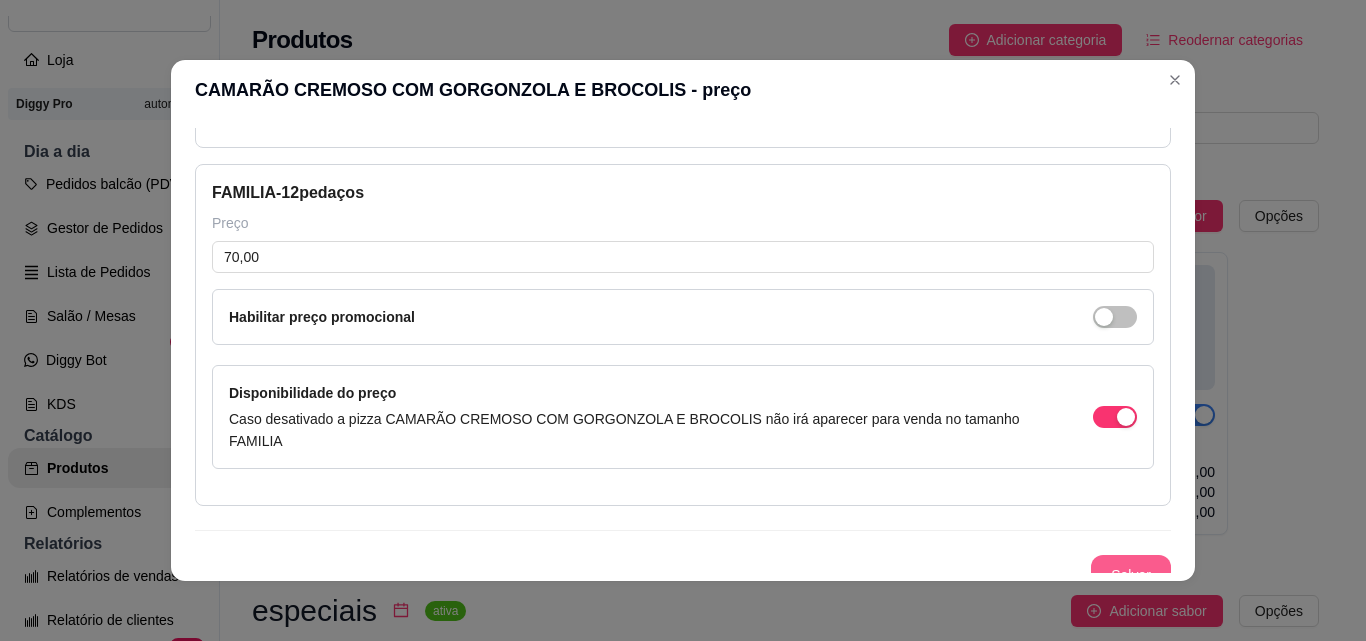 click on "Salvar" at bounding box center [1131, 575] 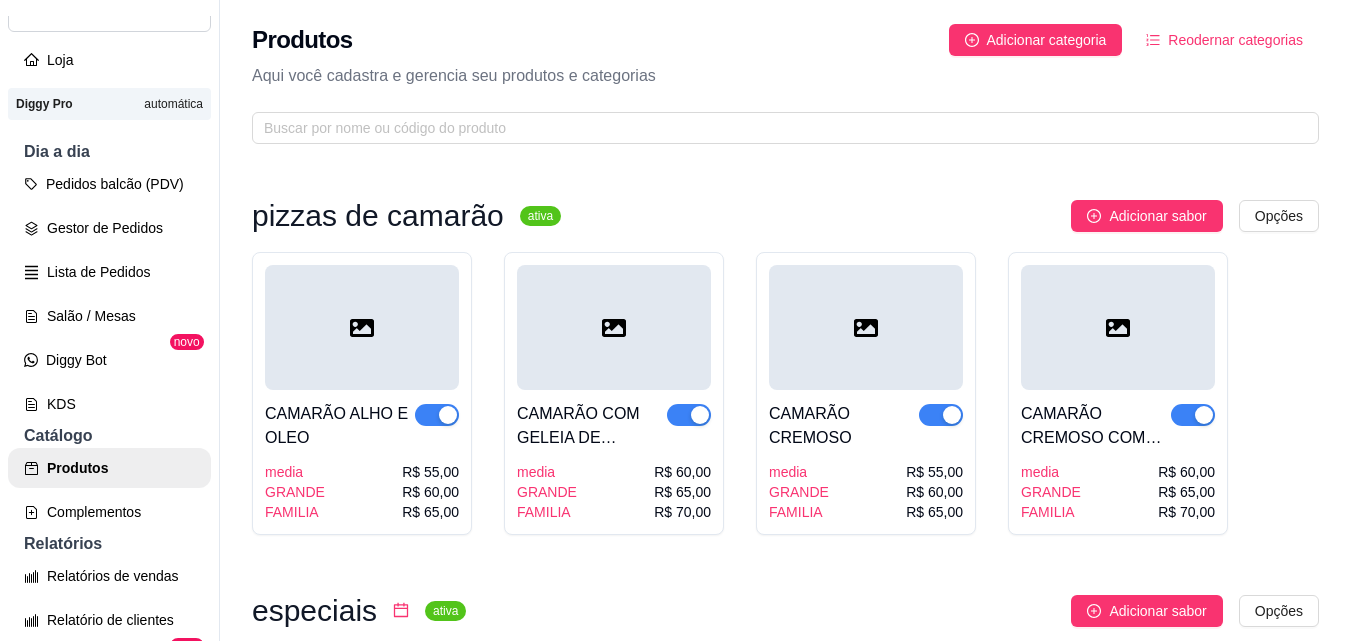 click at bounding box center [362, 327] 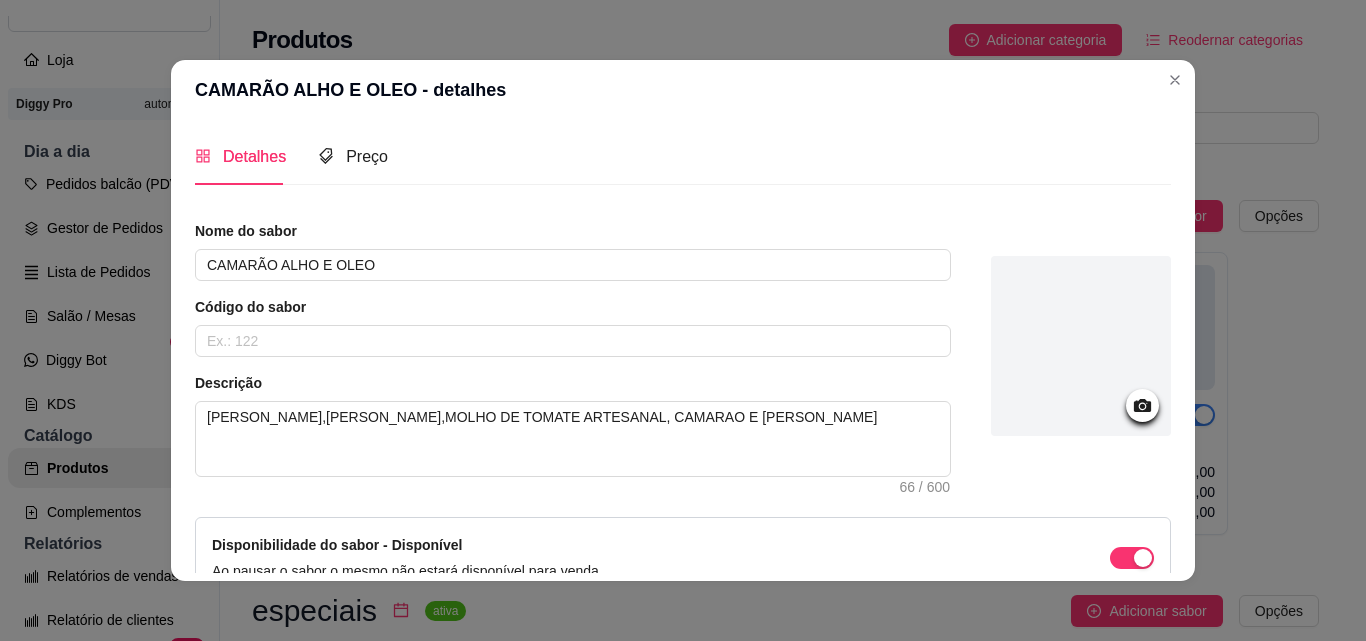 click 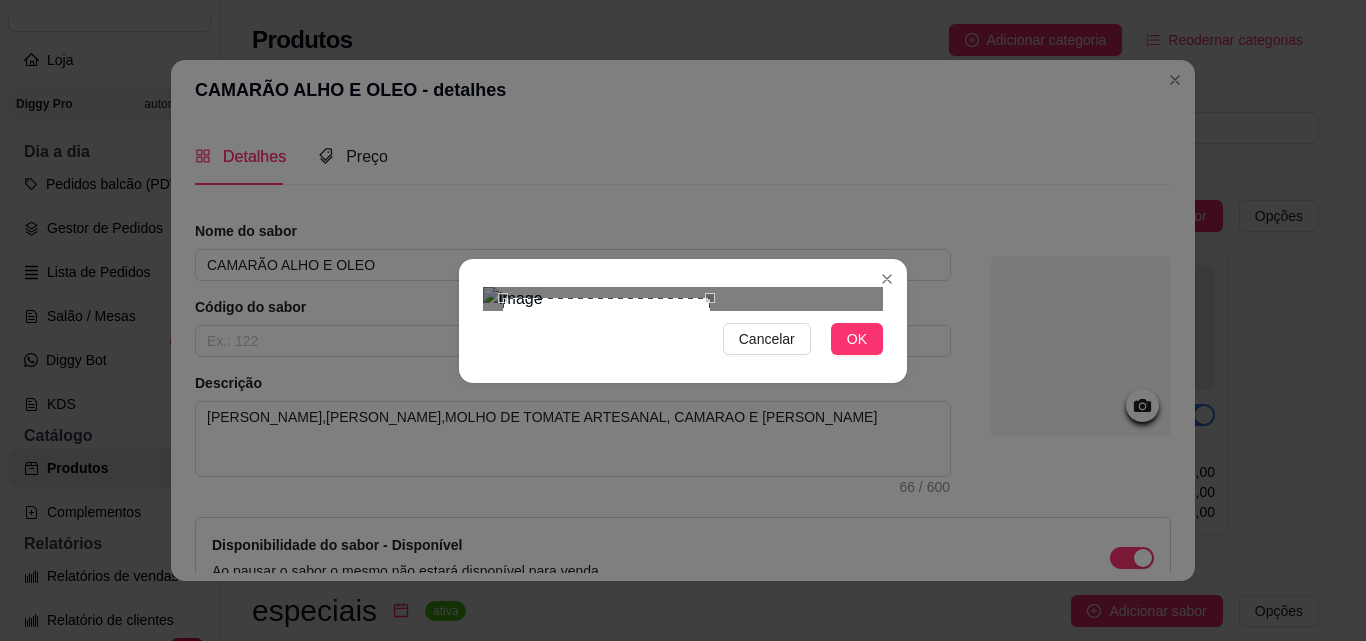 click at bounding box center [606, 401] 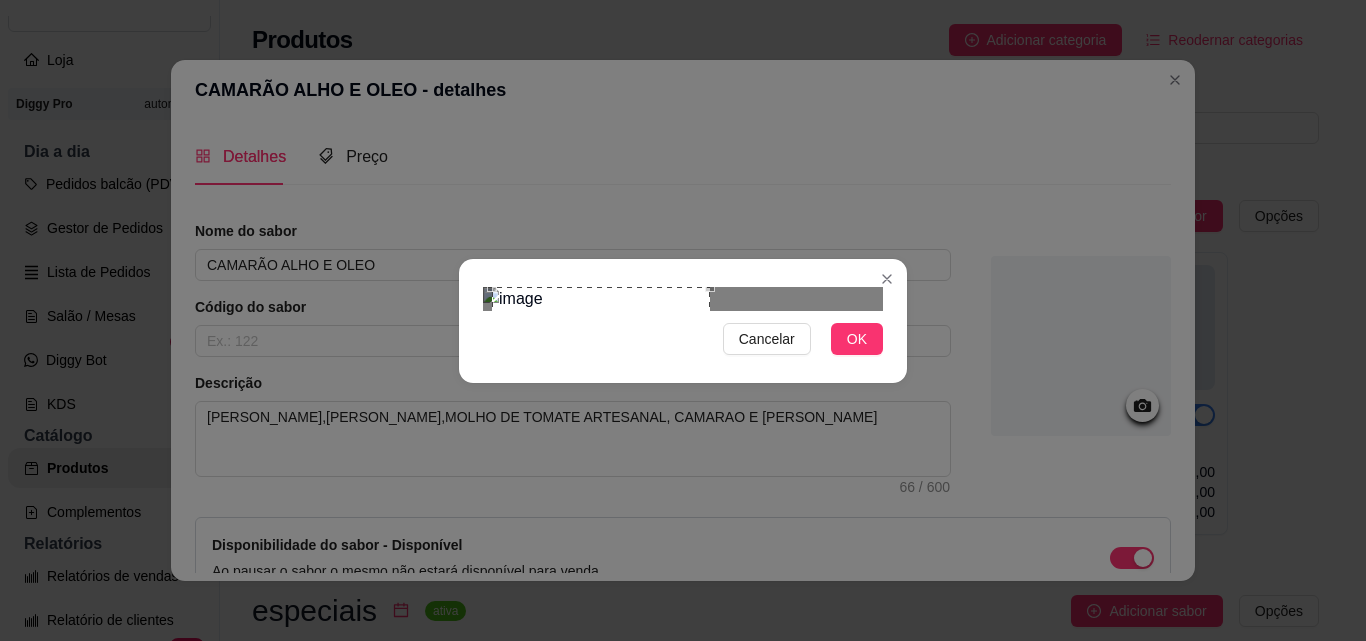 click on "Cancelar OK" at bounding box center (683, 320) 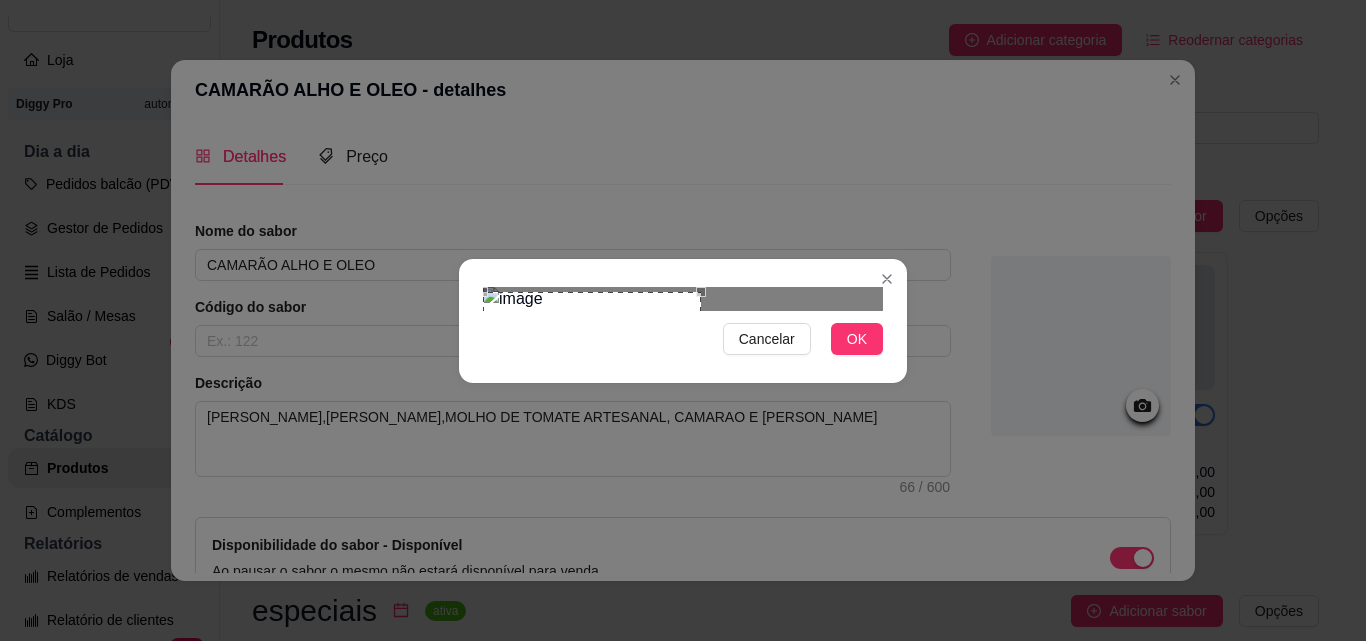 click at bounding box center (592, 401) 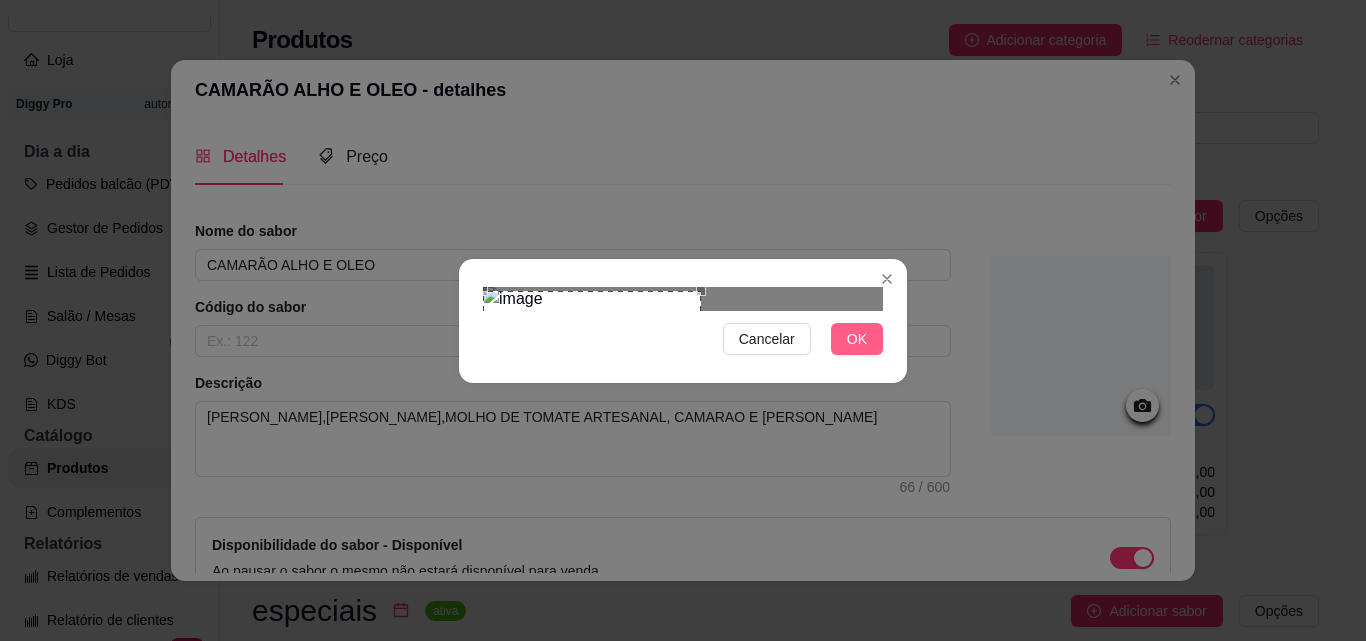 click on "OK" at bounding box center [857, 339] 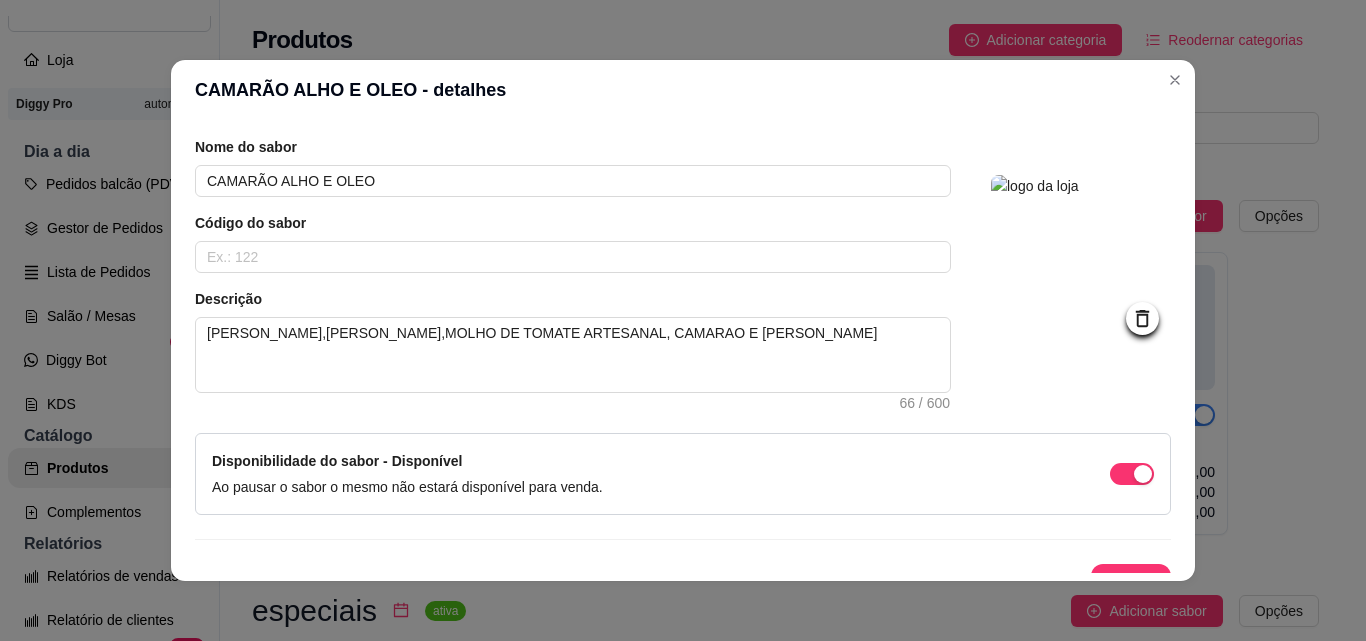 scroll, scrollTop: 115, scrollLeft: 0, axis: vertical 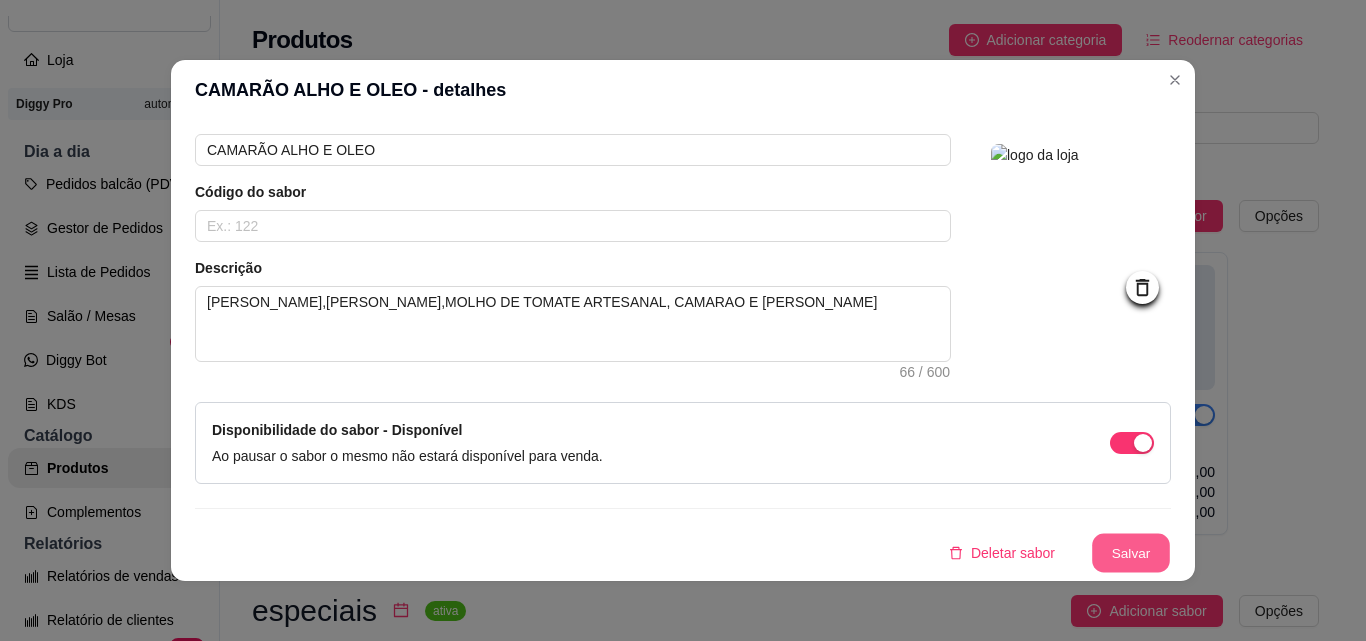 click on "Salvar" at bounding box center (1131, 553) 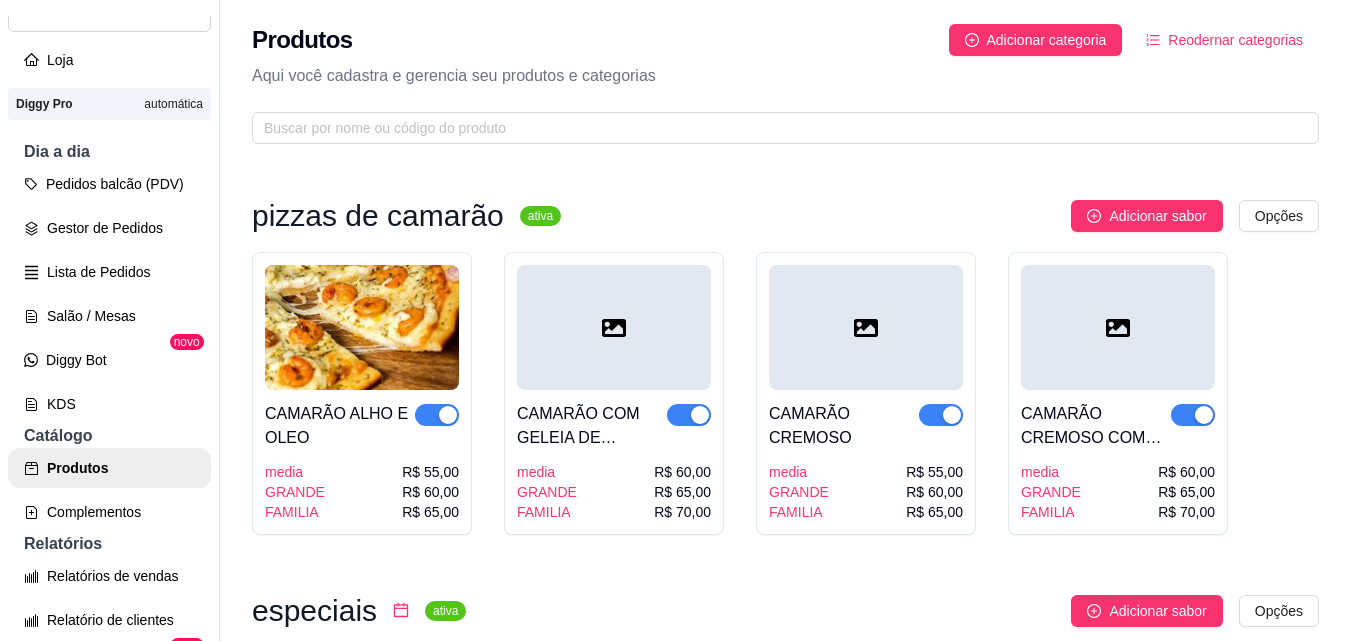 click 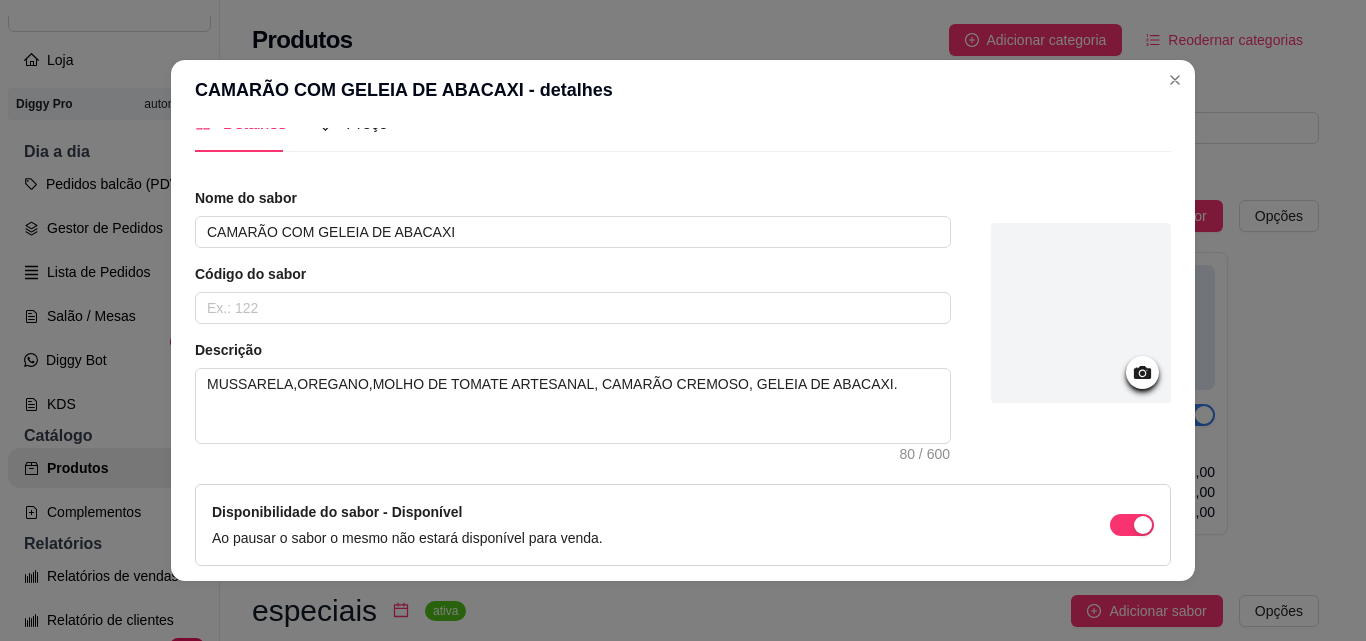 scroll, scrollTop: 34, scrollLeft: 0, axis: vertical 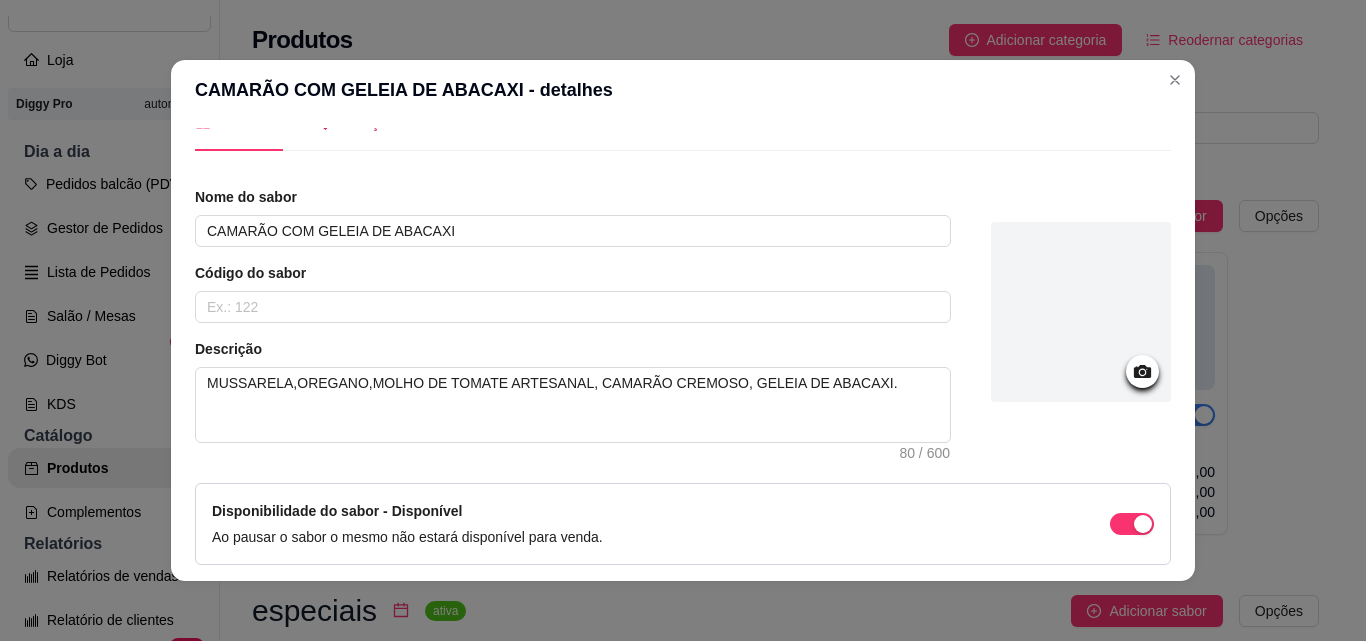 click on "Preço" at bounding box center (367, 122) 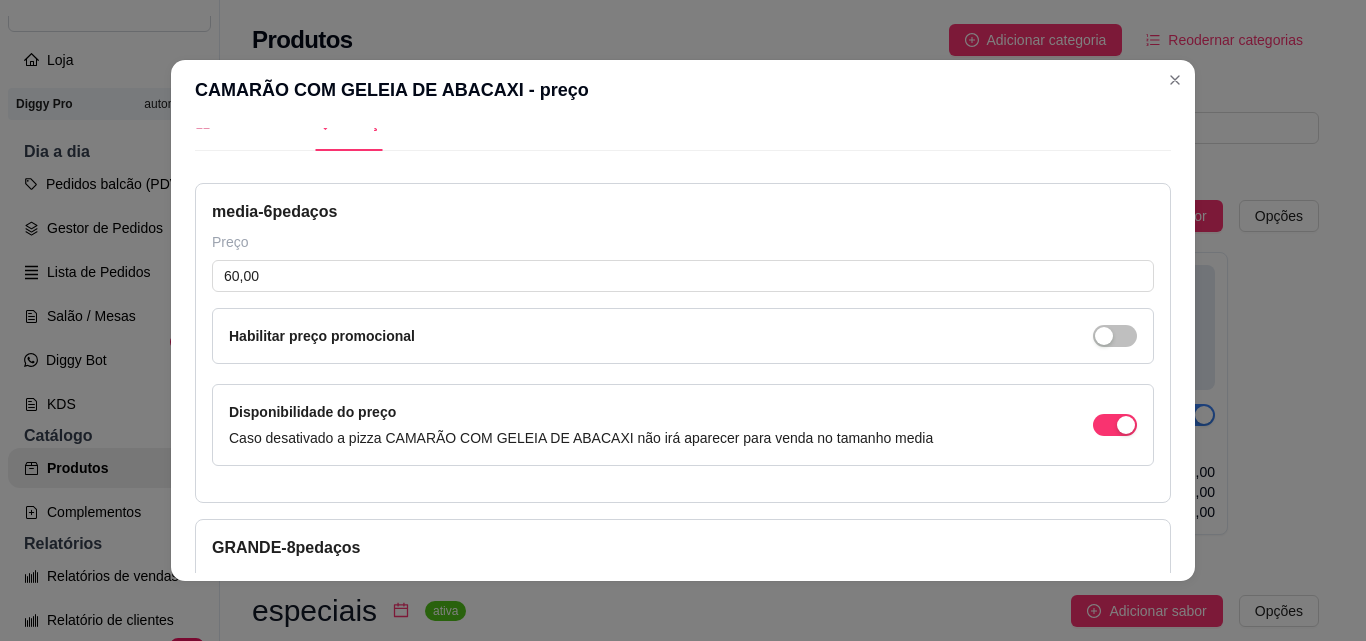click on "Detalhes" at bounding box center (240, 122) 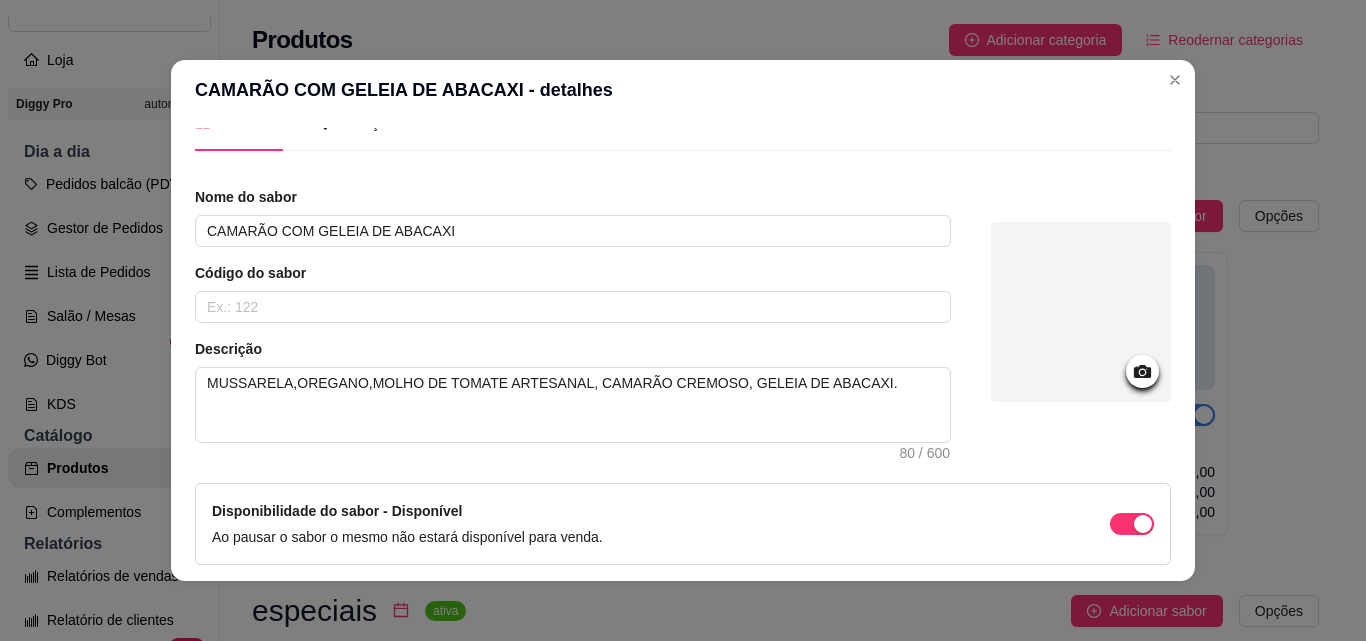click 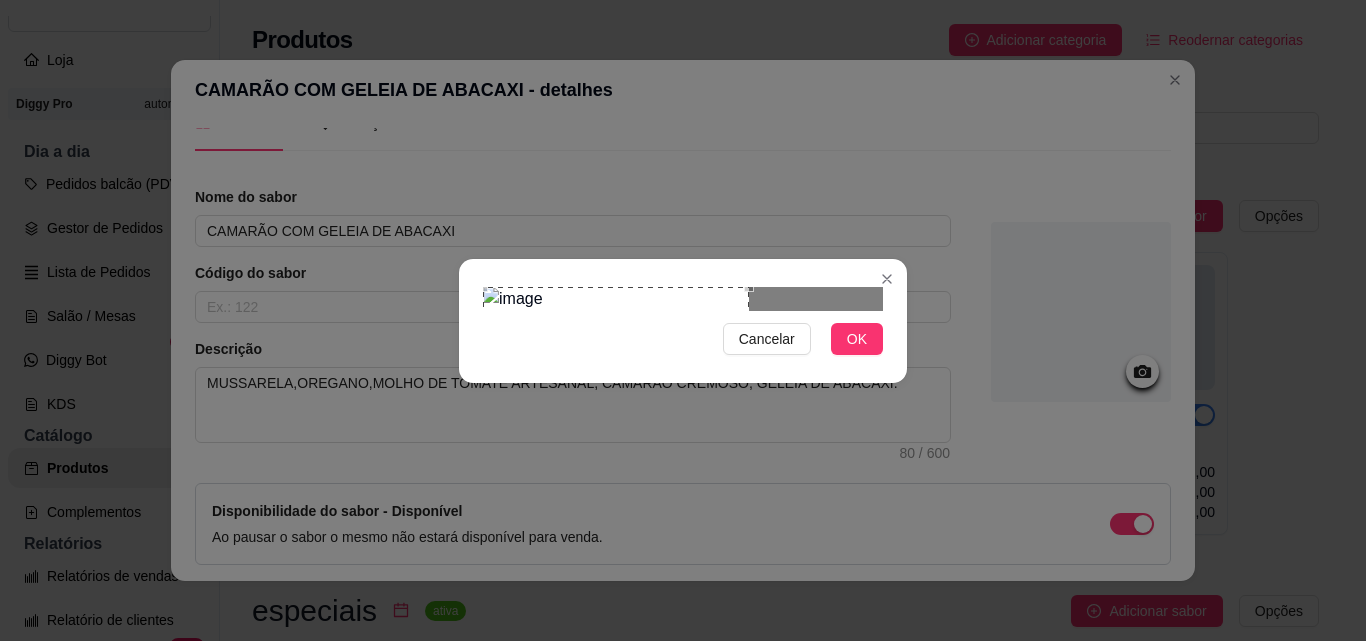 click at bounding box center (616, 378) 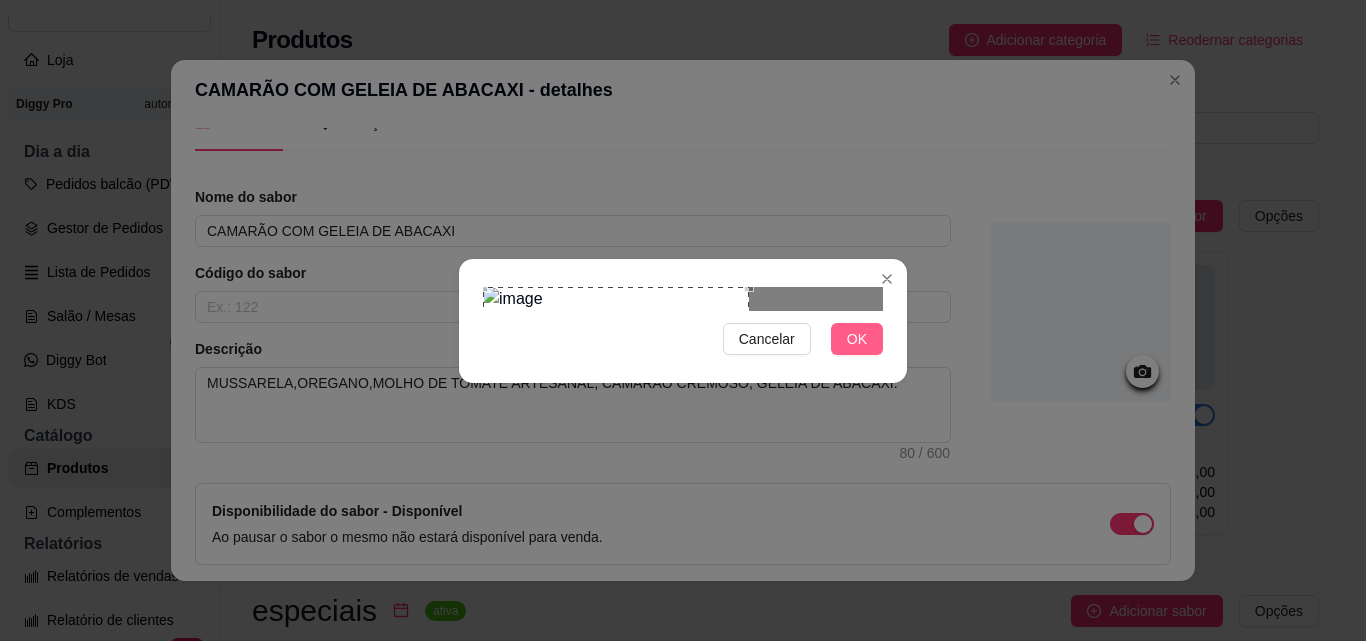 click on "OK" at bounding box center [857, 339] 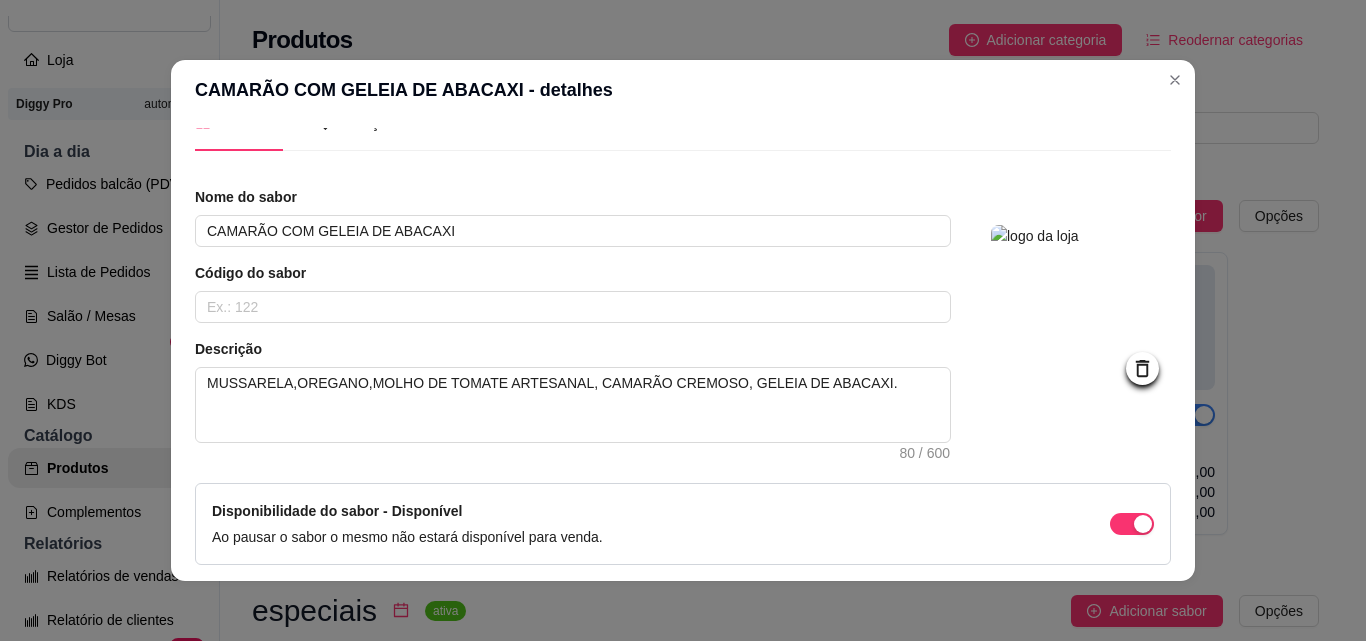 scroll, scrollTop: 115, scrollLeft: 0, axis: vertical 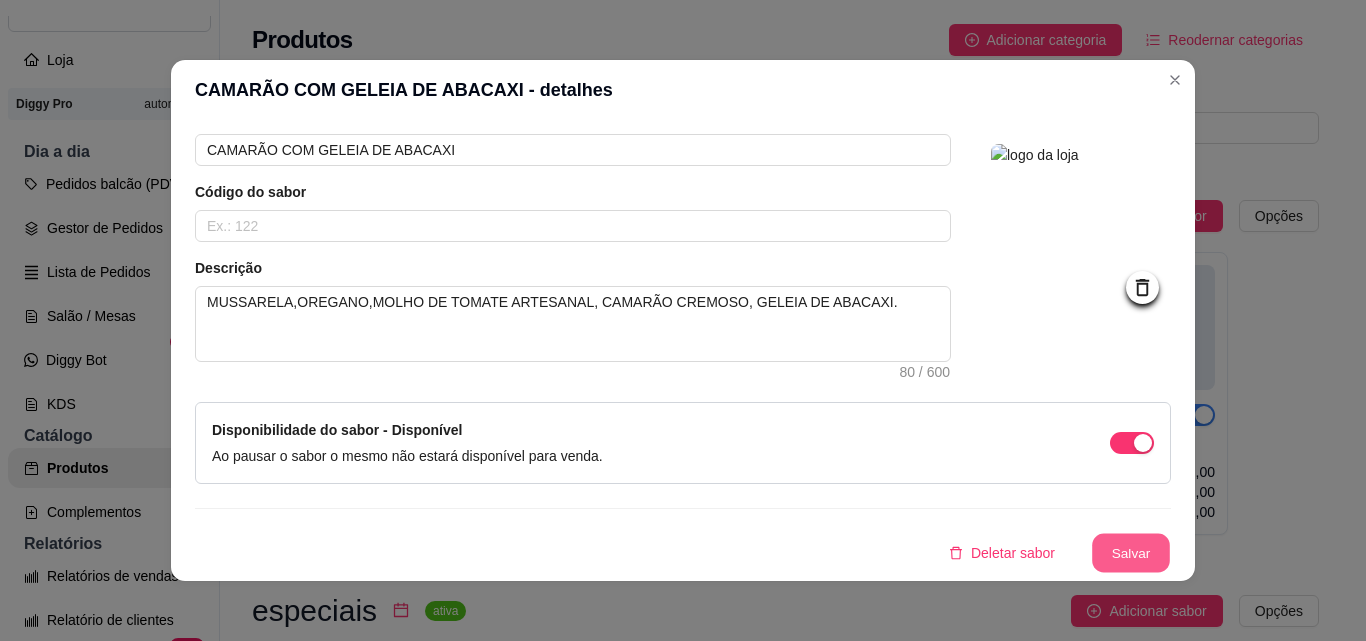 click on "Salvar" at bounding box center [1131, 553] 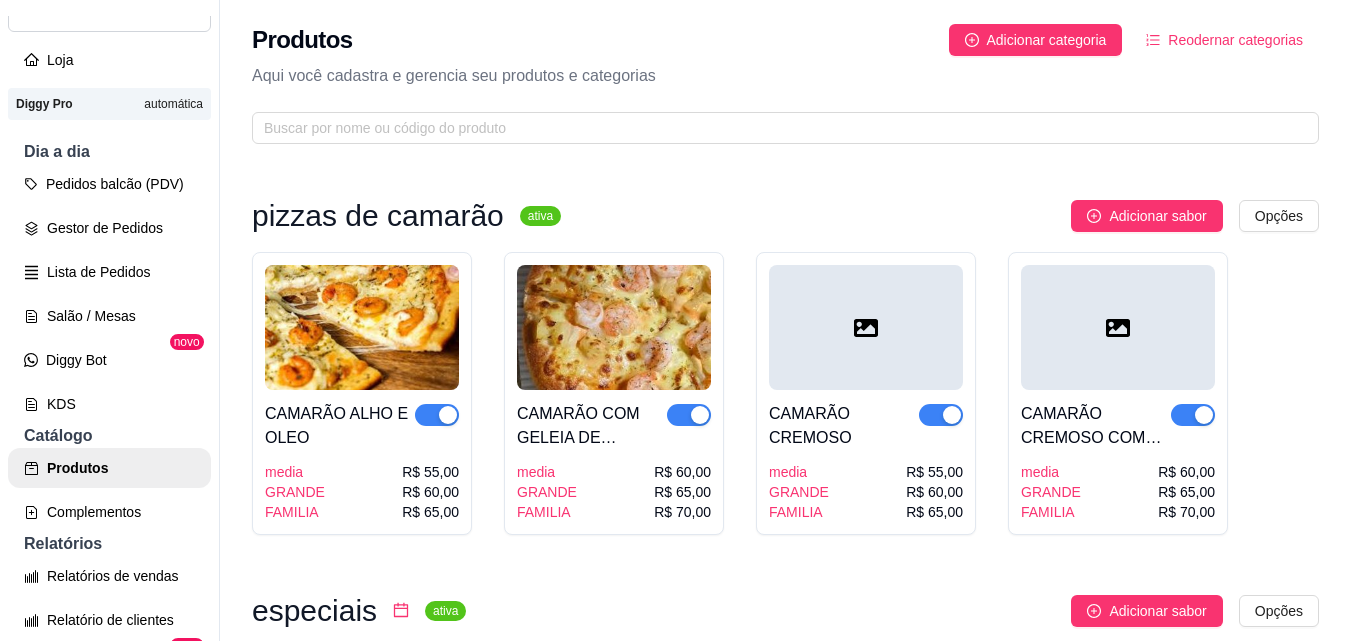 click at bounding box center (866, 327) 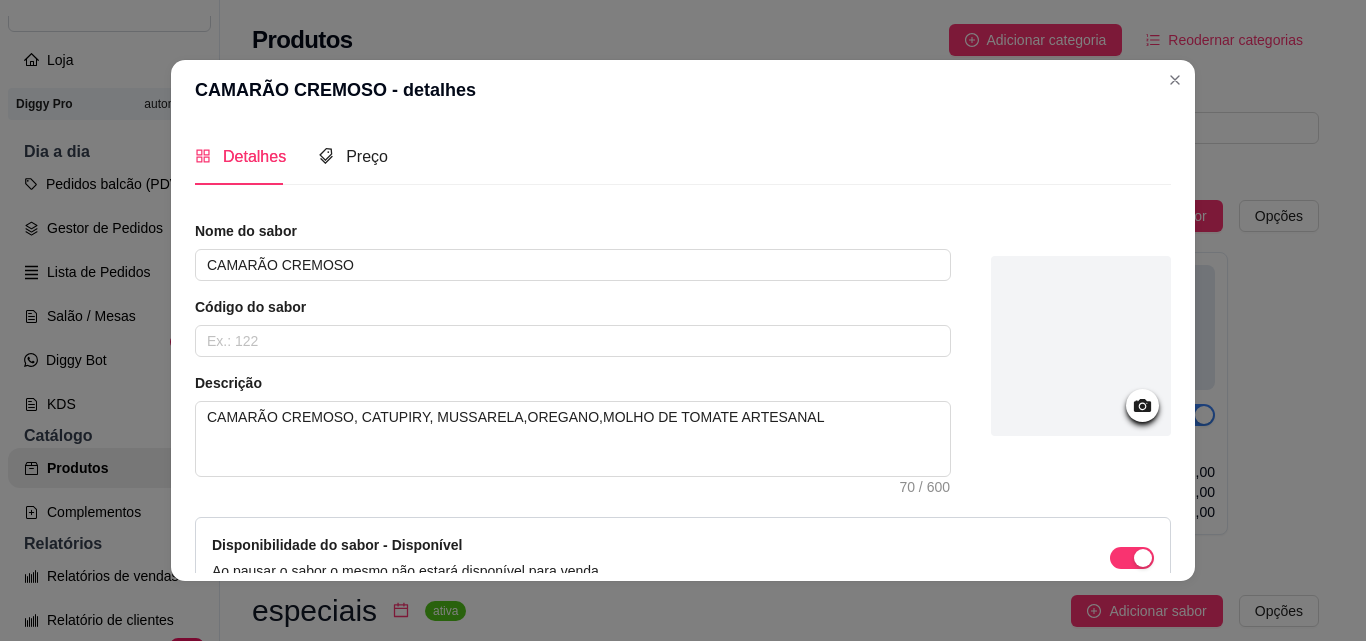 click 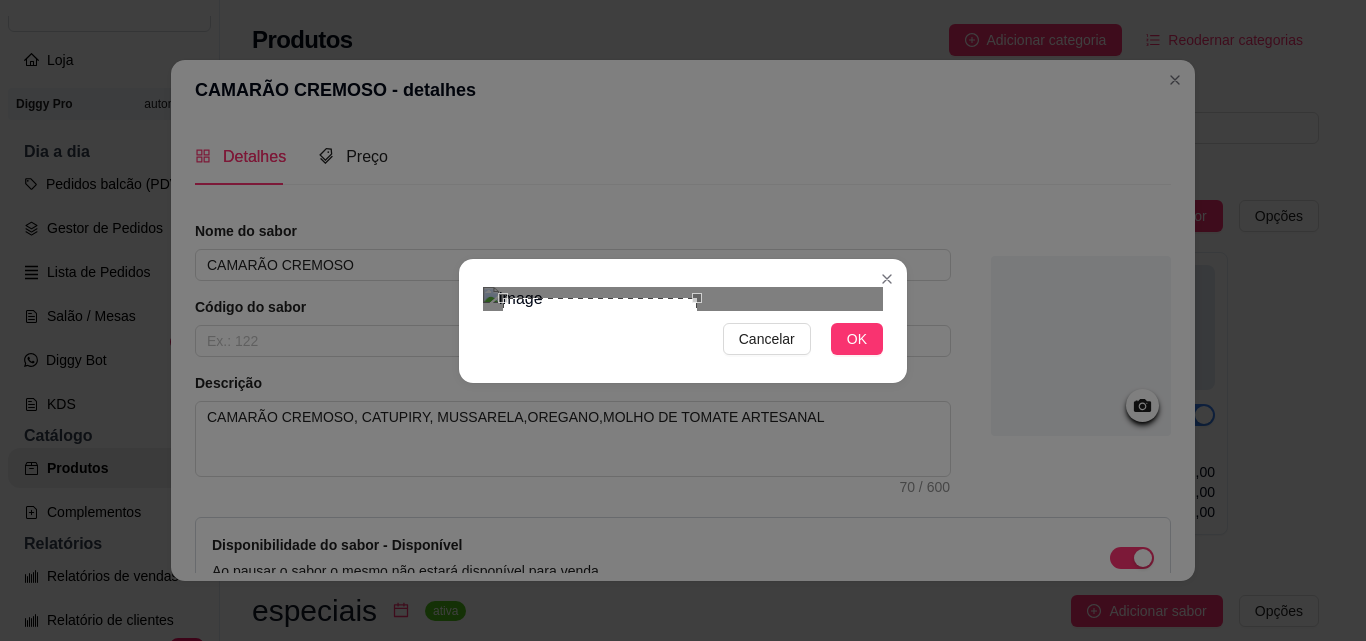 click at bounding box center [600, 395] 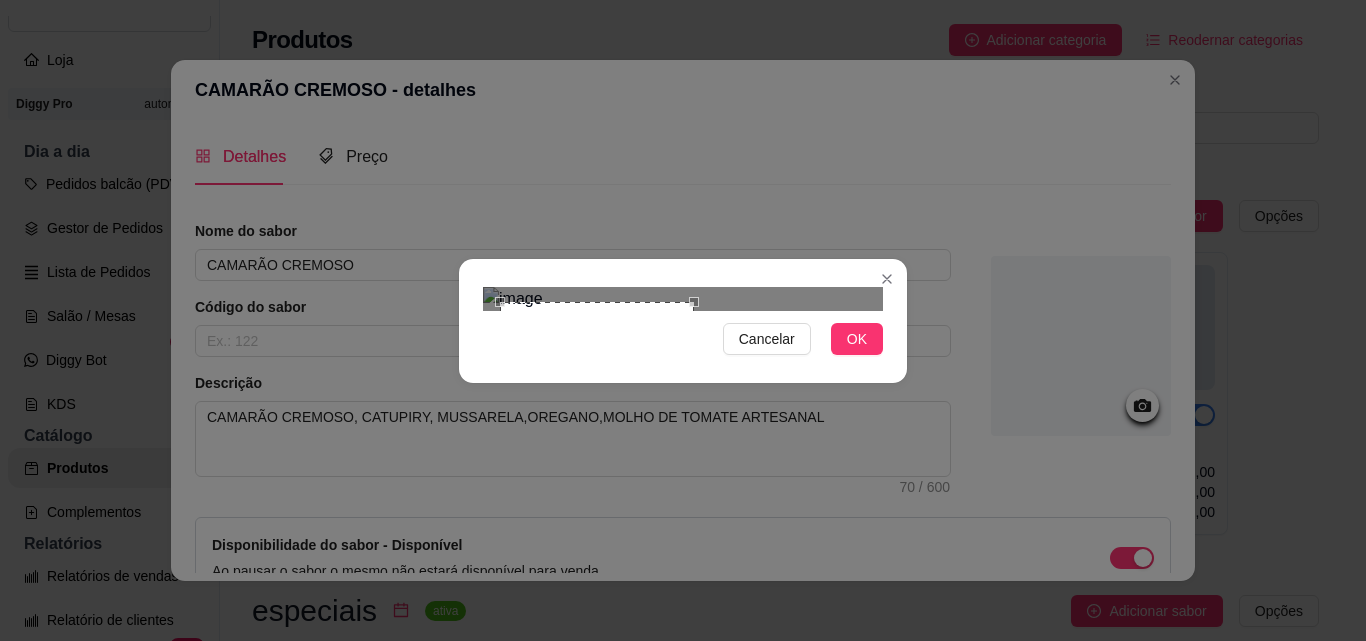 click at bounding box center (597, 399) 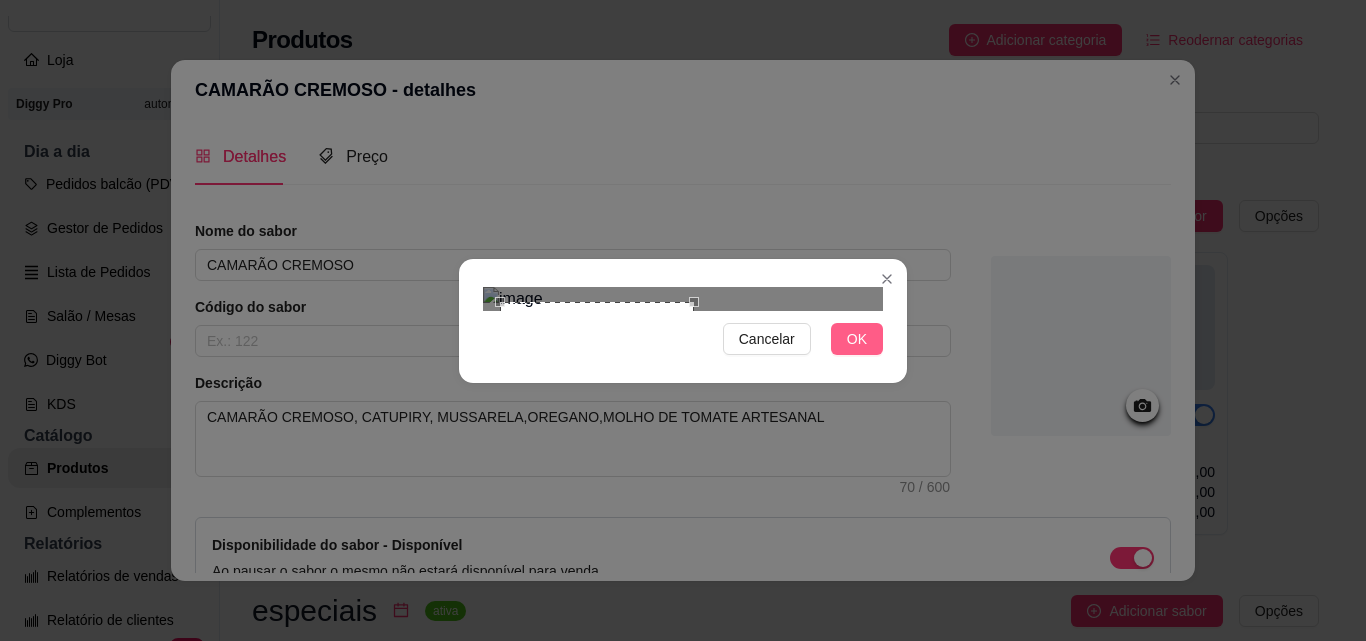 click on "OK" at bounding box center [857, 339] 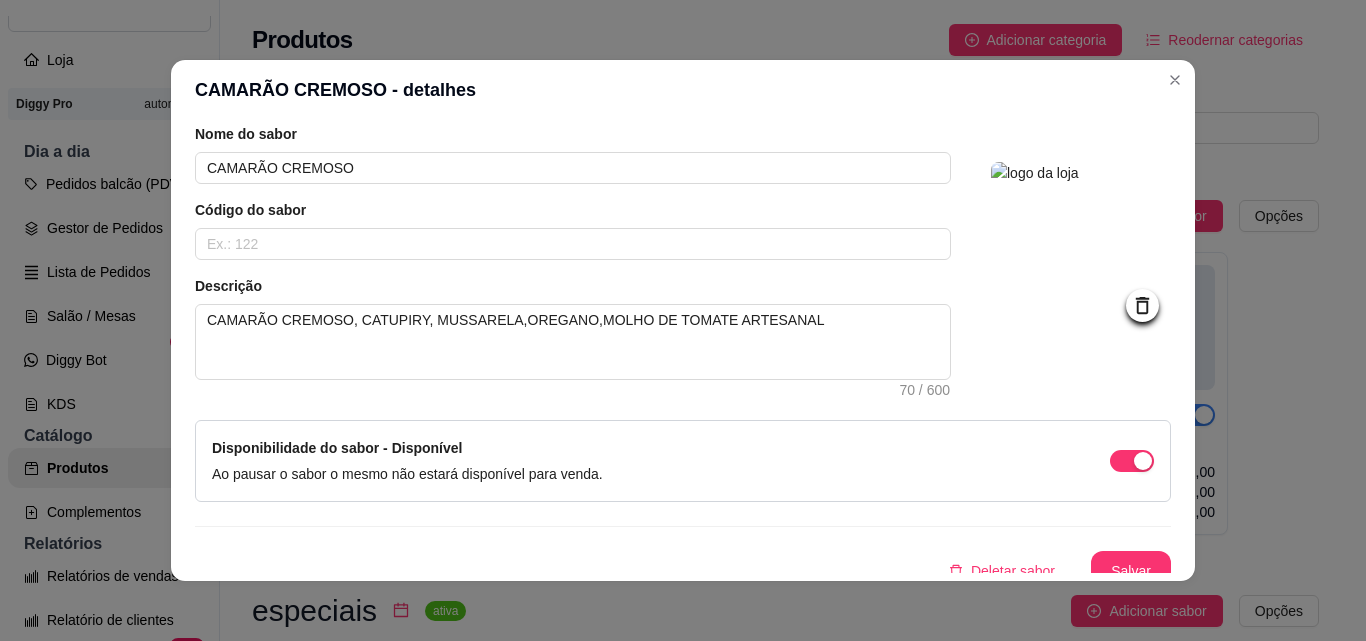 scroll, scrollTop: 115, scrollLeft: 0, axis: vertical 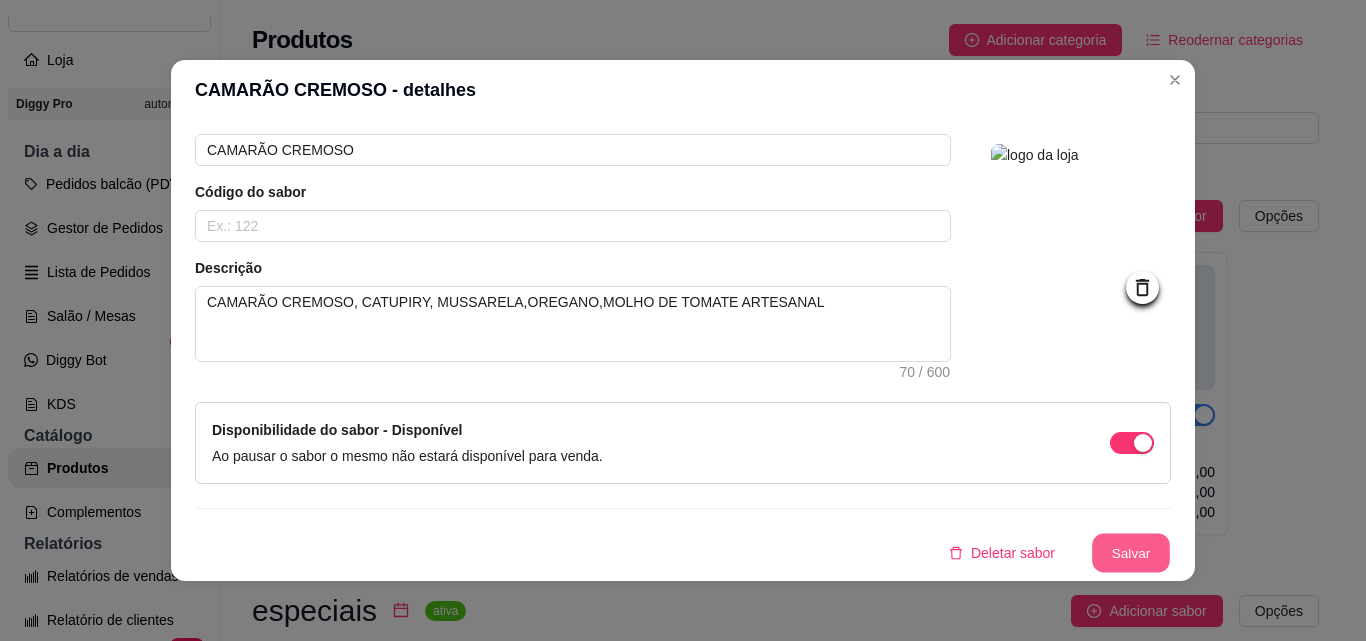 click on "Salvar" at bounding box center (1131, 553) 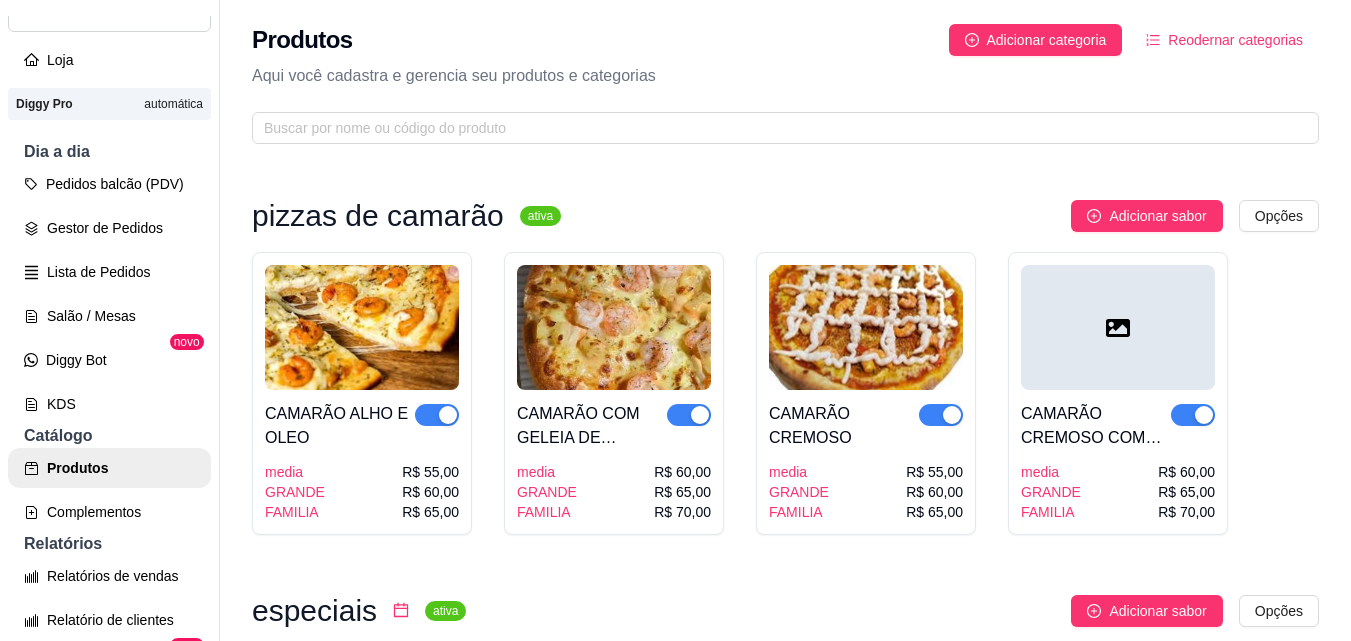 click at bounding box center (1118, 327) 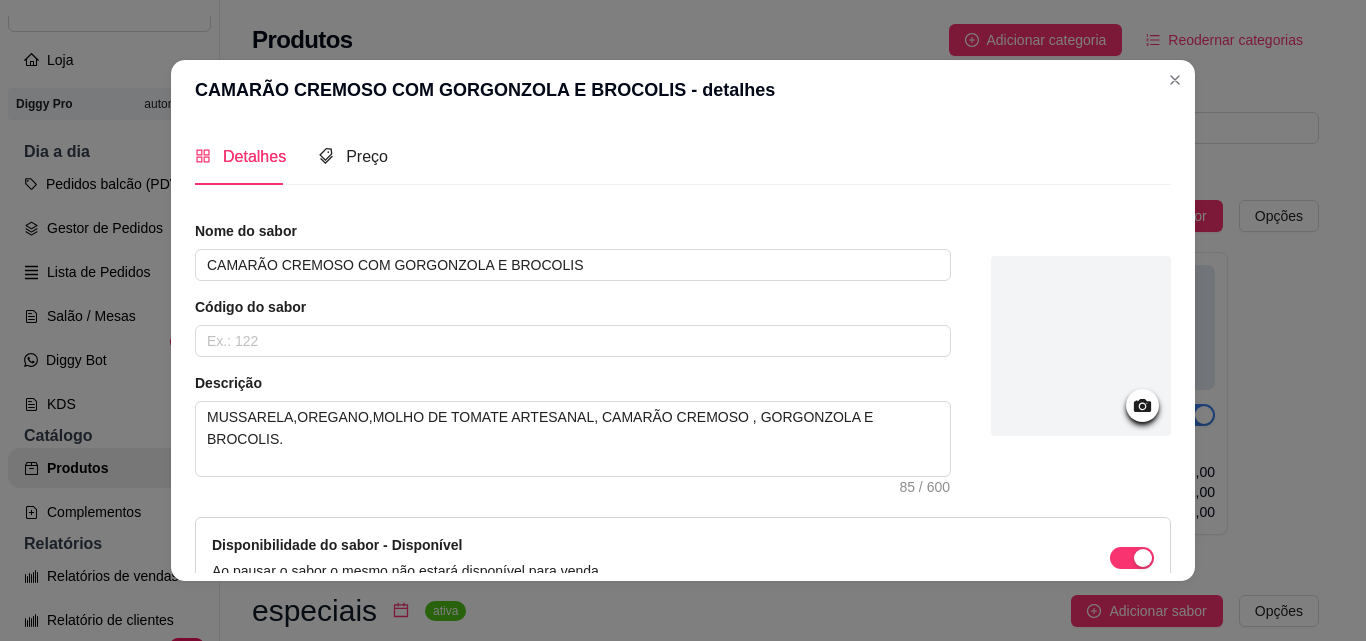 click 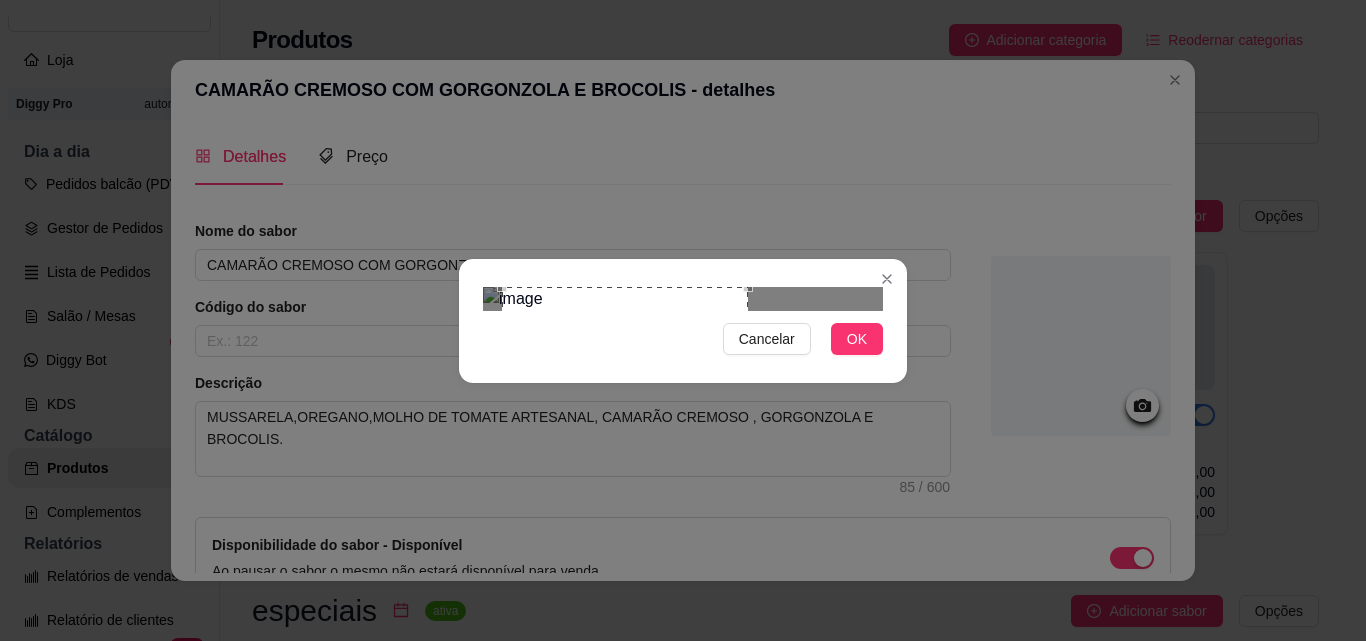 click at bounding box center (625, 375) 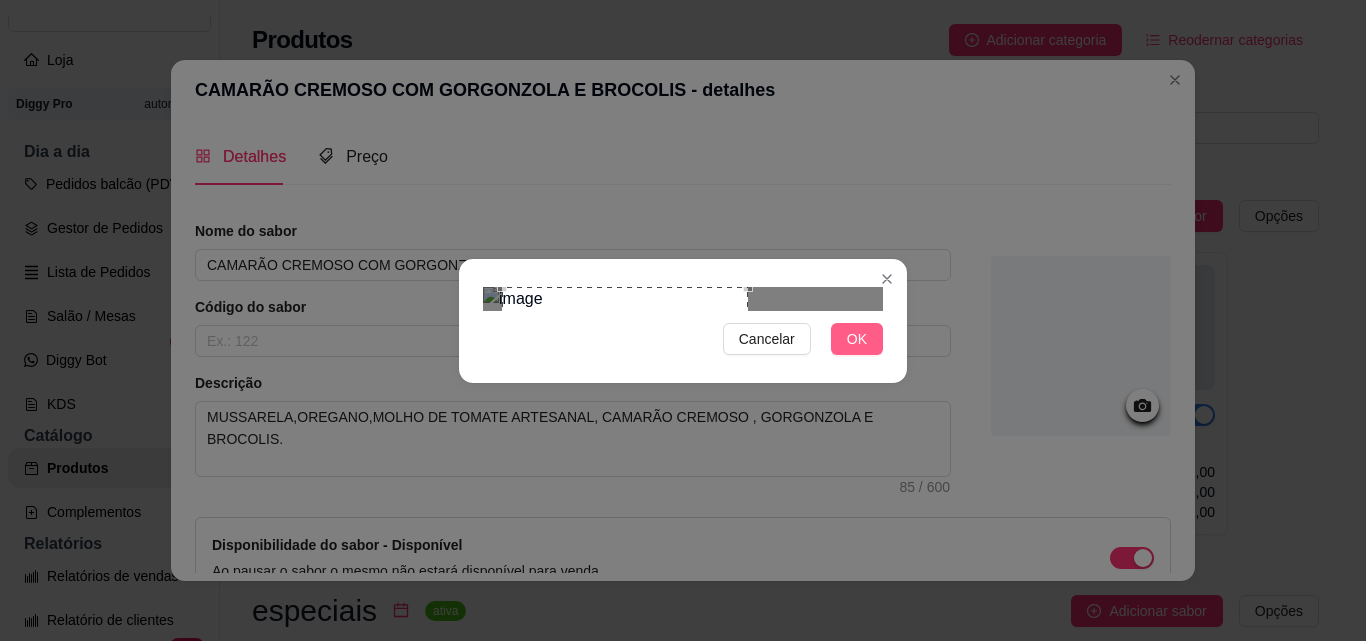 click on "OK" at bounding box center (857, 339) 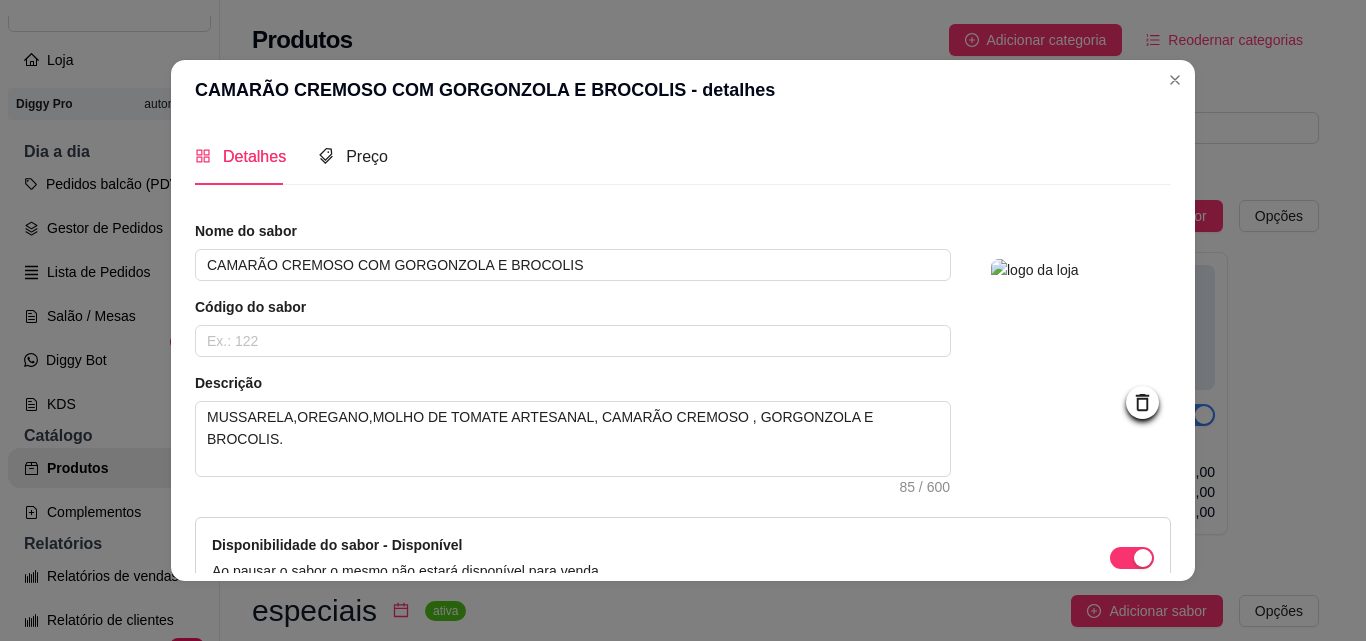 scroll, scrollTop: 115, scrollLeft: 0, axis: vertical 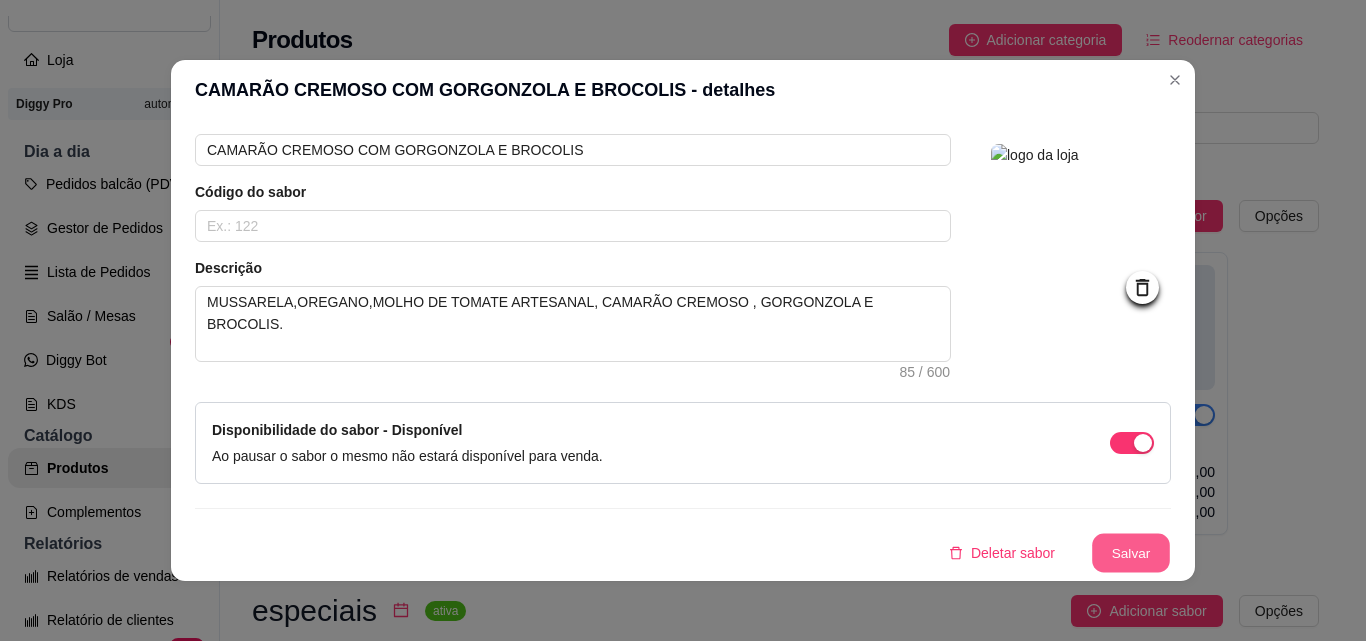 click on "Salvar" at bounding box center (1131, 553) 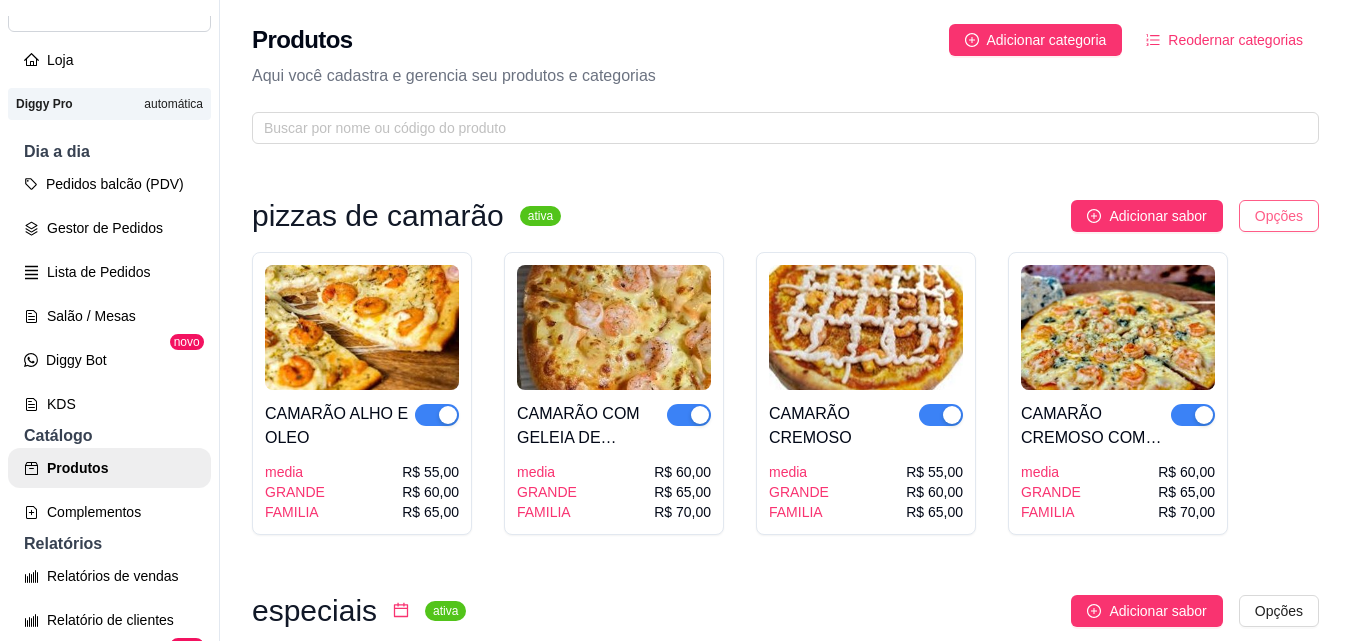click on "G Gg King lanch ... Loja Aberta Loja Diggy Pro automática   Dia a dia Pedidos balcão (PDV) Gestor de Pedidos Lista de Pedidos Salão / Mesas Diggy Bot novo KDS Catálogo Produtos Complementos Relatórios Relatórios de vendas Relatório de clientes Relatório de fidelidade novo Gerenciar Entregadores novo Nota Fiscal (NFC-e) Controle de caixa Controle de fiado Cupons Clientes Estoque Configurações Diggy Planos Precisa de ajuda? Sair Produtos Adicionar categoria Reodernar categorias Aqui você cadastra e gerencia seu produtos e categorias pizzas de camarão  ativa Adicionar sabor Opções CAMARÃO ALHO E OLEO   media GRANDE FAMILIA R$ 55,00 R$ 60,00 R$ 65,00 CAMARÃO COM GELEIA DE ABACAXI    media GRANDE FAMILIA R$ 60,00 R$ 65,00 R$ 70,00 CAMARÃO CREMOSO    media GRANDE FAMILIA R$ 55,00 R$ 60,00 R$ 65,00 CAMARÃO CREMOSO COM GORGONZOLA E BROCOLIS    media GRANDE FAMILIA R$ 60,00 R$ 65,00 R$ 70,00 especiais  ativa Adicionar sabor Opções 5 queijos    Media Grande  Família  R$ 45,00 R$ 50,00" at bounding box center (675, 320) 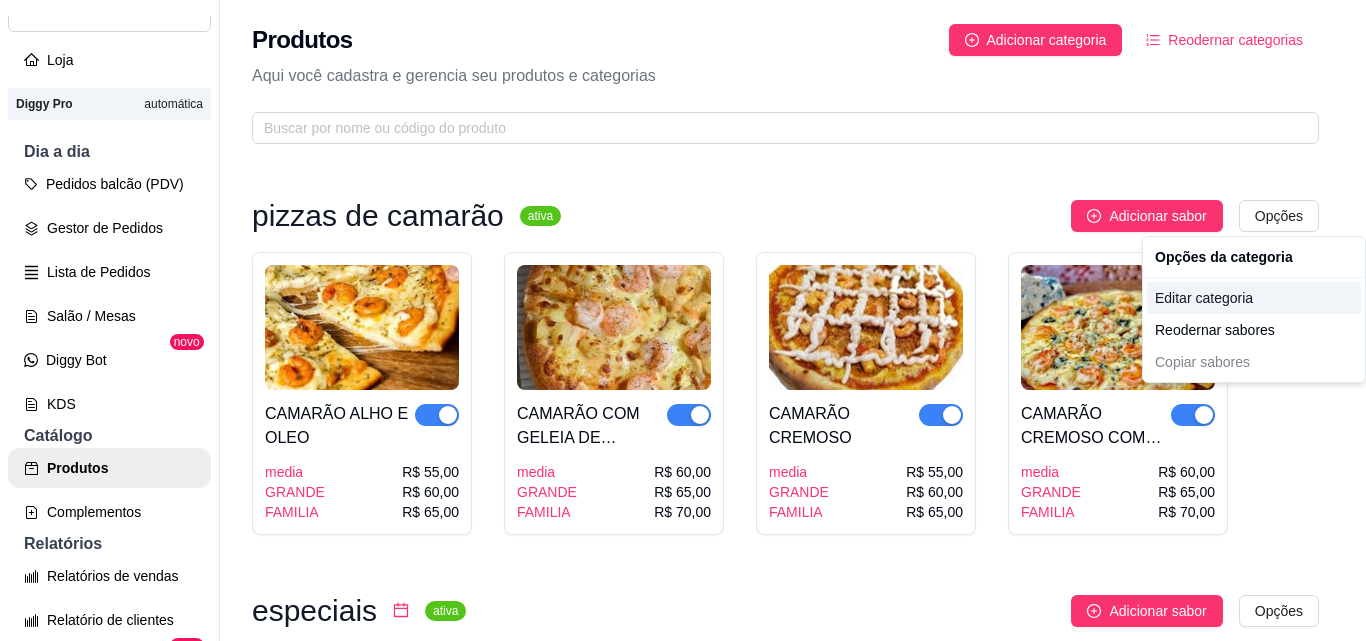 click on "Editar categoria" at bounding box center (1254, 298) 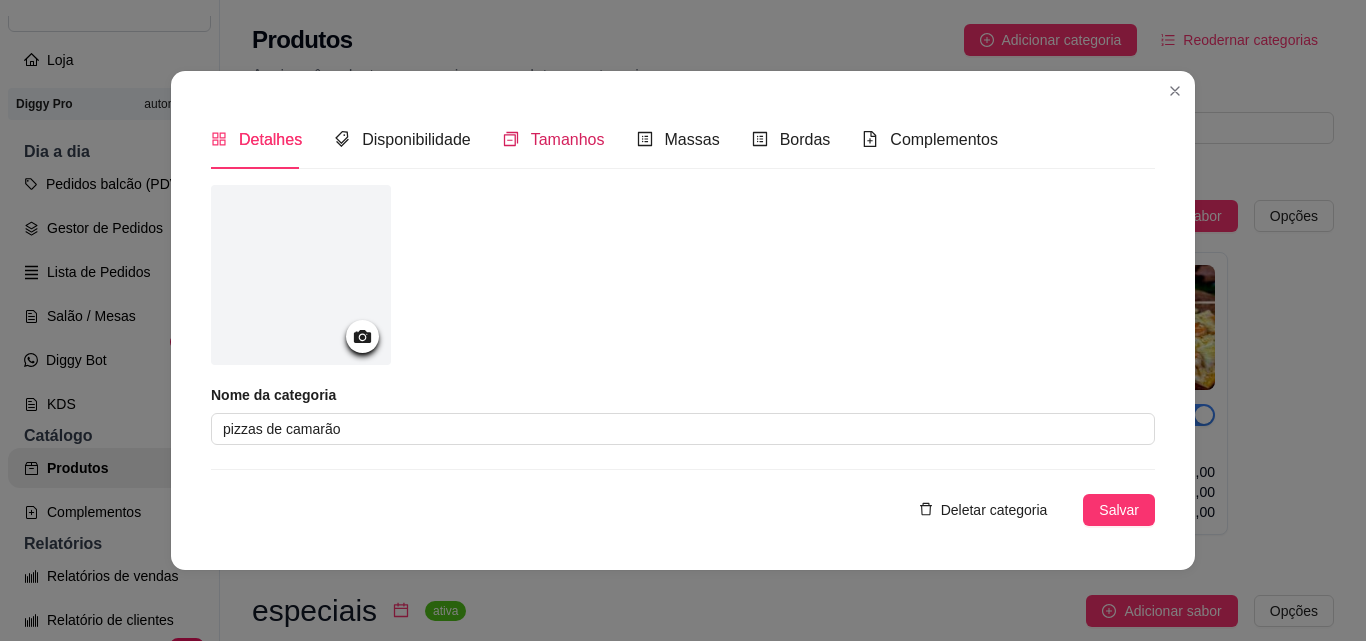 click on "Tamanhos" at bounding box center [568, 139] 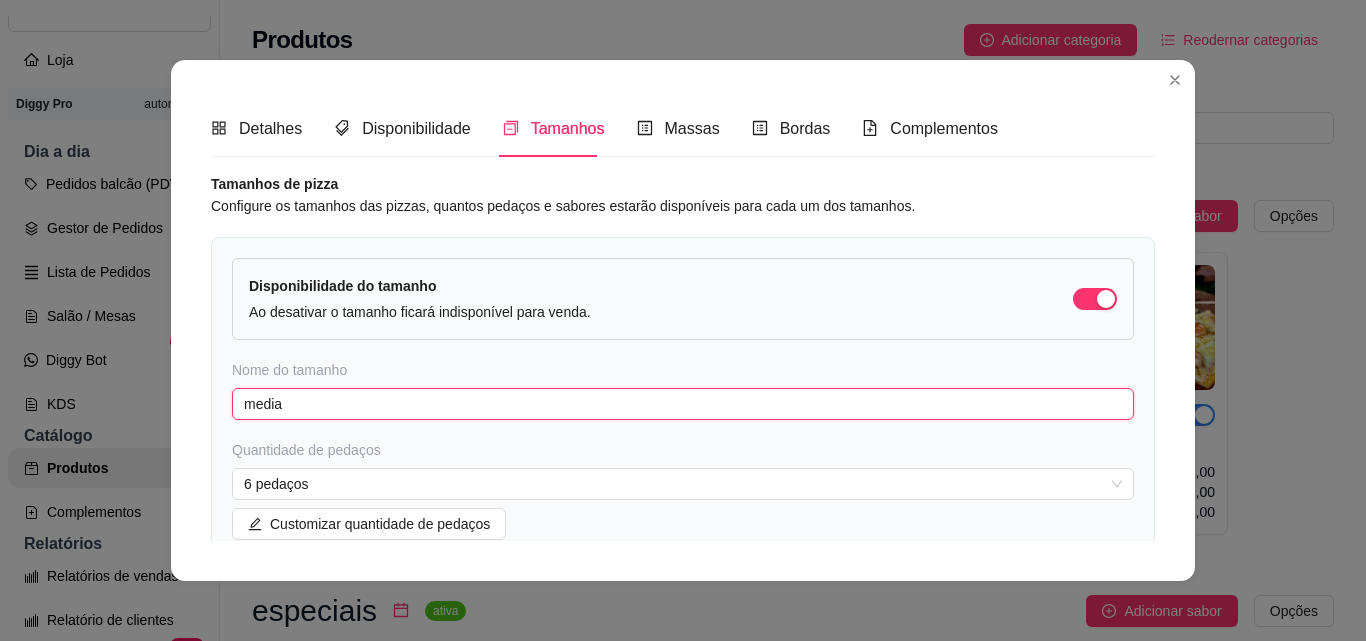 drag, startPoint x: 542, startPoint y: 406, endPoint x: 138, endPoint y: 432, distance: 404.83575 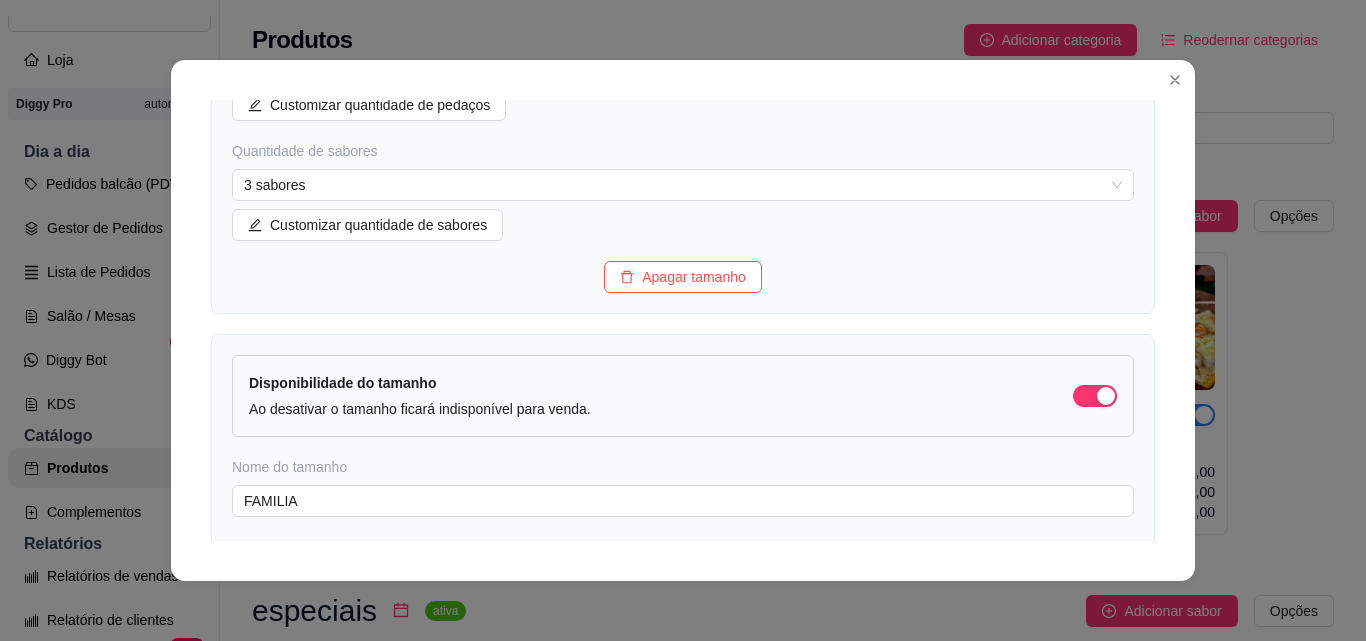 scroll, scrollTop: 962, scrollLeft: 0, axis: vertical 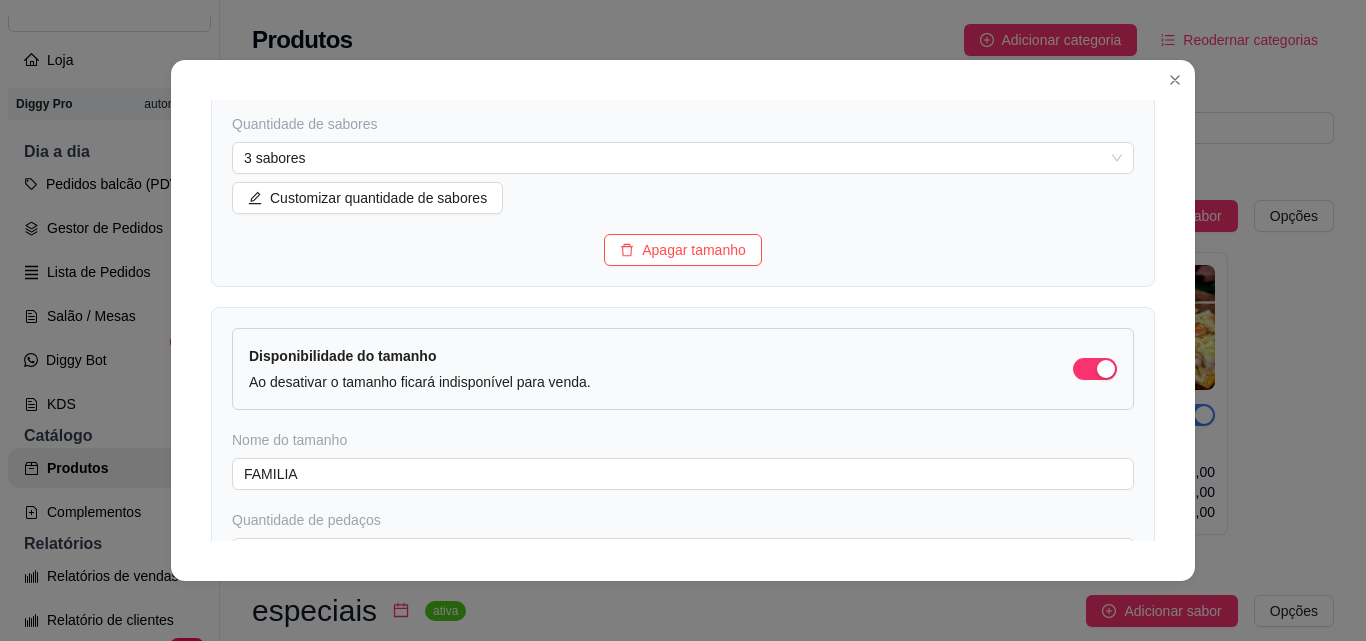 drag, startPoint x: 1164, startPoint y: 357, endPoint x: 1146, endPoint y: 355, distance: 18.110771 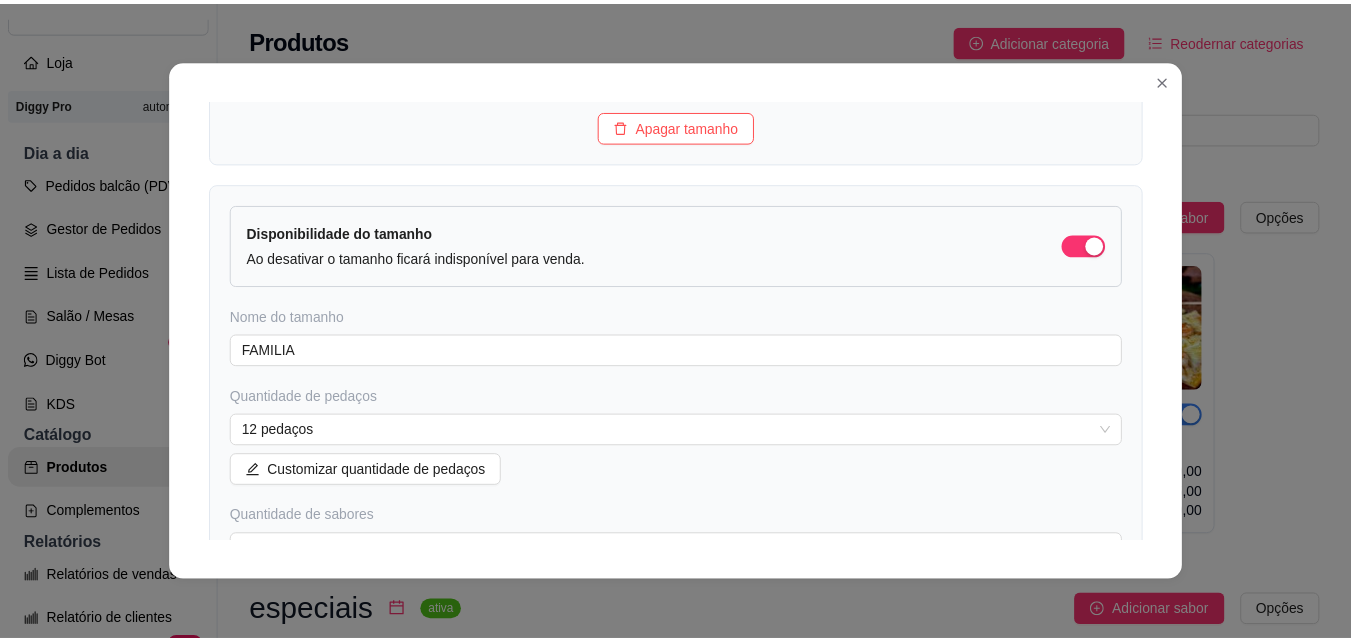 scroll, scrollTop: 1357, scrollLeft: 0, axis: vertical 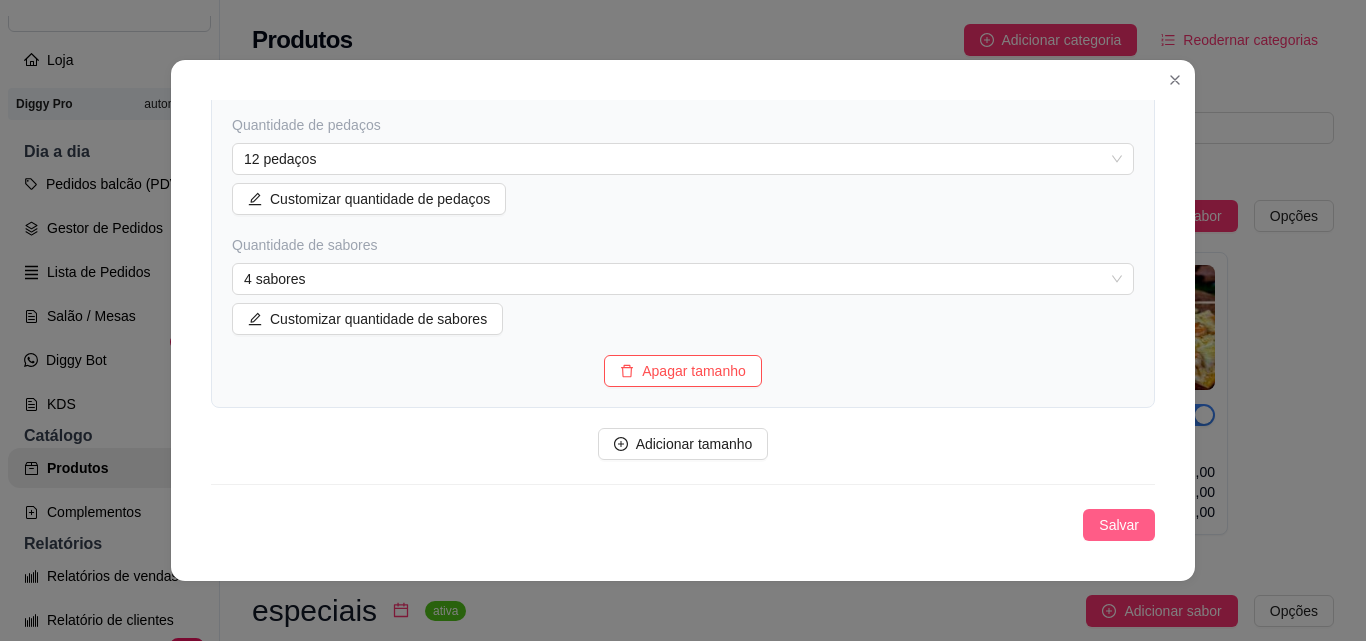 click on "Salvar" at bounding box center (1119, 525) 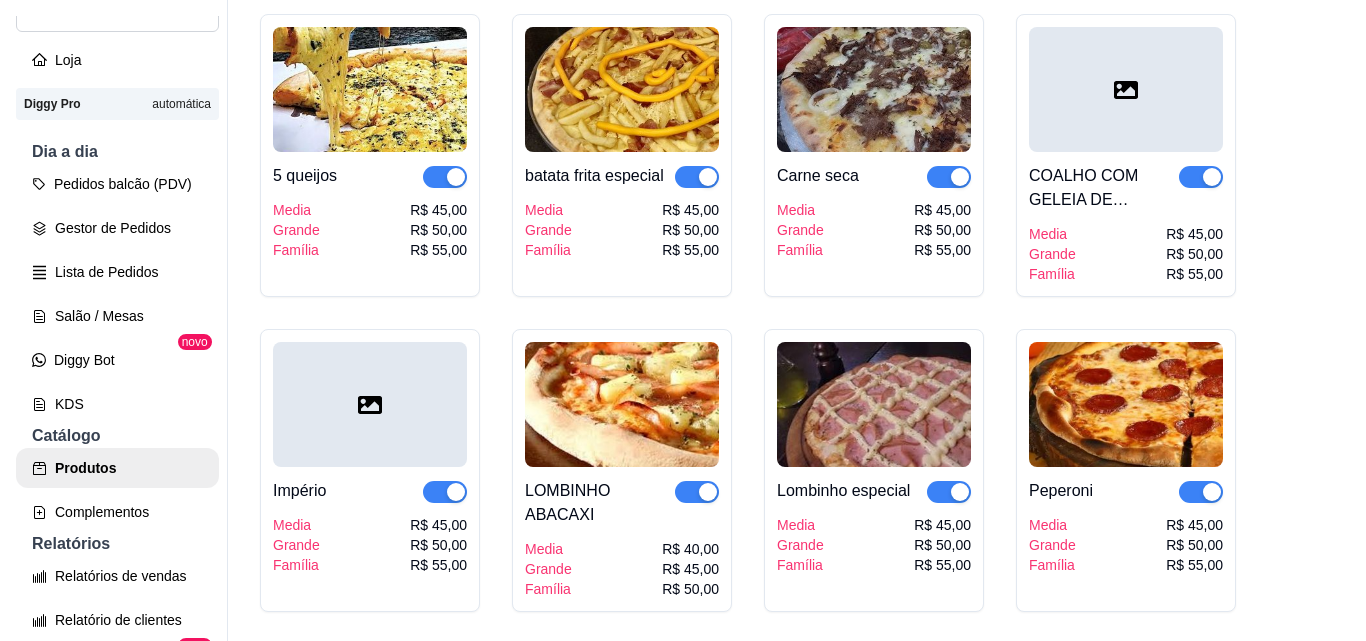 scroll, scrollTop: 647, scrollLeft: 0, axis: vertical 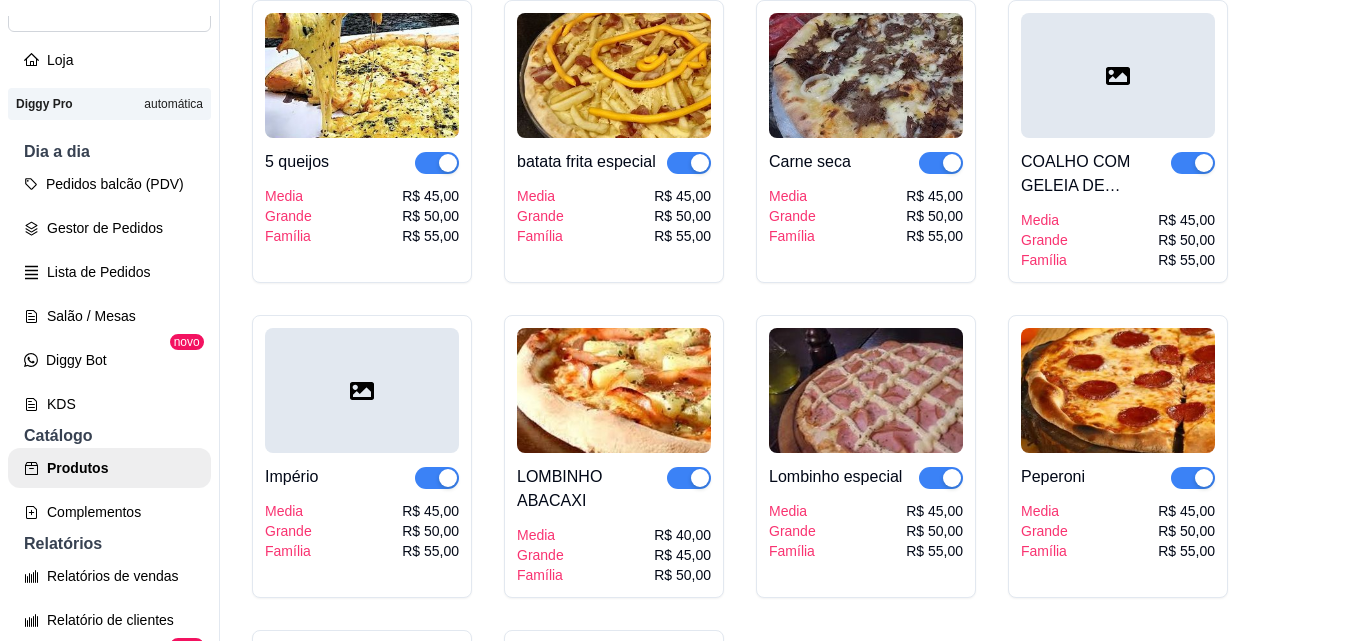 click at bounding box center (1118, 75) 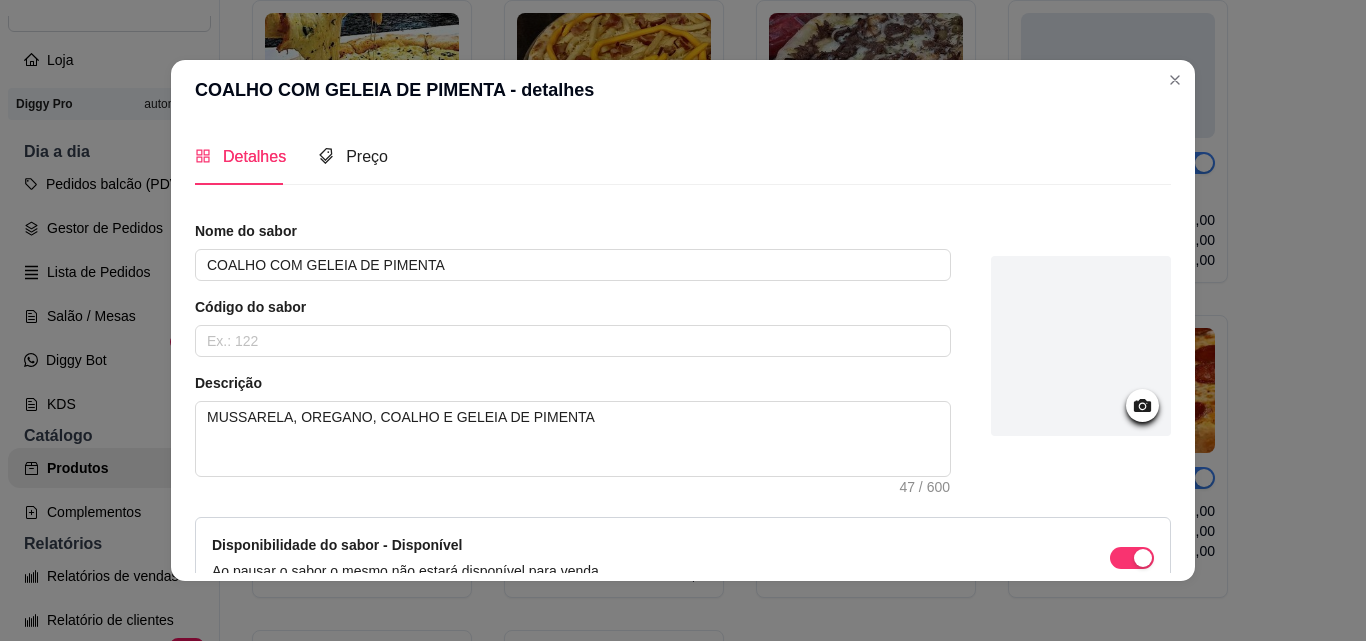 click at bounding box center [1142, 405] 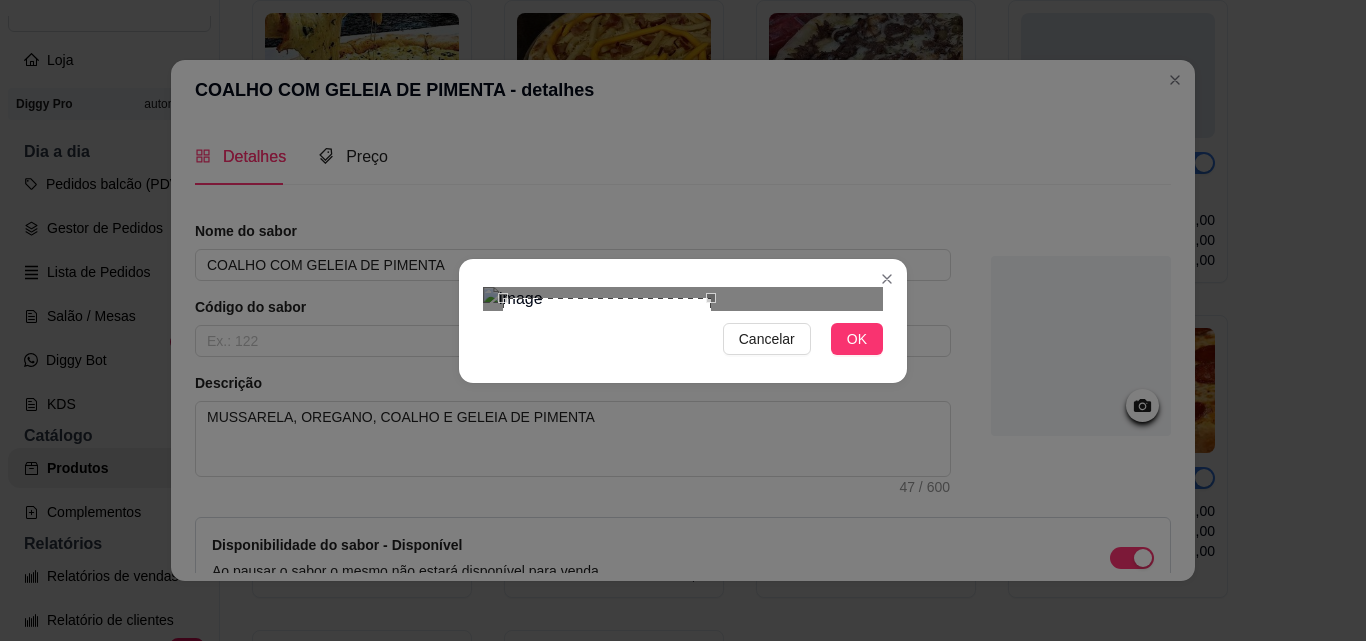 click on "Cancelar OK" at bounding box center [683, 321] 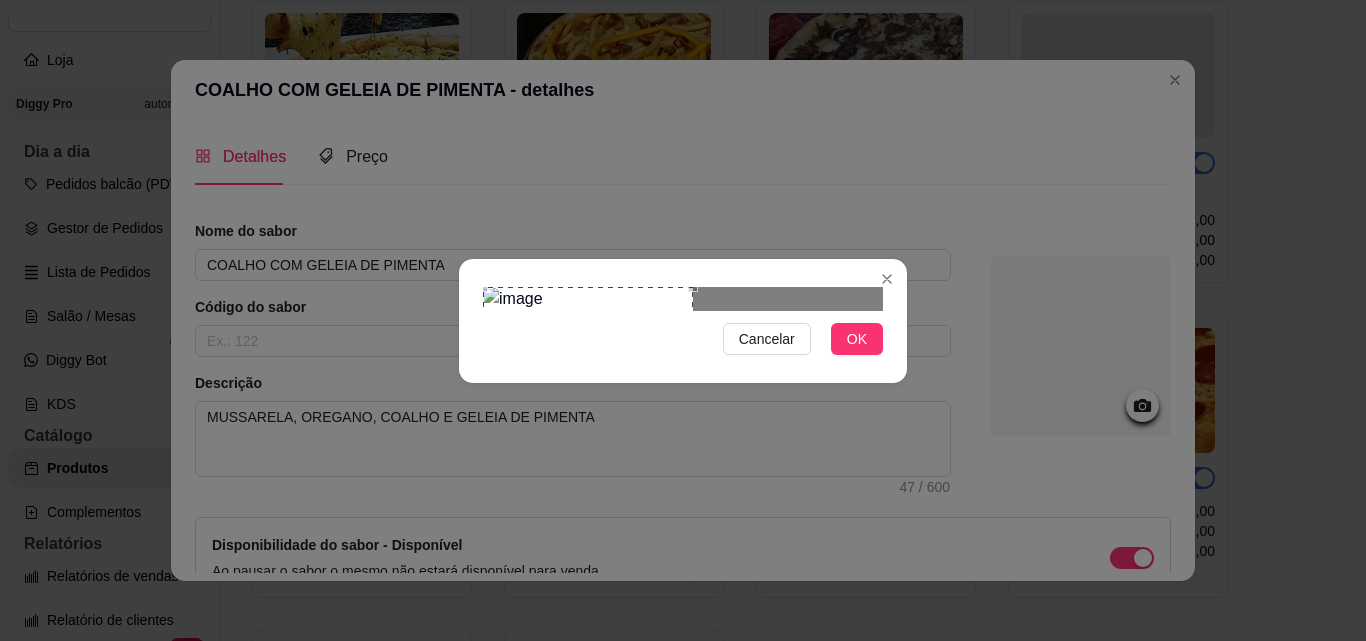 click at bounding box center [588, 392] 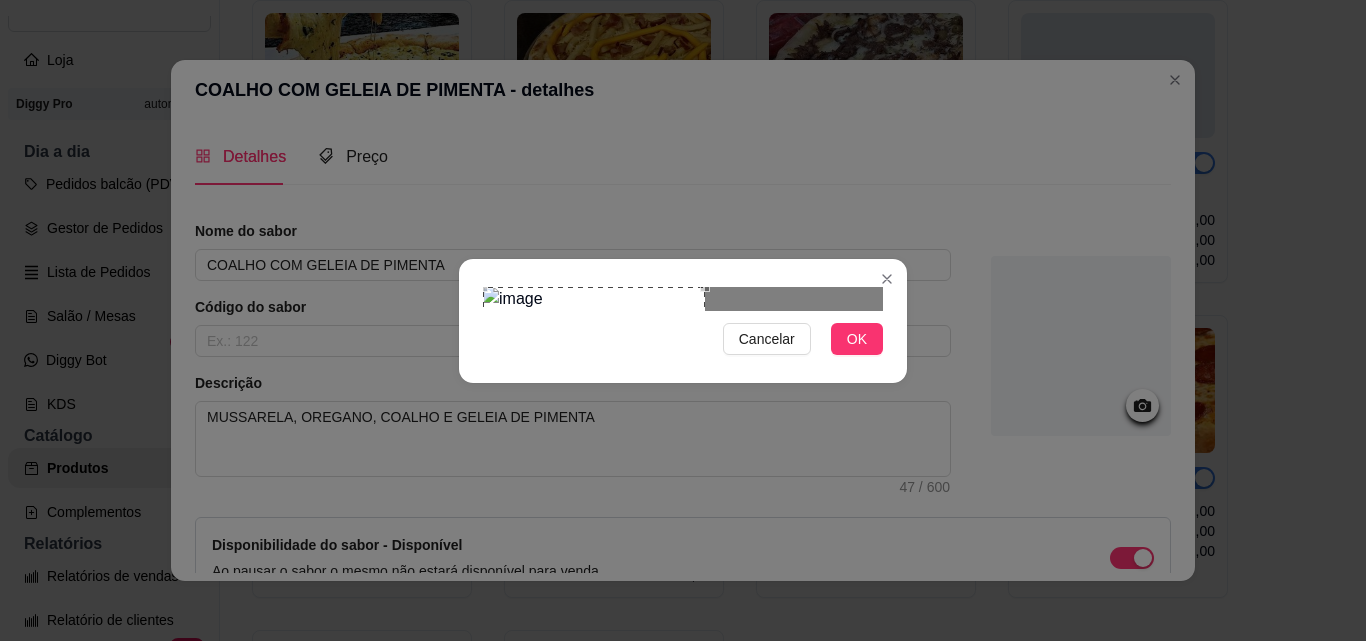 click at bounding box center (683, 299) 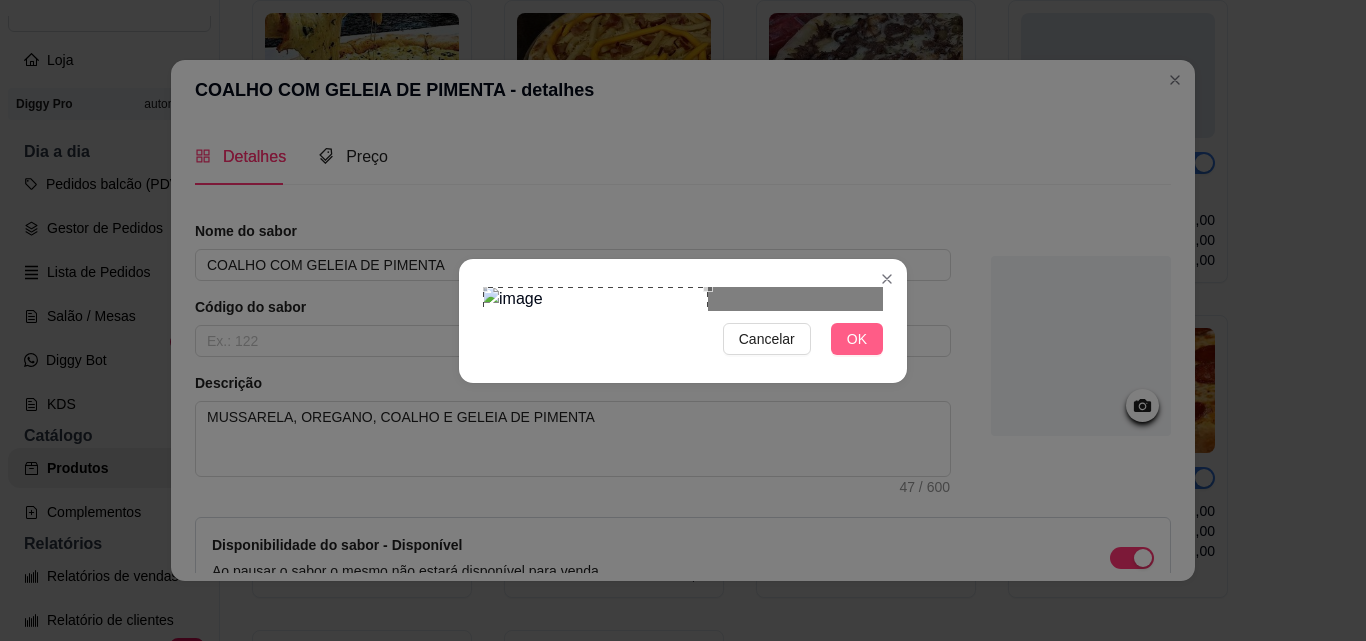 click on "OK" at bounding box center (857, 339) 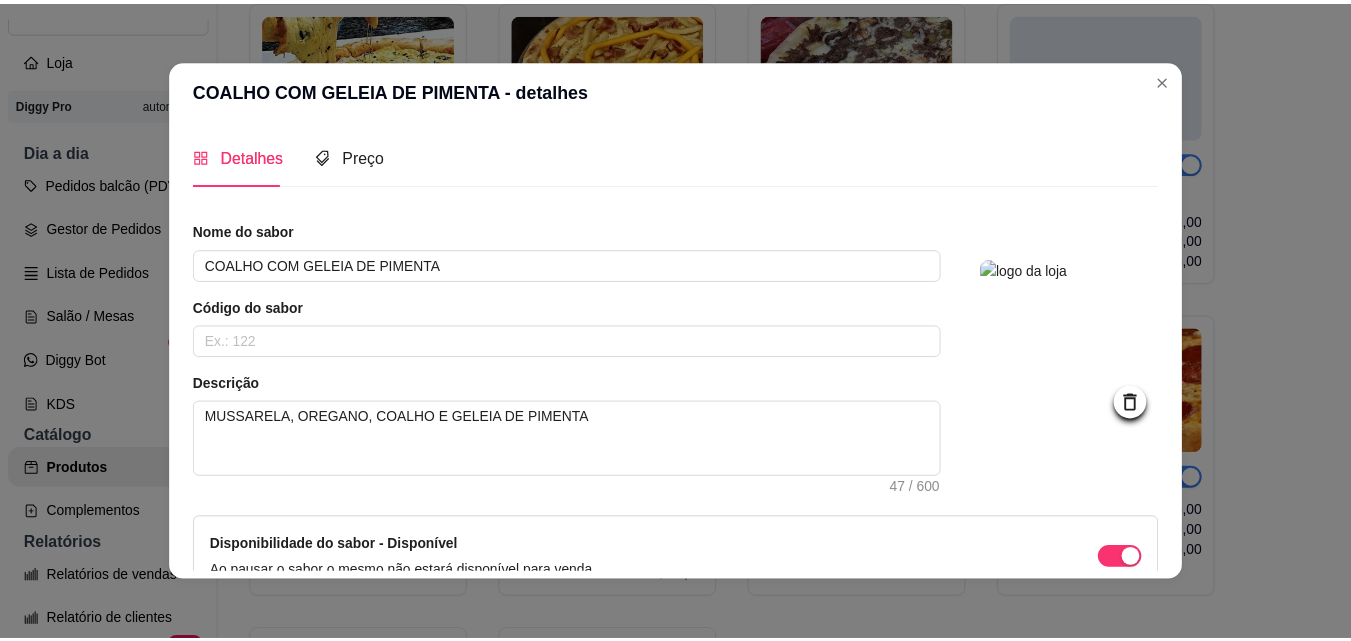 scroll, scrollTop: 115, scrollLeft: 0, axis: vertical 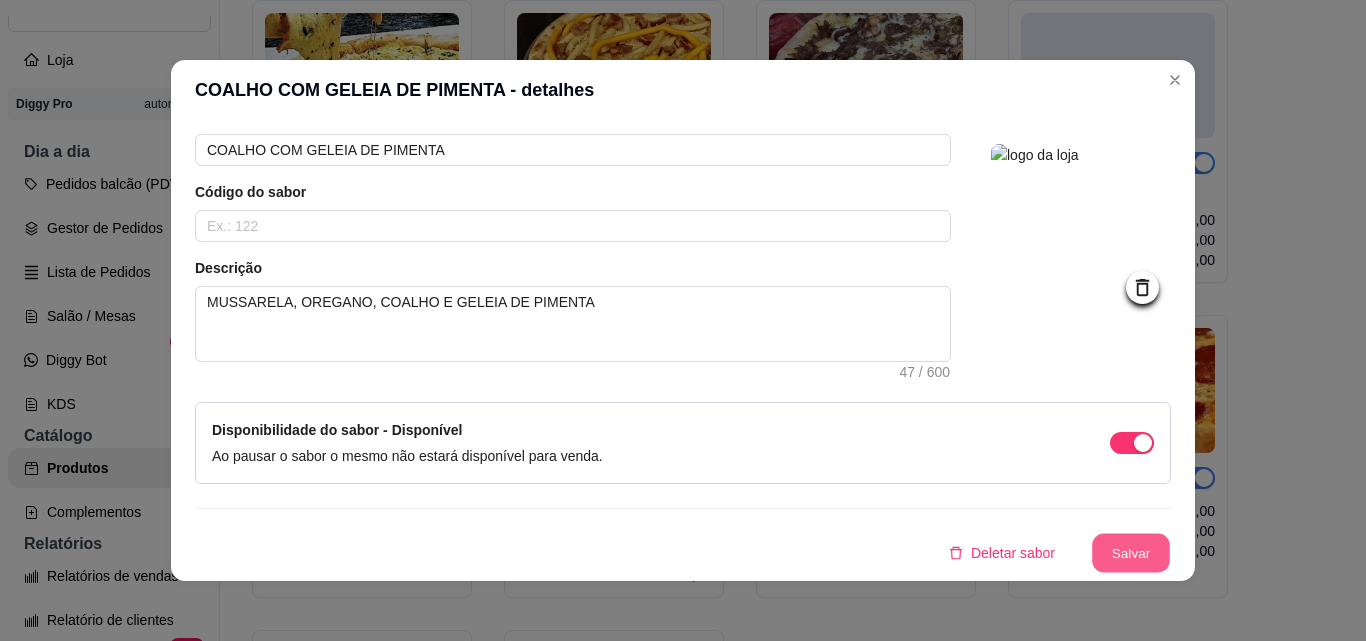 click on "Salvar" at bounding box center (1131, 553) 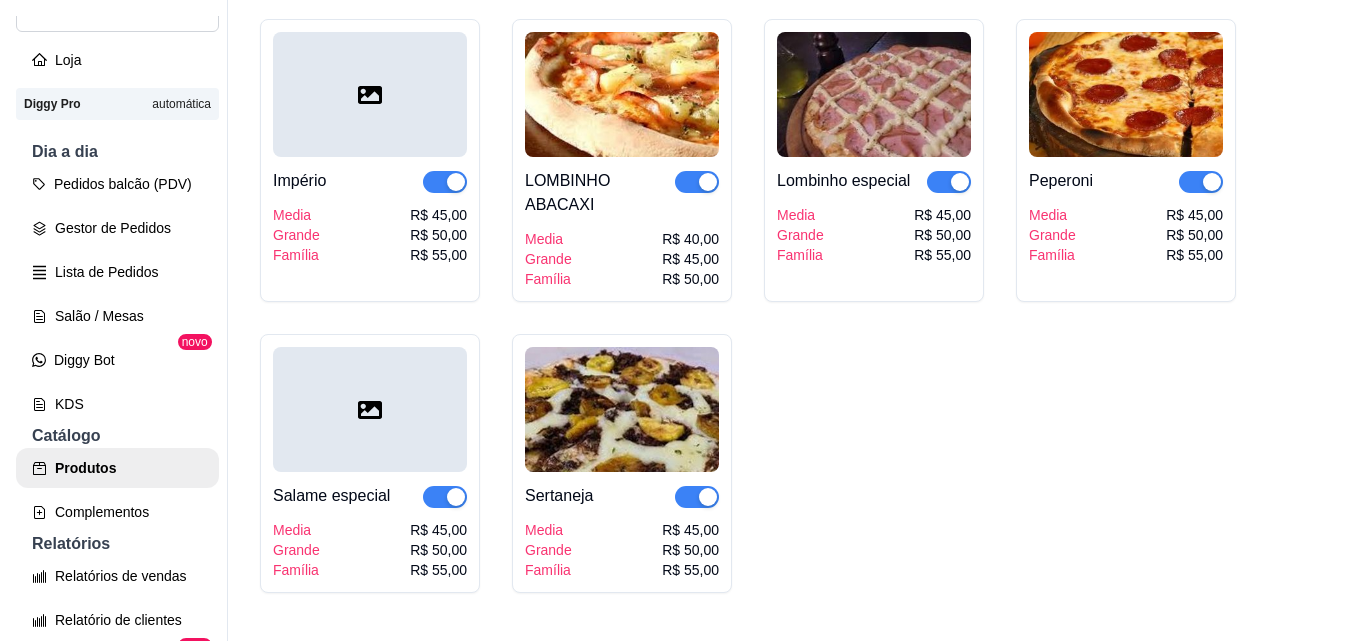 scroll, scrollTop: 903, scrollLeft: 0, axis: vertical 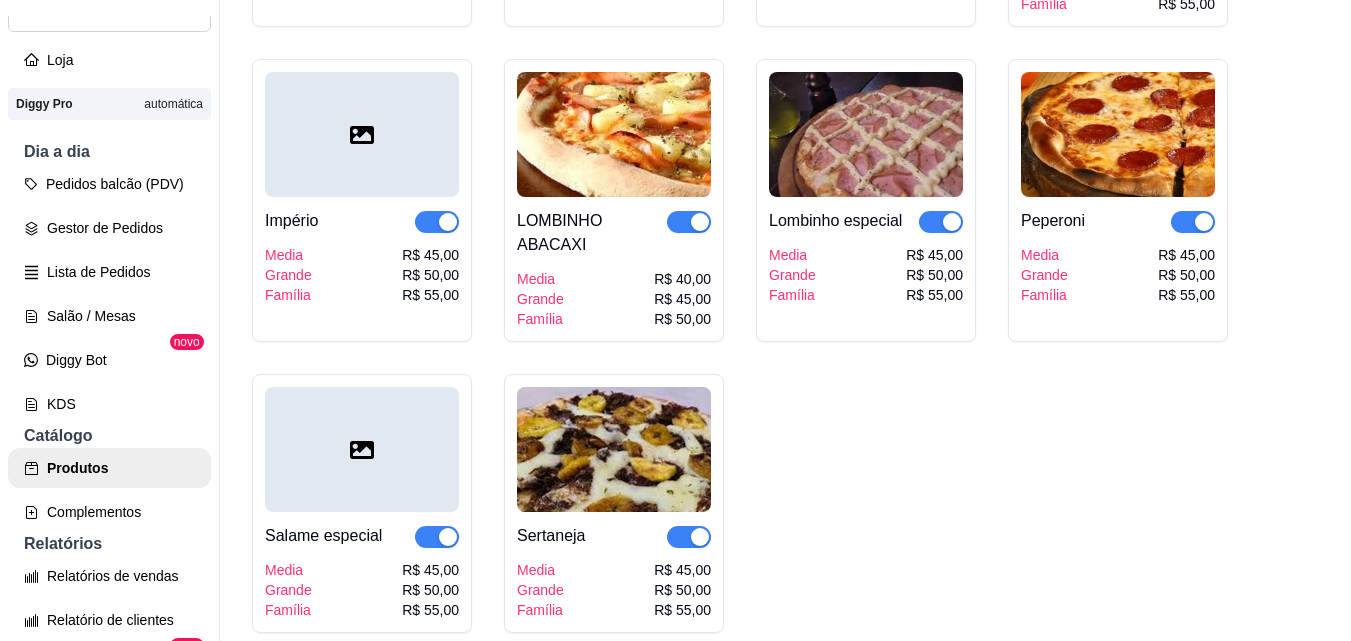 drag, startPoint x: 352, startPoint y: 145, endPoint x: 289, endPoint y: 197, distance: 81.68843 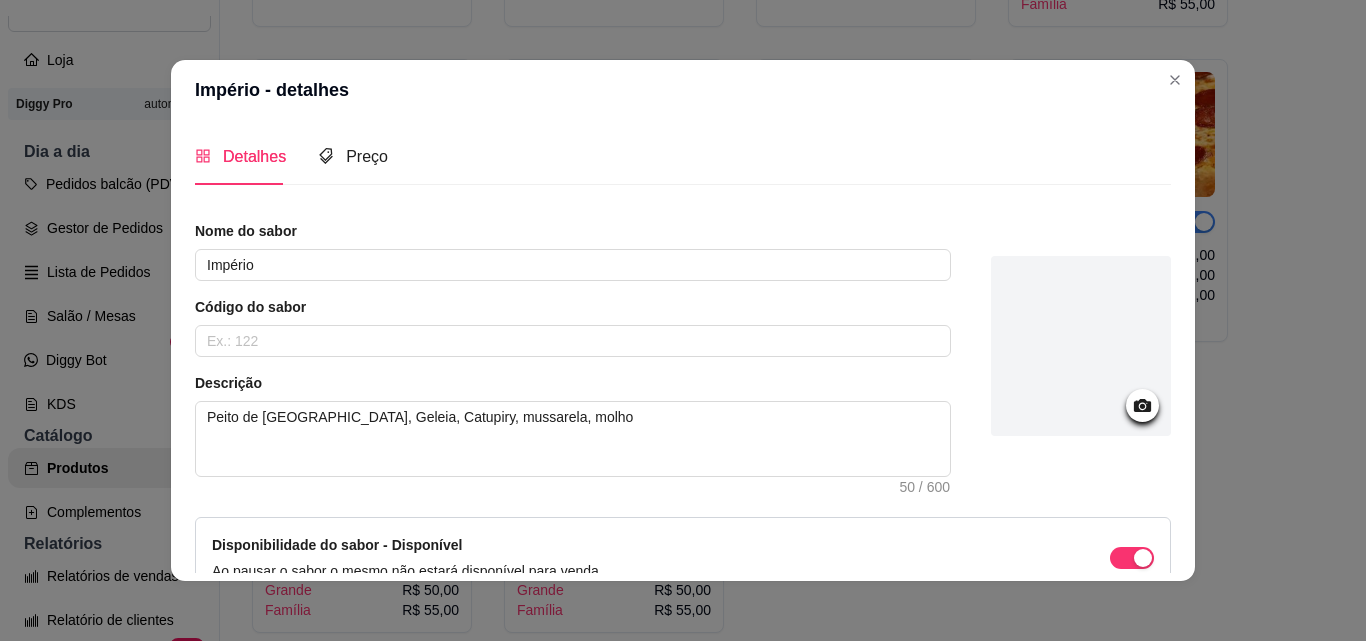 click at bounding box center [1081, 346] 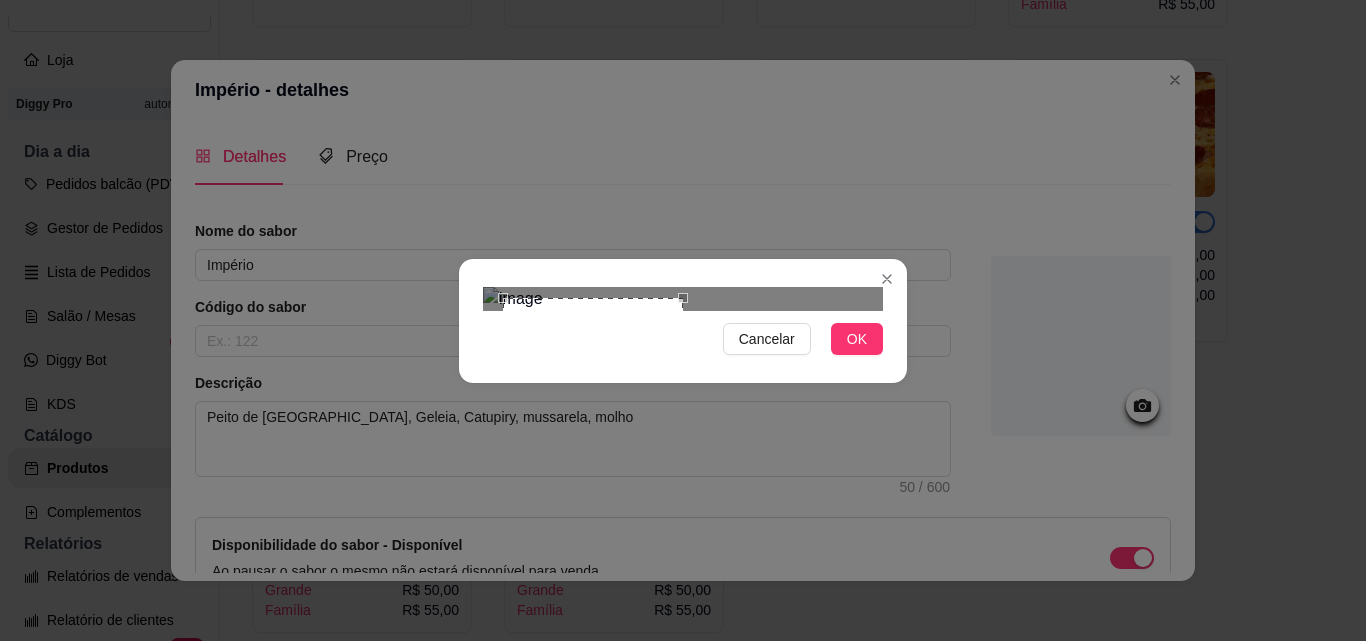 click on "Cancelar OK" at bounding box center [683, 321] 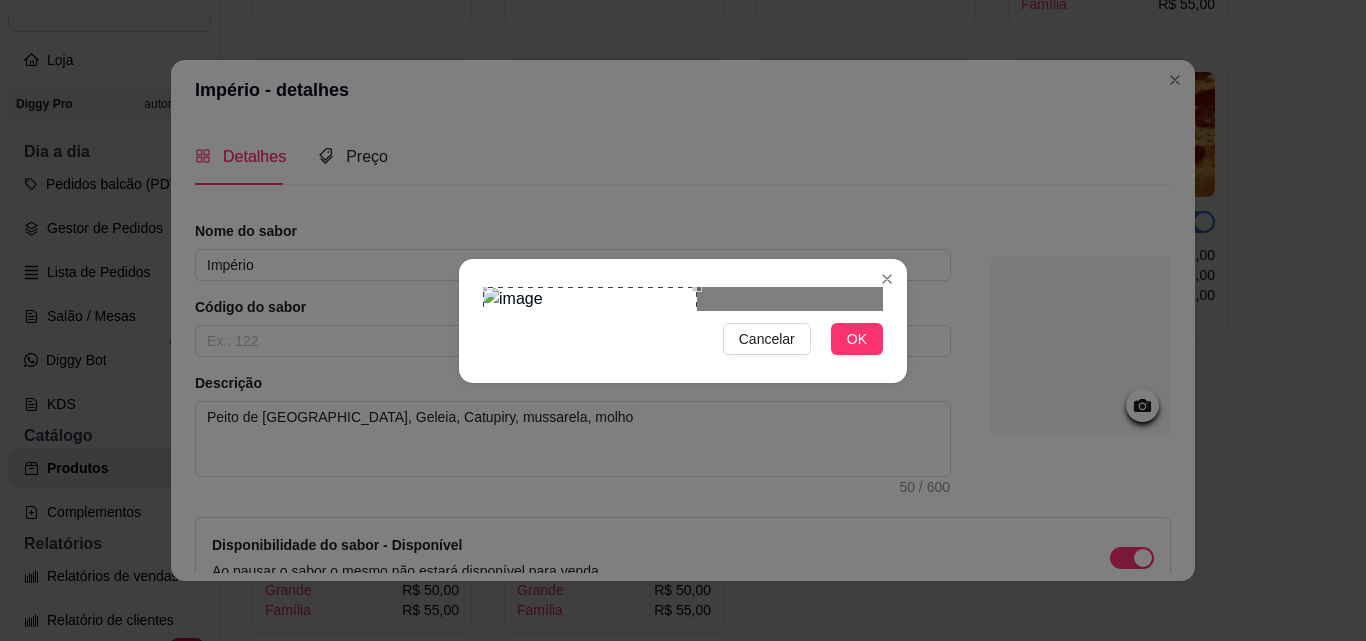 click at bounding box center [590, 394] 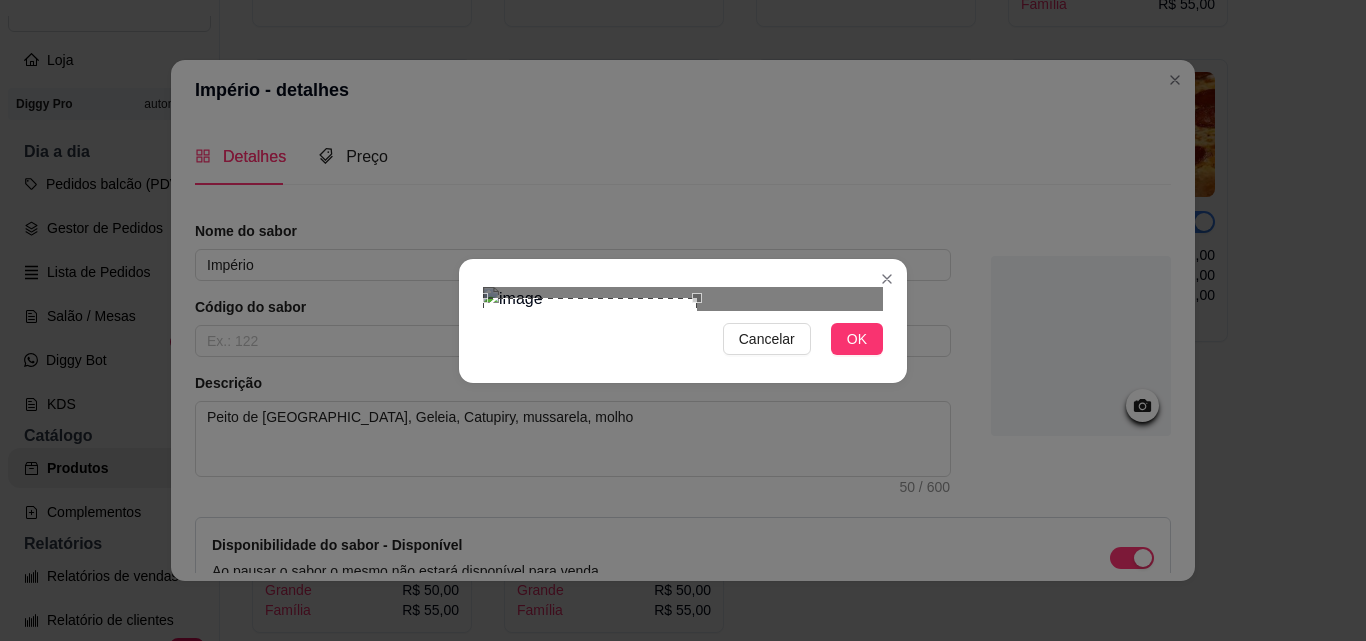 click at bounding box center [590, 405] 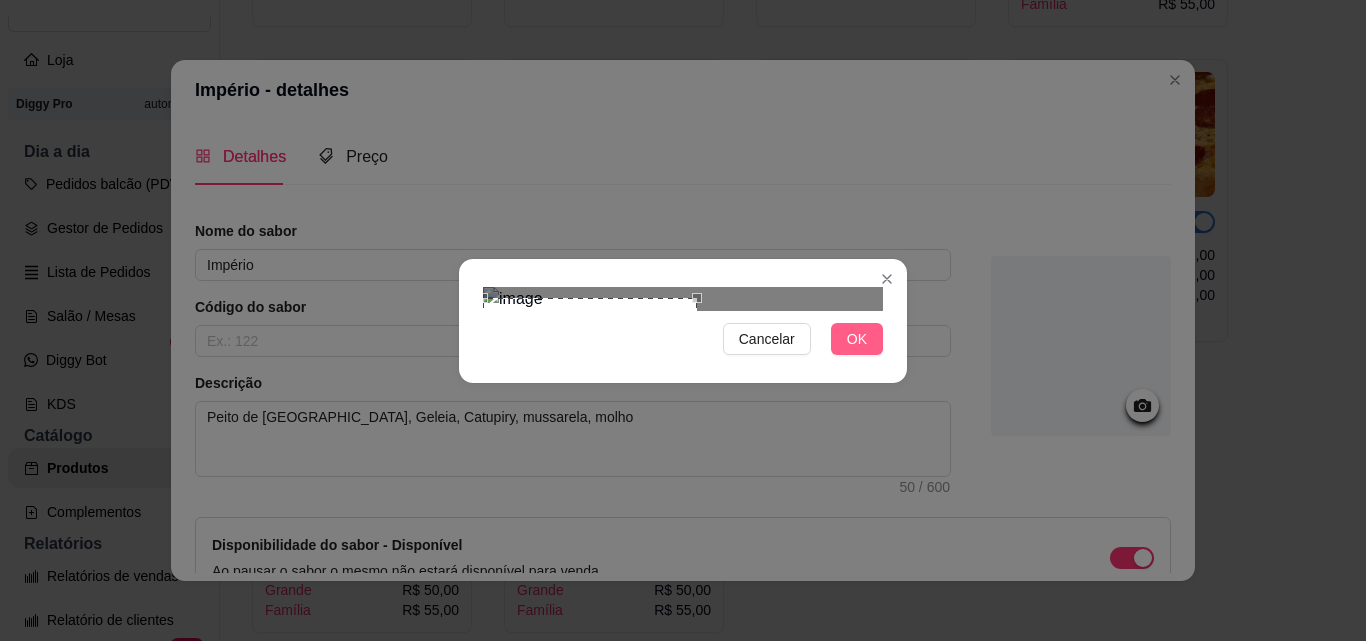 click on "OK" at bounding box center (857, 339) 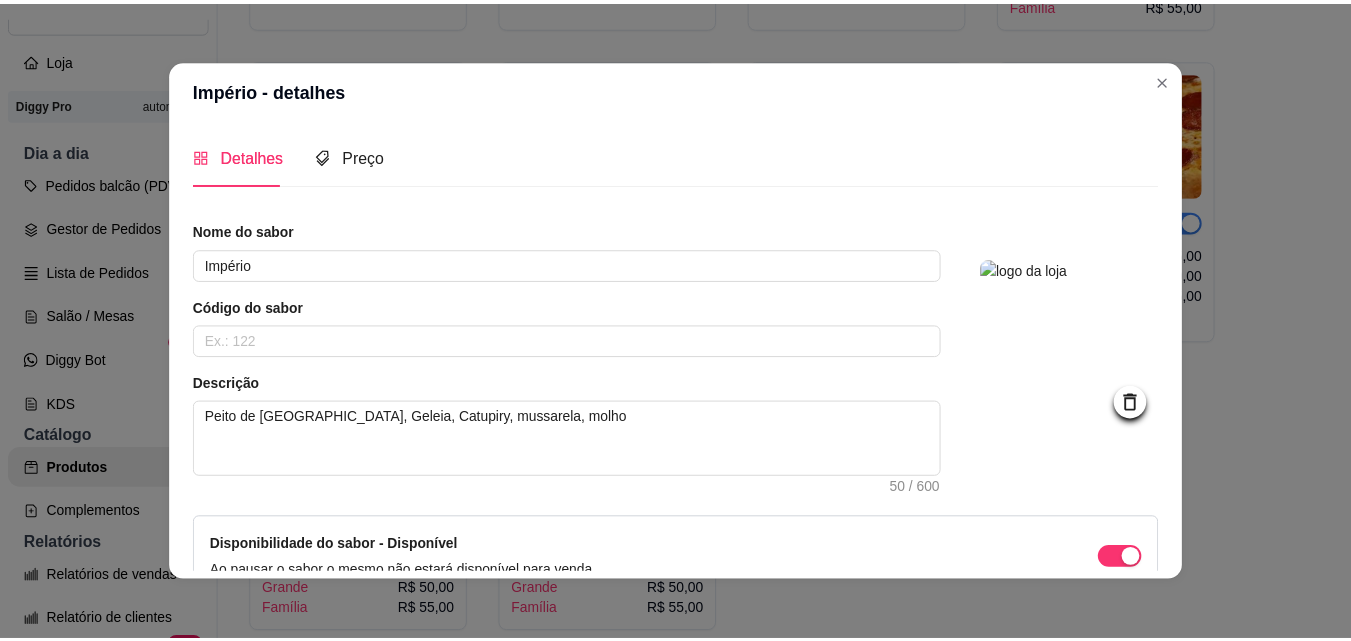 scroll, scrollTop: 115, scrollLeft: 0, axis: vertical 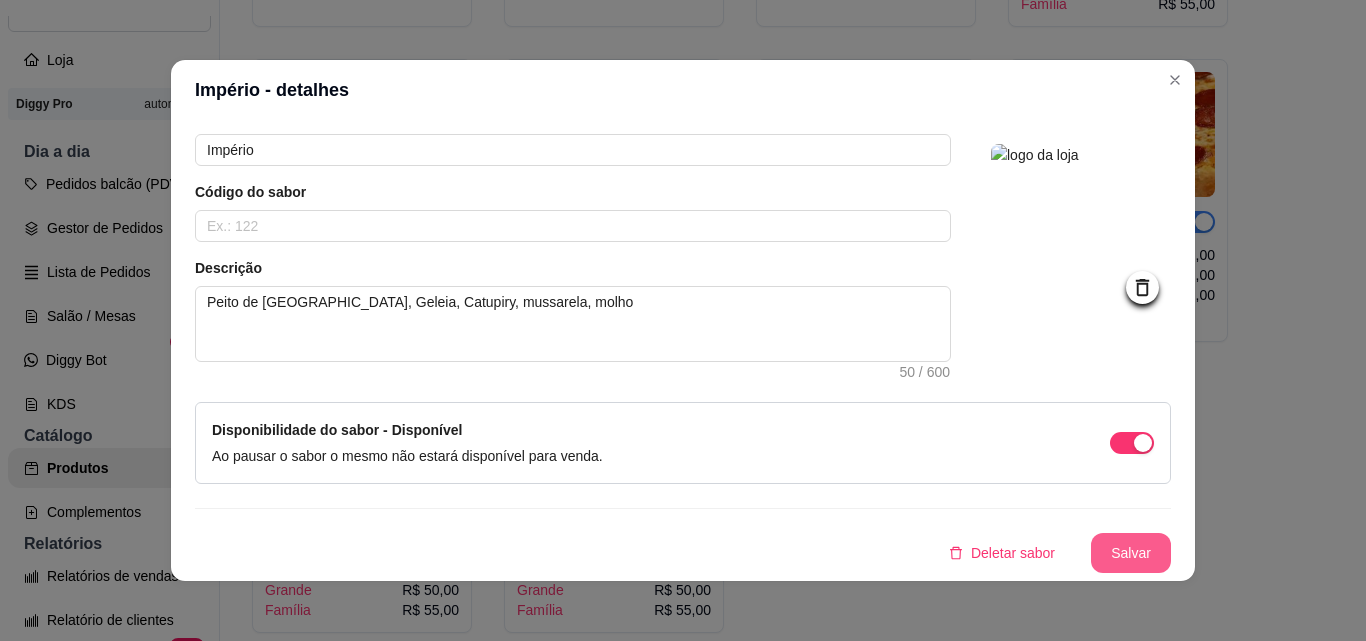 click on "Salvar" at bounding box center (1131, 553) 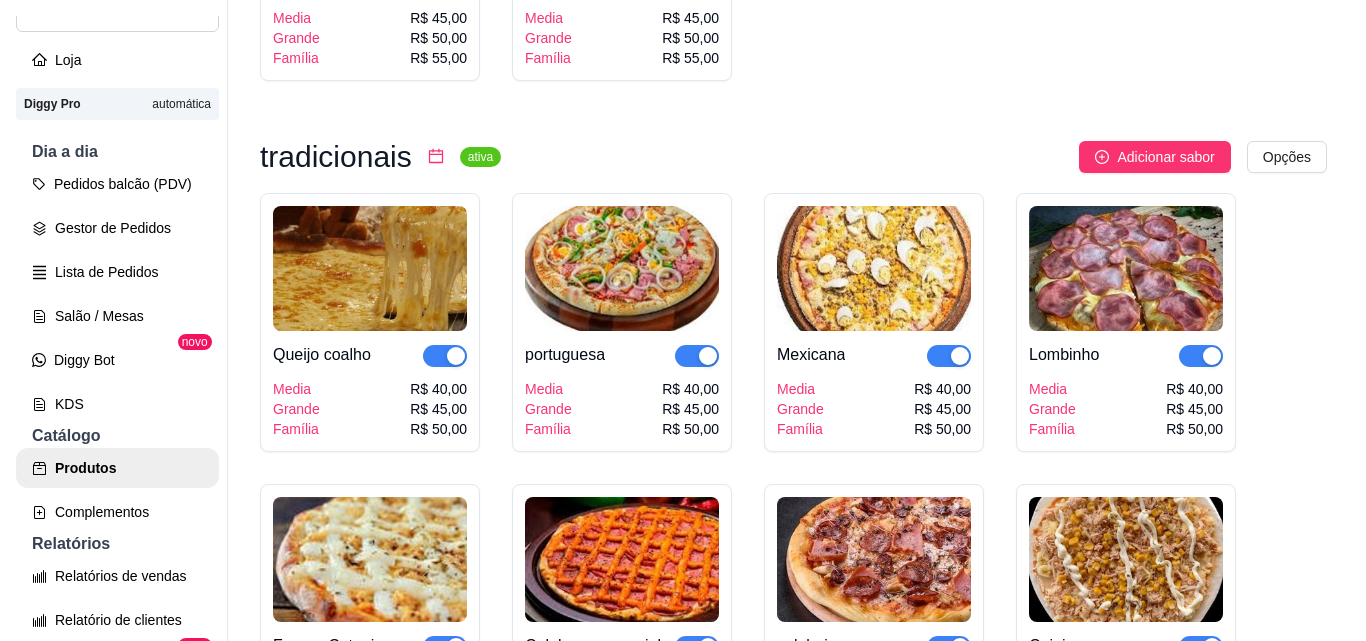 scroll, scrollTop: 1199, scrollLeft: 0, axis: vertical 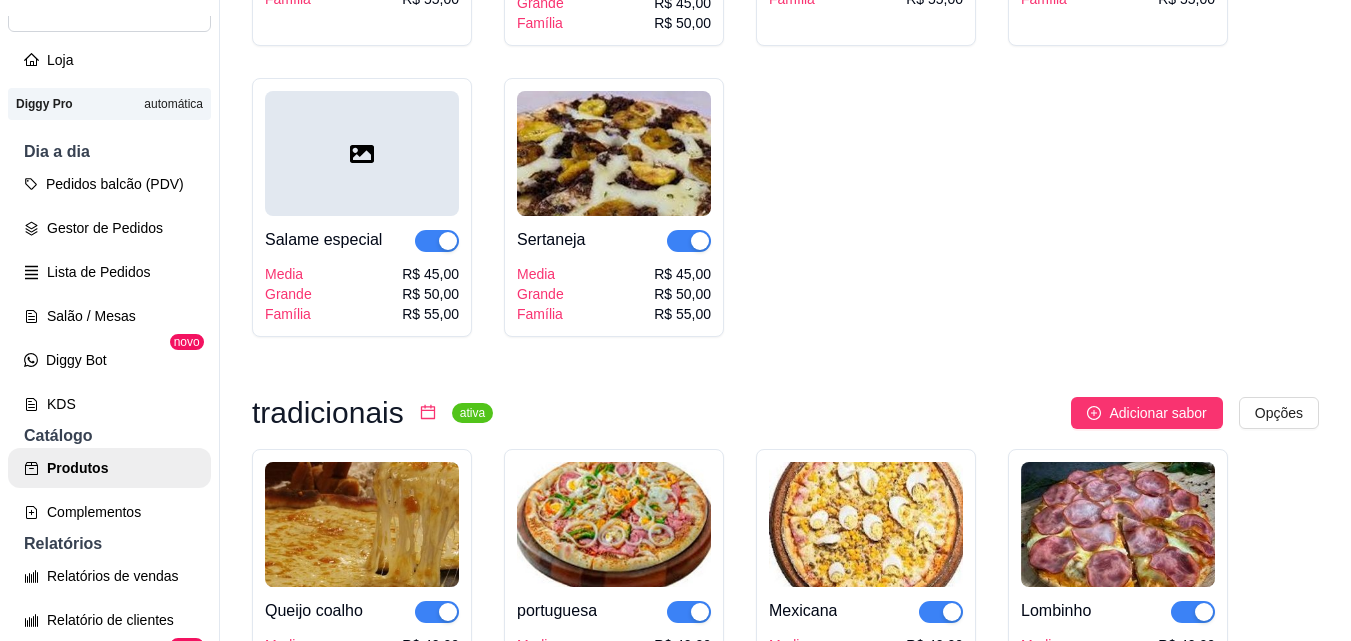 click at bounding box center [362, 153] 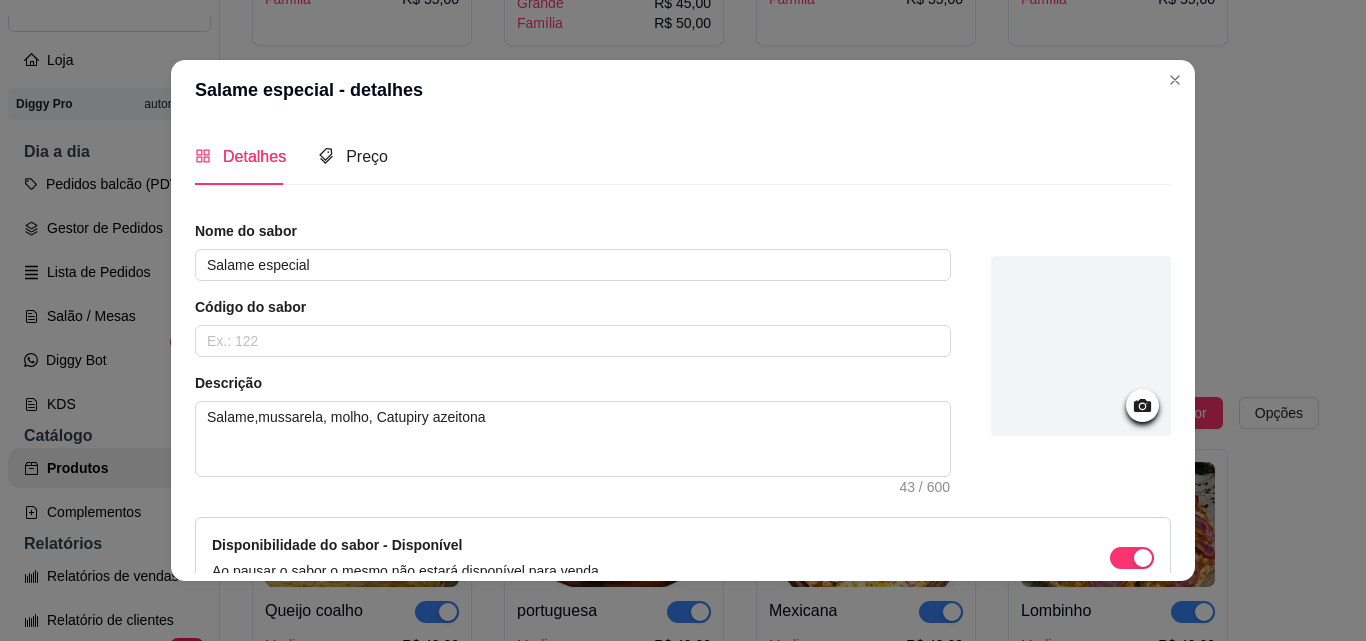 click 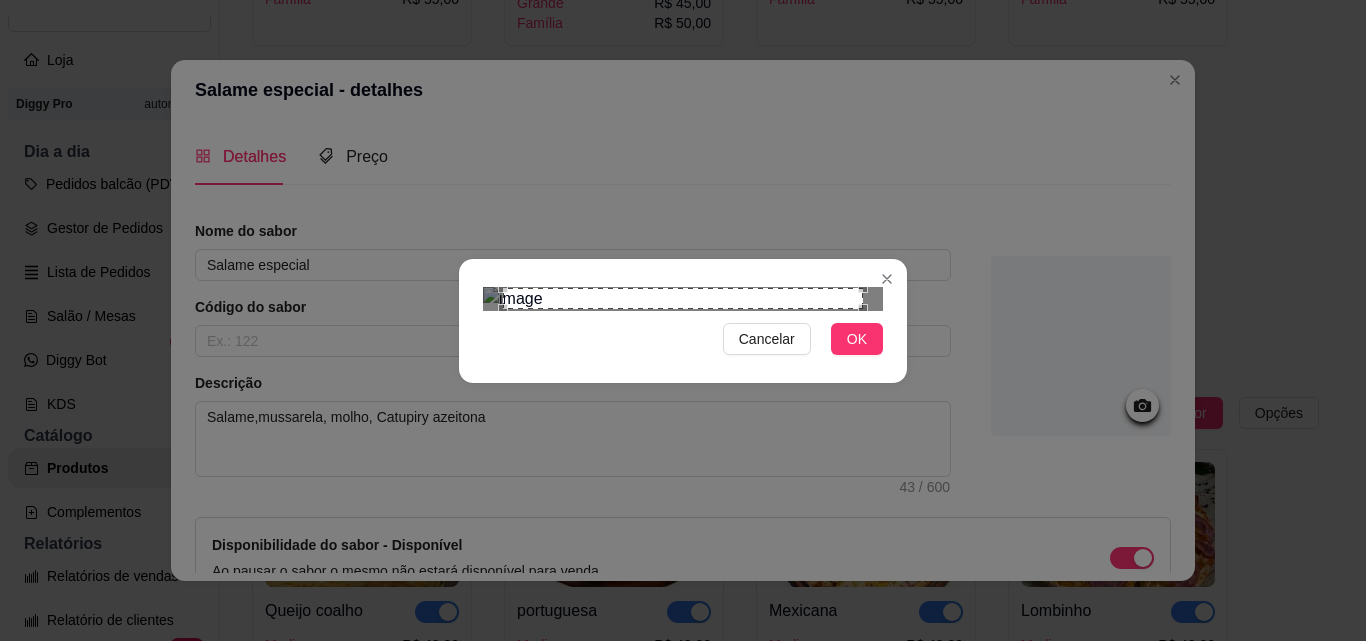 click at bounding box center (683, 299) 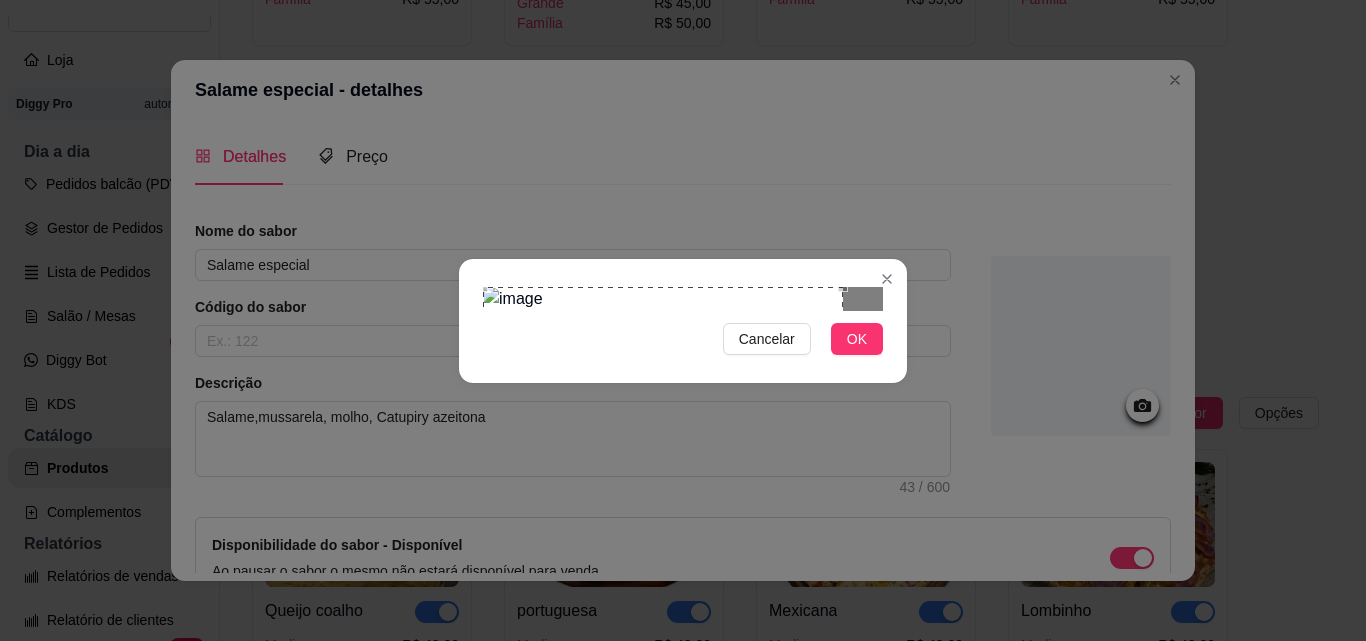 click at bounding box center (663, 388) 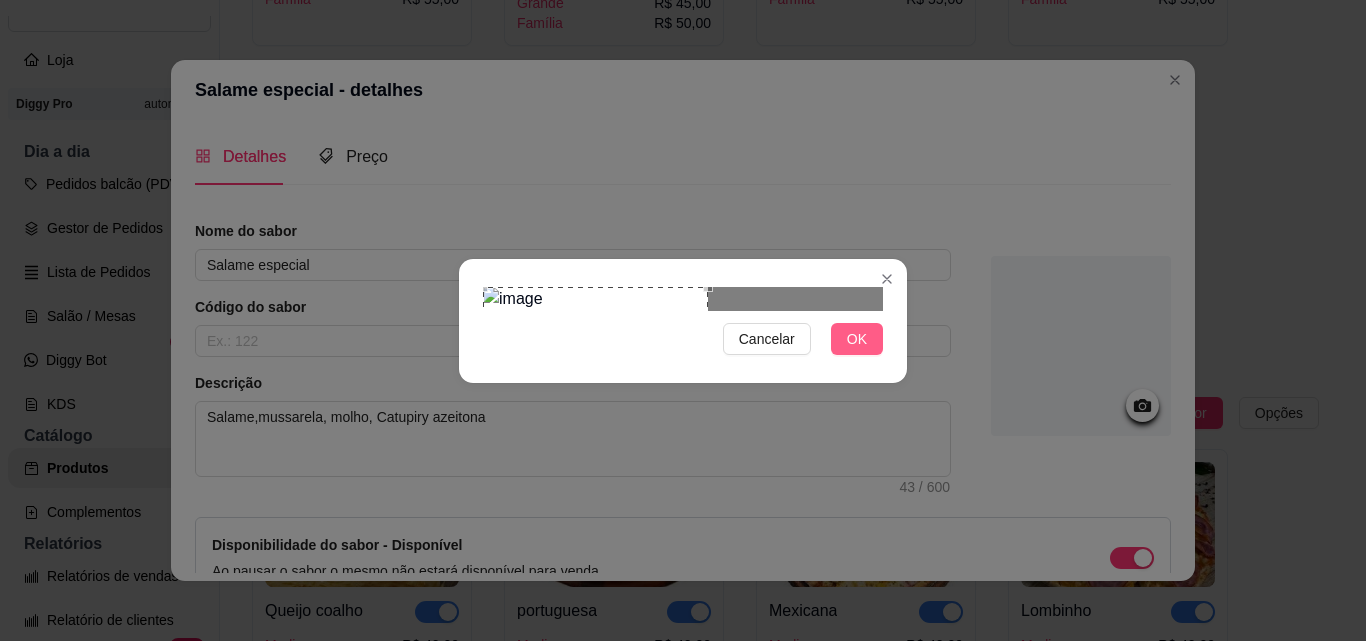 click on "OK" at bounding box center [857, 339] 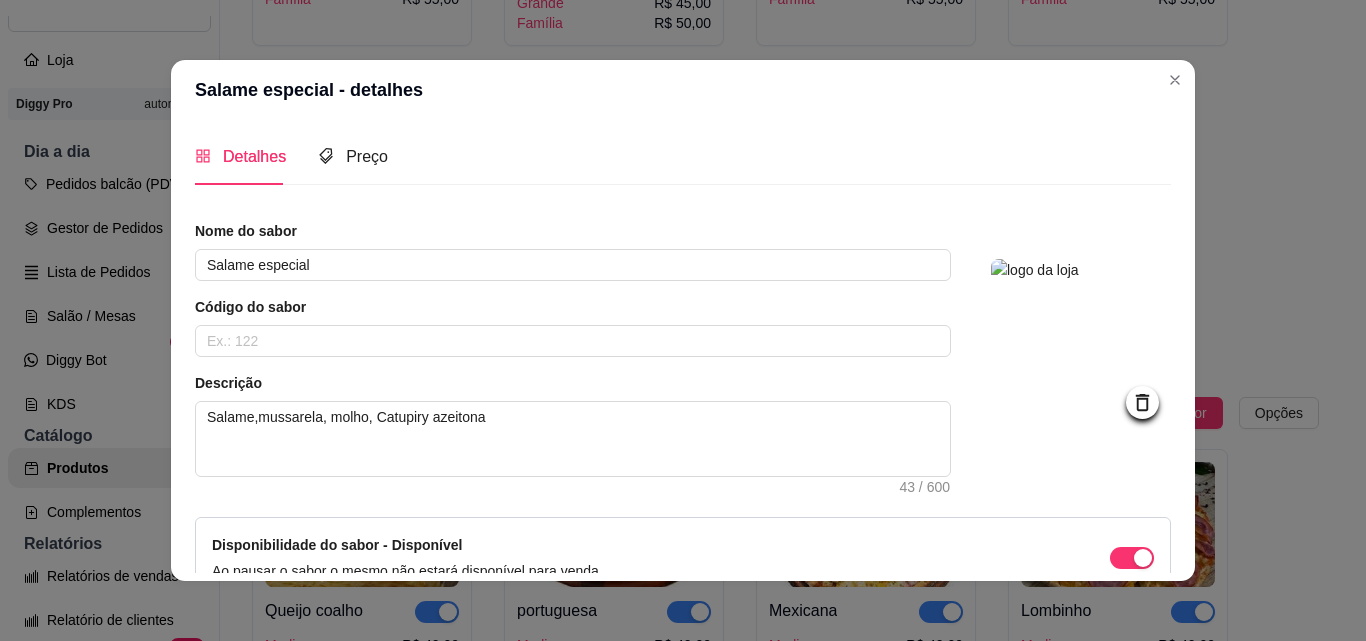 scroll, scrollTop: 8, scrollLeft: 0, axis: vertical 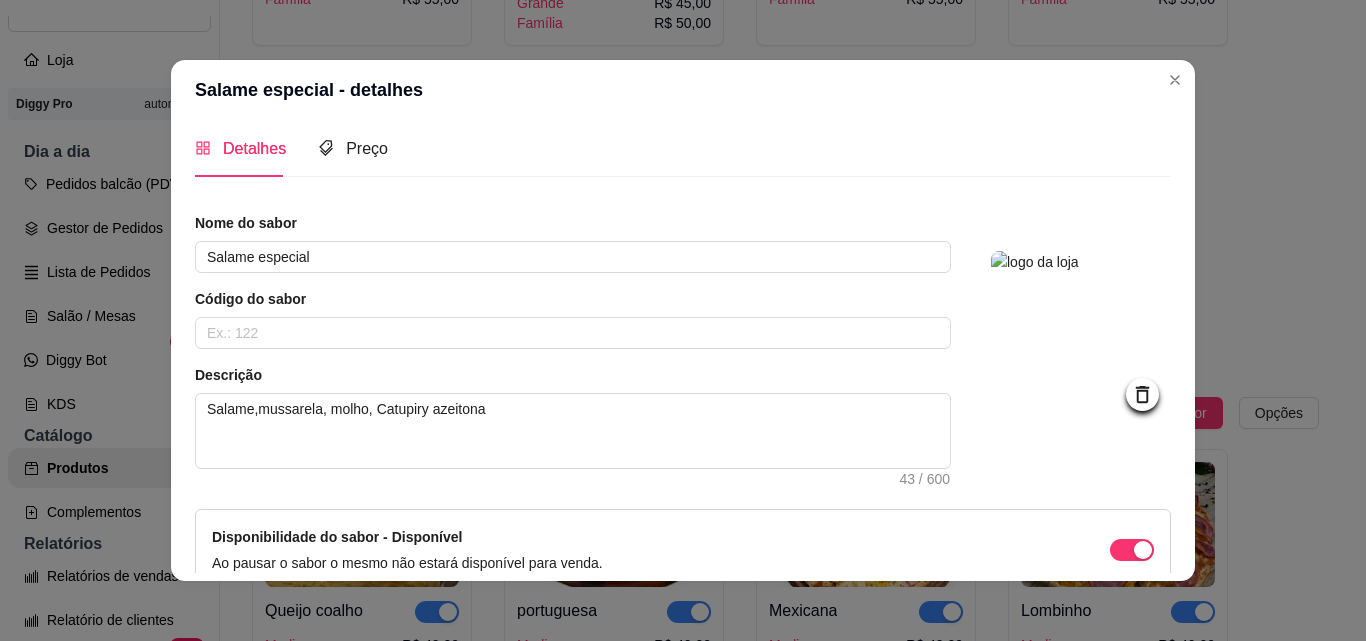 drag, startPoint x: 1144, startPoint y: 208, endPoint x: 1144, endPoint y: 231, distance: 23 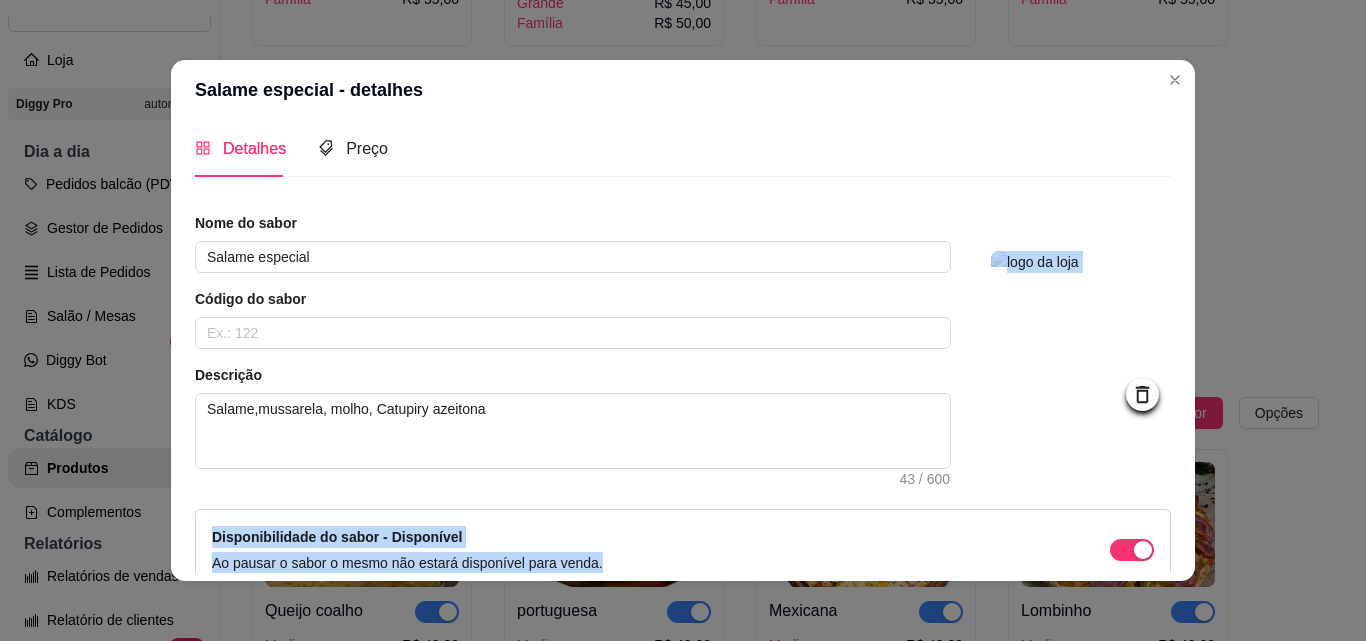drag, startPoint x: 948, startPoint y: 475, endPoint x: 1111, endPoint y: 190, distance: 328.31998 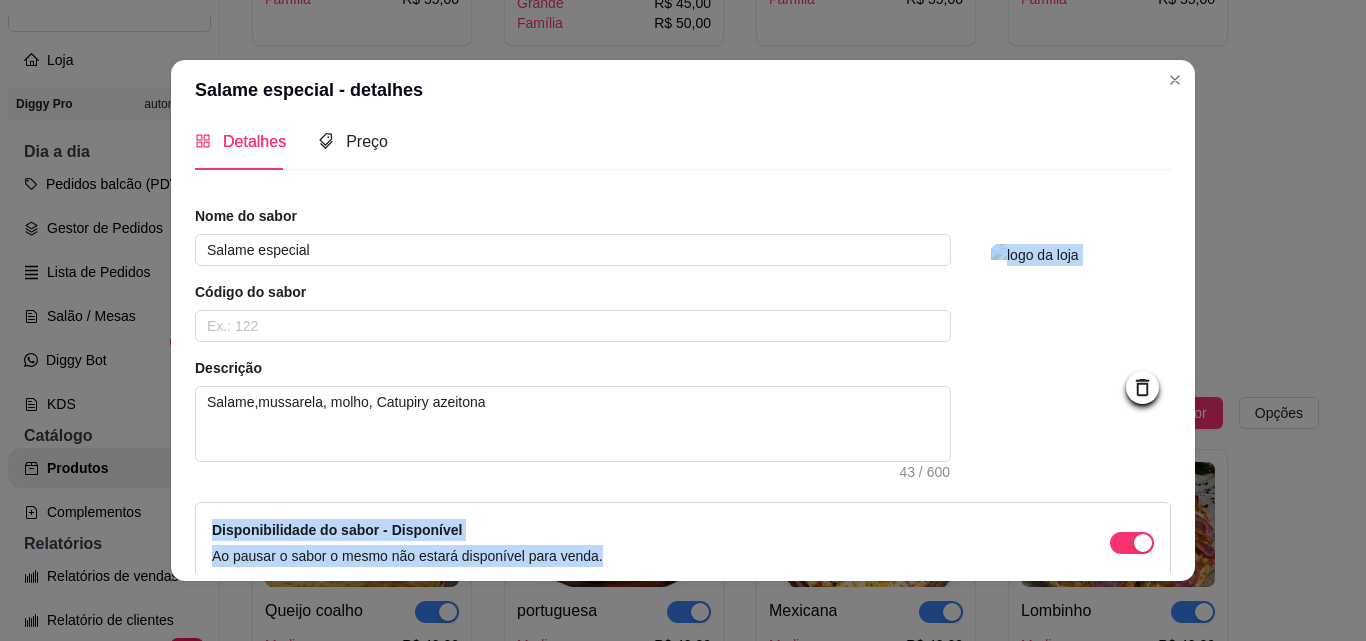 scroll, scrollTop: 4, scrollLeft: 0, axis: vertical 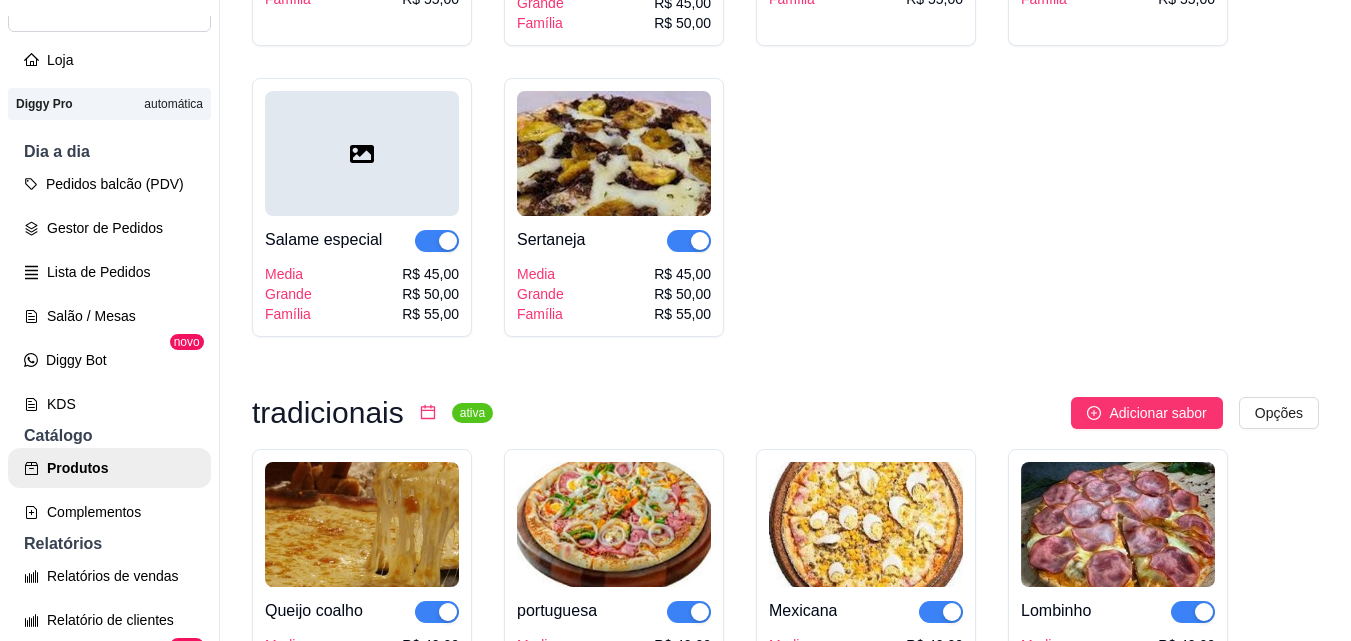 click at bounding box center (362, 153) 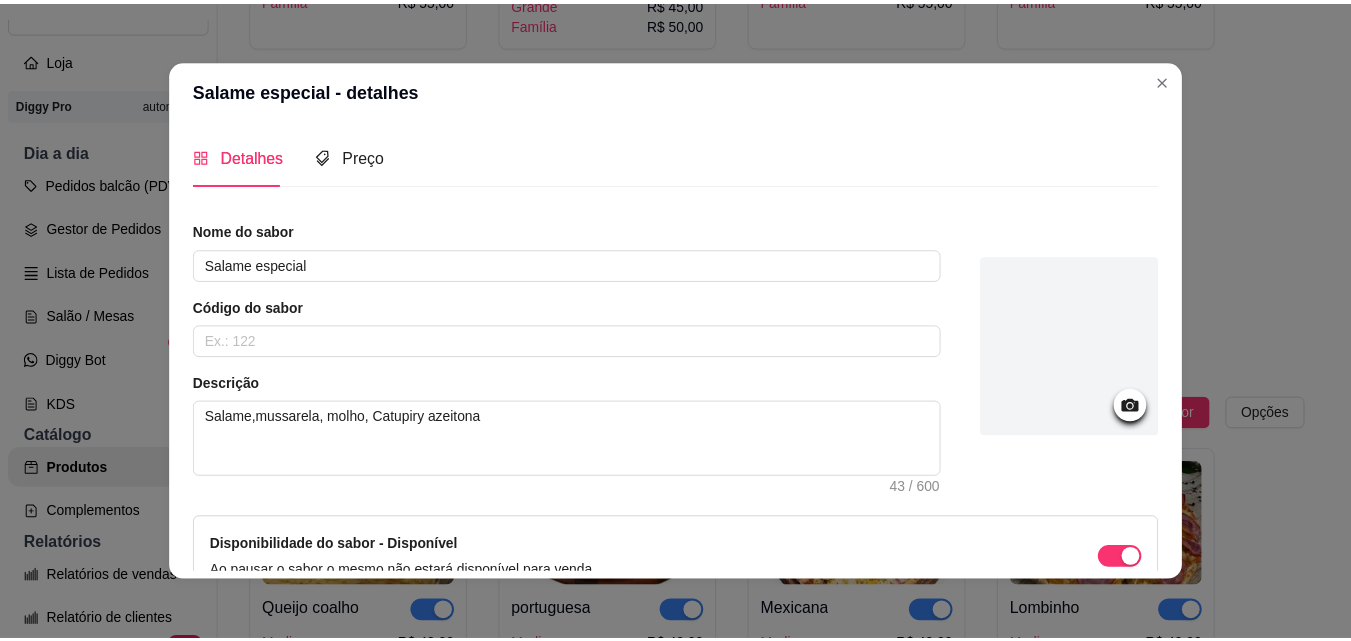 scroll, scrollTop: 115, scrollLeft: 0, axis: vertical 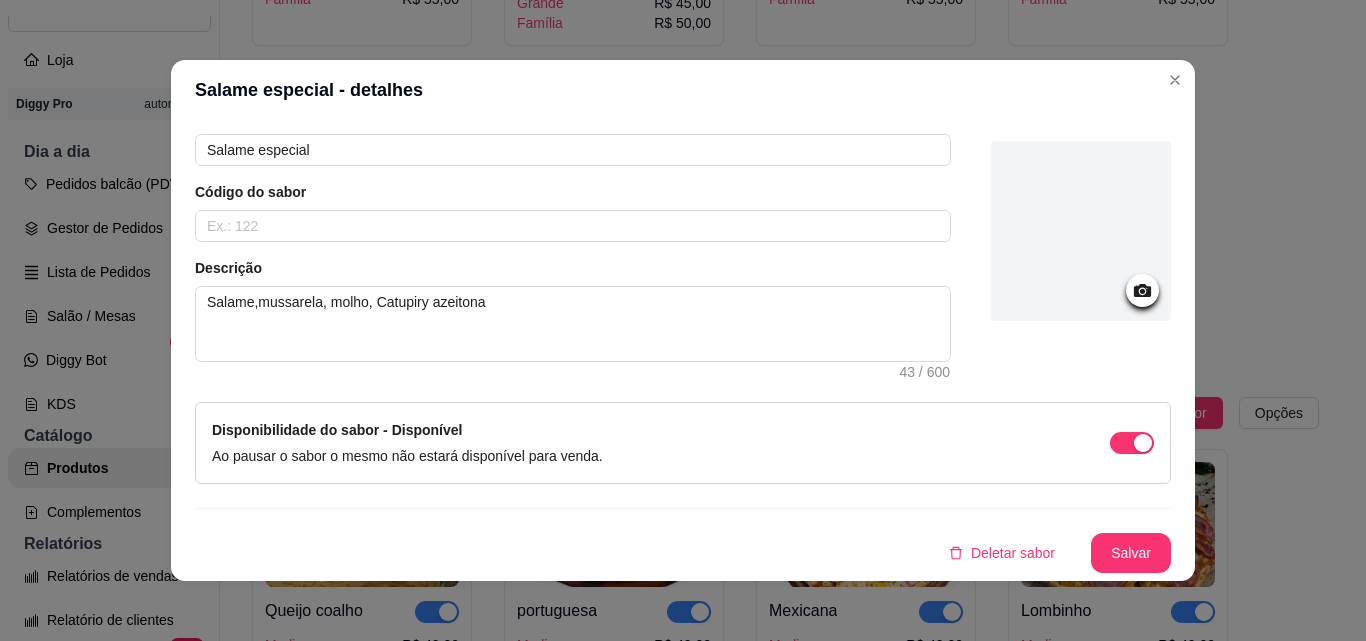 click 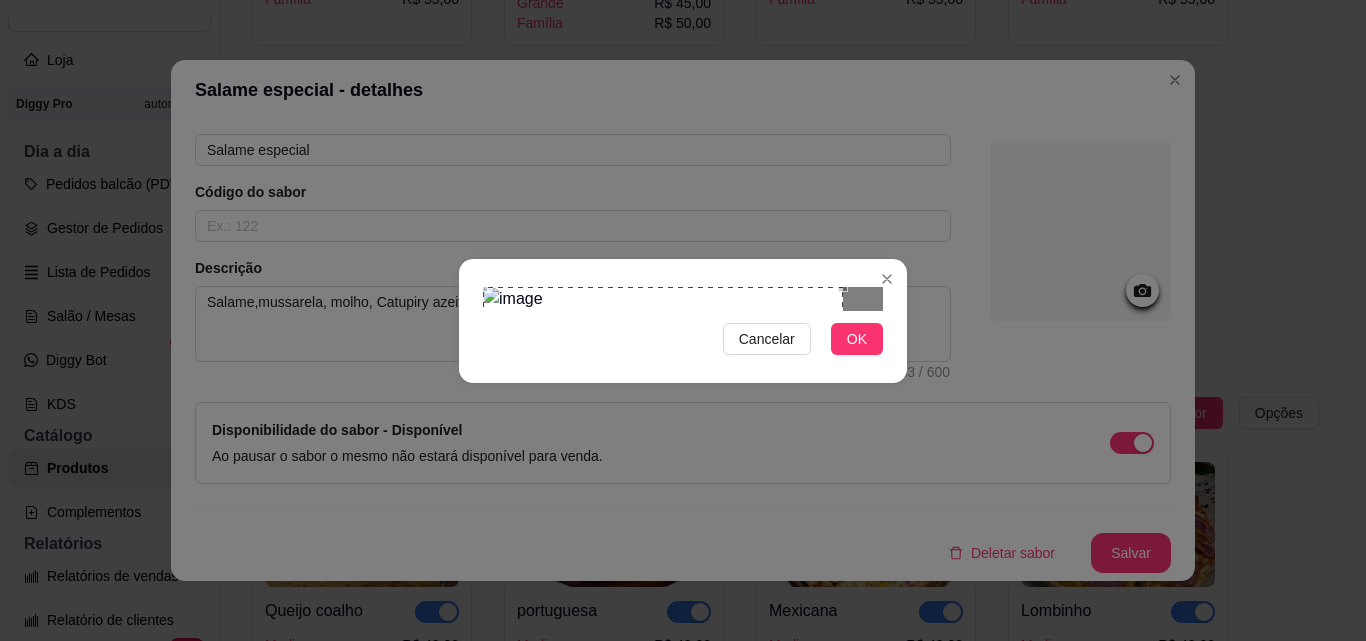 click at bounding box center (663, 388) 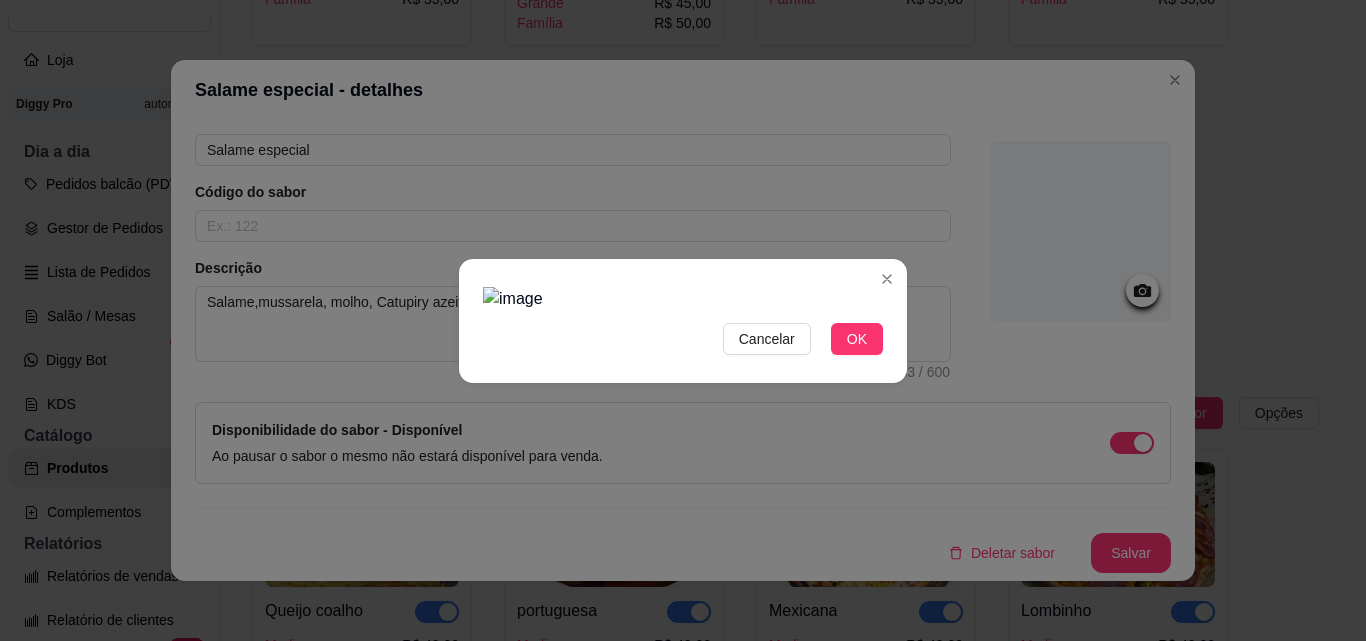 click at bounding box center [683, 299] 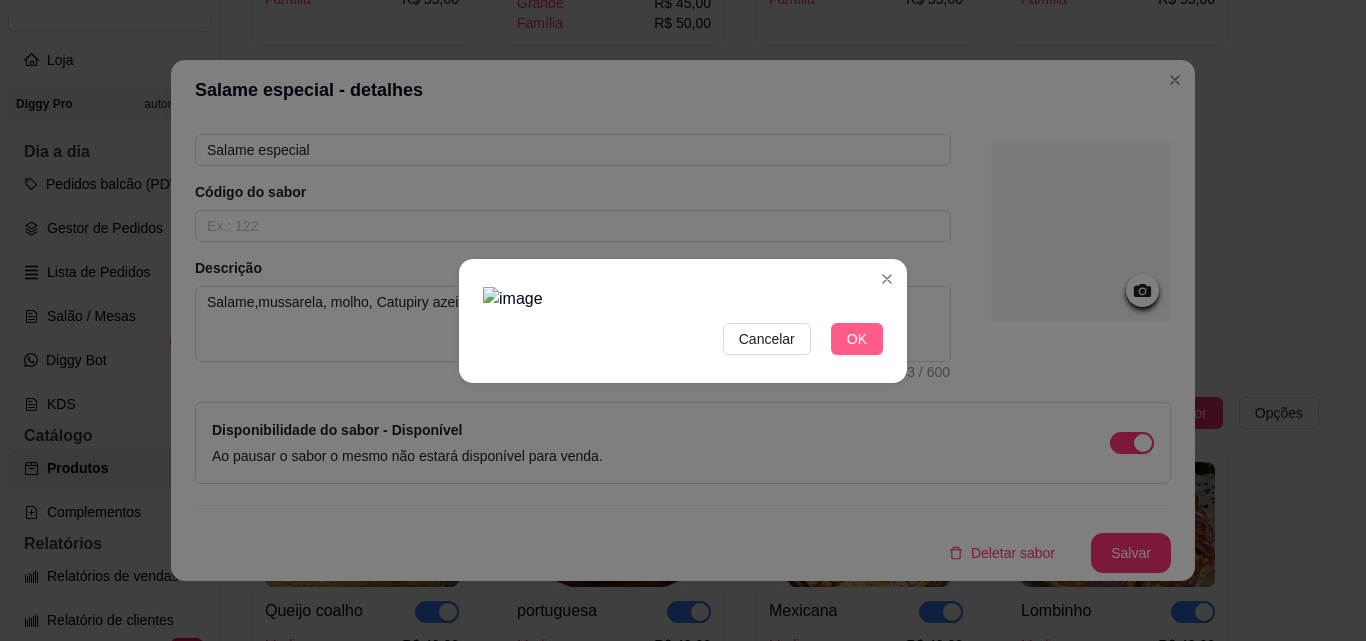 click on "OK" at bounding box center [857, 339] 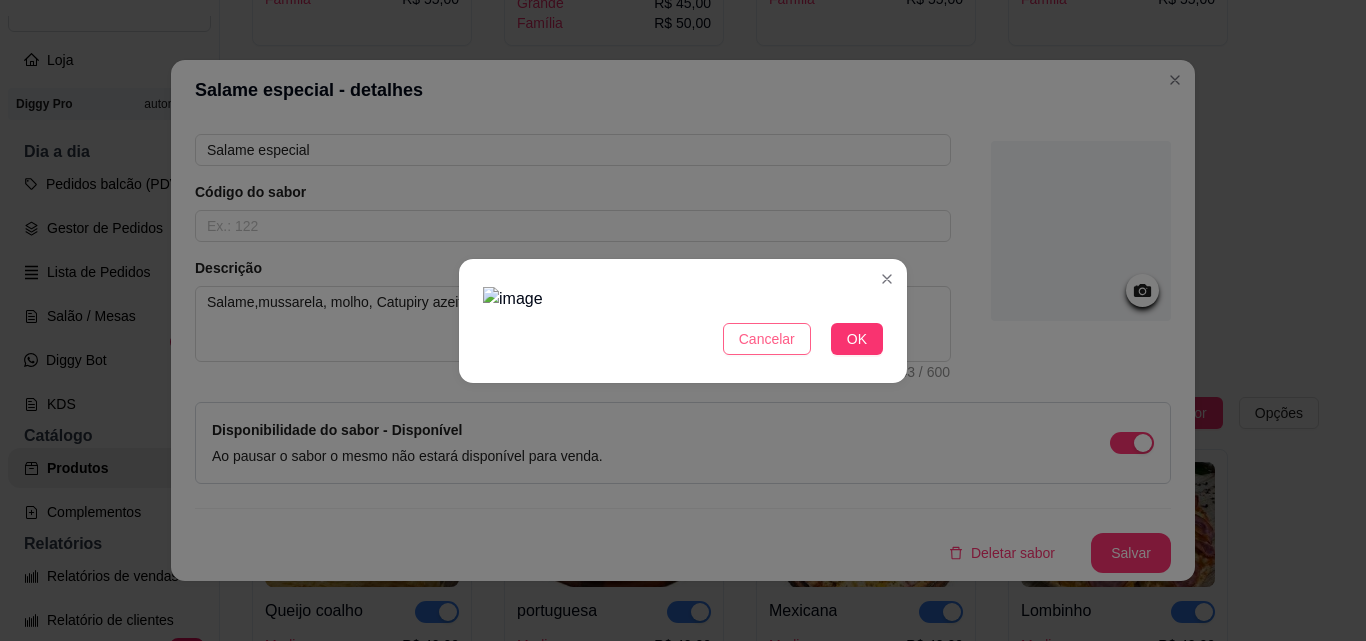 click on "Cancelar" at bounding box center (767, 339) 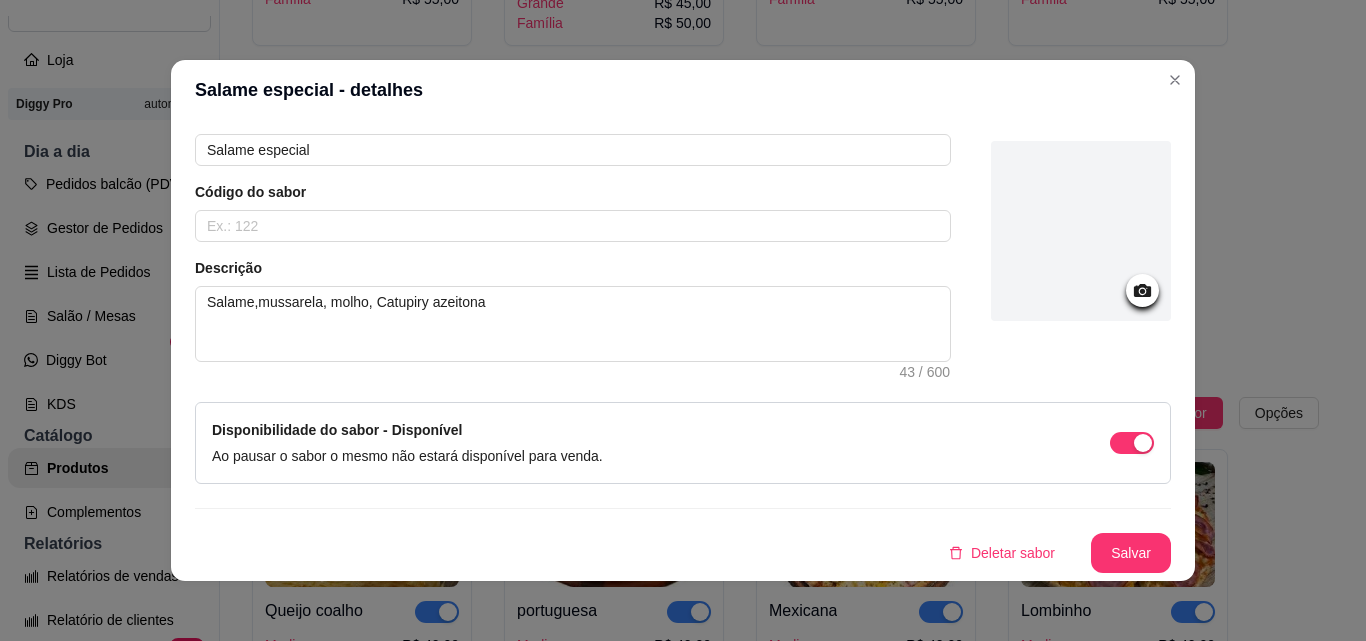 click 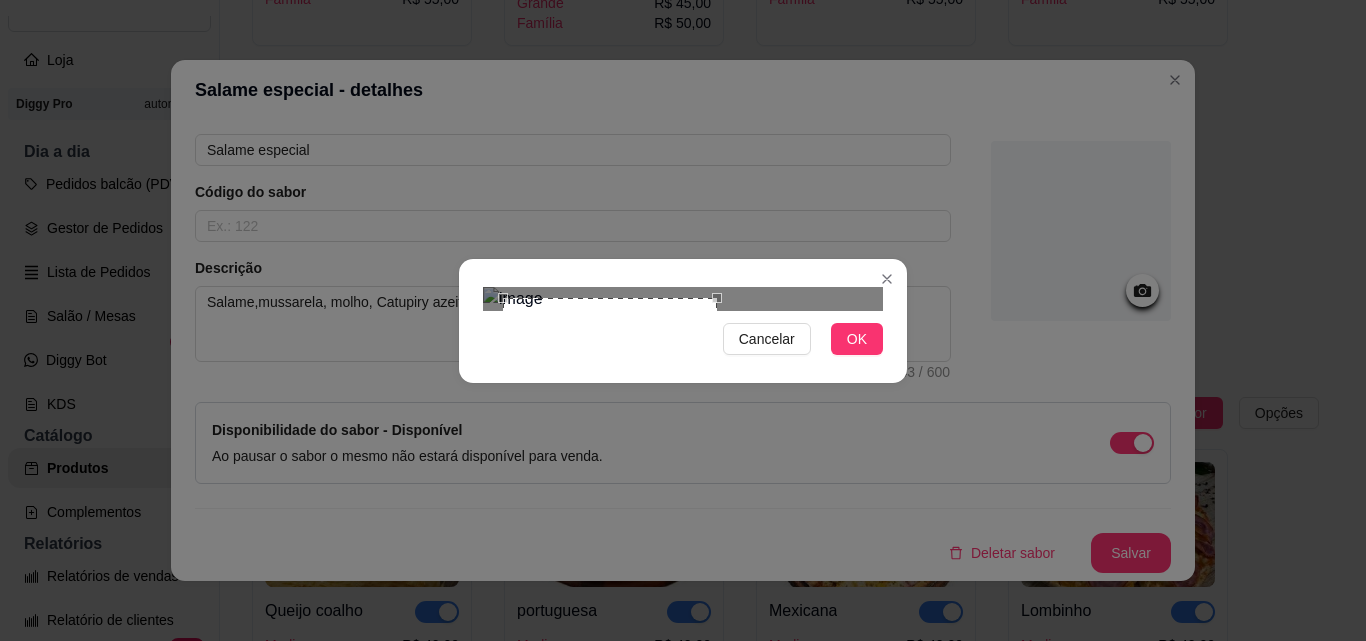 click at bounding box center (683, 299) 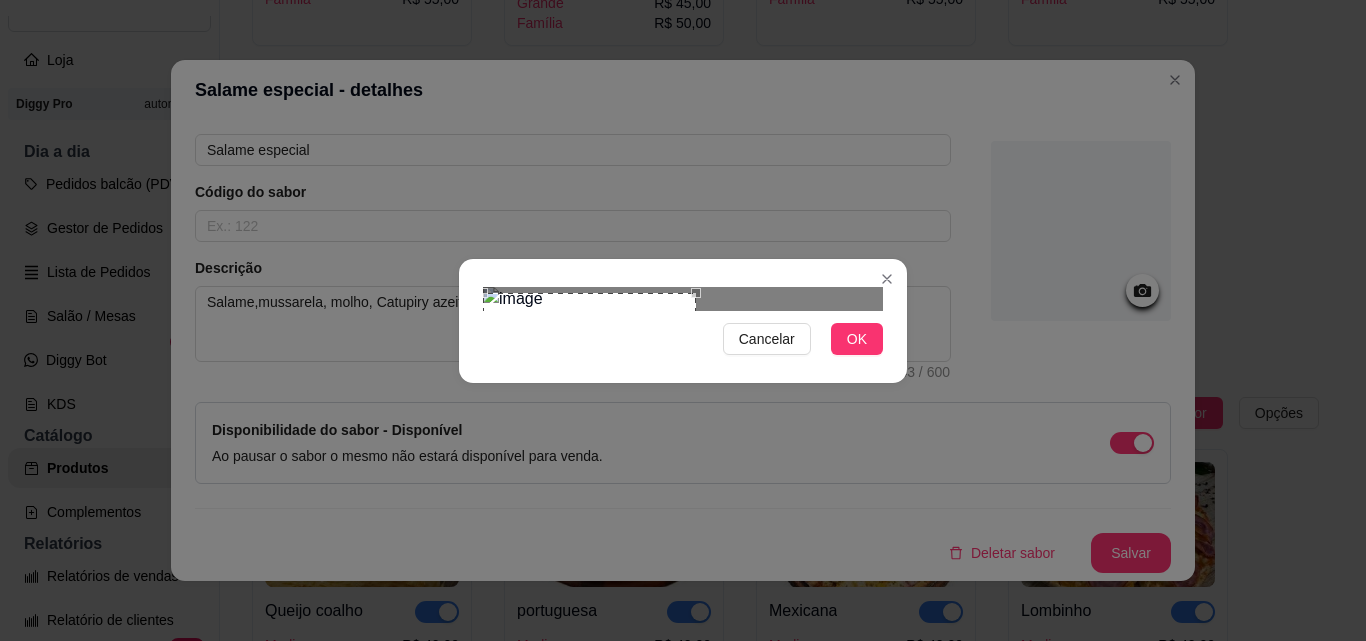 click at bounding box center [589, 399] 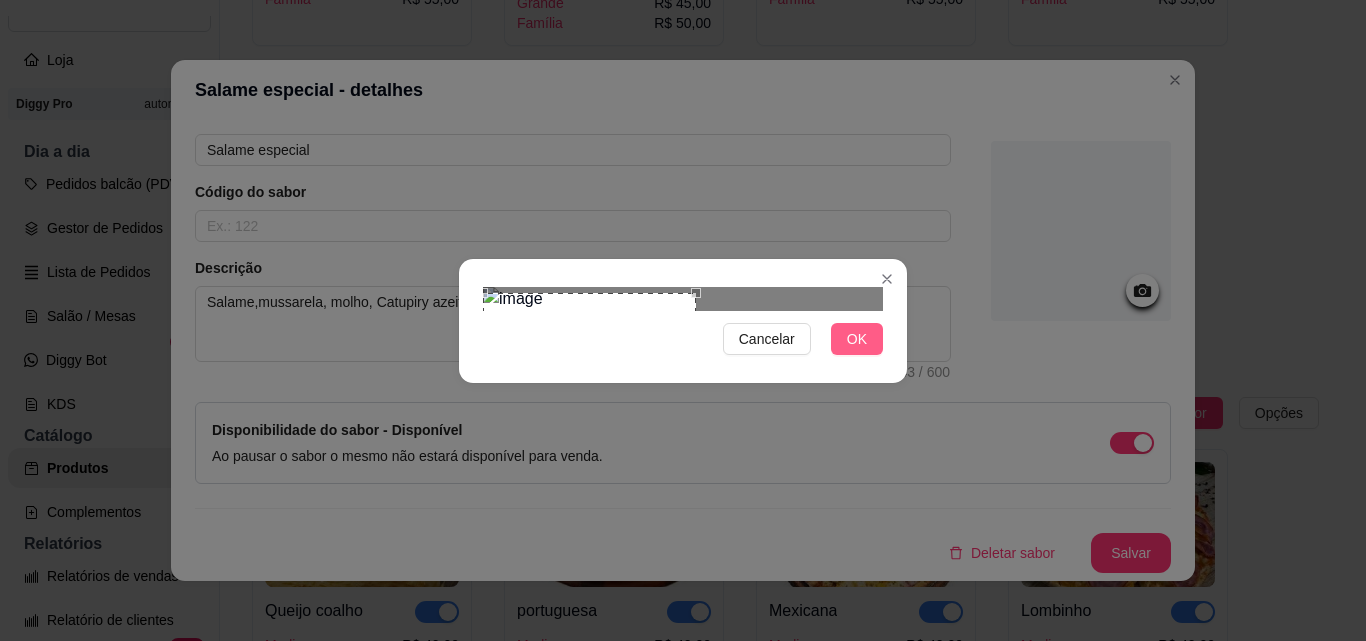 click on "OK" at bounding box center (857, 339) 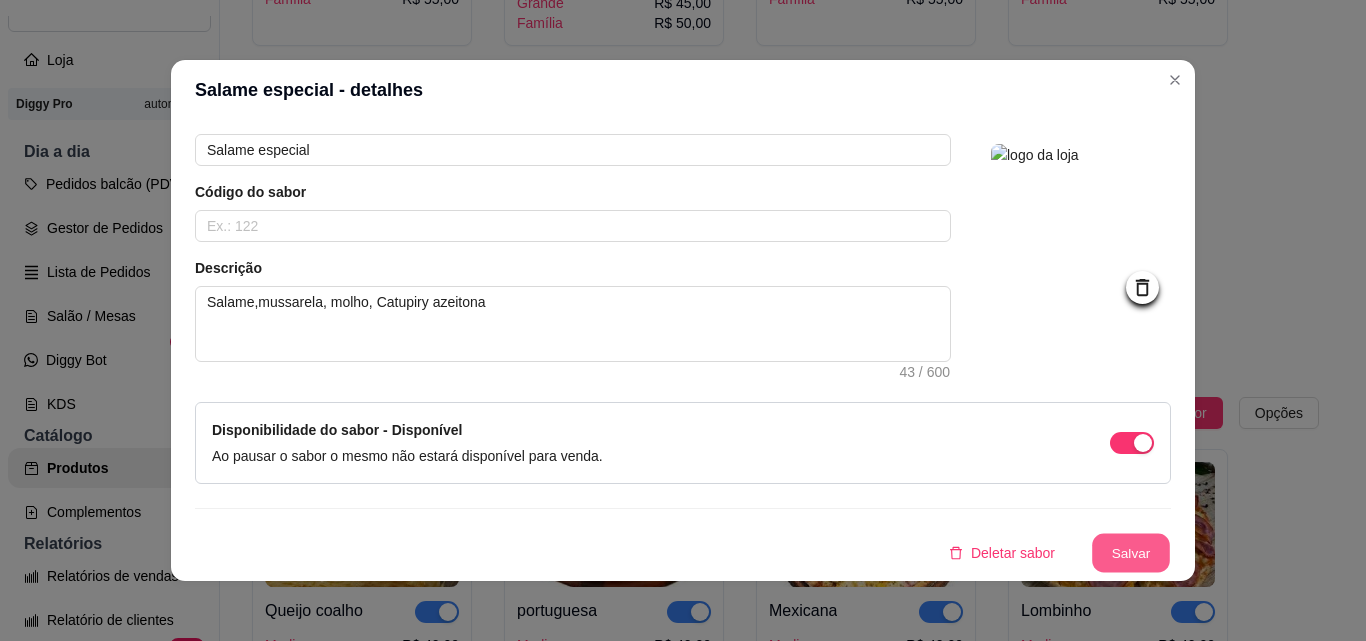 click on "Salvar" at bounding box center [1131, 553] 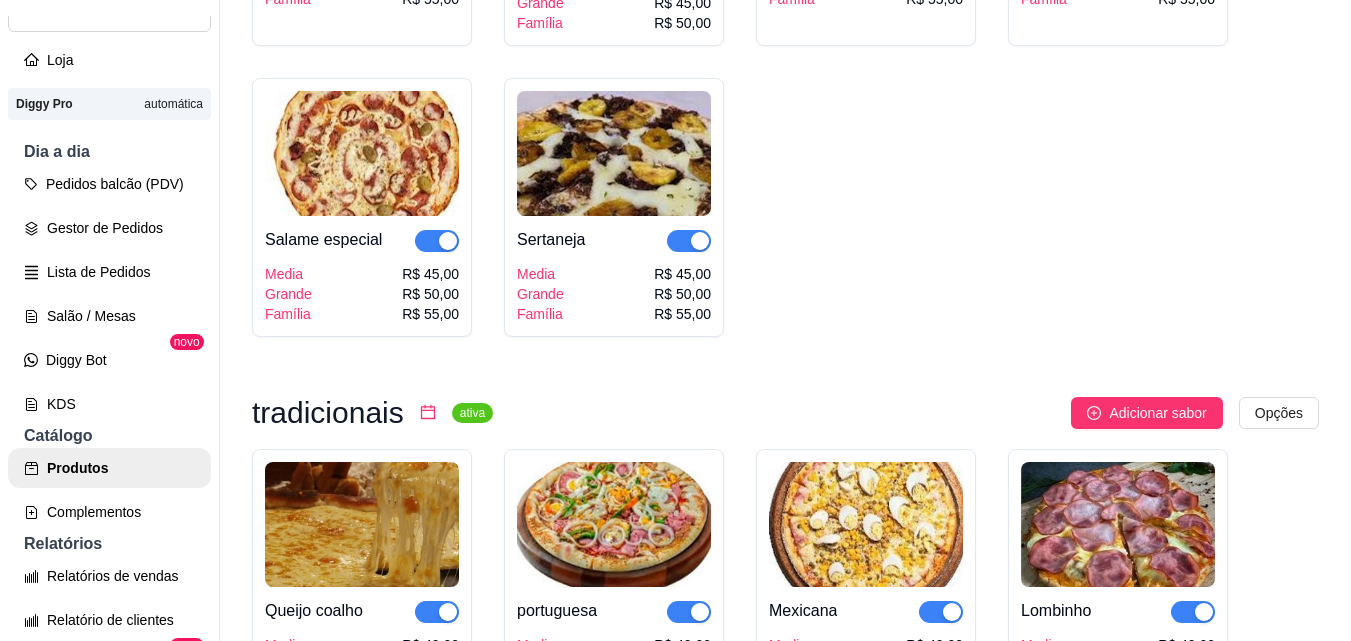 scroll, scrollTop: 32, scrollLeft: 0, axis: vertical 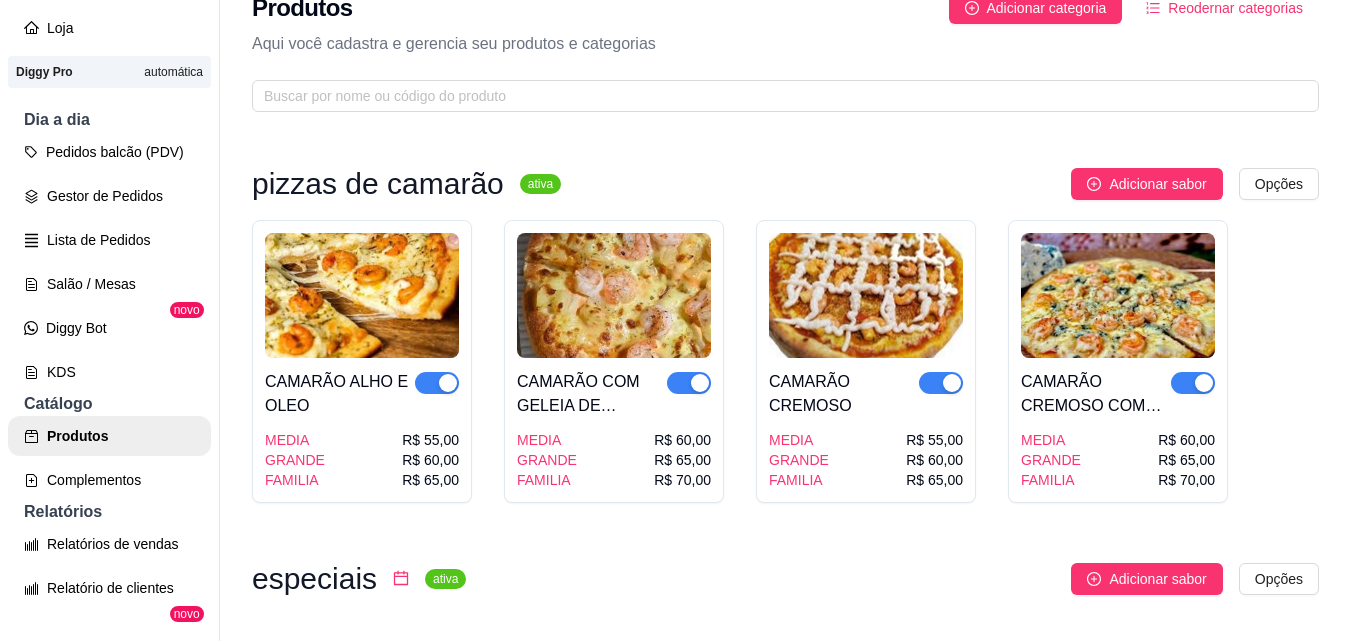 click at bounding box center [1193, 394] 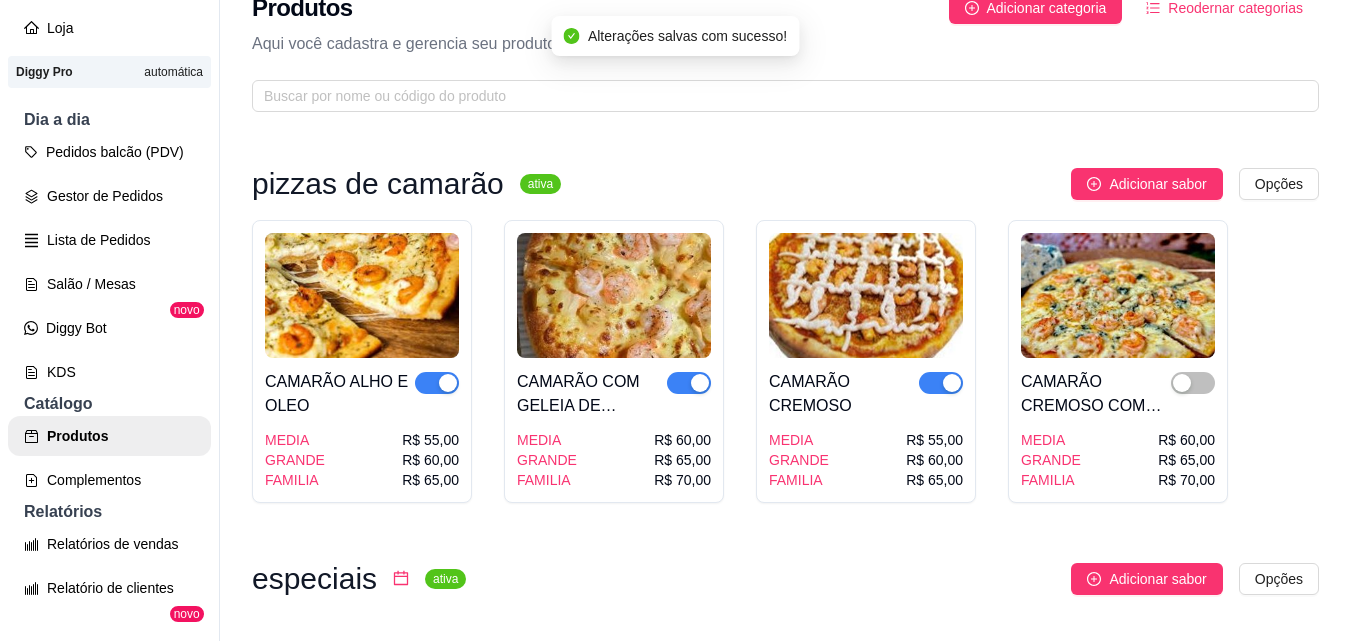 scroll, scrollTop: 54, scrollLeft: 0, axis: vertical 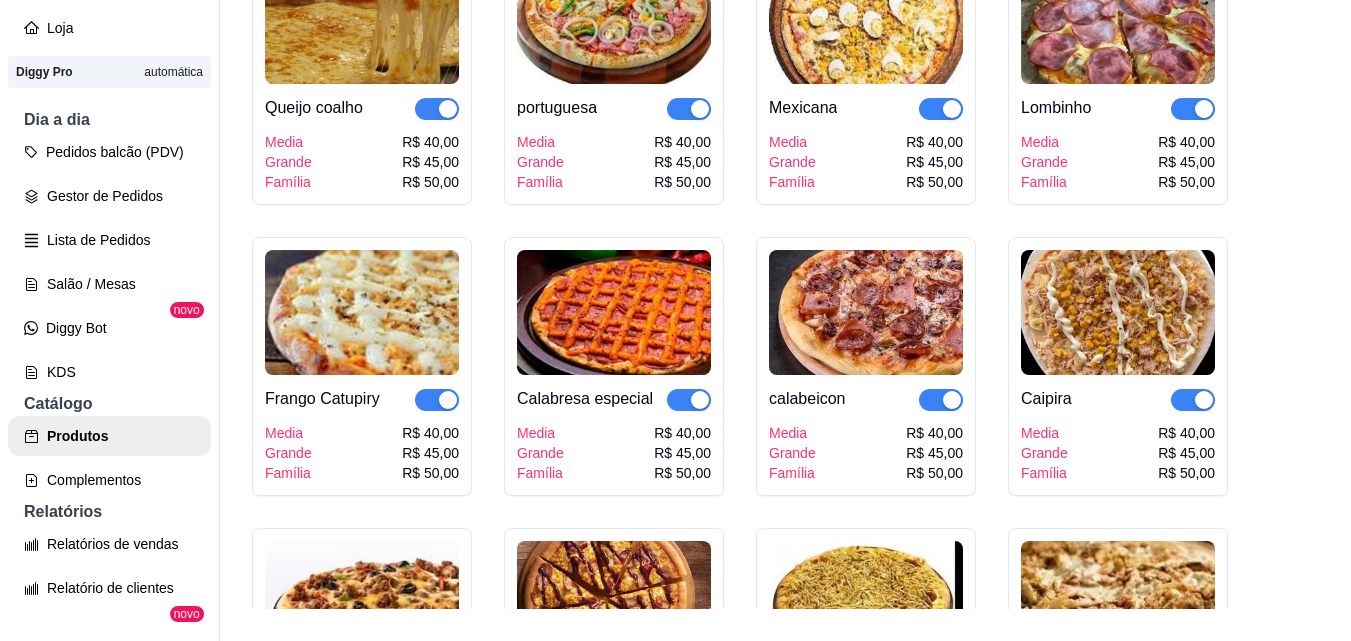 drag, startPoint x: 1334, startPoint y: 146, endPoint x: 1339, endPoint y: 129, distance: 17.720045 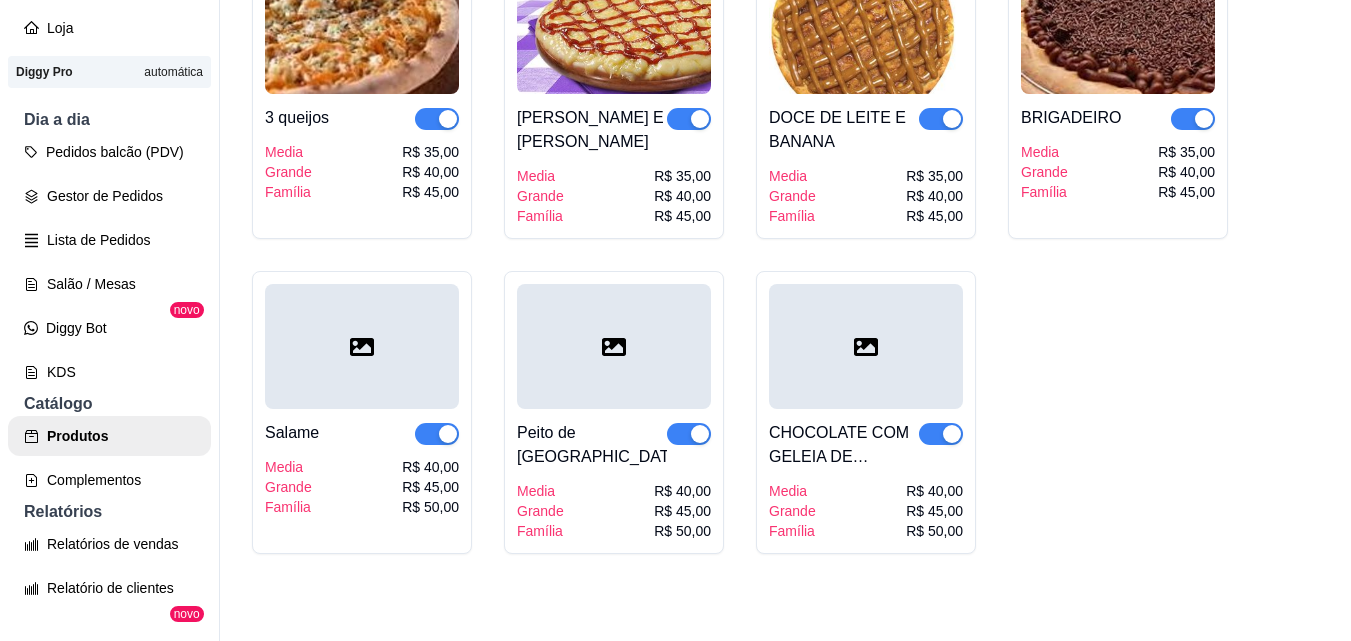 scroll, scrollTop: 2519, scrollLeft: 0, axis: vertical 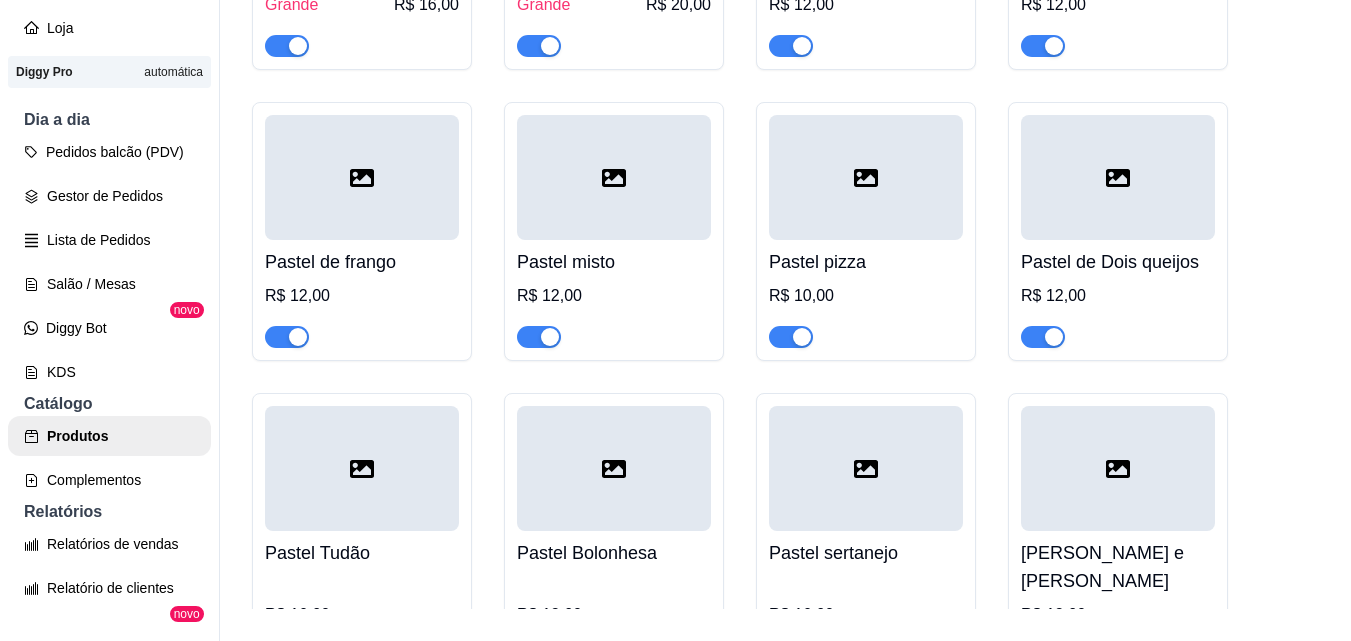 drag, startPoint x: 1335, startPoint y: 339, endPoint x: 1338, endPoint y: 353, distance: 14.3178215 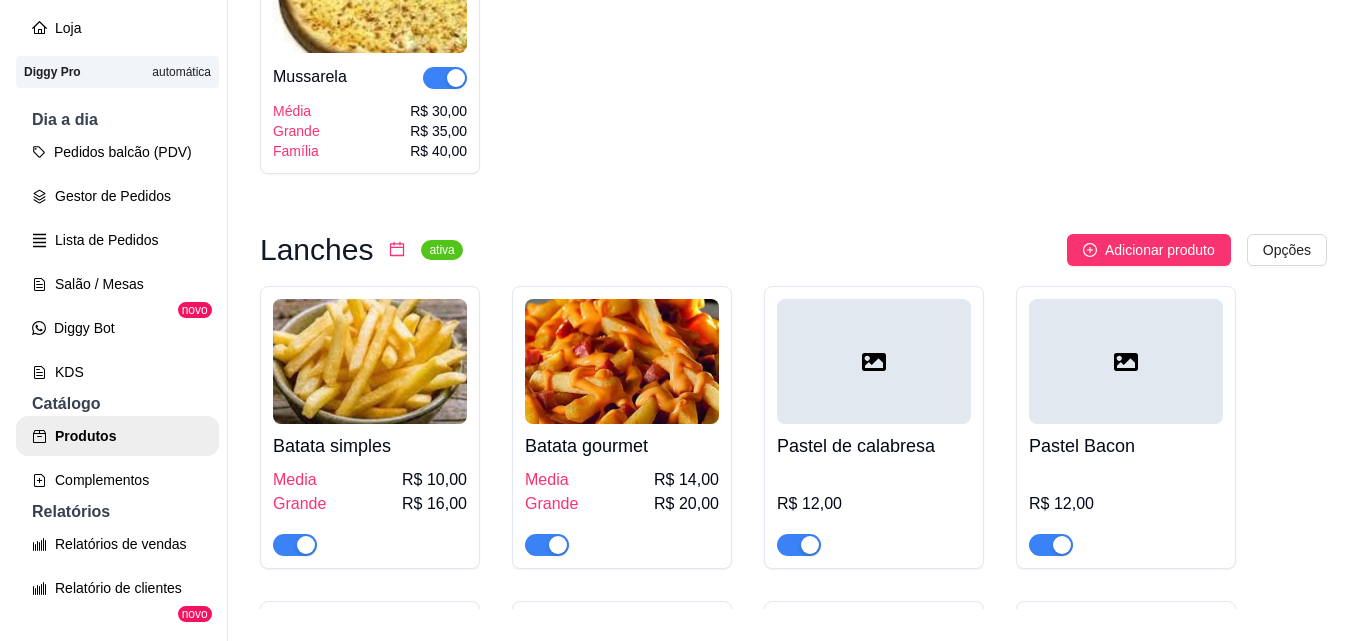 scroll, scrollTop: 3880, scrollLeft: 0, axis: vertical 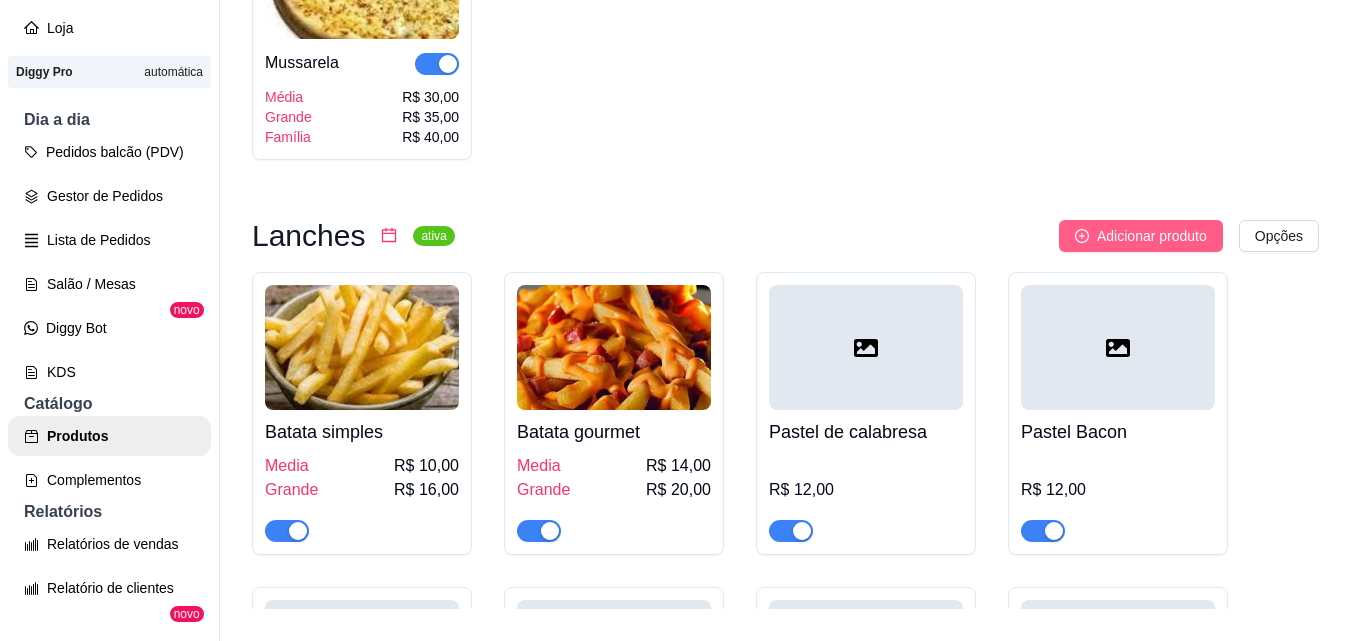 click on "Adicionar produto" at bounding box center (1152, 236) 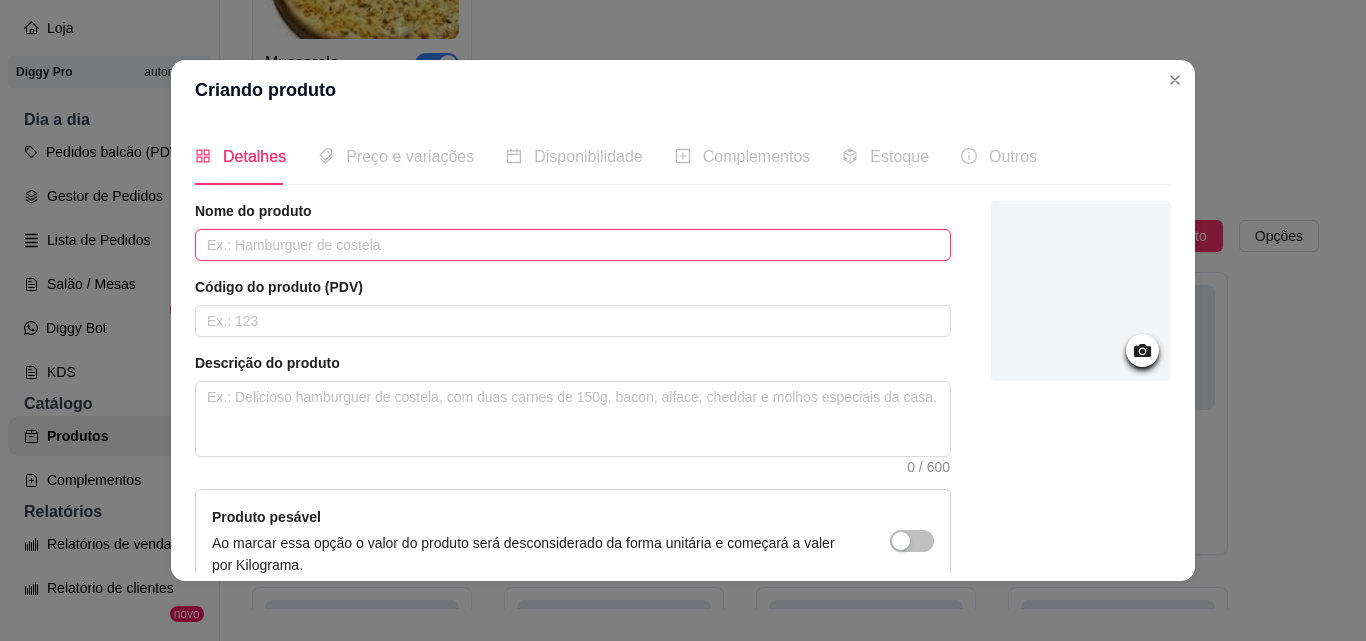 click at bounding box center [573, 245] 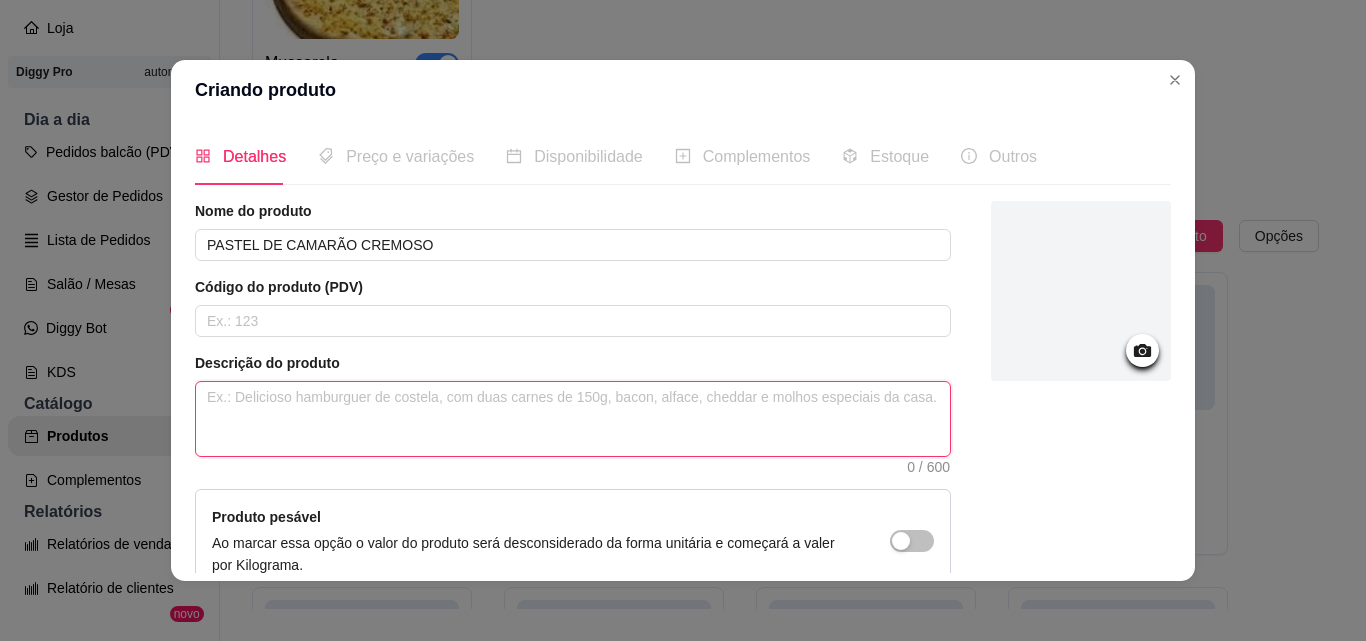 click at bounding box center [573, 419] 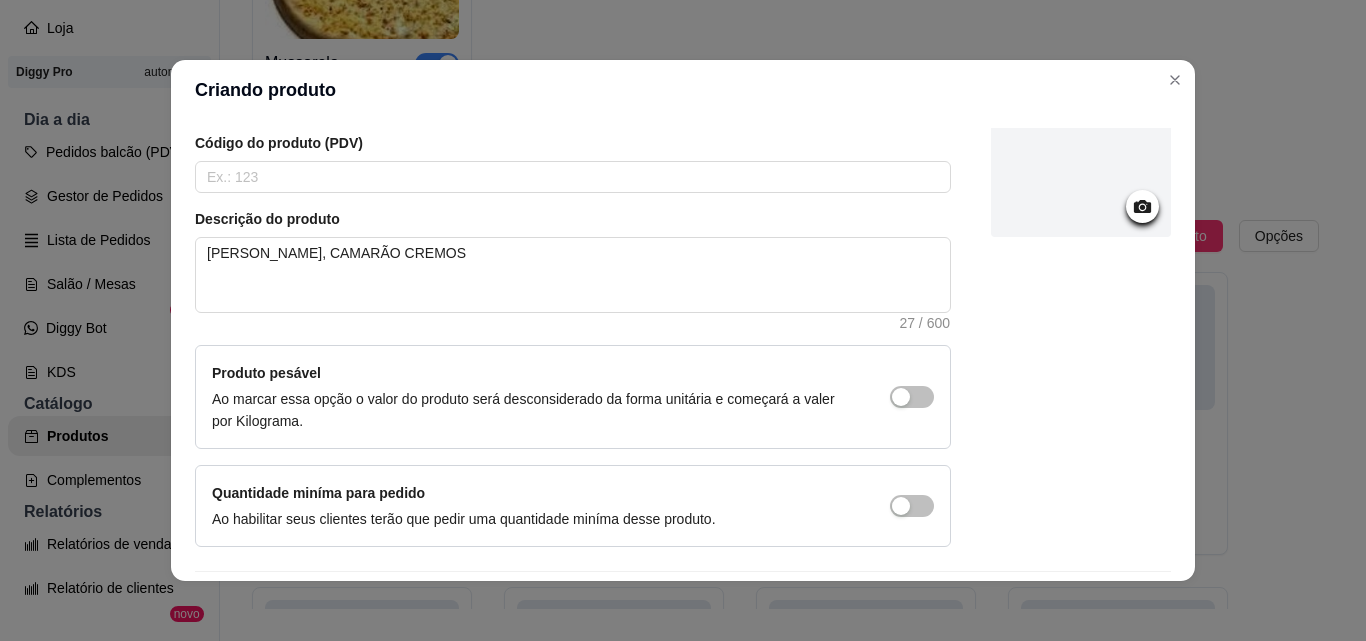 scroll, scrollTop: 207, scrollLeft: 0, axis: vertical 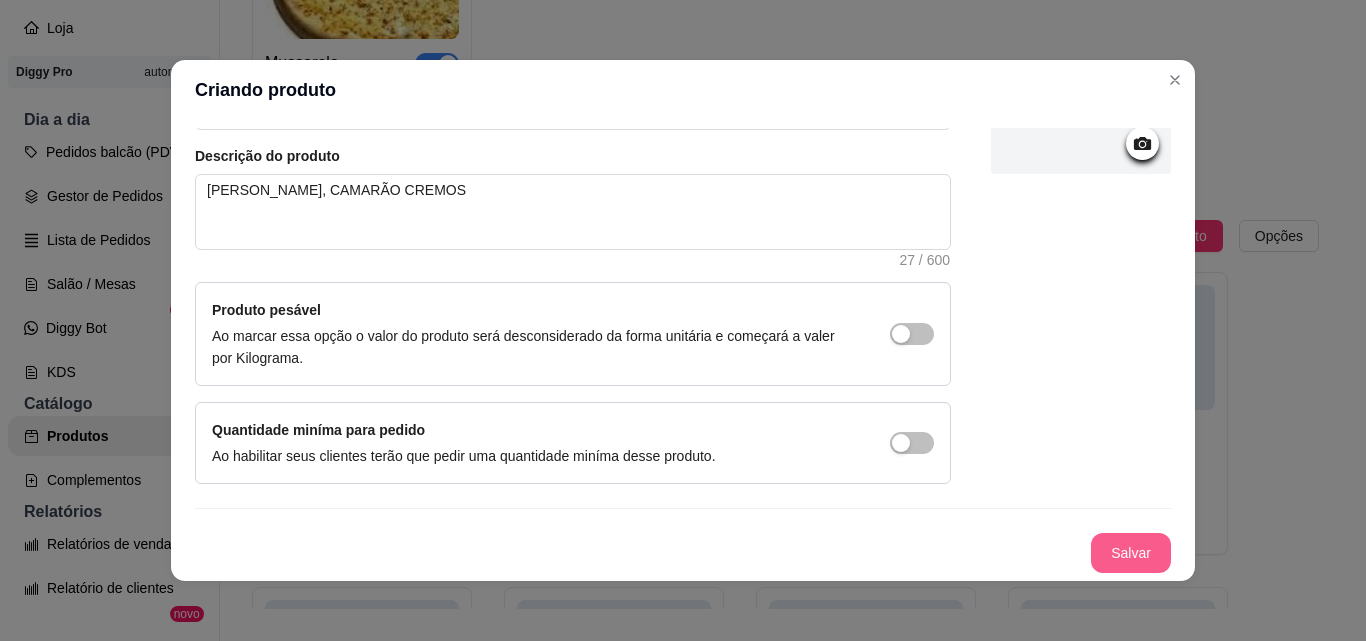 click on "Salvar" at bounding box center (1131, 553) 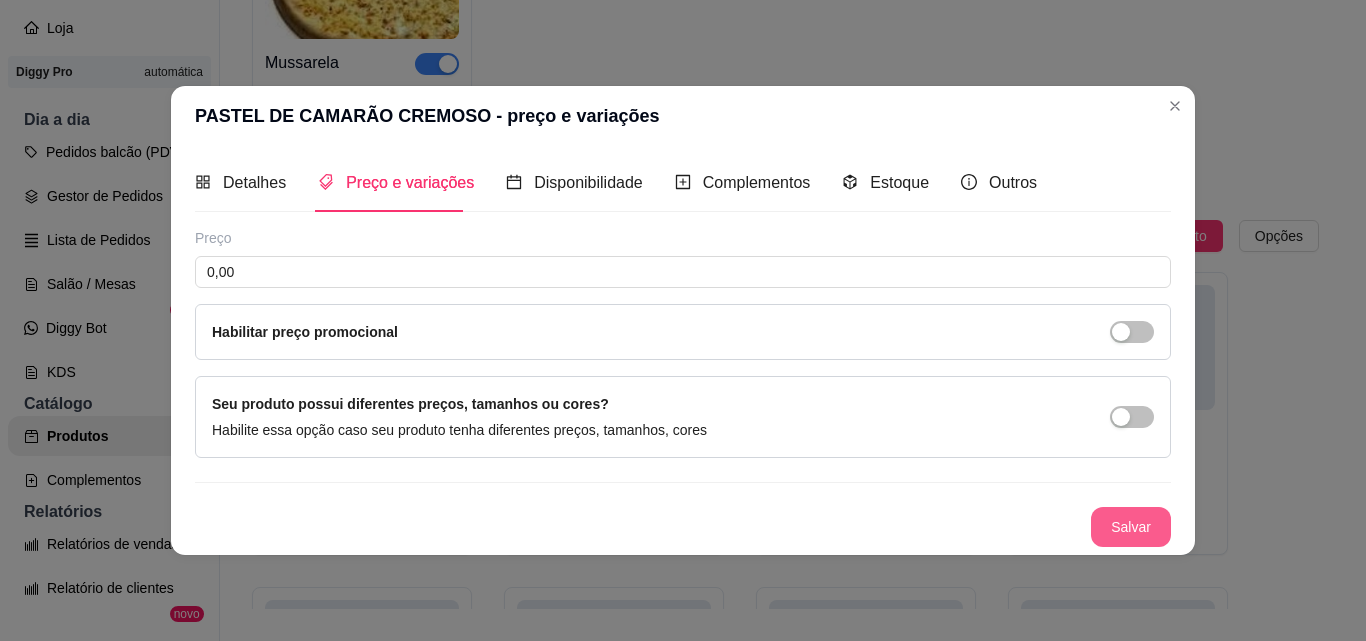 scroll, scrollTop: 0, scrollLeft: 0, axis: both 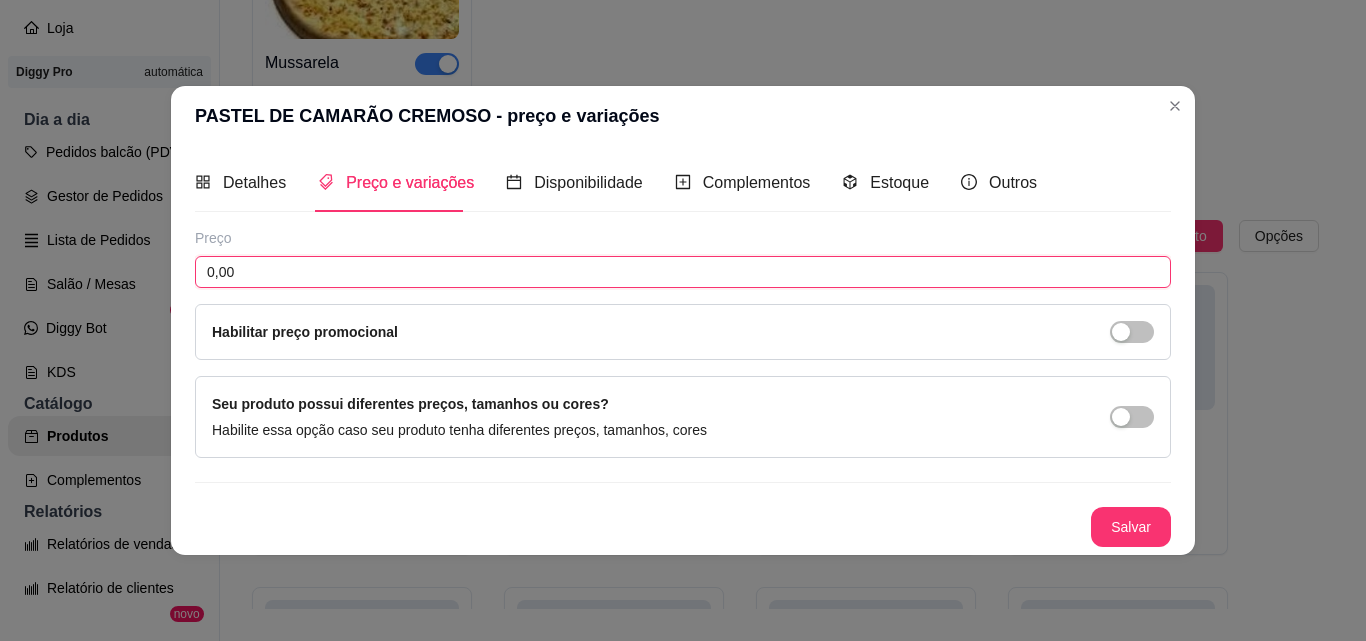 click on "0,00" at bounding box center (683, 272) 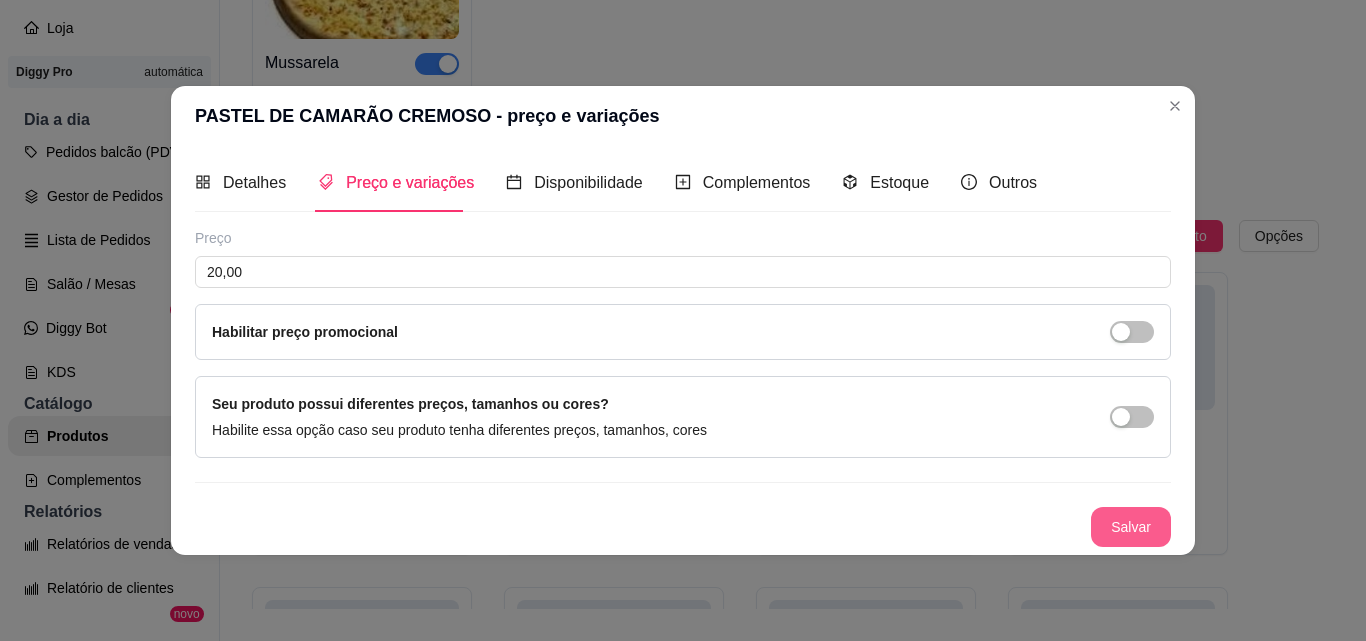 click on "Salvar" at bounding box center [1131, 527] 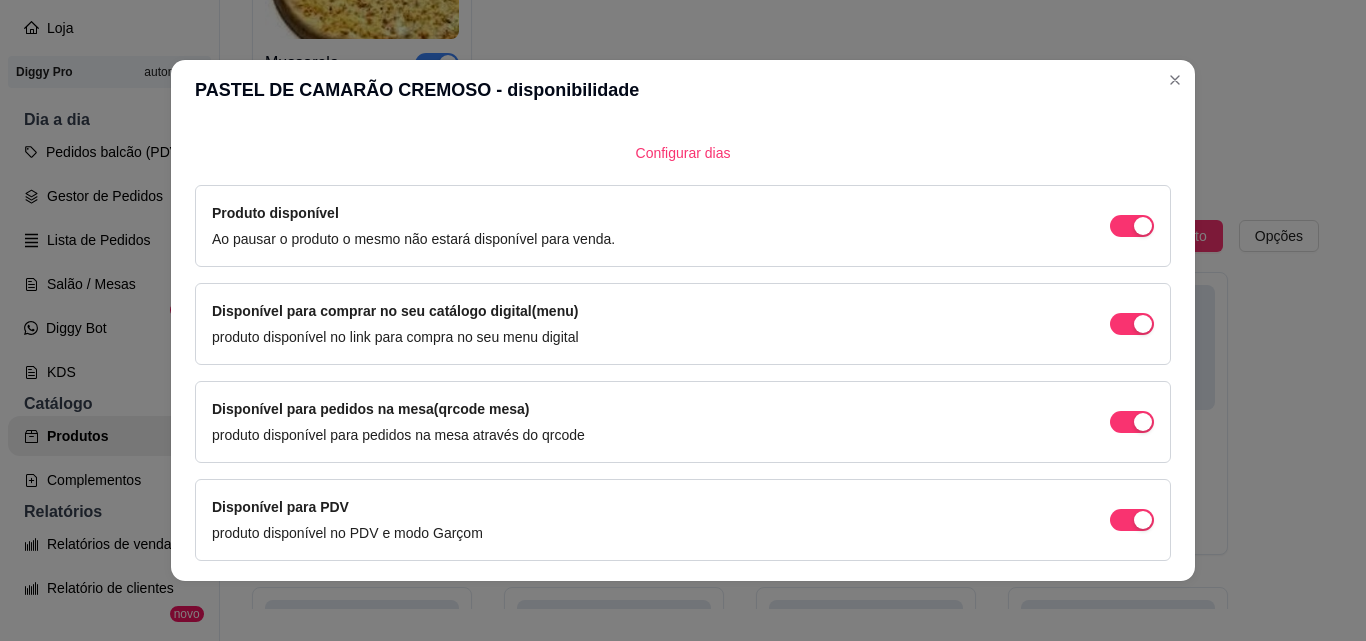 scroll, scrollTop: 205, scrollLeft: 0, axis: vertical 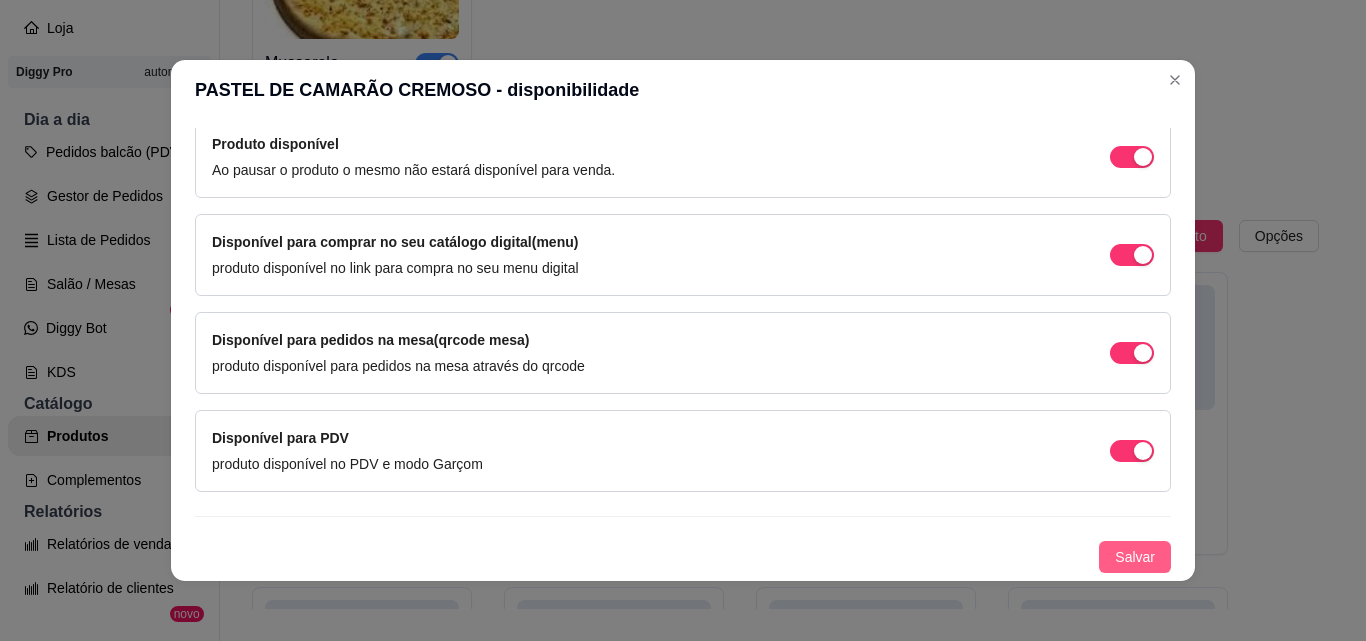 click on "Salvar" at bounding box center (1135, 557) 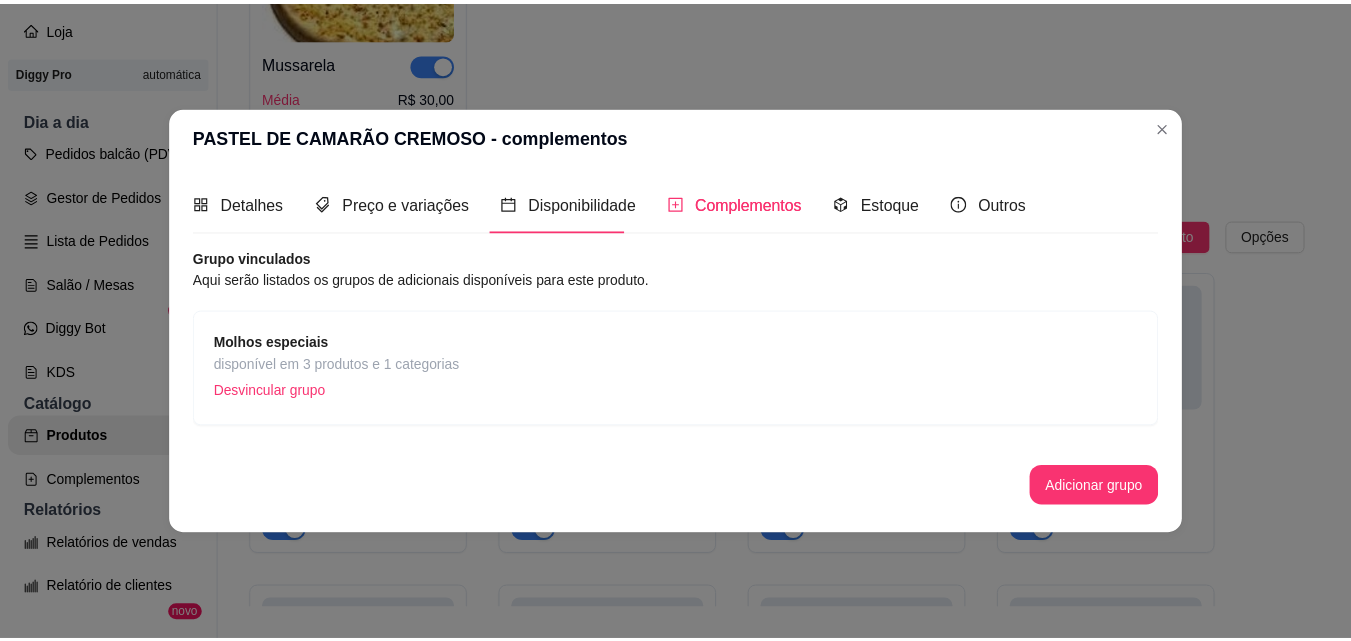 scroll, scrollTop: 0, scrollLeft: 0, axis: both 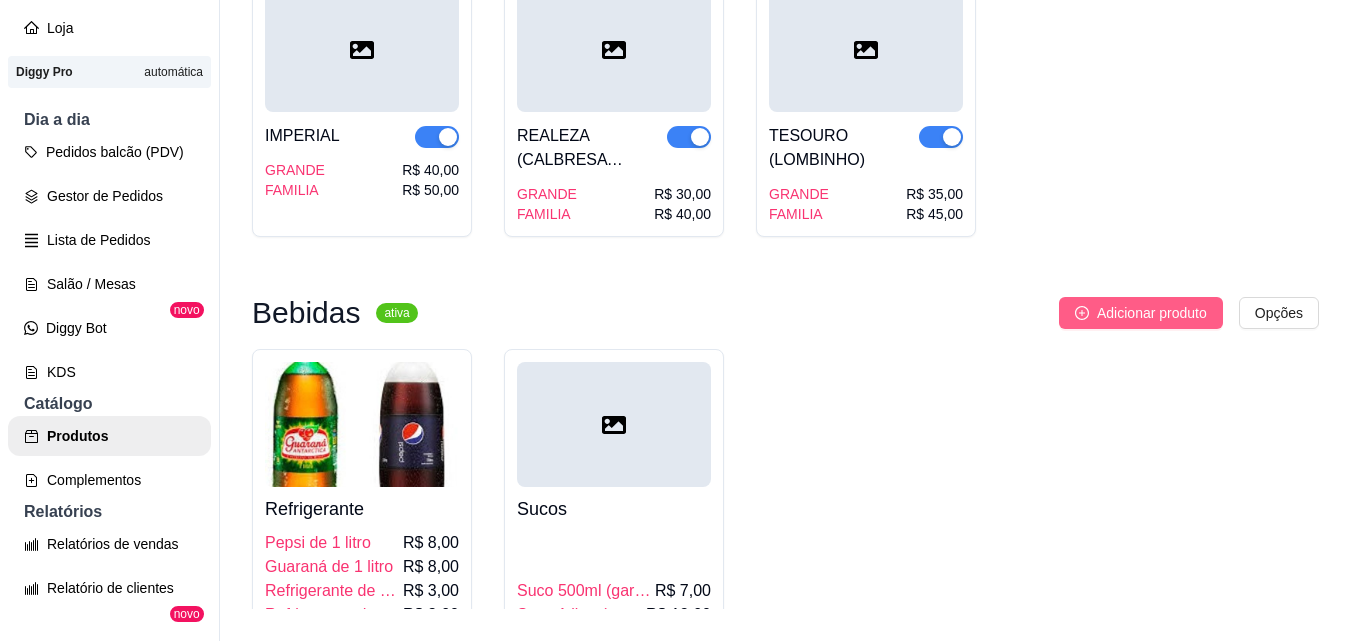 click on "Adicionar produto" at bounding box center [1152, 313] 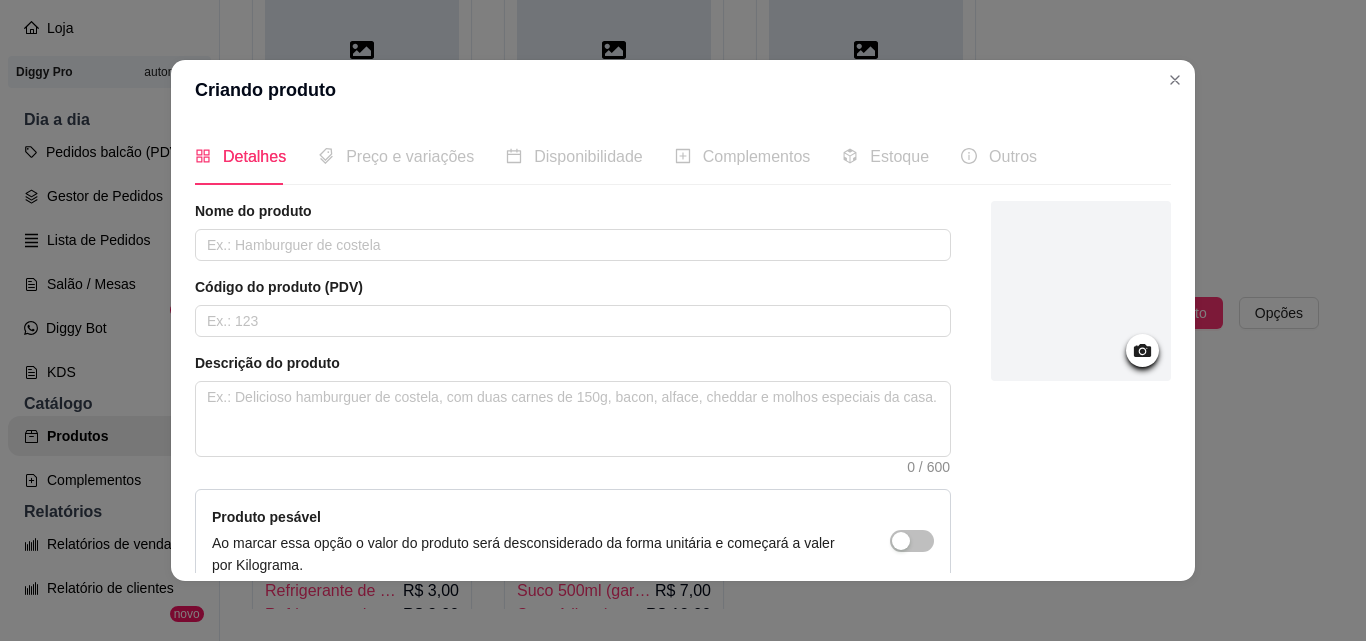 click on "Criando produto" at bounding box center (683, 90) 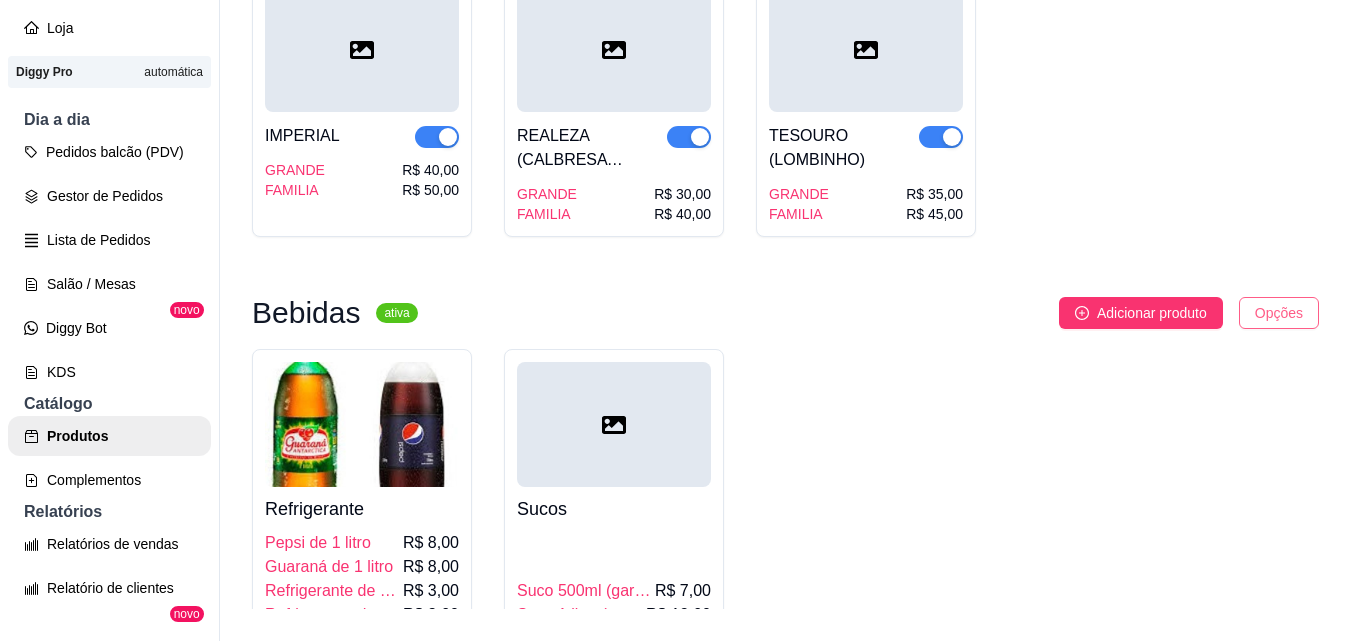 click on "G Gg King lanch ... Loja Aberta Loja Diggy Pro automática   Dia a dia Pedidos balcão (PDV) Gestor de Pedidos Lista de Pedidos Salão / Mesas Diggy Bot novo KDS Catálogo Produtos Complementos Relatórios Relatórios de vendas Relatório de clientes Relatório de fidelidade novo Gerenciar Entregadores novo Nota Fiscal (NFC-e) Controle de caixa Controle de fiado Cupons Clientes Estoque Configurações Diggy Planos Precisa de ajuda? Sair Produtos Adicionar categoria Reodernar categorias Aqui você cadastra e gerencia seu produtos e categorias pizzas de camarão  ativa Adicionar sabor Opções CAMARÃO ALHO E OLEO   MEDIA GRANDE FAMILIA R$ 55,00 R$ 60,00 R$ 65,00 CAMARÃO COM GELEIA DE ABACAXI    MEDIA GRANDE FAMILIA R$ 60,00 R$ 65,00 R$ 70,00 CAMARÃO CREMOSO    MEDIA GRANDE FAMILIA R$ 55,00 R$ 60,00 R$ 65,00 CAMARÃO CREMOSO COM GORGONZOLA E BROCOLIS    MEDIA GRANDE FAMILIA R$ 60,00 R$ 65,00 R$ 70,00 especiais  ativa Adicionar sabor Opções 5 queijos    Media Grande  Família  R$ 45,00 R$ 50,00" at bounding box center [675, 288] 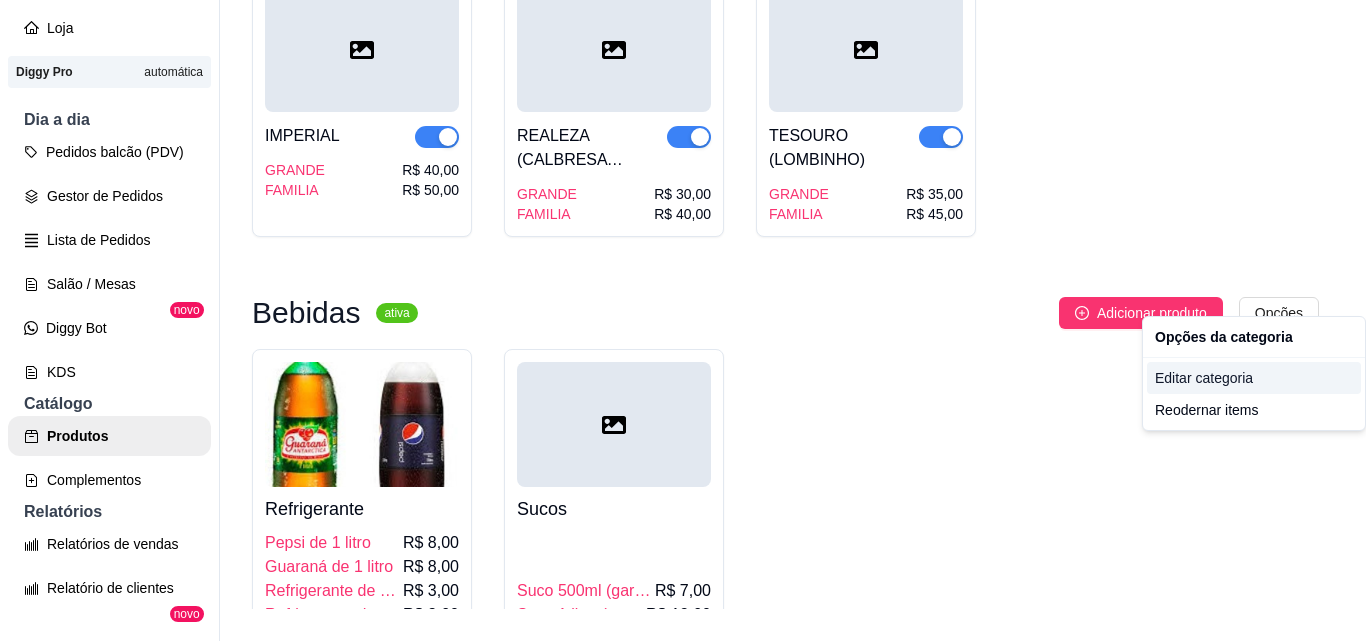 click on "Editar categoria" at bounding box center (1254, 378) 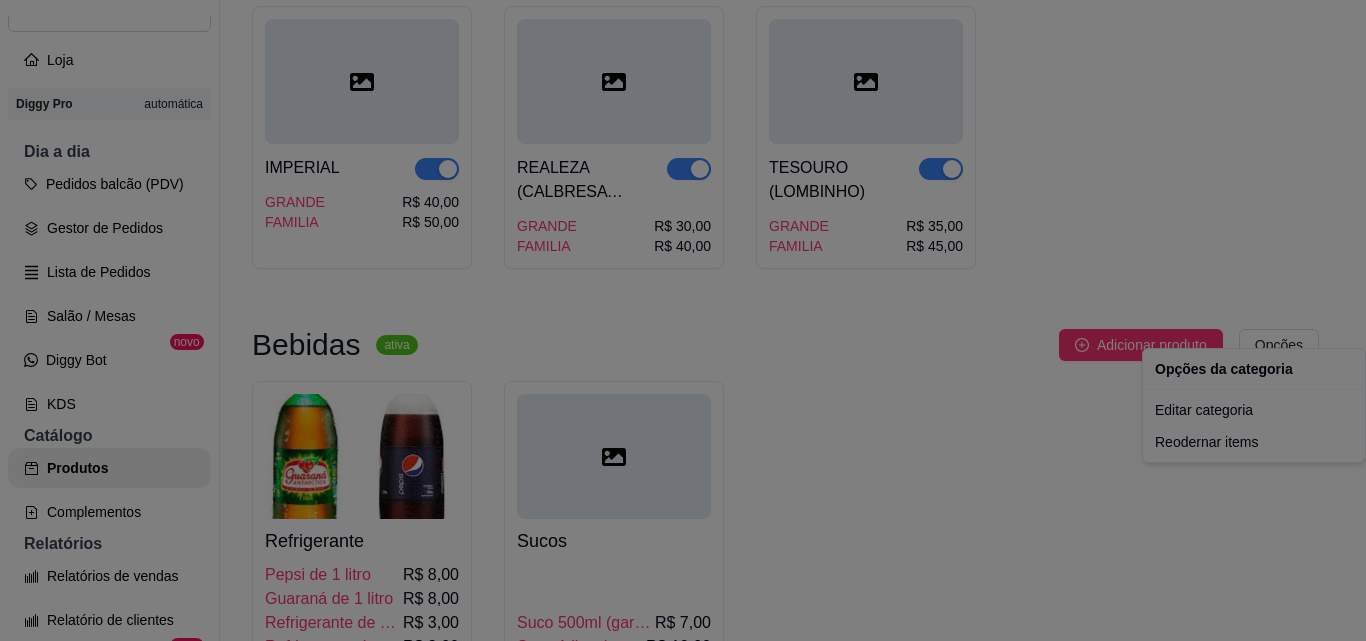scroll, scrollTop: 0, scrollLeft: 0, axis: both 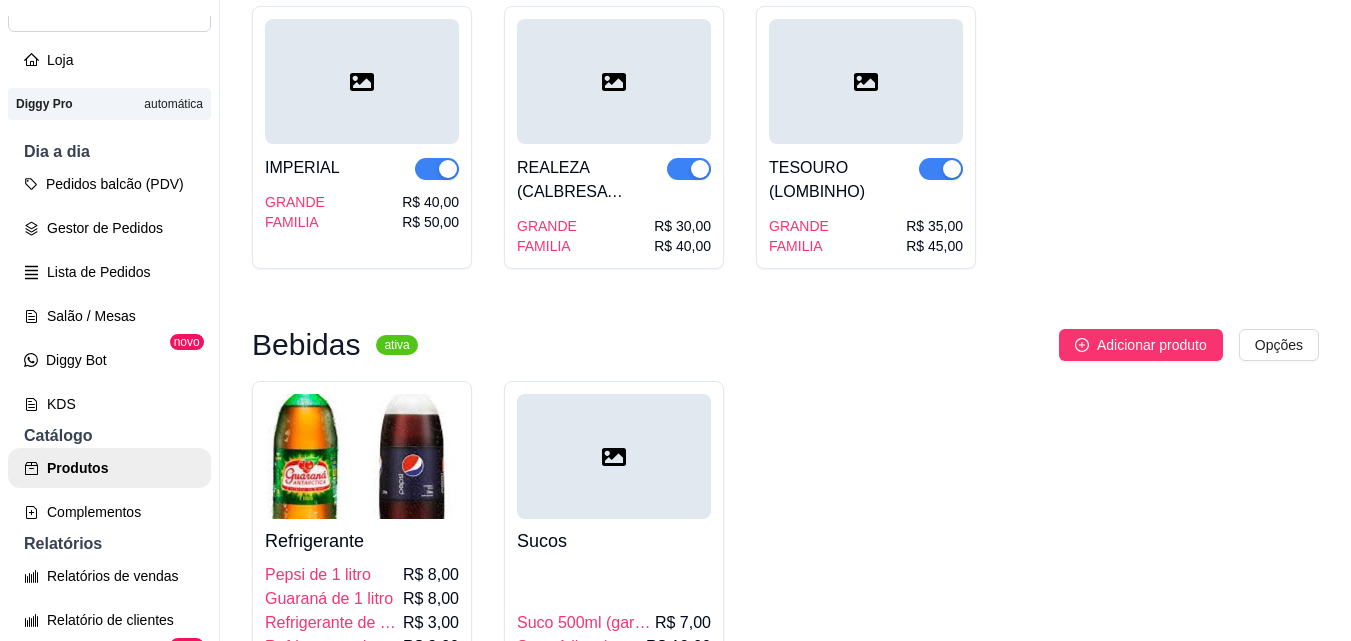 drag, startPoint x: 355, startPoint y: 514, endPoint x: 780, endPoint y: 378, distance: 446.22977 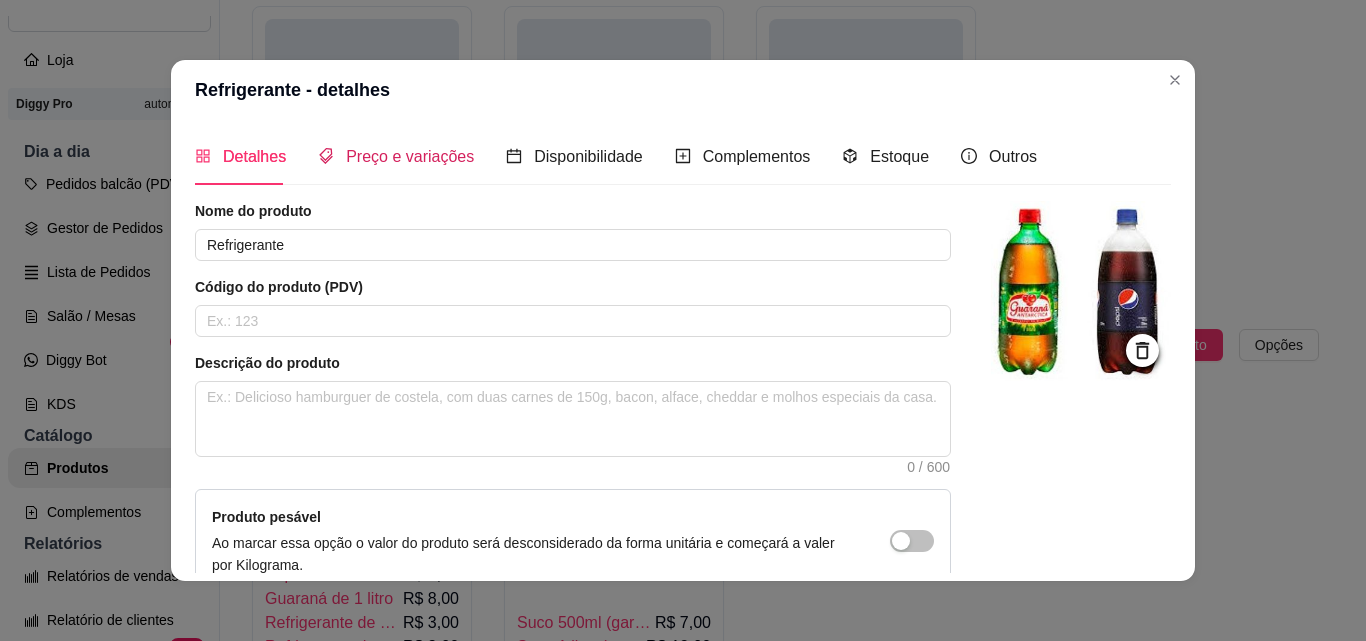 click on "Preço e variações" at bounding box center [410, 156] 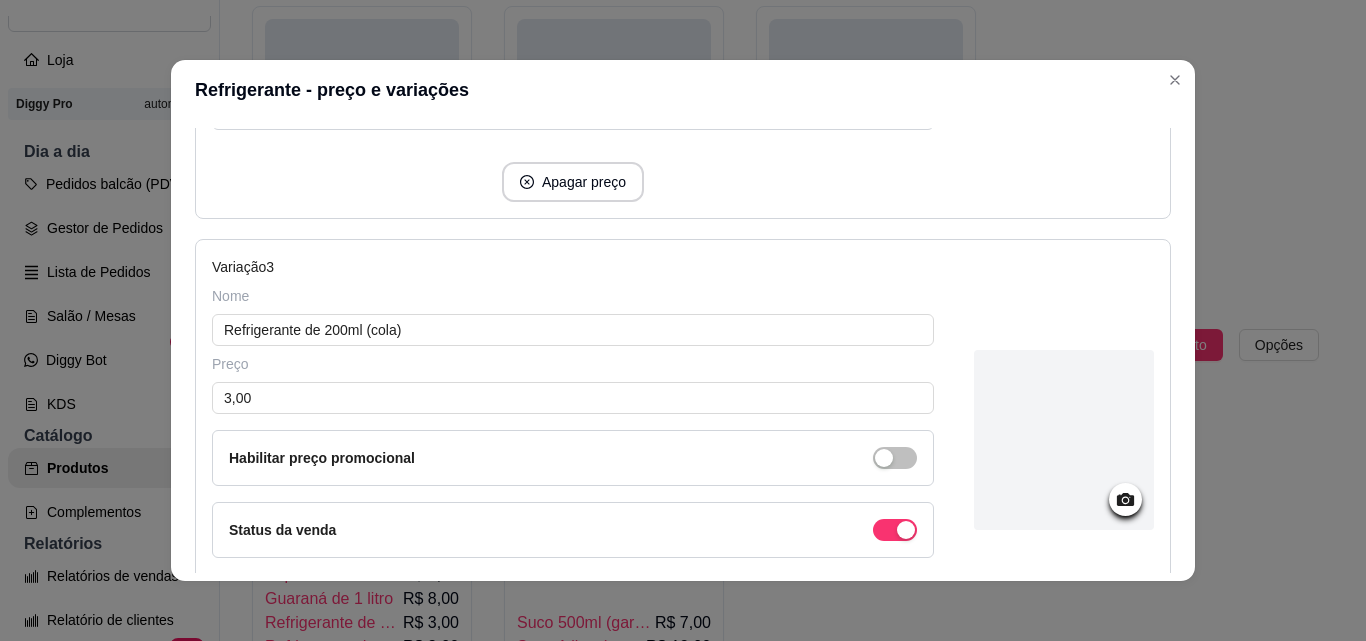 scroll, scrollTop: 1050, scrollLeft: 0, axis: vertical 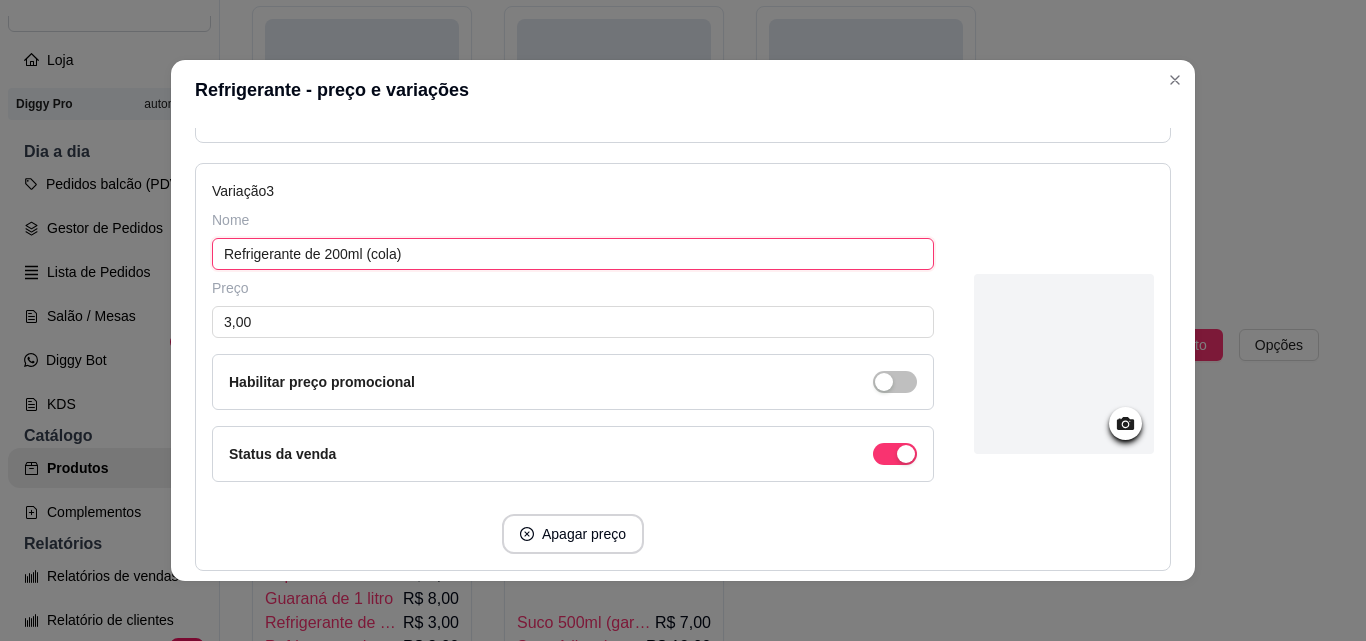 drag, startPoint x: 483, startPoint y: 258, endPoint x: 101, endPoint y: 293, distance: 383.60007 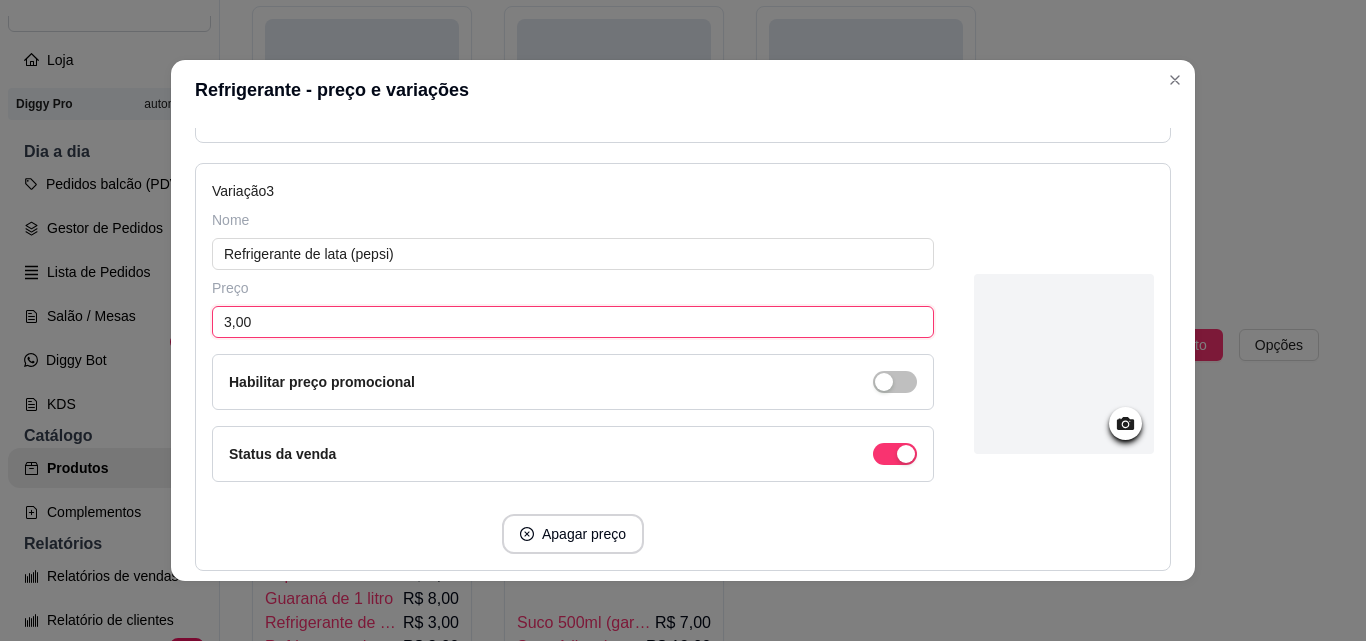 drag, startPoint x: 297, startPoint y: 313, endPoint x: 215, endPoint y: 330, distance: 83.74366 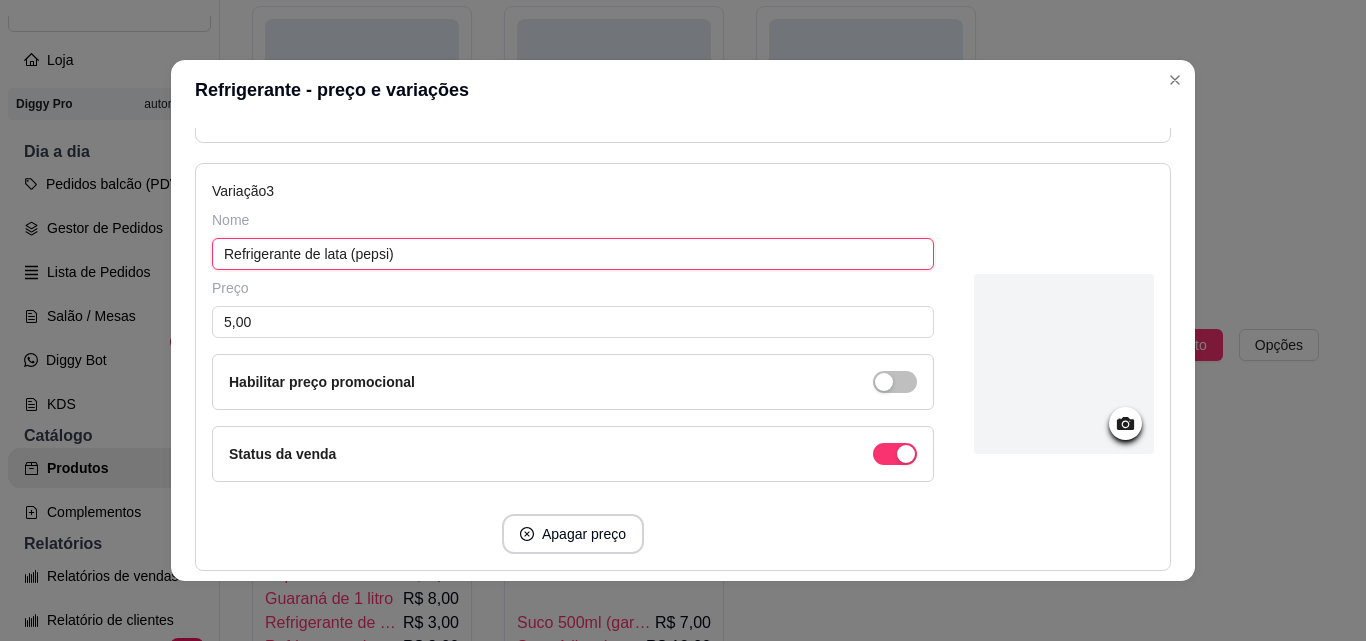 drag, startPoint x: 222, startPoint y: 256, endPoint x: 322, endPoint y: 263, distance: 100.2447 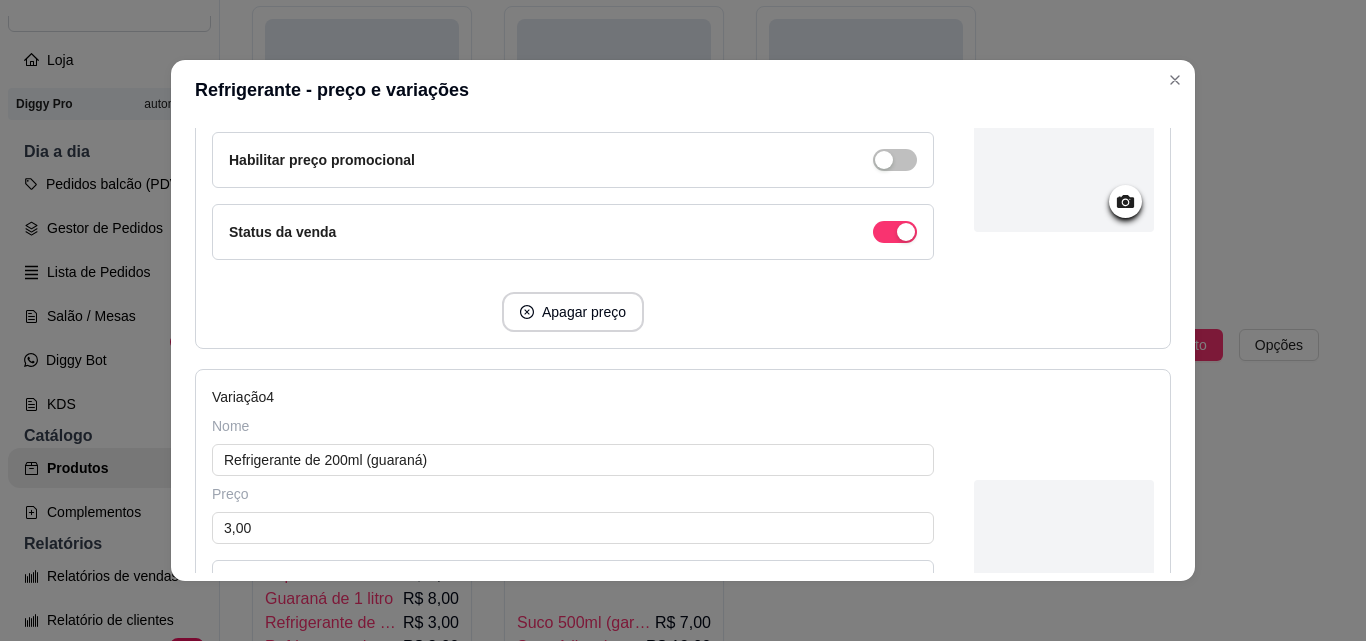 scroll, scrollTop: 1464, scrollLeft: 0, axis: vertical 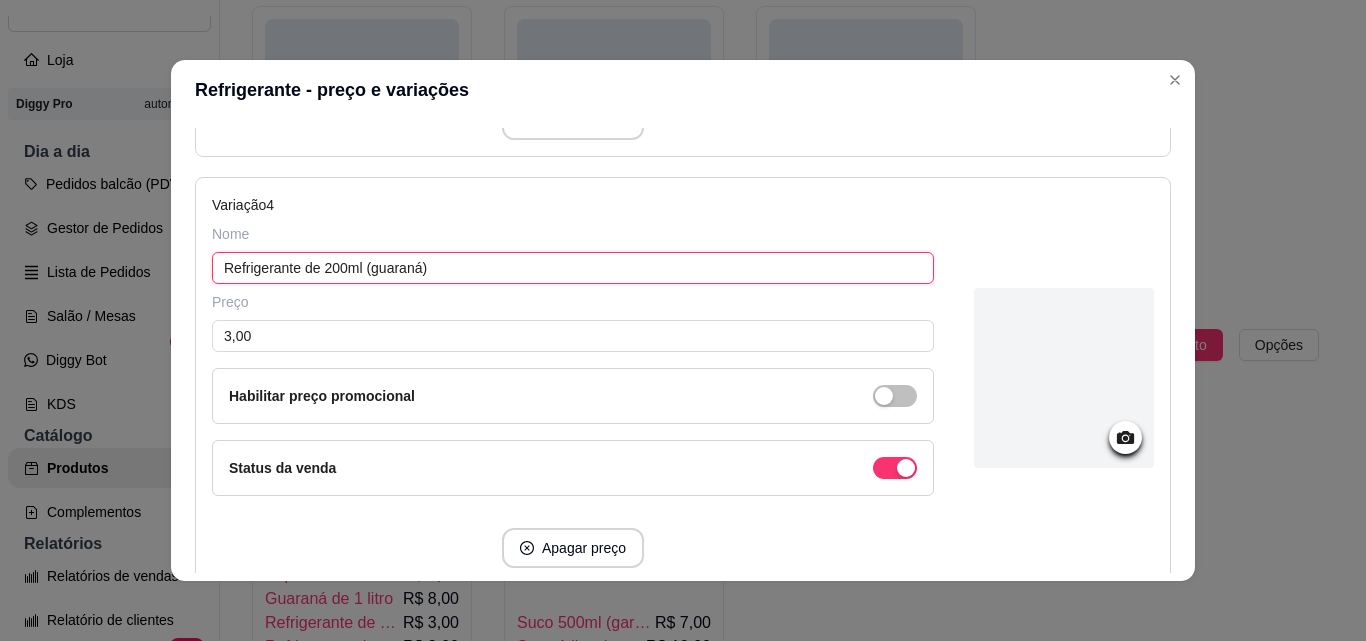 drag, startPoint x: 451, startPoint y: 264, endPoint x: 4, endPoint y: 263, distance: 447.00113 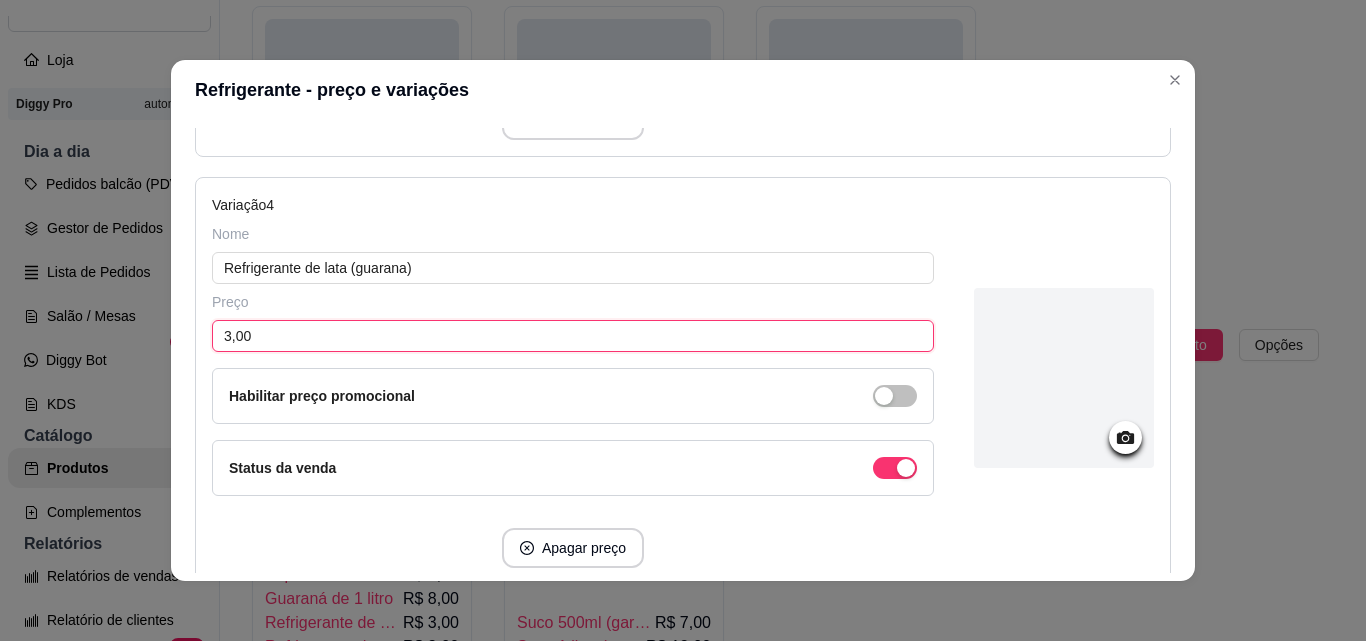 click on "3,00" at bounding box center (573, 336) 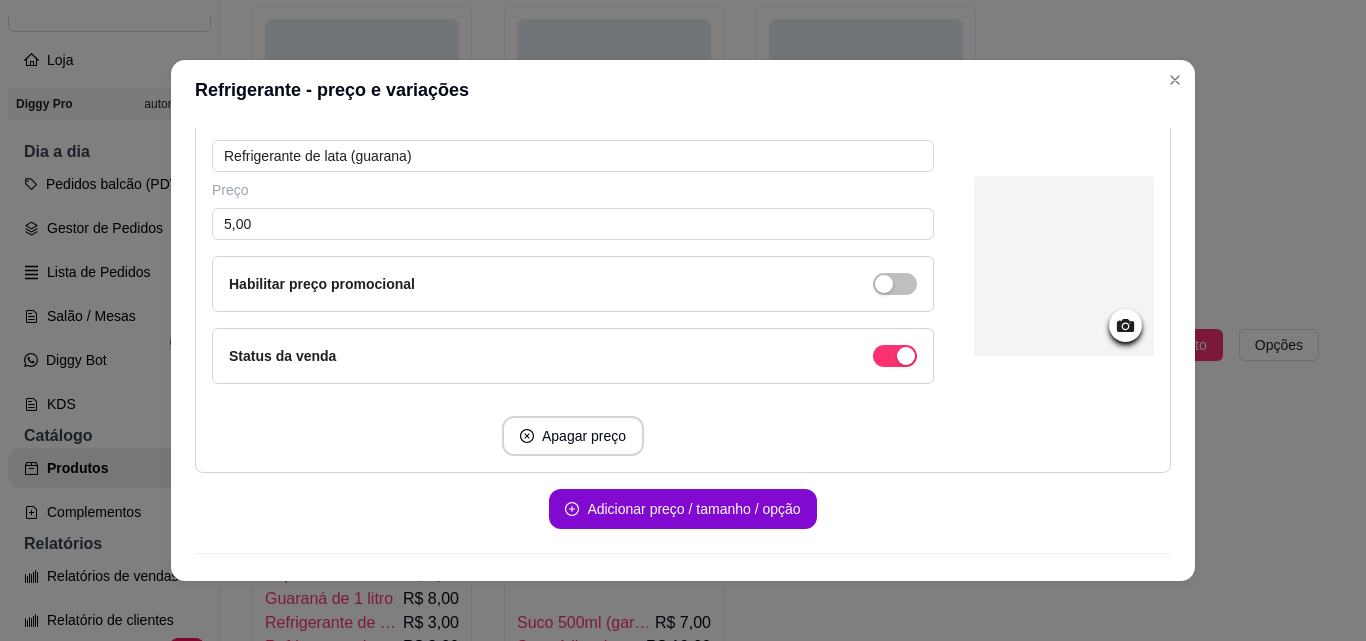 scroll, scrollTop: 1621, scrollLeft: 0, axis: vertical 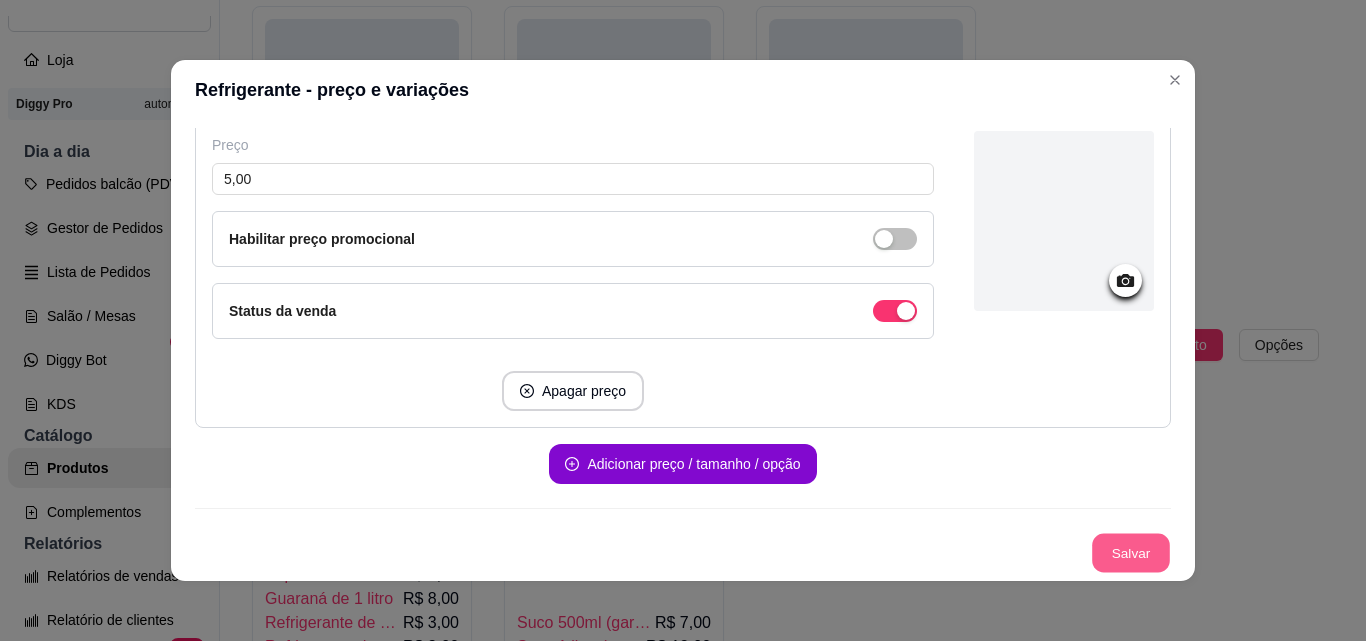 click on "Salvar" at bounding box center (1131, 553) 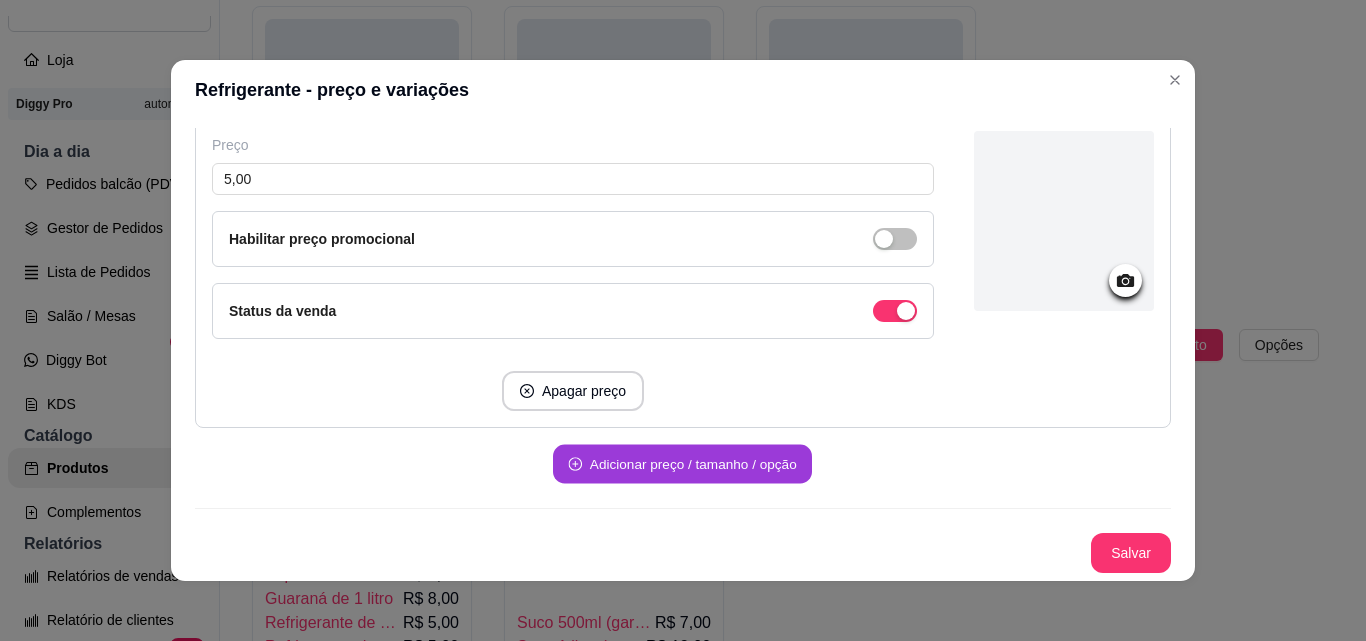 click on "Adicionar preço / tamanho / opção" at bounding box center (682, 464) 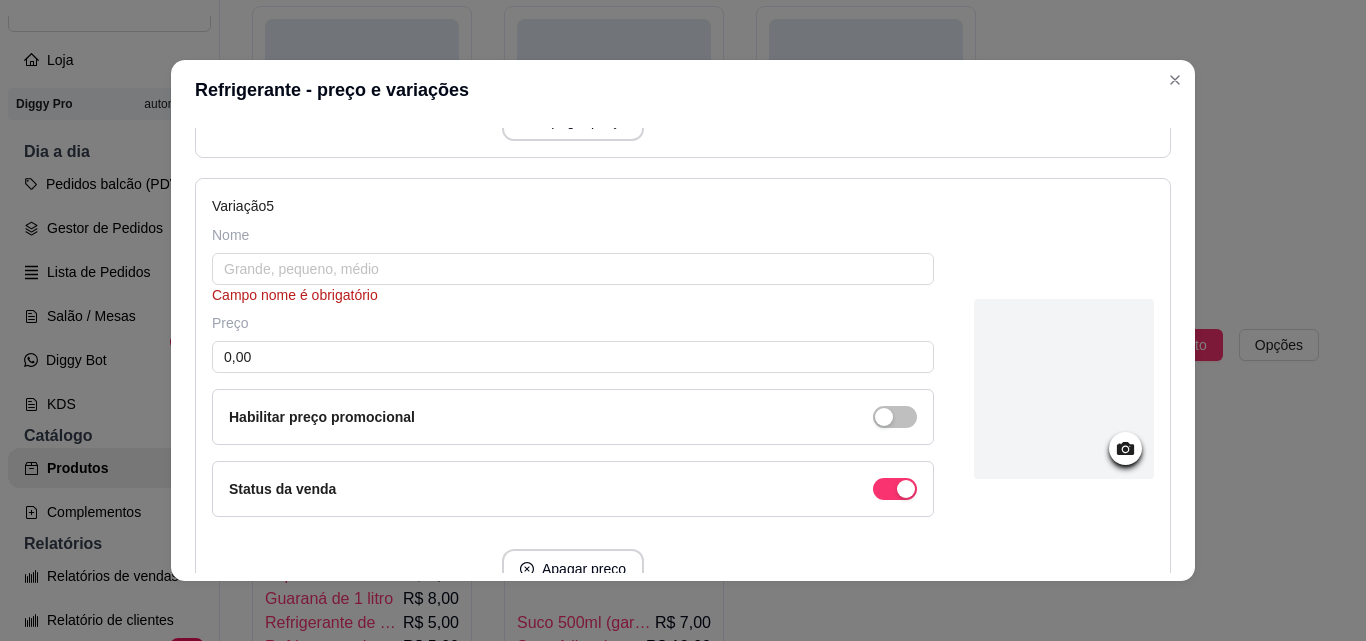 scroll, scrollTop: 1953, scrollLeft: 0, axis: vertical 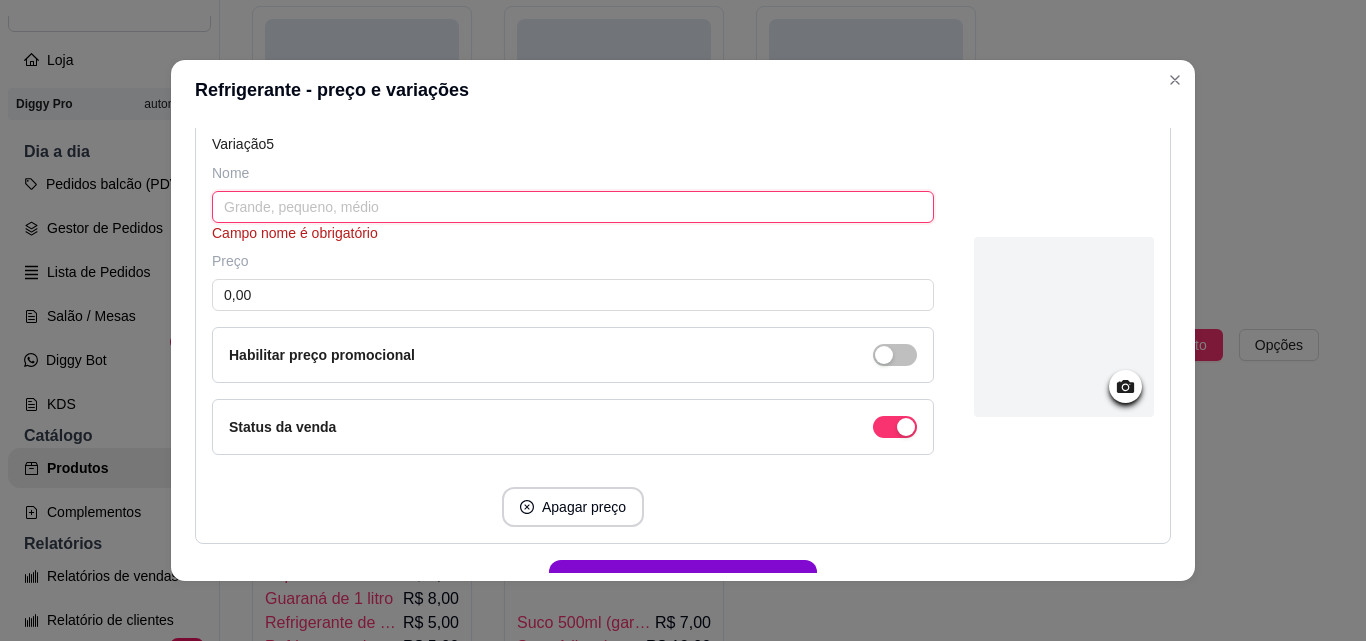 click at bounding box center [573, 207] 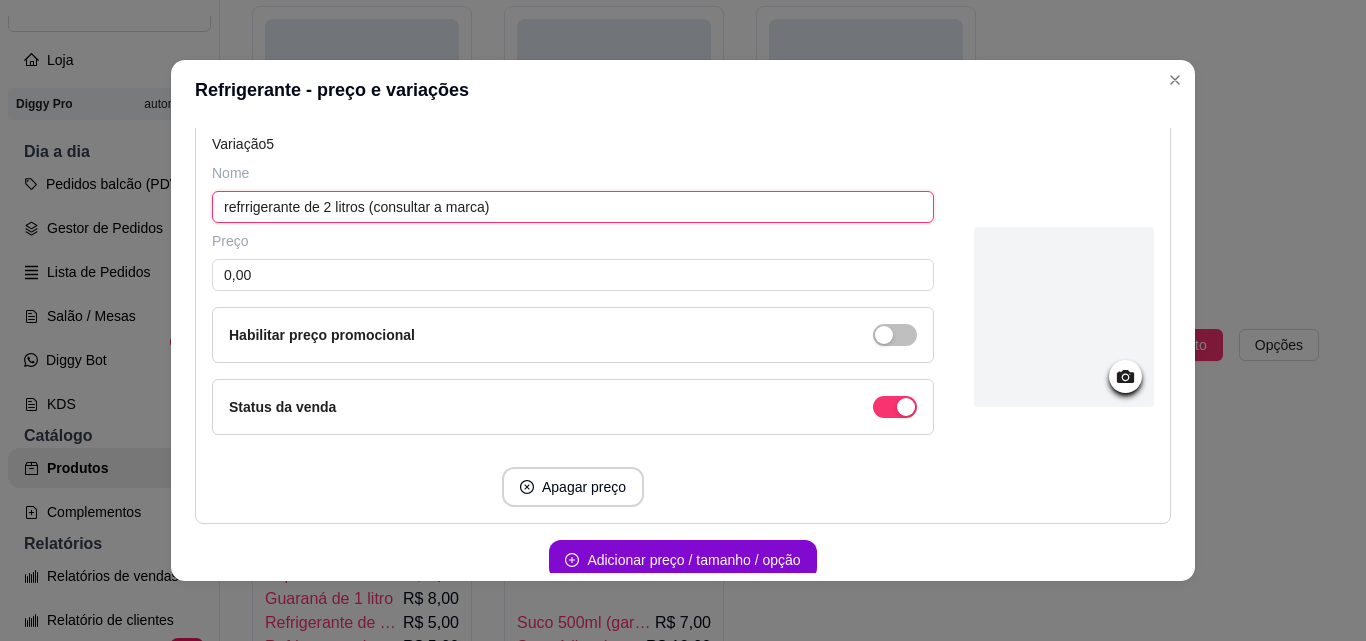 drag, startPoint x: 503, startPoint y: 207, endPoint x: 19, endPoint y: 211, distance: 484.01654 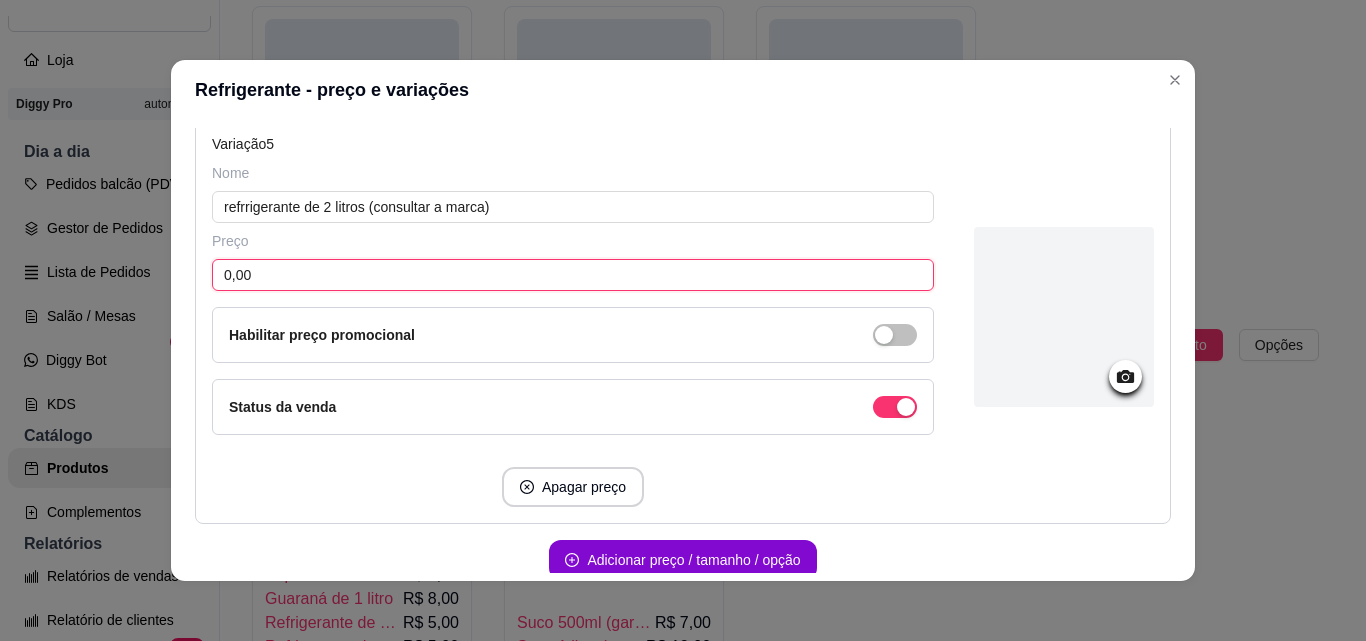 click on "0,00" at bounding box center [573, 275] 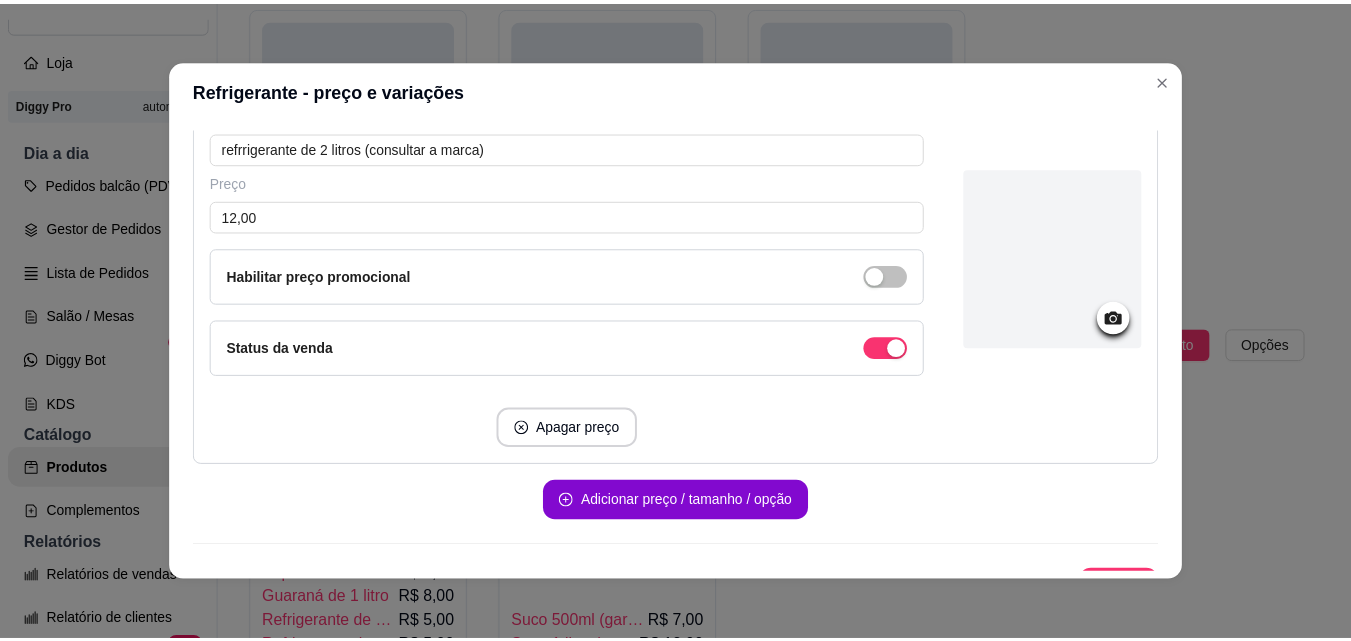 scroll, scrollTop: 2049, scrollLeft: 0, axis: vertical 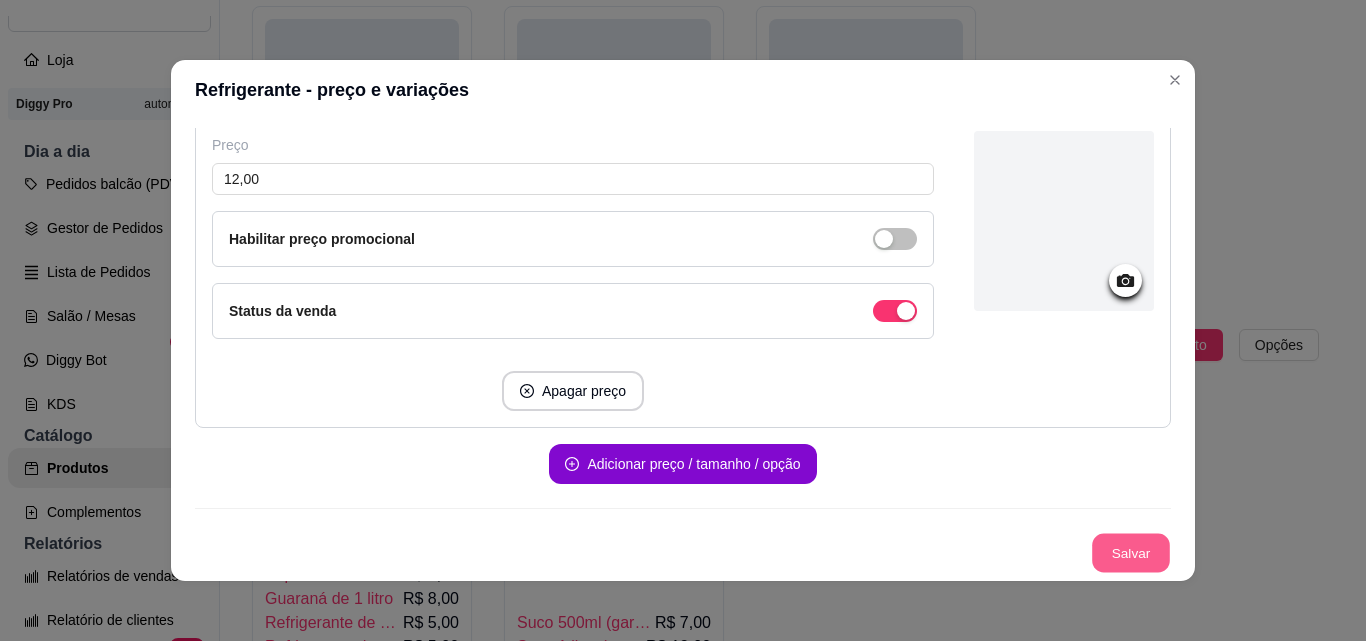 click on "Salvar" at bounding box center [1131, 553] 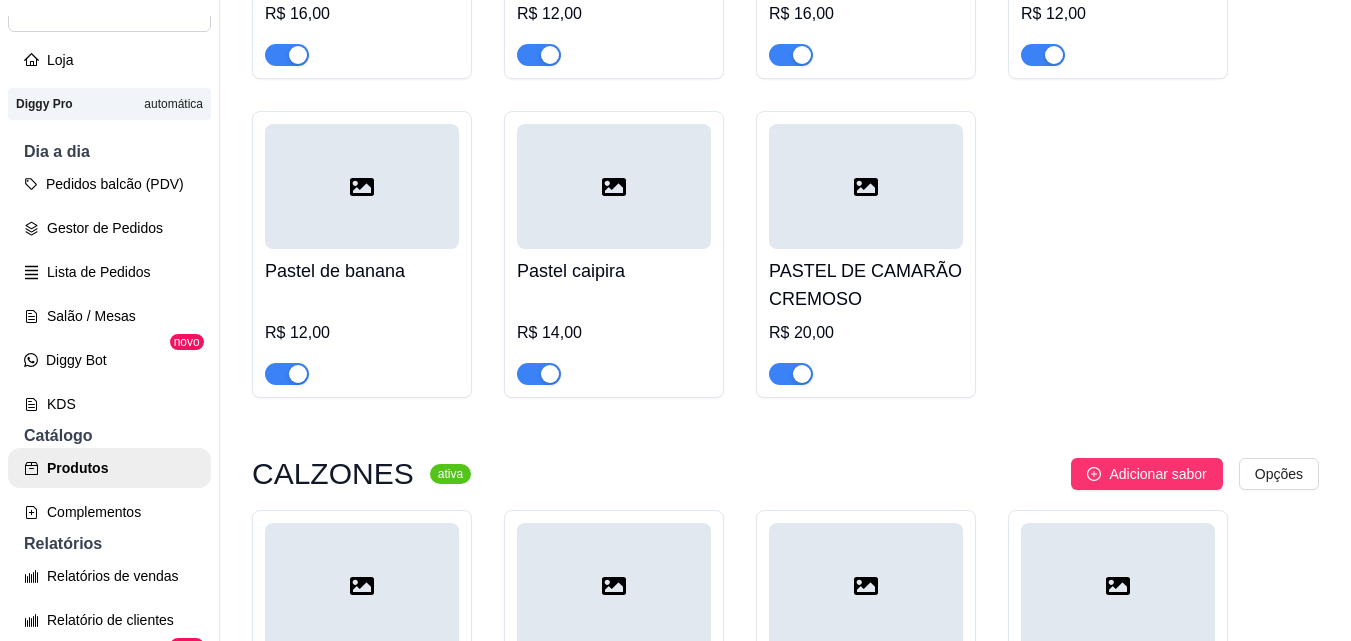 scroll, scrollTop: 4794, scrollLeft: 0, axis: vertical 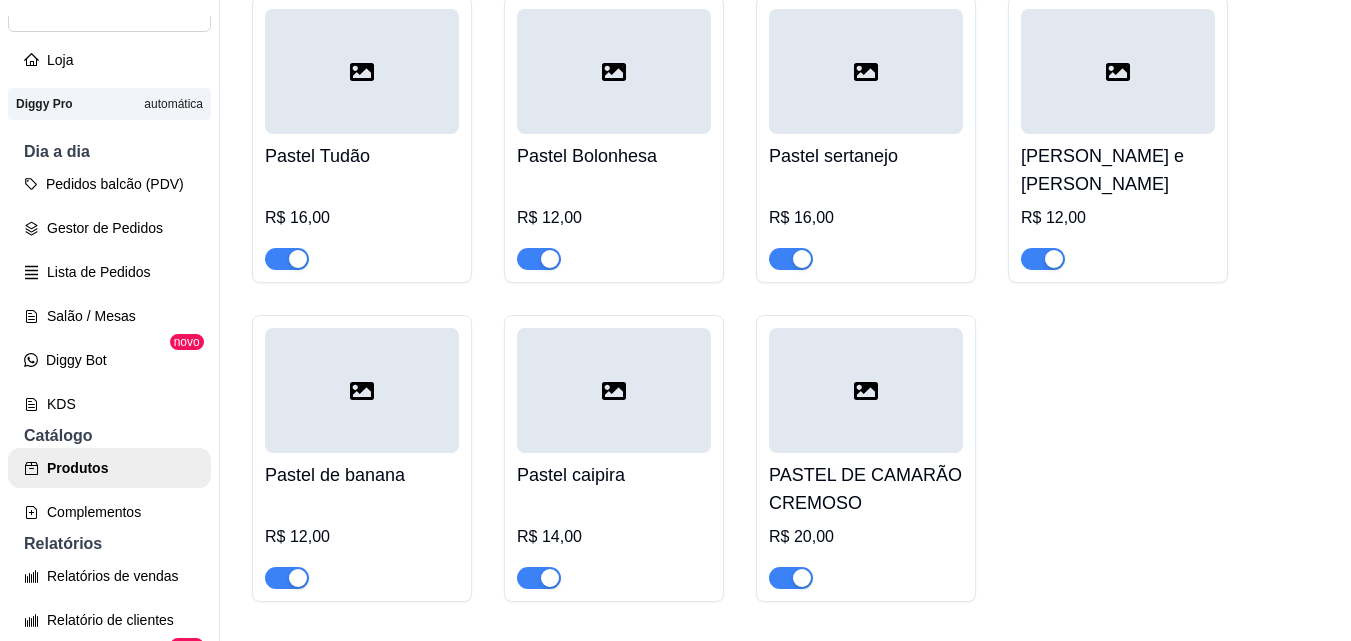 click on "Produtos Adicionar categoria Reodernar categorias Aqui você cadastra e gerencia seu produtos e categorias pizzas de camarão  ativa Adicionar sabor Opções CAMARÃO ALHO E OLEO   MEDIA GRANDE FAMILIA R$ 55,00 R$ 60,00 R$ 65,00 CAMARÃO COM GELEIA DE ABACAXI    MEDIA GRANDE FAMILIA R$ 60,00 R$ 65,00 R$ 70,00 CAMARÃO CREMOSO    MEDIA GRANDE FAMILIA R$ 55,00 R$ 60,00 R$ 65,00 CAMARÃO CREMOSO COM GORGONZOLA E BROCOLIS    MEDIA GRANDE FAMILIA R$ 60,00 R$ 65,00 R$ 70,00 especiais  ativa Adicionar sabor Opções 5 queijos    Media Grande  Família  R$ 45,00 R$ 50,00 R$ 55,00 batata frita especial    Media Grande  Família  R$ 45,00 R$ 50,00 R$ 55,00 Carne seca    Media Grande  Família  R$ 45,00 R$ 50,00 R$ 55,00 COALHO COM GELEIA DE PIMENTA    Media Grande  Família  R$ 45,00 R$ 50,00 R$ 55,00 Império    Media Grande  Família  R$ 45,00 R$ 50,00 R$ 55,00 LOMBINHO ABACAXI   Media Grande  Família  R$ 40,00 R$ 45,00 R$ 50,00 Lombinho especial    Media Grande  Família  R$ 45,00" at bounding box center (785, 320) 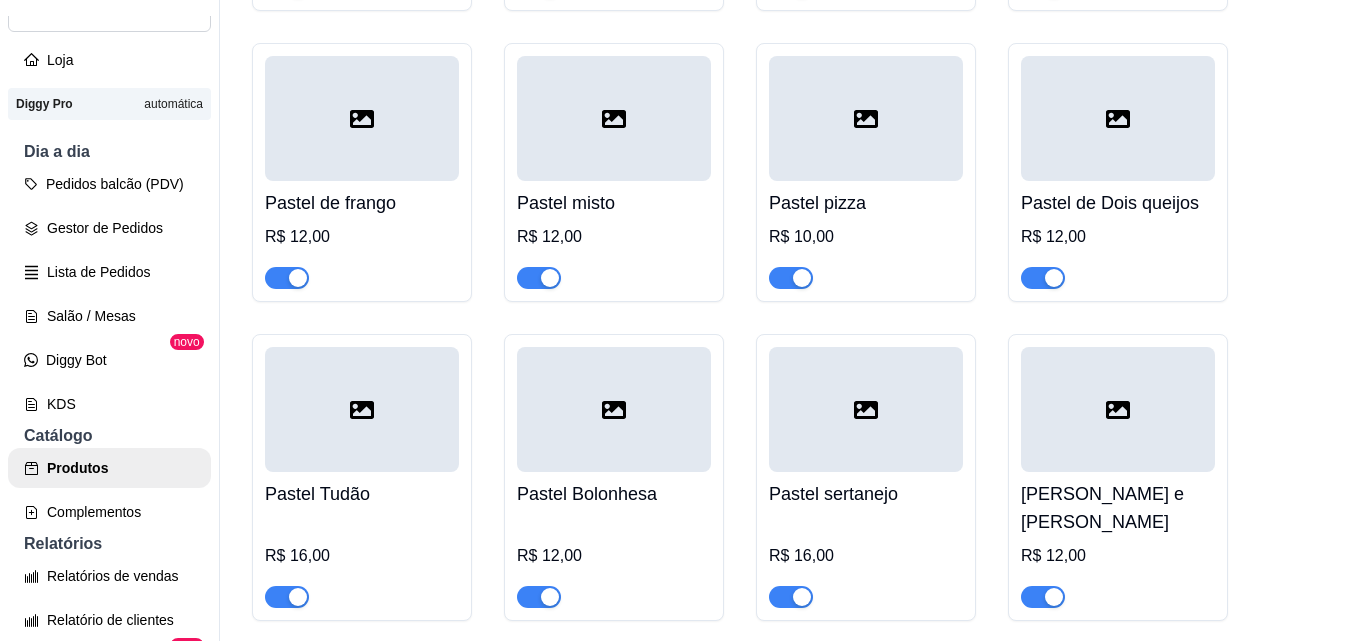 scroll, scrollTop: 4375, scrollLeft: 0, axis: vertical 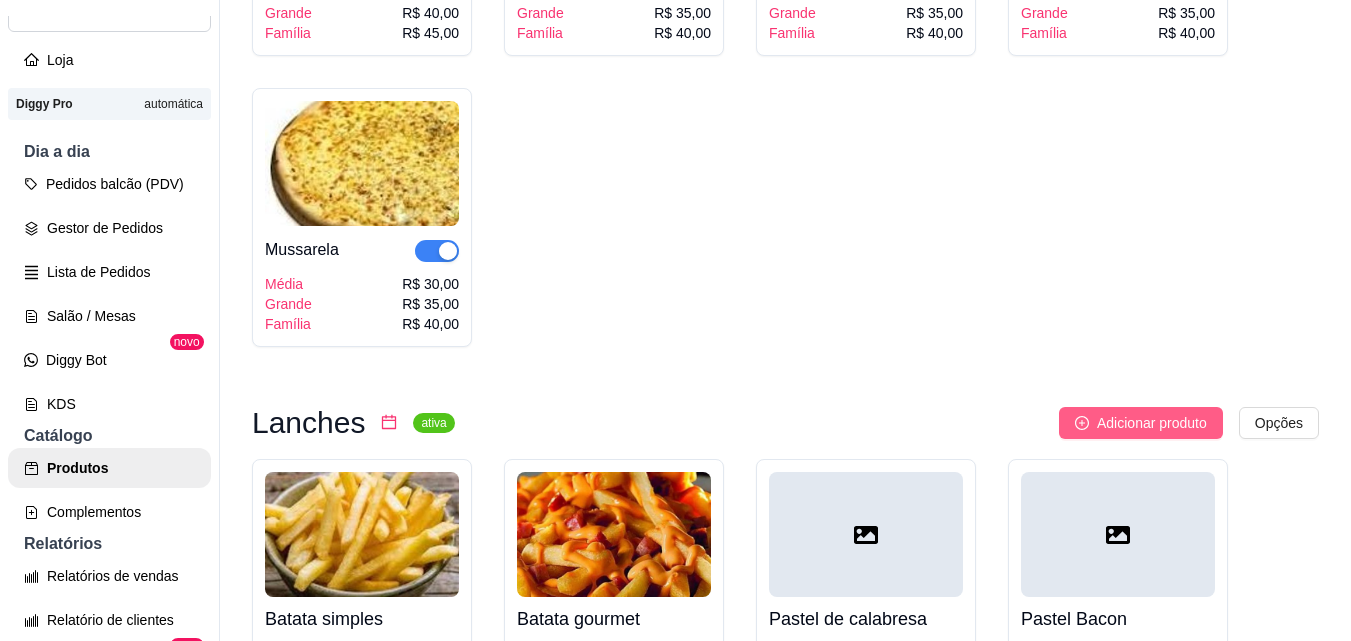 click on "Adicionar produto" at bounding box center (1141, 423) 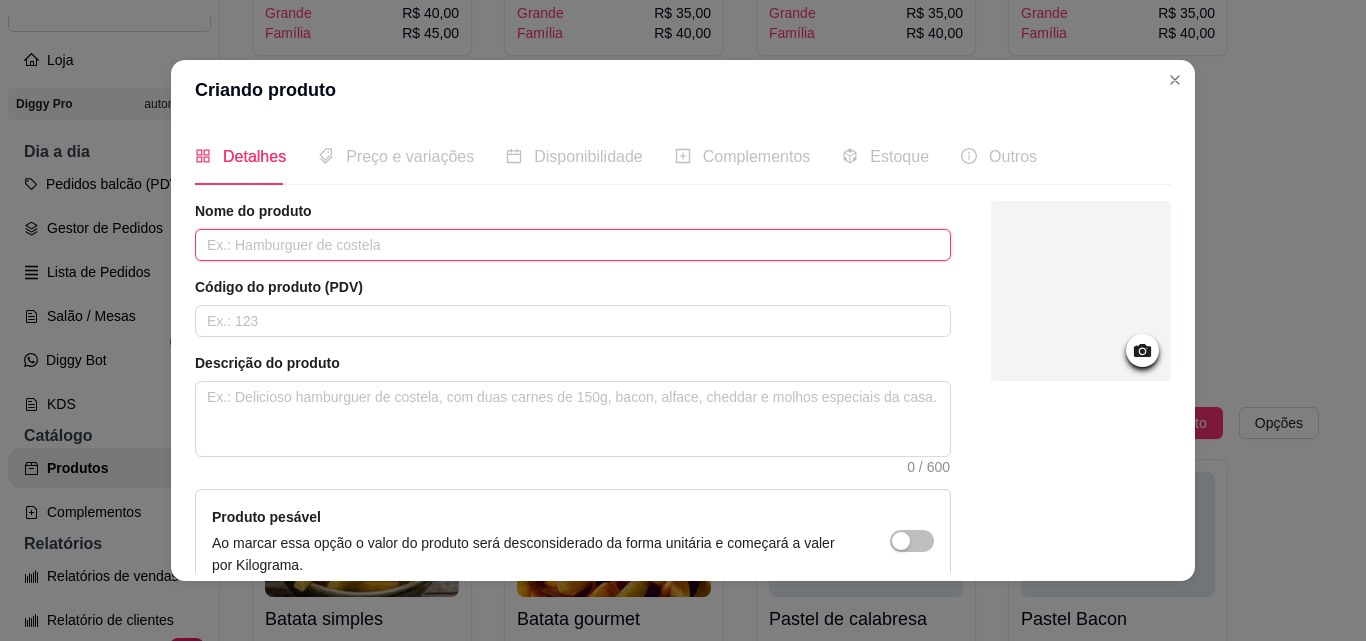 click at bounding box center (573, 245) 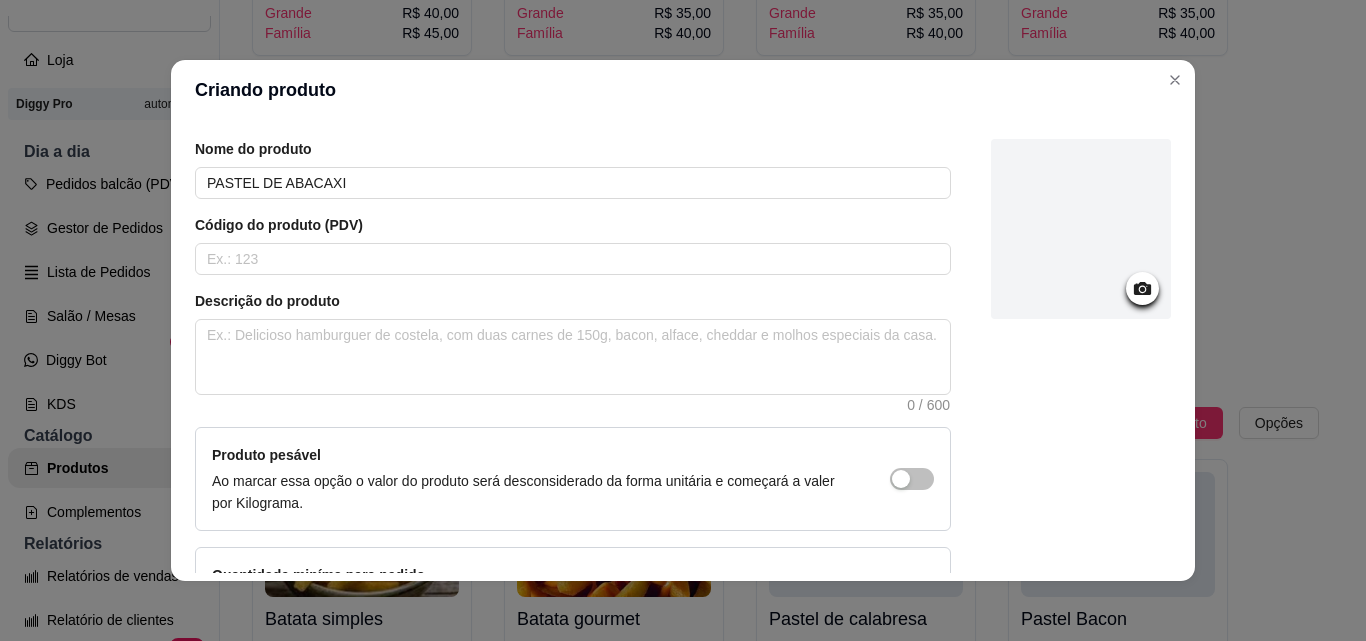 scroll, scrollTop: 51, scrollLeft: 0, axis: vertical 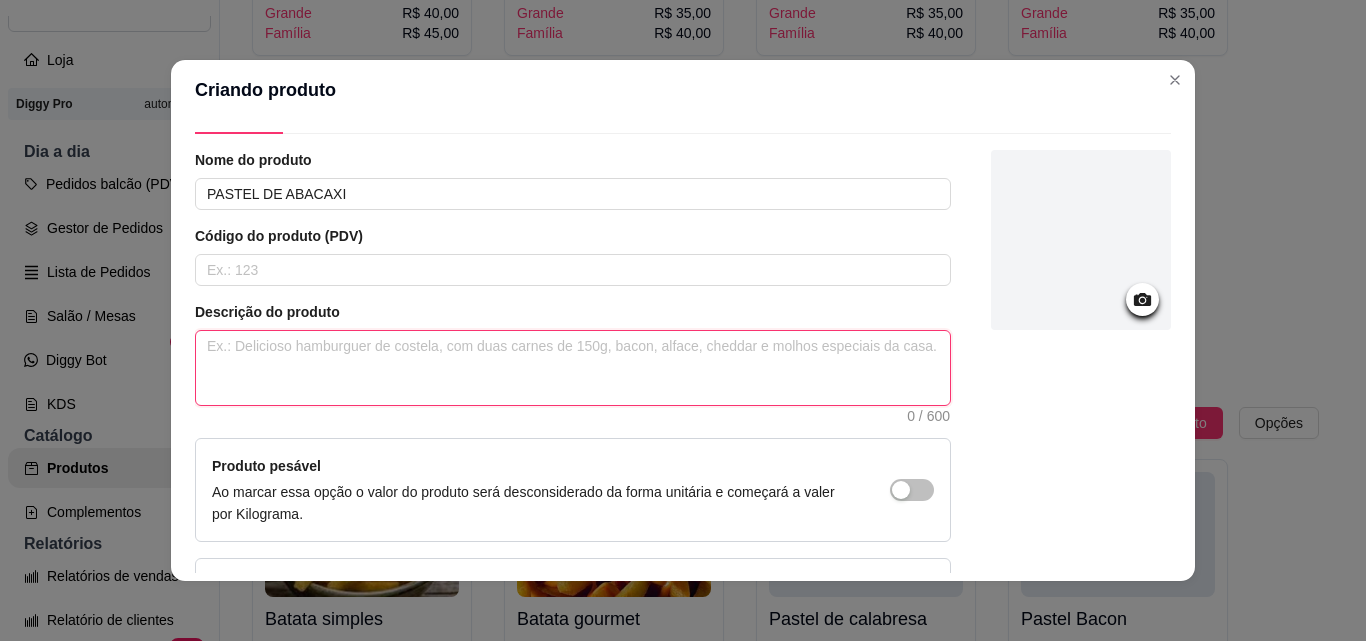 click at bounding box center (573, 368) 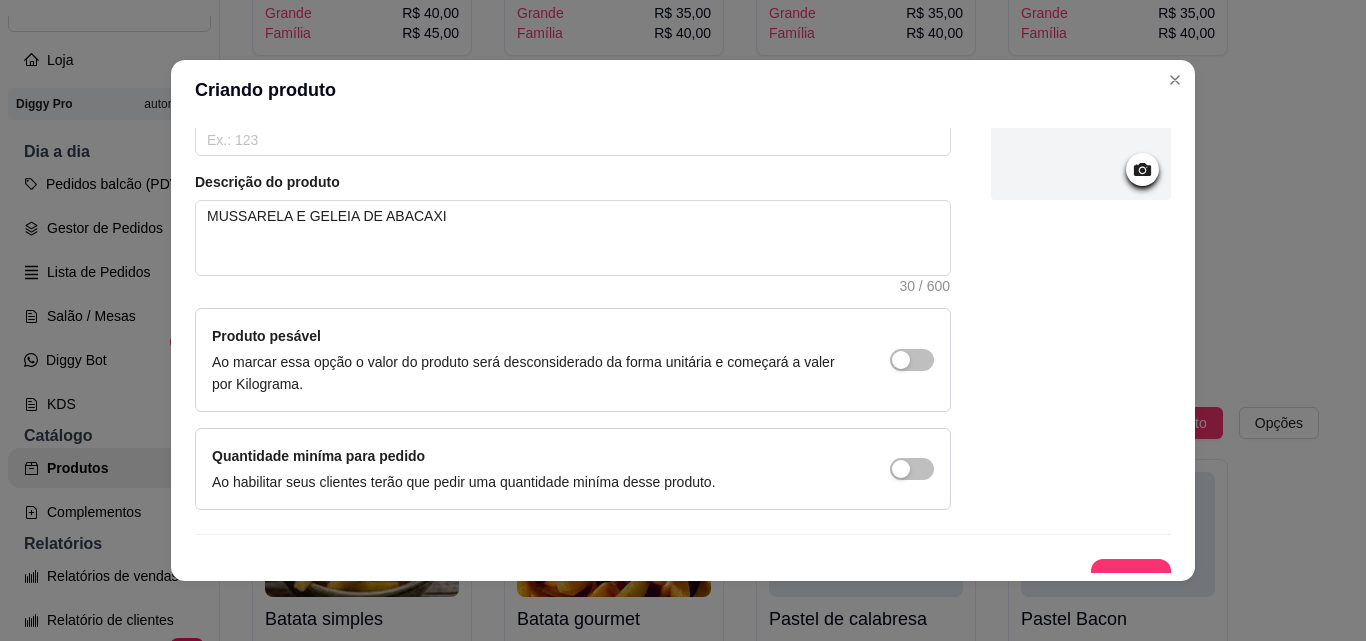 scroll, scrollTop: 207, scrollLeft: 0, axis: vertical 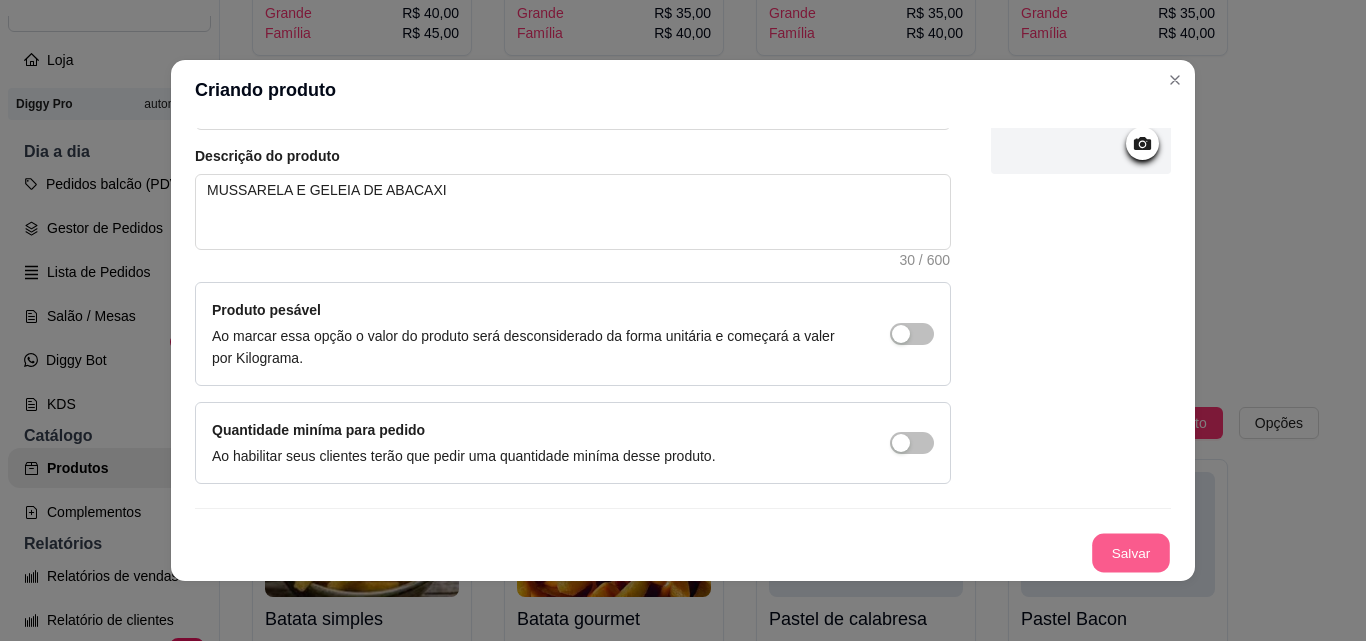 click on "Salvar" at bounding box center [1131, 553] 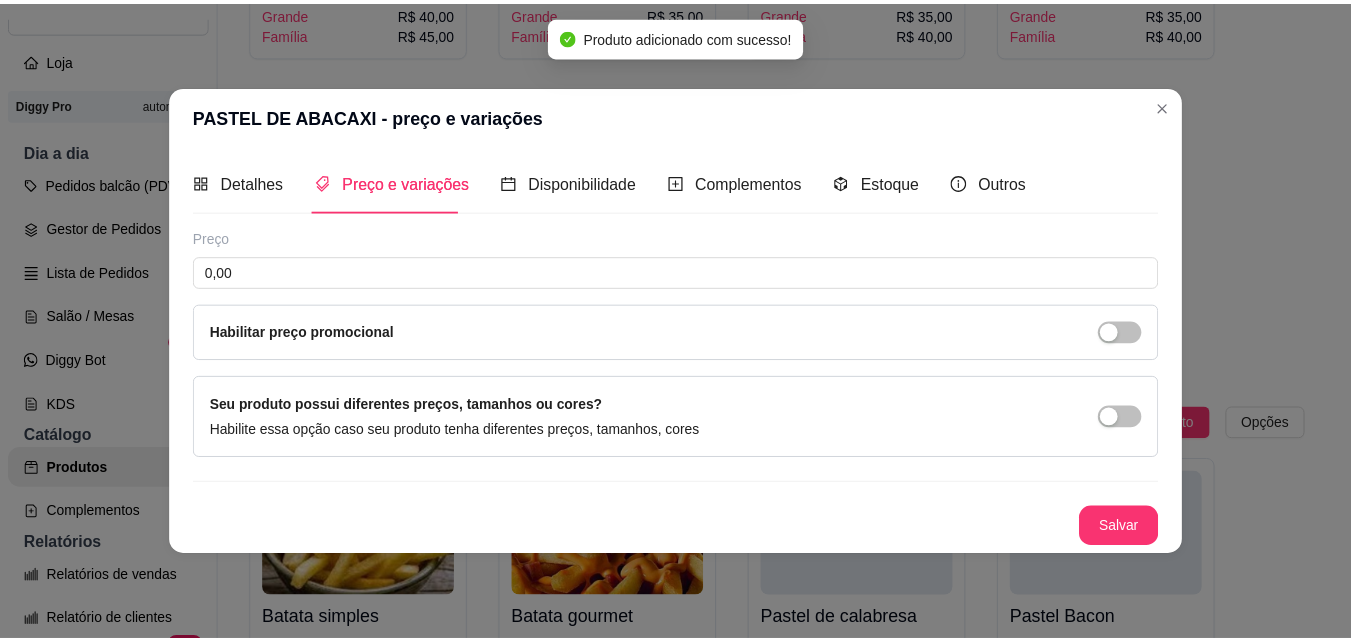 scroll, scrollTop: 0, scrollLeft: 0, axis: both 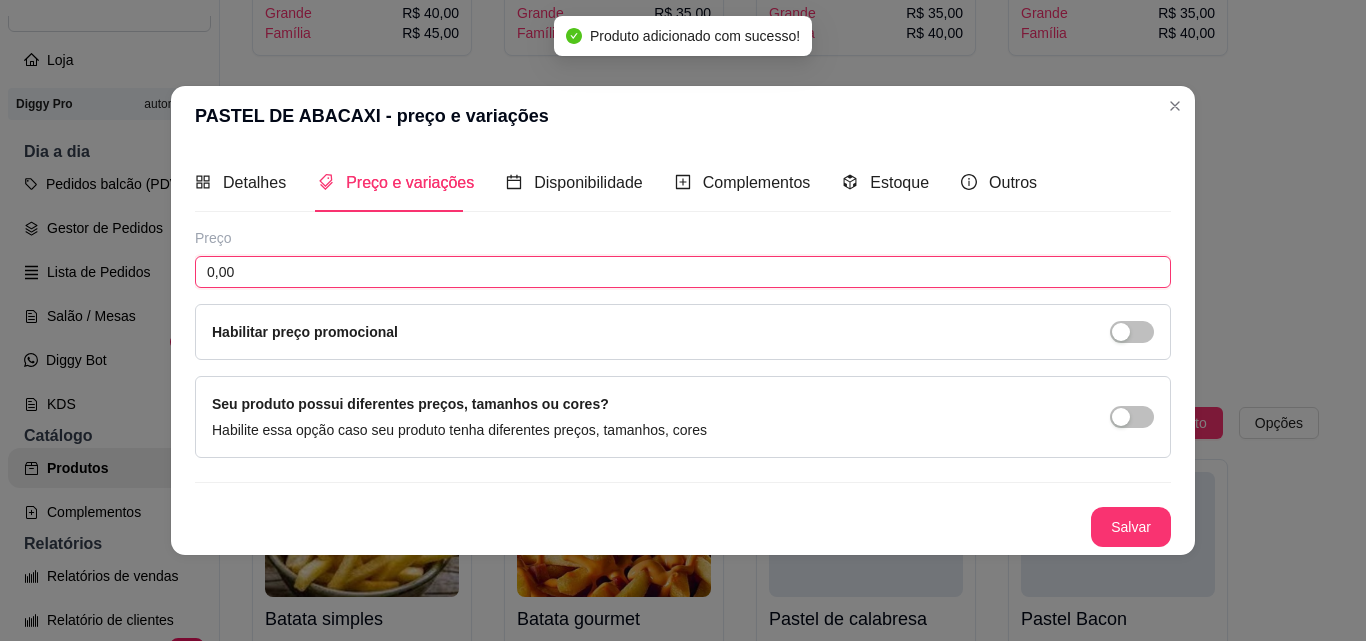 drag, startPoint x: 792, startPoint y: 278, endPoint x: 63, endPoint y: 345, distance: 732.0724 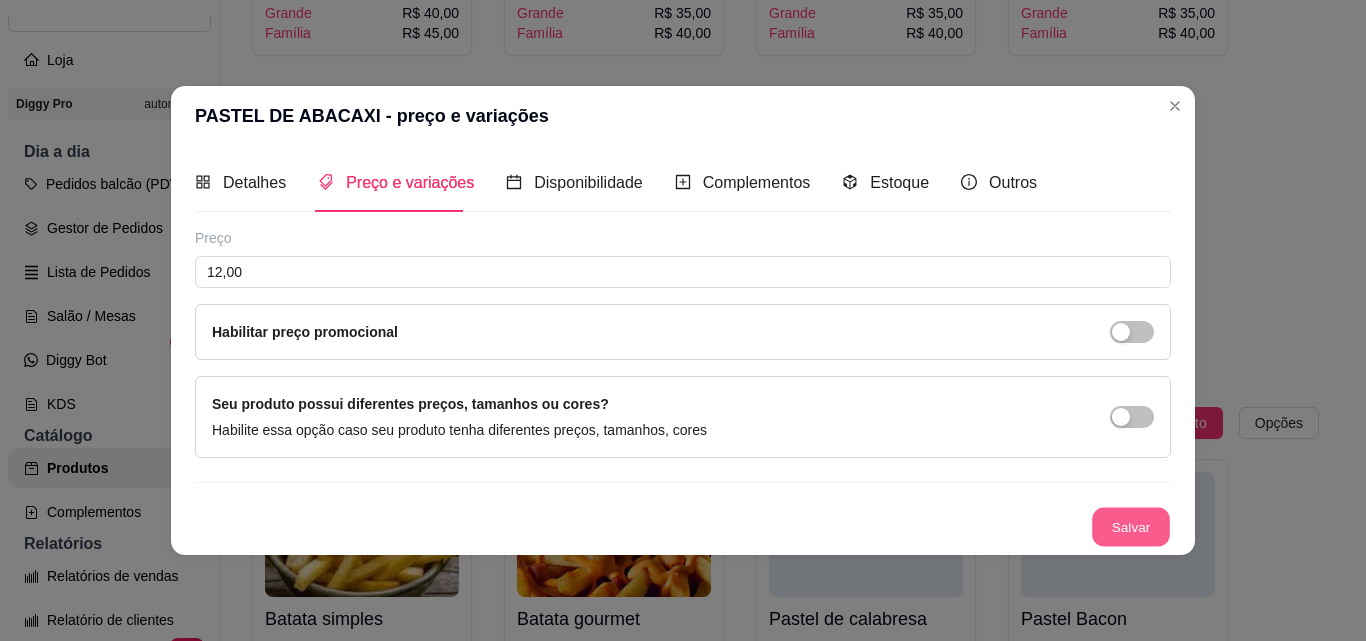click on "Salvar" at bounding box center (1131, 526) 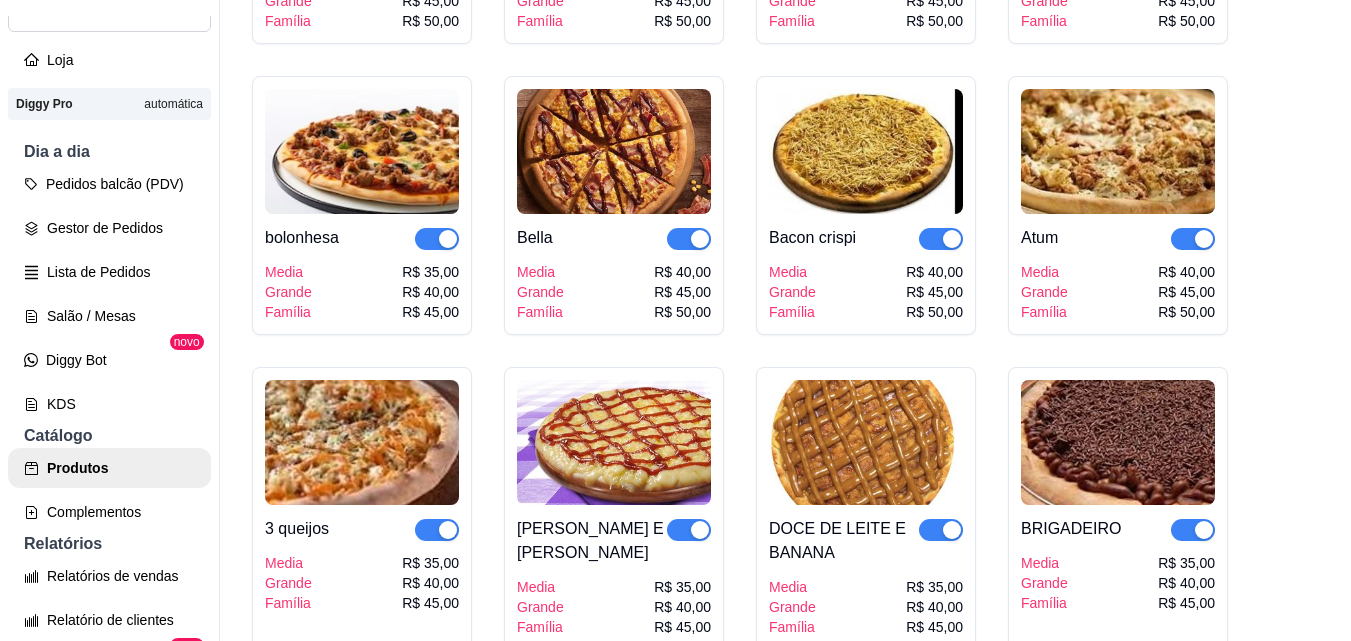 scroll, scrollTop: 2113, scrollLeft: 0, axis: vertical 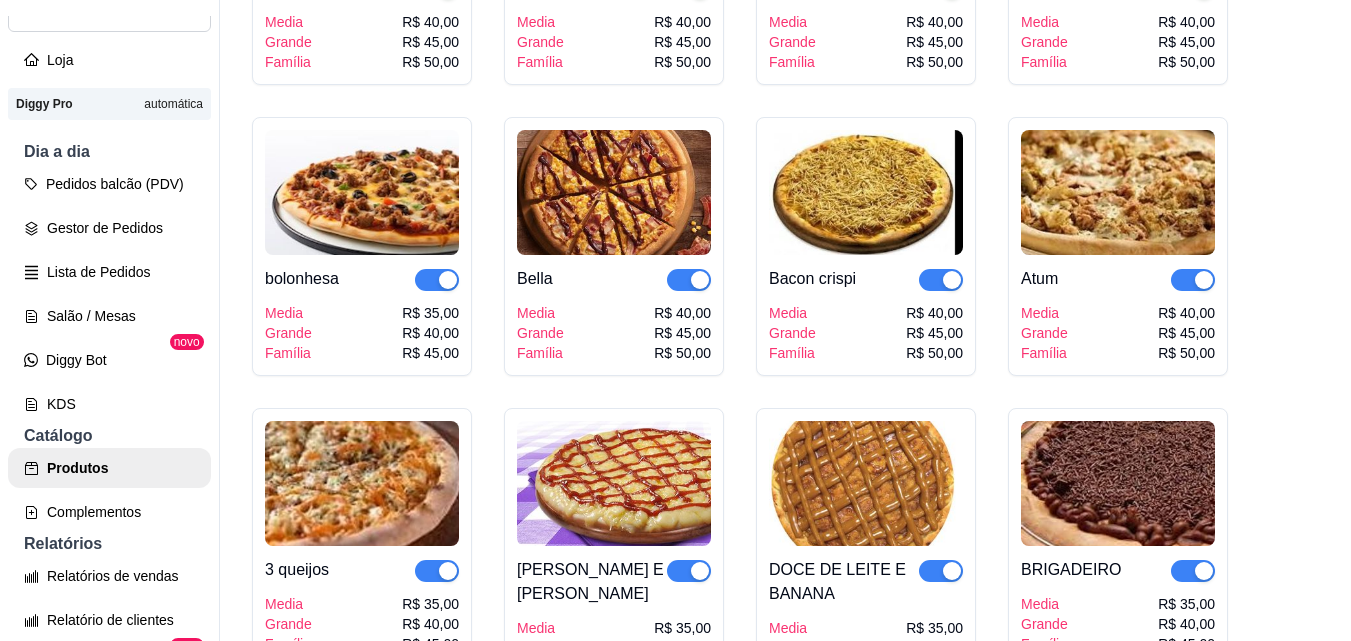 drag, startPoint x: 1324, startPoint y: 202, endPoint x: 1335, endPoint y: 206, distance: 11.7046995 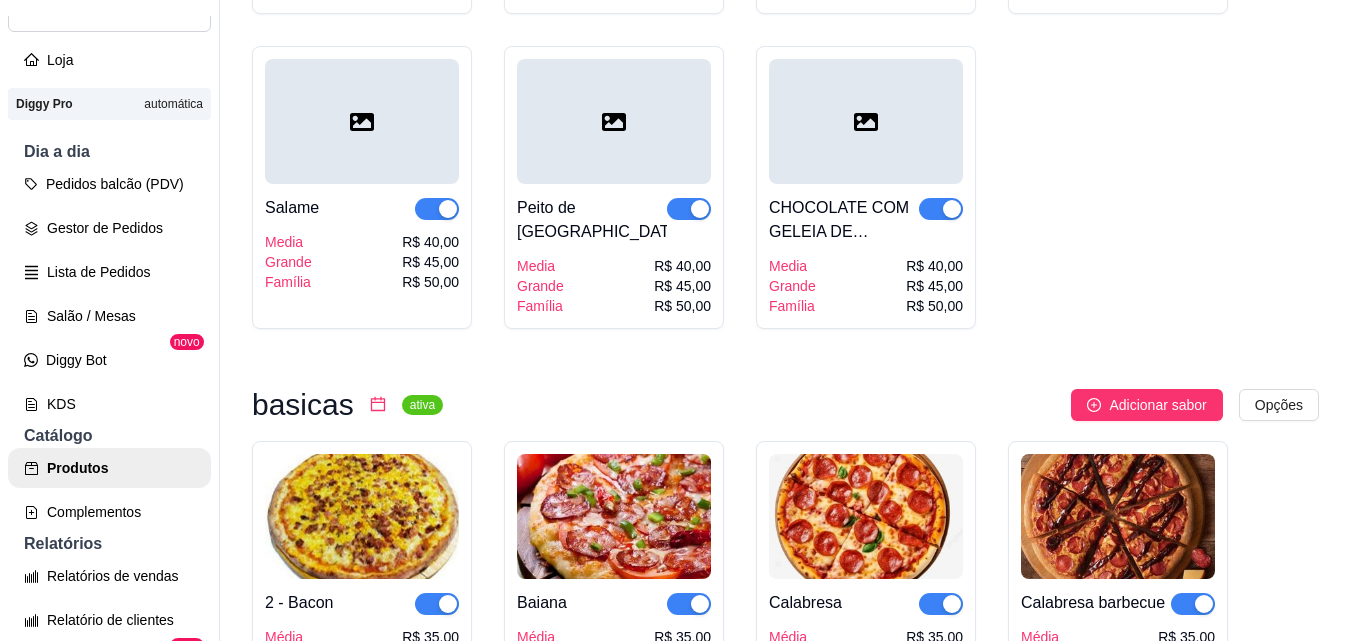 scroll, scrollTop: 2858, scrollLeft: 0, axis: vertical 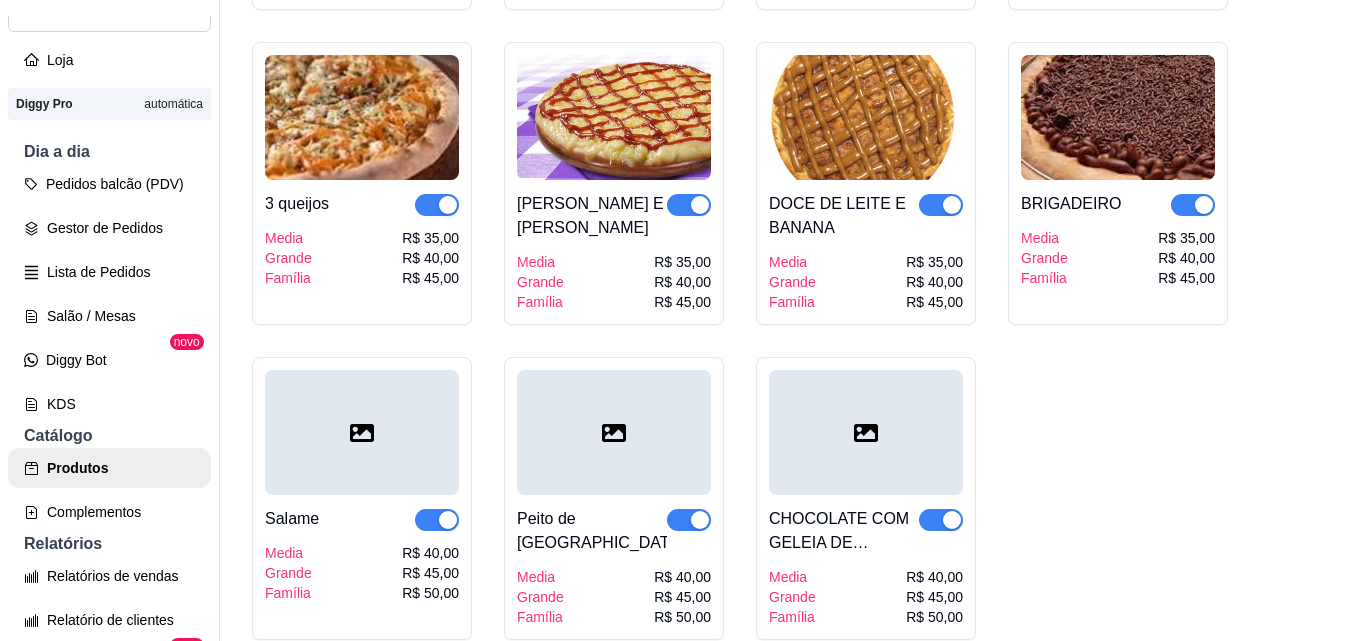 click at bounding box center [362, 117] 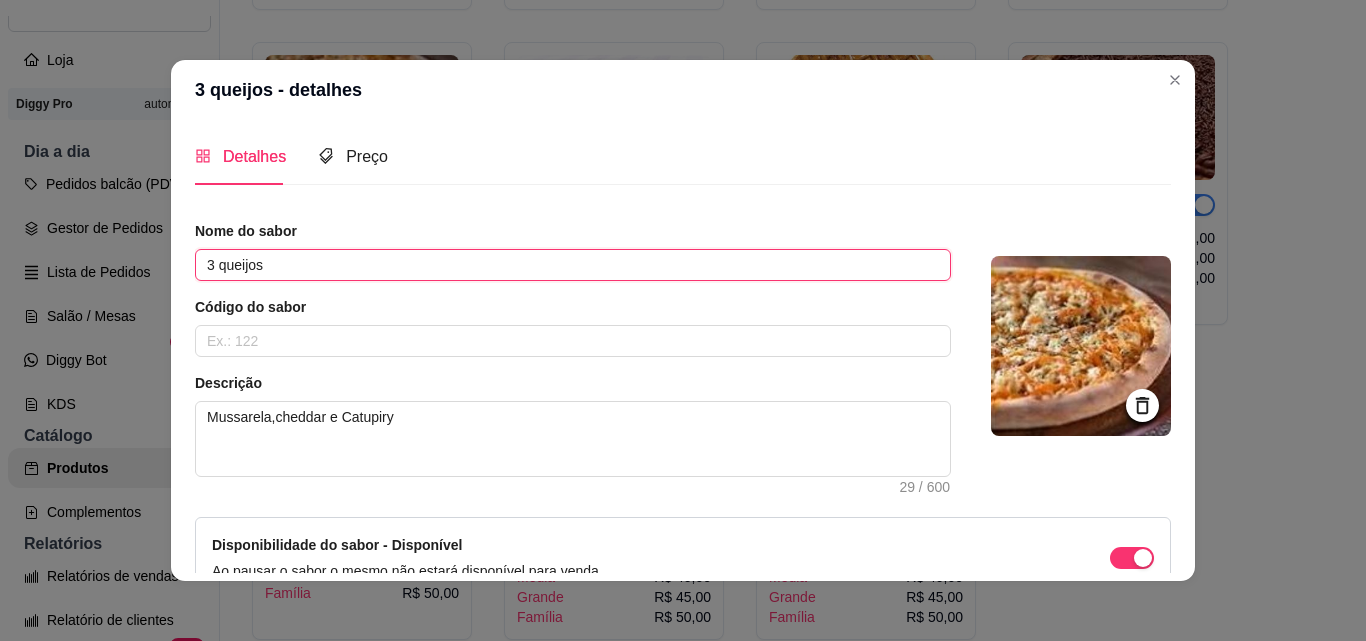 click on "3 queijos" at bounding box center [573, 265] 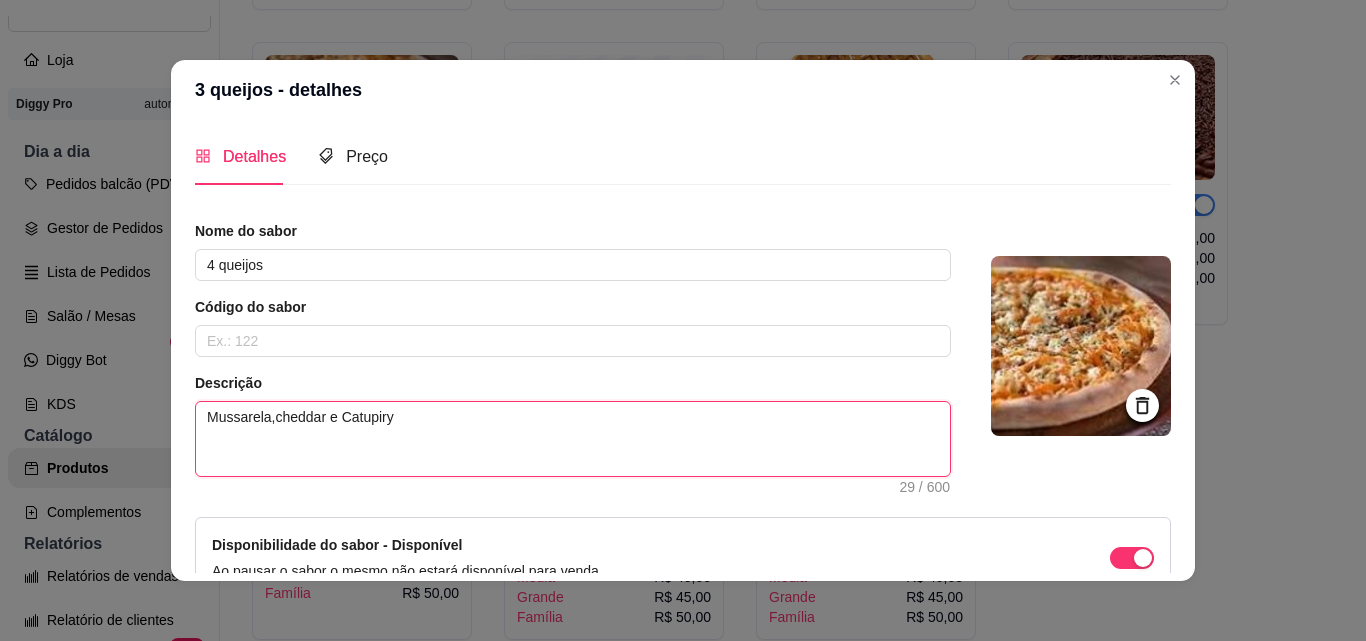 click on "Mussarela,cheddar e Catupiry" at bounding box center (573, 439) 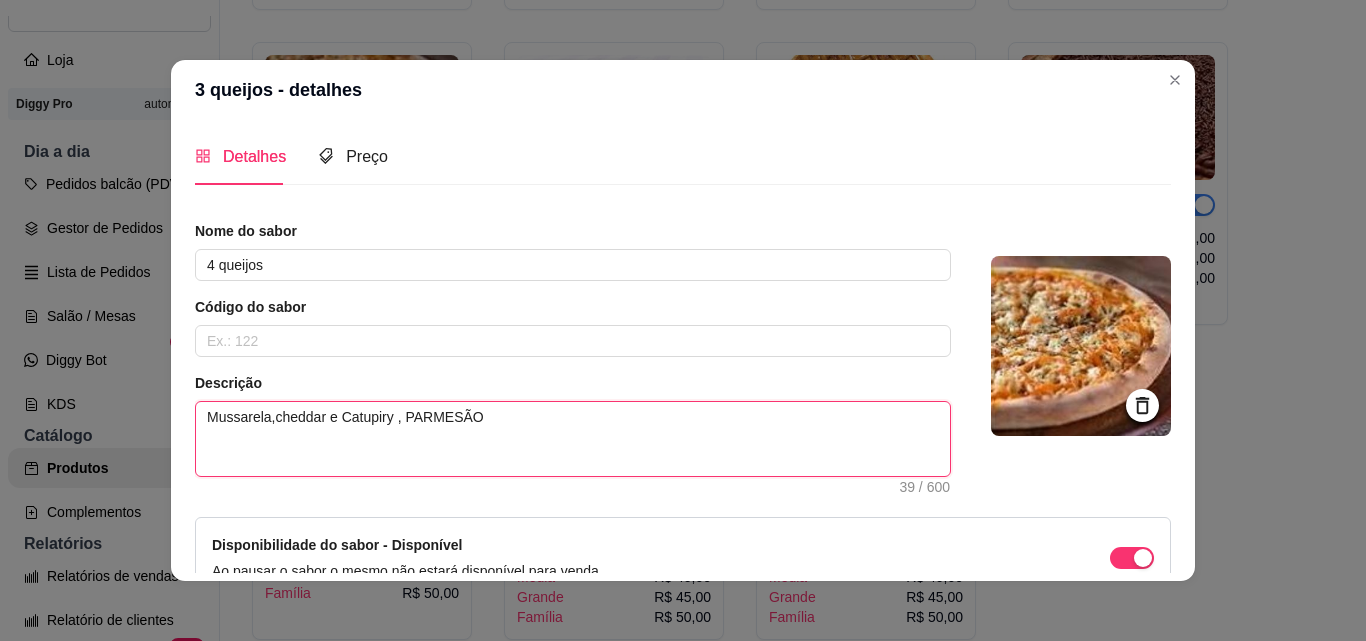 drag, startPoint x: 472, startPoint y: 415, endPoint x: 0, endPoint y: 403, distance: 472.15253 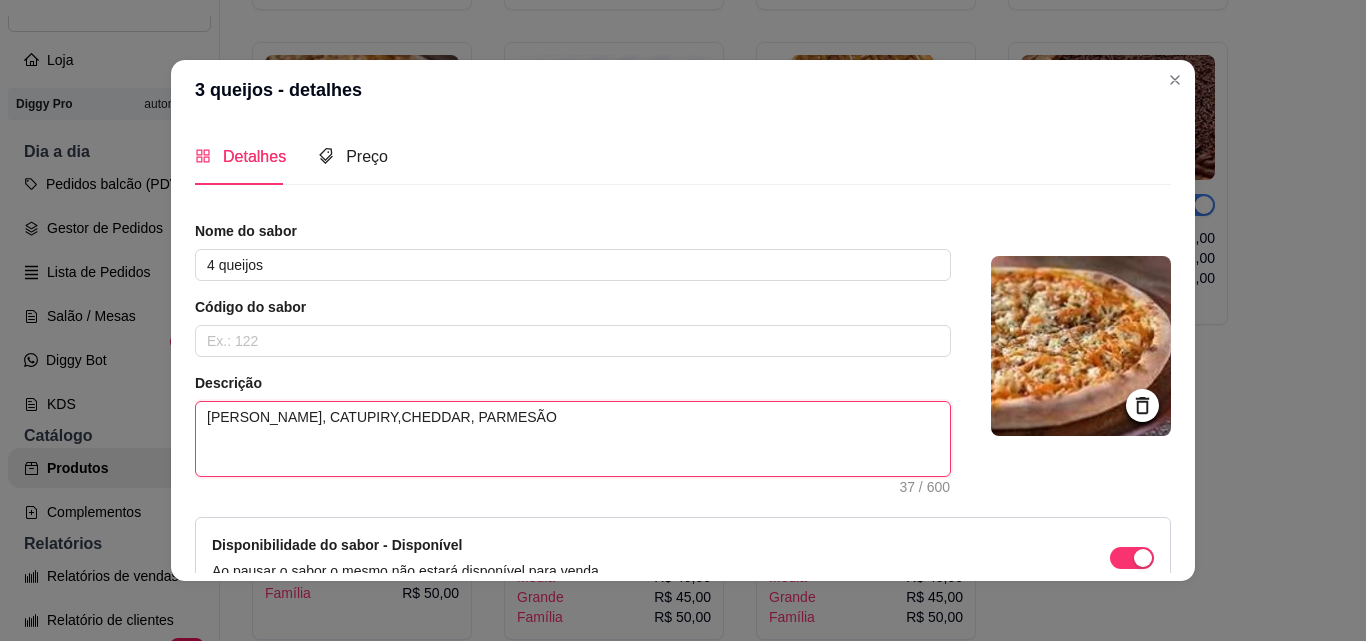 drag, startPoint x: 515, startPoint y: 408, endPoint x: 162, endPoint y: 432, distance: 353.8149 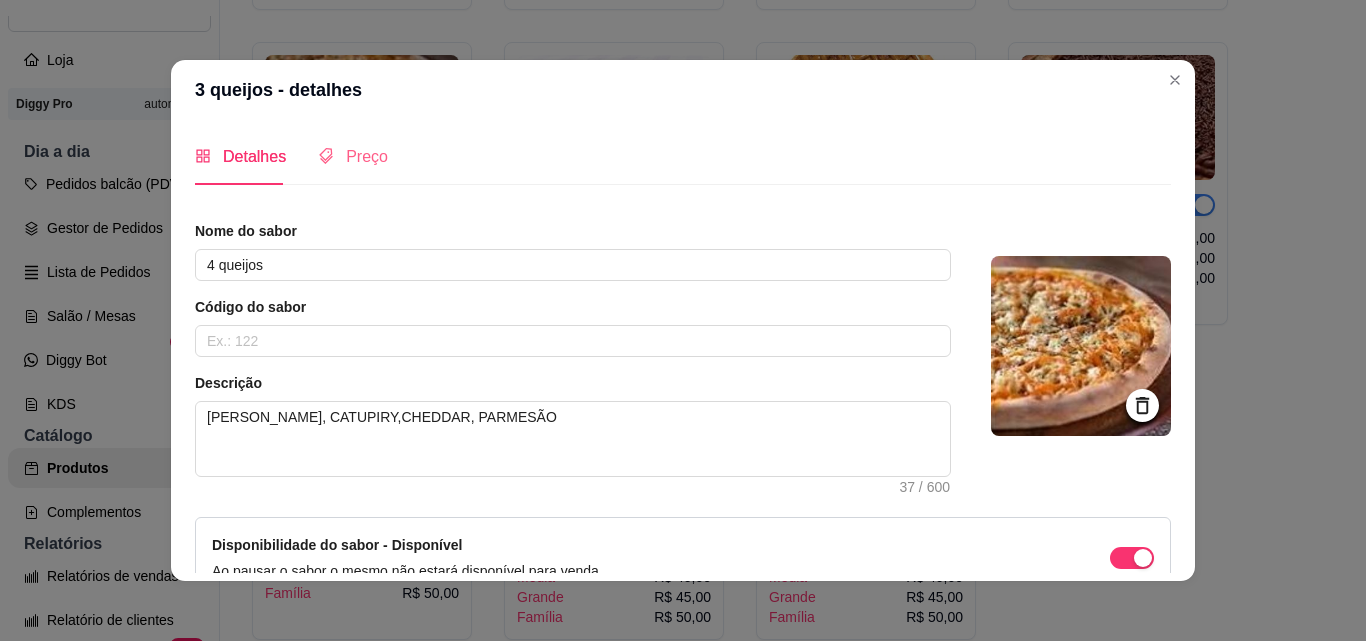 click on "Preço" at bounding box center (353, 156) 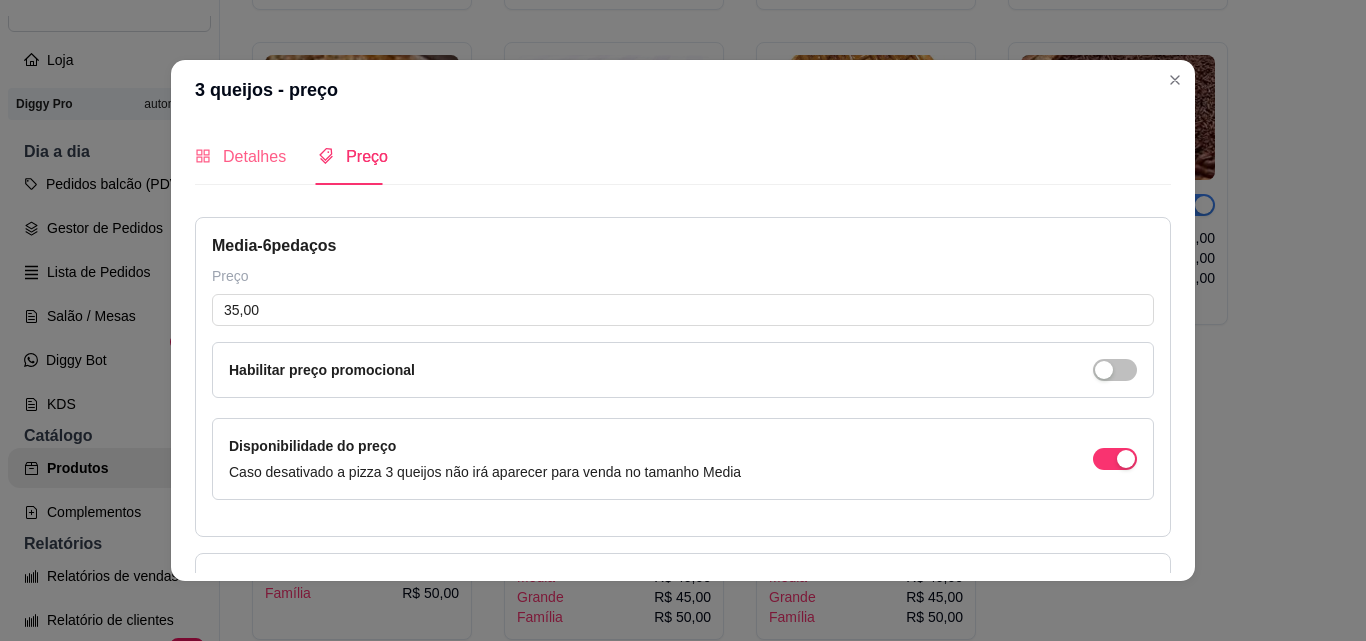 click on "Detalhes" at bounding box center [240, 156] 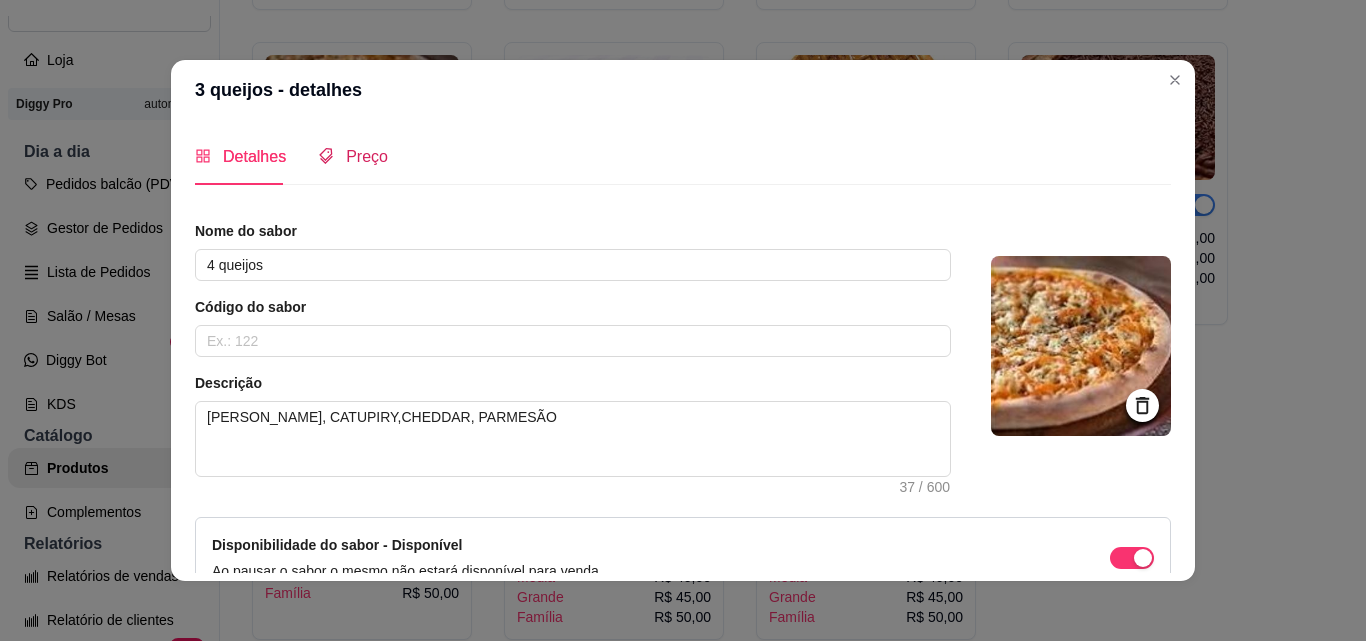 click 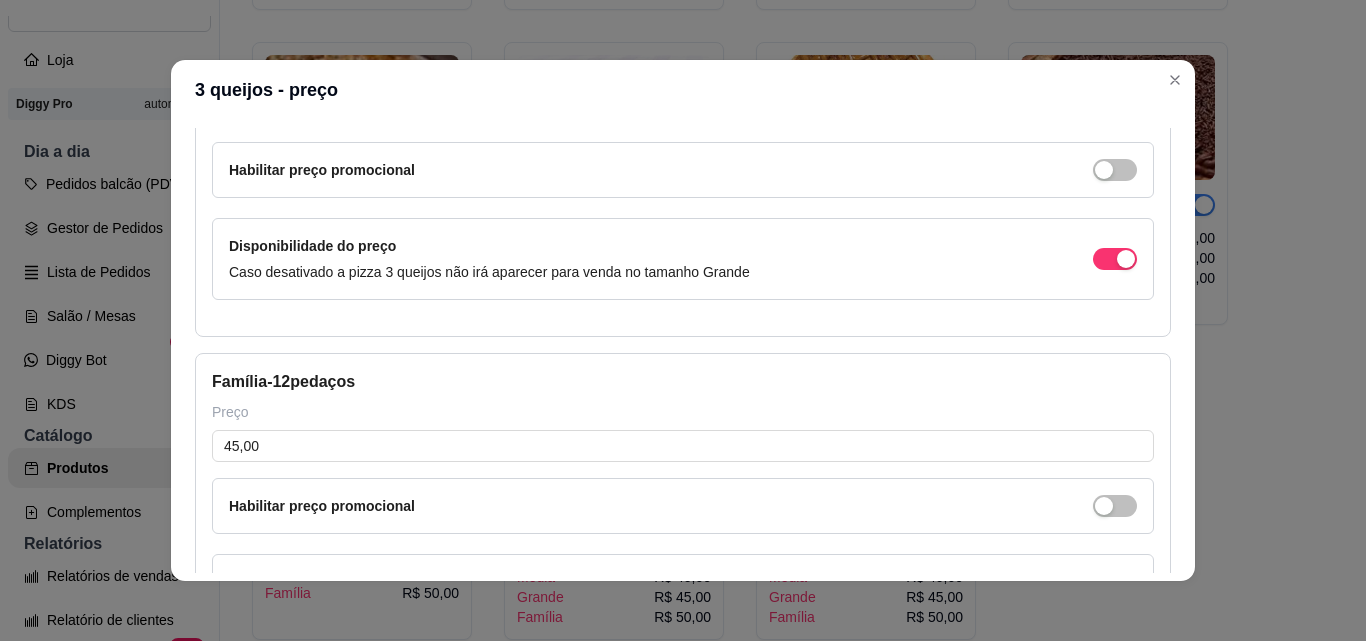 scroll, scrollTop: 625, scrollLeft: 0, axis: vertical 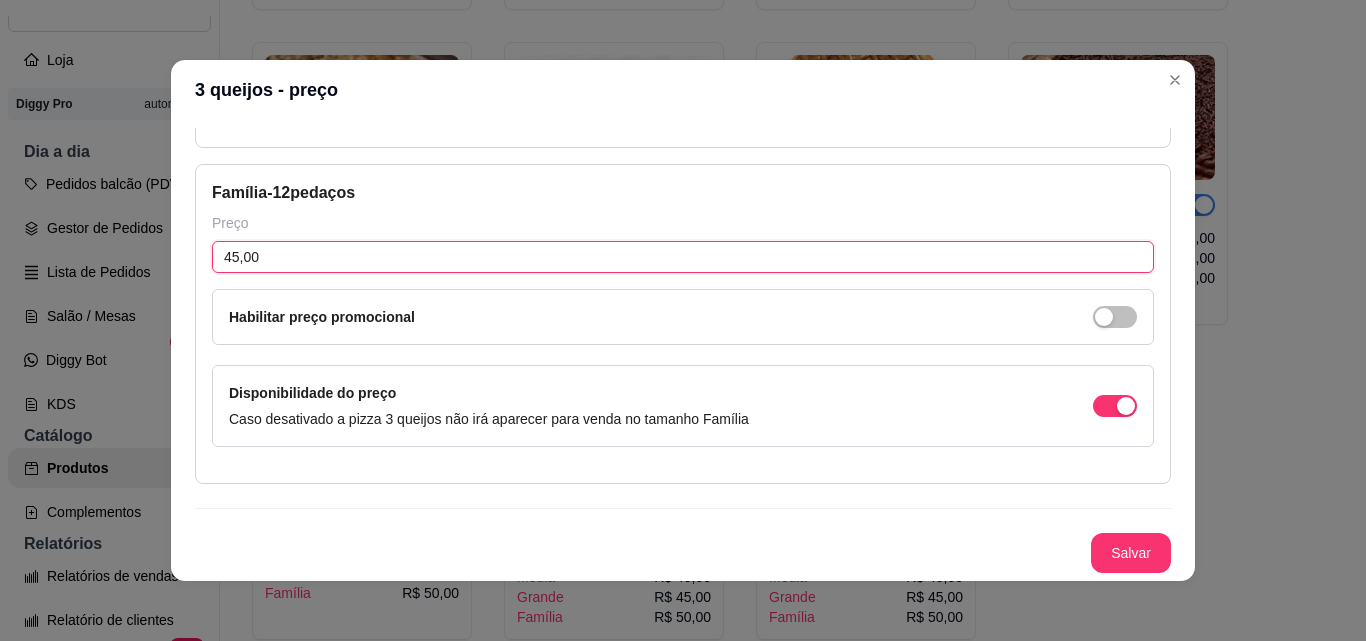 drag, startPoint x: 660, startPoint y: 262, endPoint x: 0, endPoint y: 373, distance: 669.269 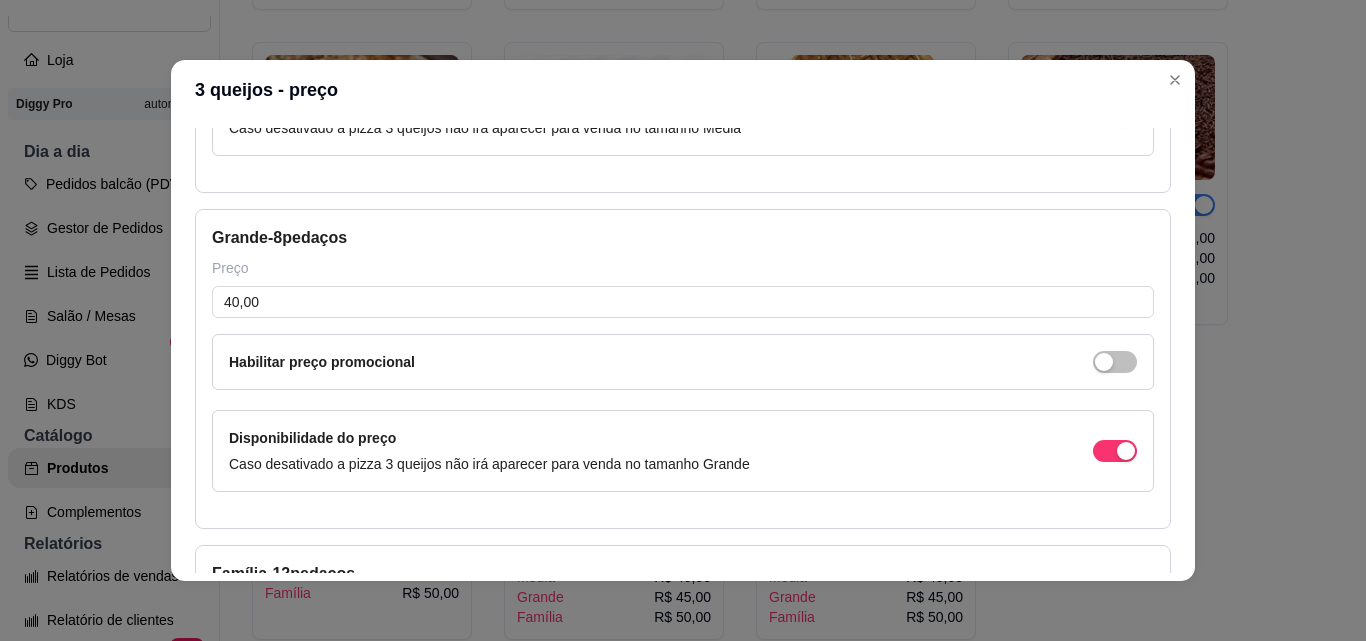 scroll, scrollTop: 335, scrollLeft: 0, axis: vertical 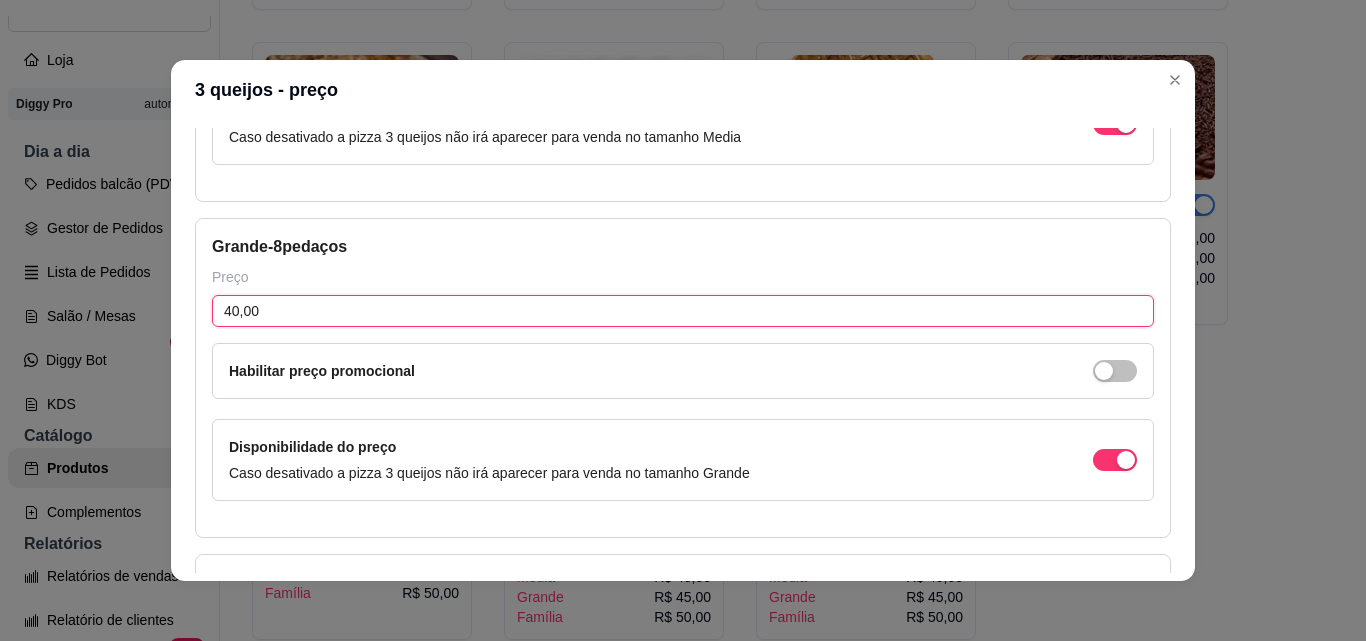 click on "40,00" at bounding box center [683, 311] 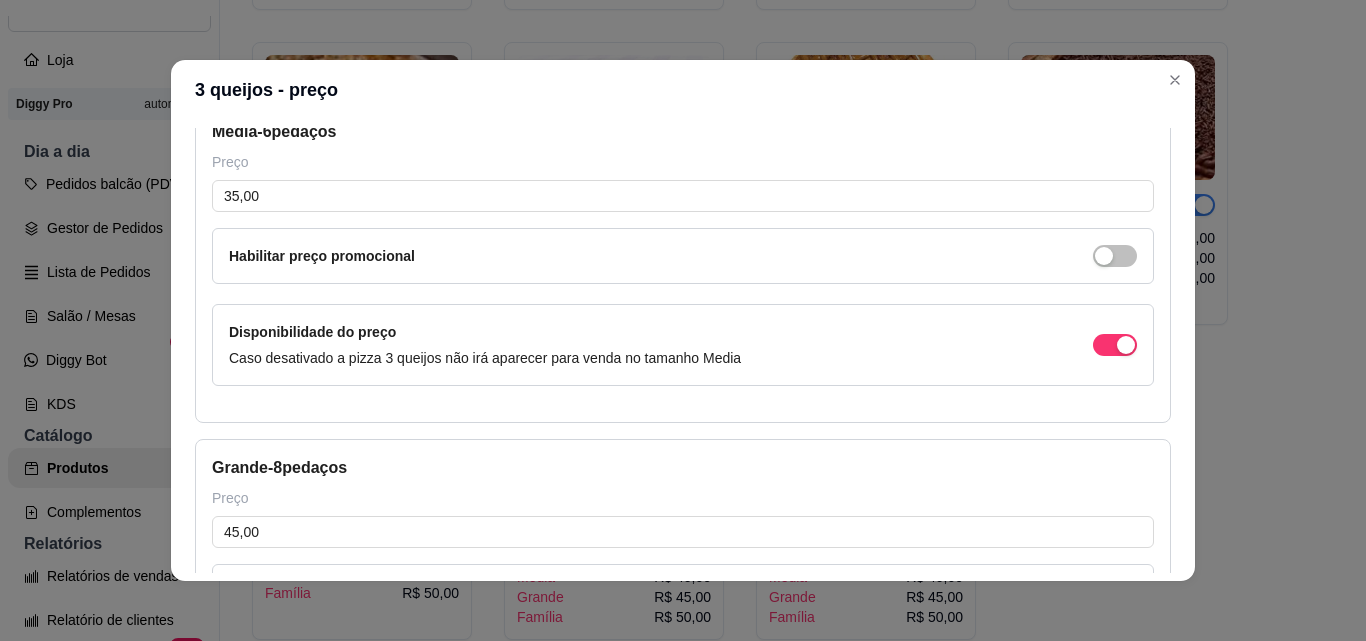 scroll, scrollTop: 66, scrollLeft: 0, axis: vertical 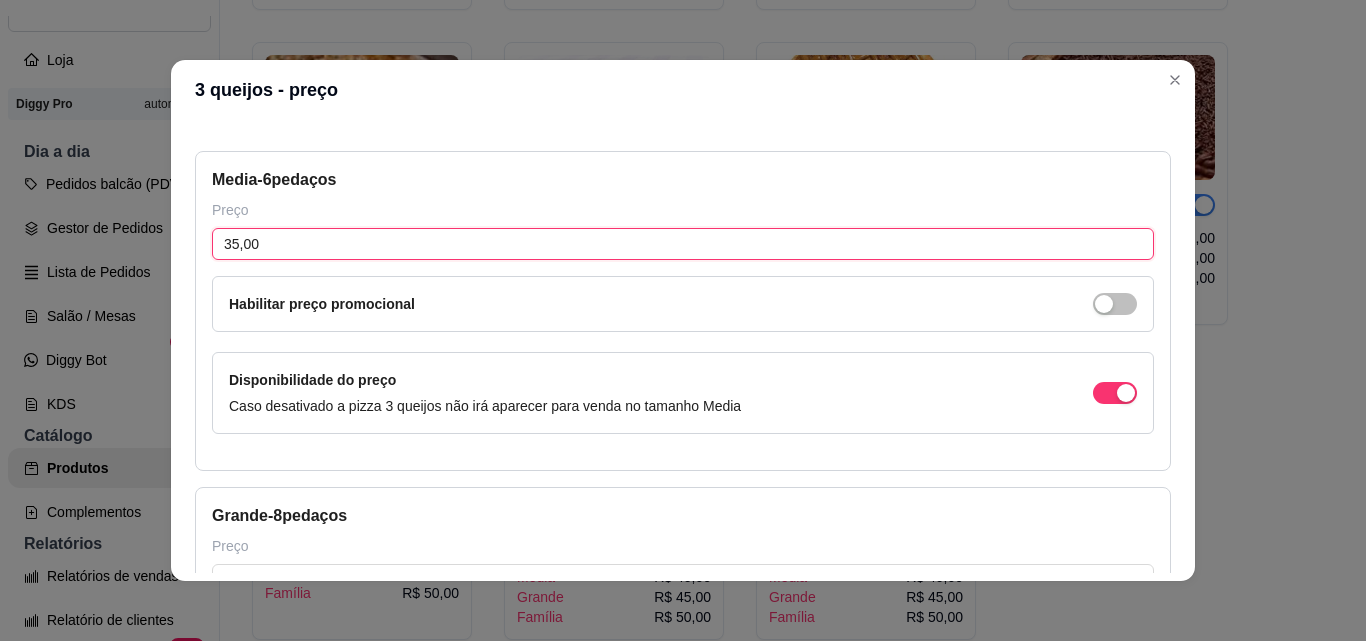 drag, startPoint x: 629, startPoint y: 238, endPoint x: 205, endPoint y: 255, distance: 424.34067 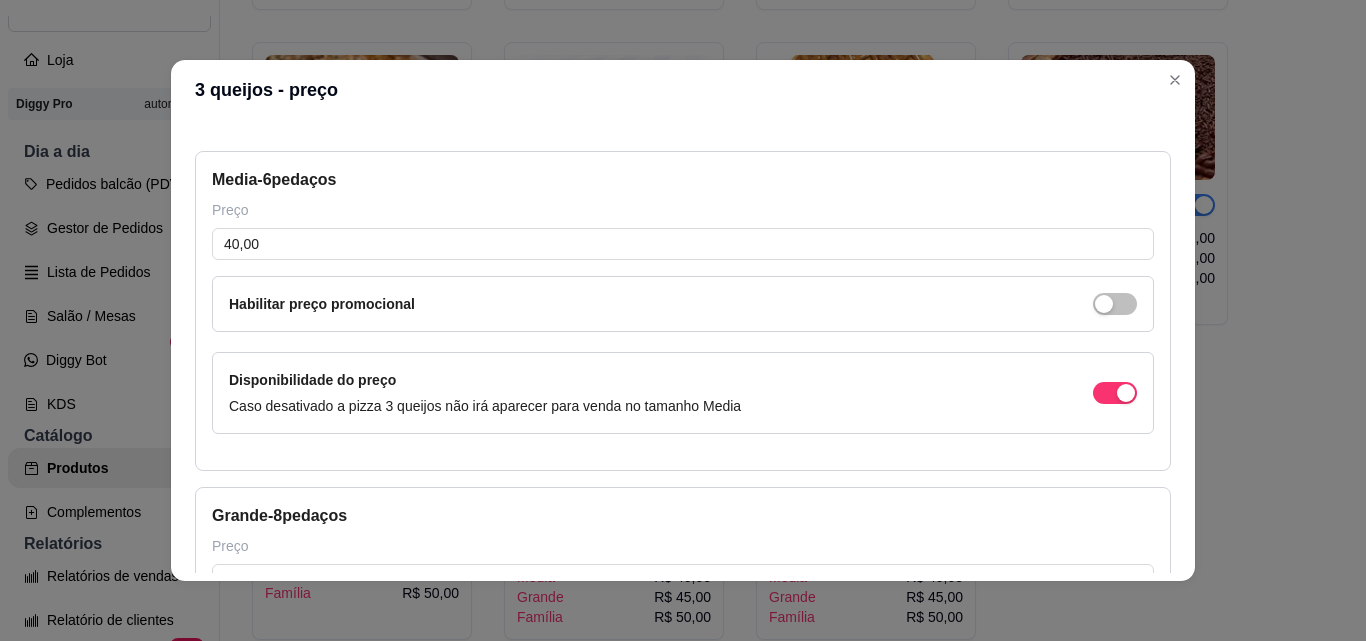 drag, startPoint x: 1148, startPoint y: 273, endPoint x: 1156, endPoint y: 292, distance: 20.615528 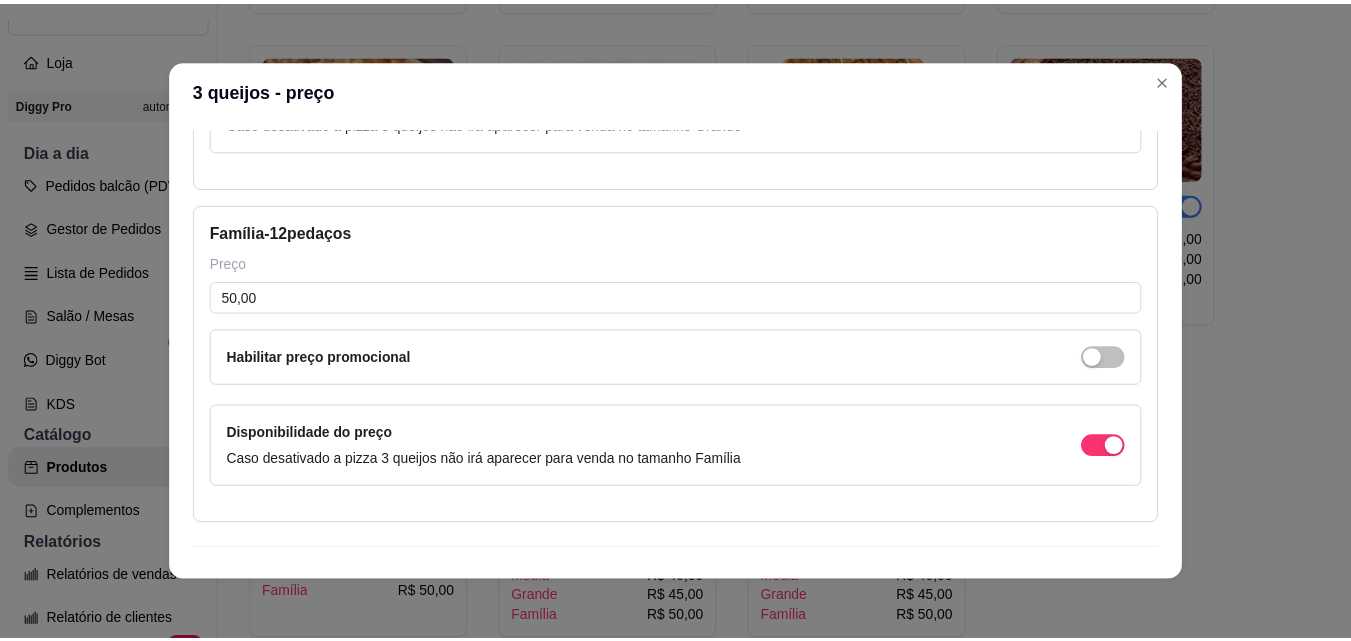 scroll, scrollTop: 725, scrollLeft: 0, axis: vertical 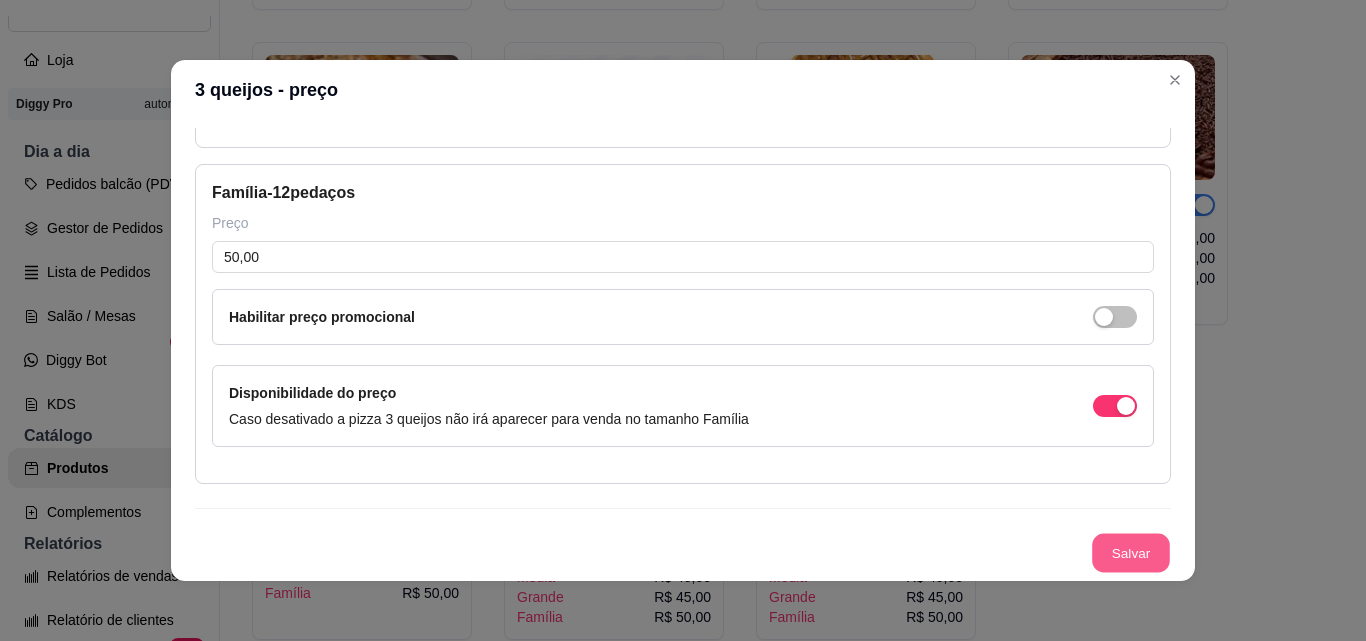 click on "Salvar" at bounding box center [1131, 553] 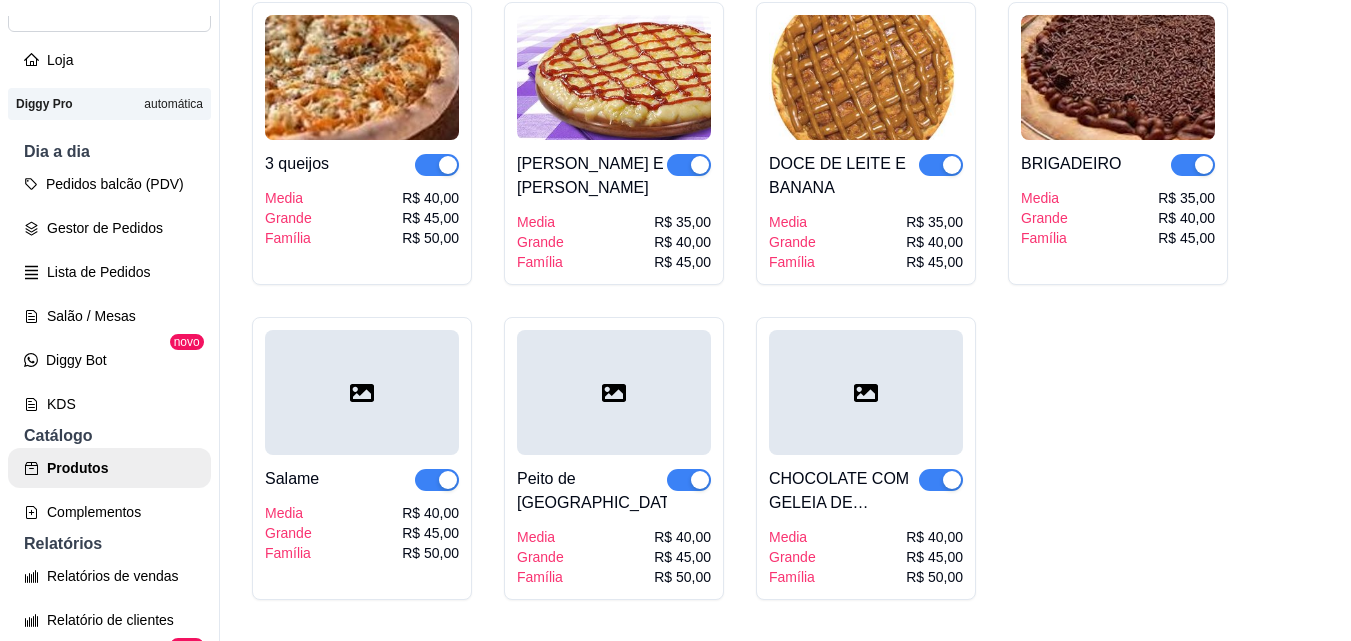 scroll, scrollTop: 2560, scrollLeft: 0, axis: vertical 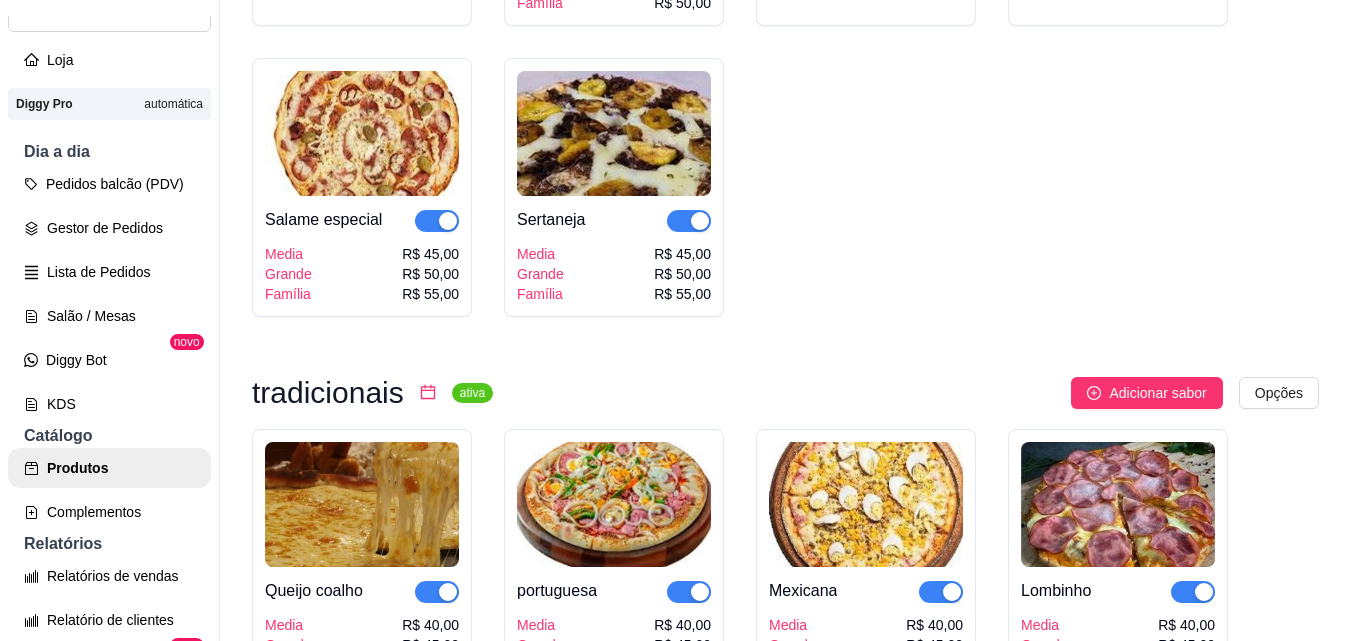 click on "Produtos Adicionar categoria Reodernar categorias Aqui você cadastra e gerencia seu produtos e categorias pizzas de camarão  ativa Adicionar sabor Opções CAMARÃO ALHO E OLEO   MEDIA GRANDE FAMILIA R$ 55,00 R$ 60,00 R$ 65,00 CAMARÃO COM GELEIA DE ABACAXI    MEDIA GRANDE FAMILIA R$ 60,00 R$ 65,00 R$ 70,00 CAMARÃO CREMOSO    MEDIA GRANDE FAMILIA R$ 55,00 R$ 60,00 R$ 65,00 CAMARÃO CREMOSO COM GORGONZOLA E BROCOLIS    MEDIA GRANDE FAMILIA R$ 60,00 R$ 65,00 R$ 70,00 especiais  ativa Adicionar sabor Opções 5 queijos    Media Grande  Família  R$ 45,00 R$ 50,00 R$ 55,00 batata frita especial    Media Grande  Família  R$ 45,00 R$ 50,00 R$ 55,00 Carne seca    Media Grande  Família  R$ 45,00 R$ 50,00 R$ 55,00 COALHO COM GELEIA DE PIMENTA    Media Grande  Família  R$ 45,00 R$ 50,00 R$ 55,00 Império    Media Grande  Família  R$ 45,00 R$ 50,00 R$ 55,00 LOMBINHO ABACAXI   Media Grande  Família  R$ 40,00 R$ 45,00 R$ 50,00 Lombinho especial    Media Grande  Família  R$ 45,00" at bounding box center (785, 320) 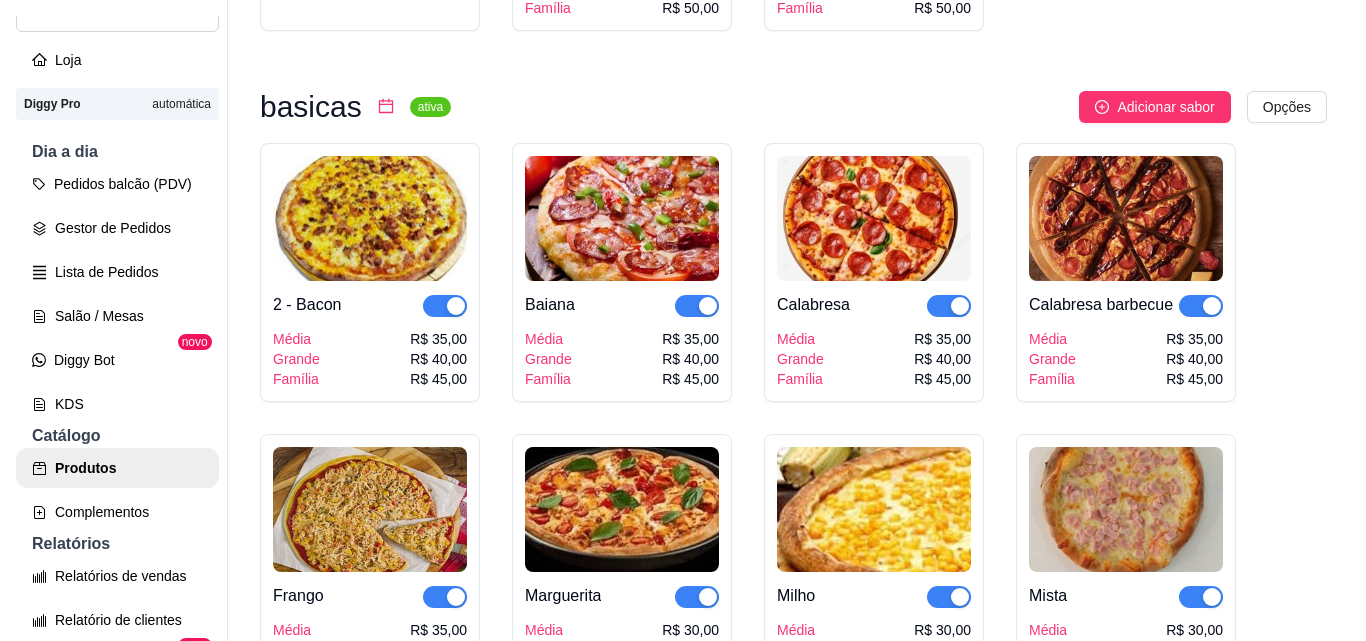 scroll, scrollTop: 3047, scrollLeft: 0, axis: vertical 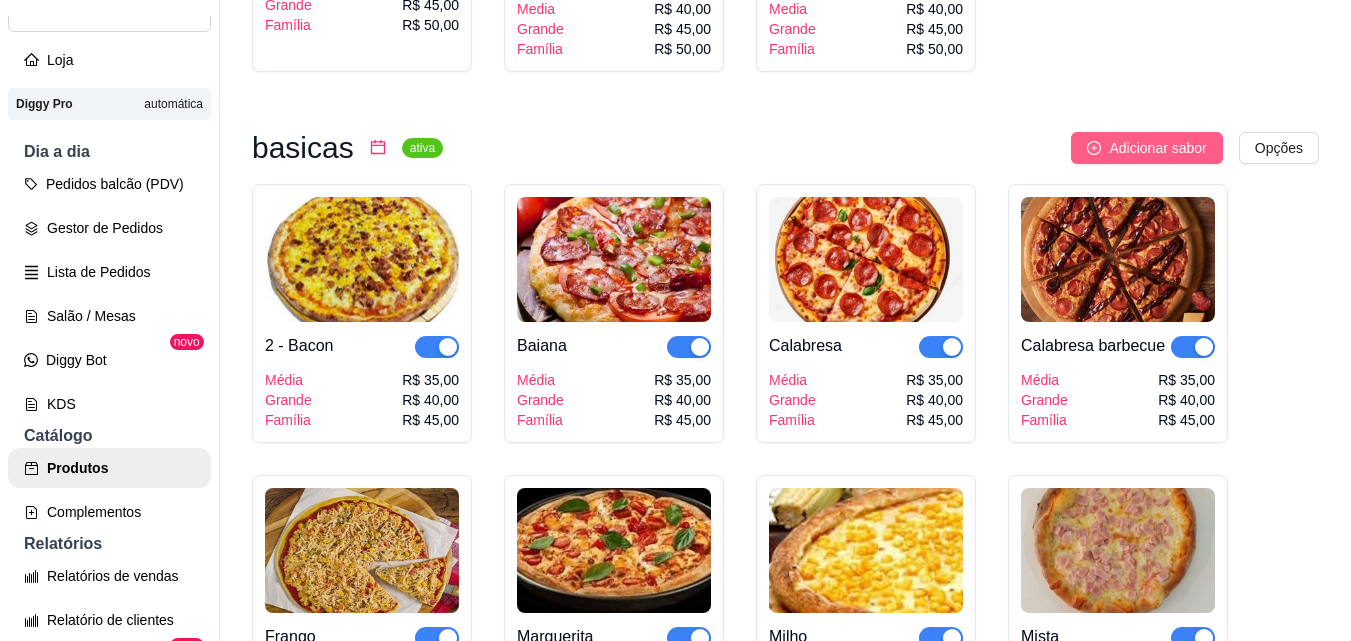 click on "Adicionar sabor" at bounding box center (1146, 148) 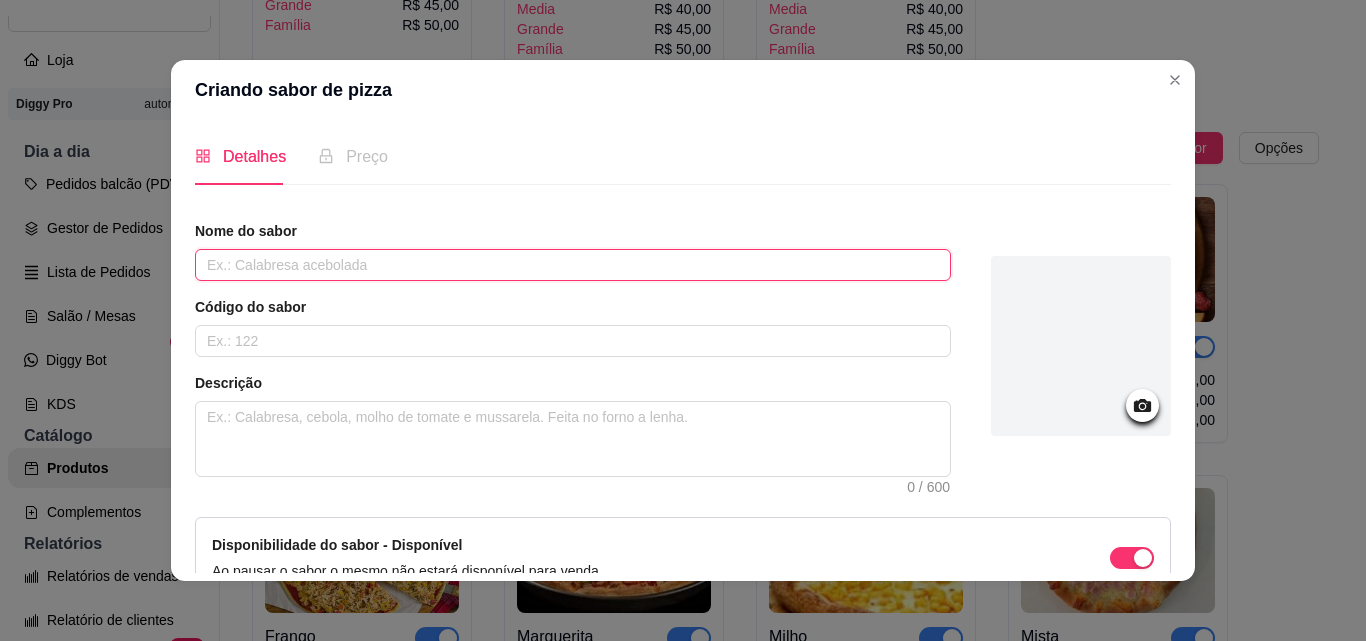 click at bounding box center [573, 265] 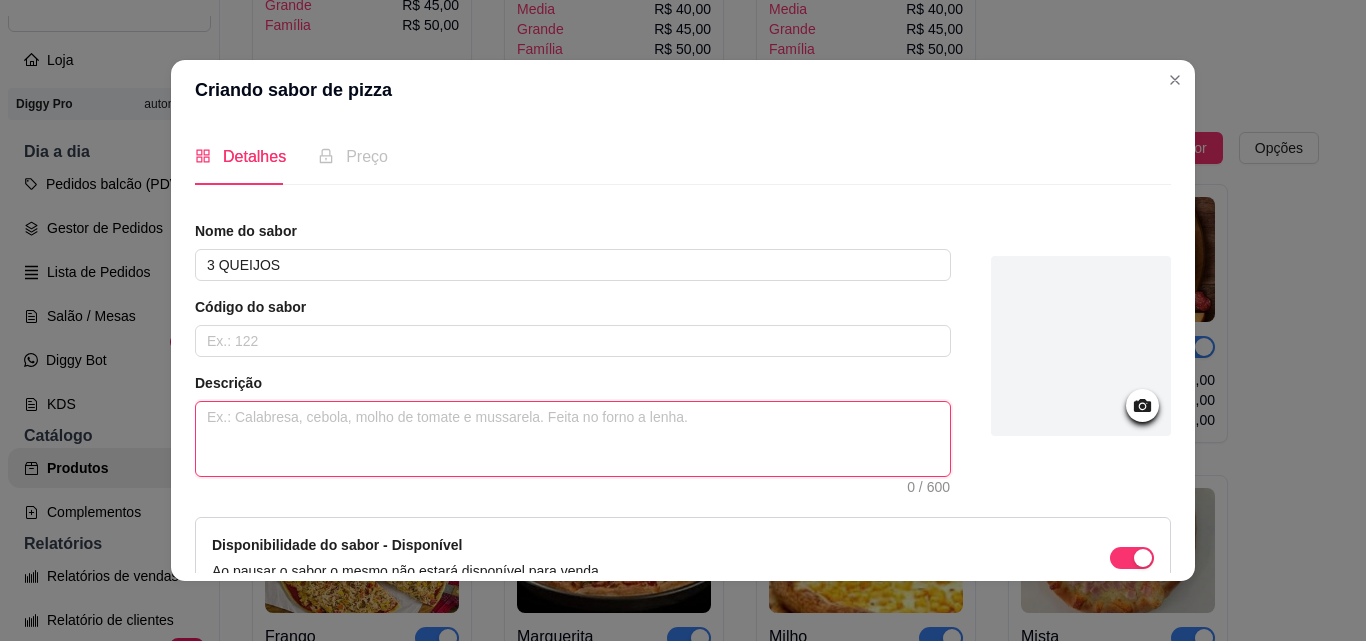 click at bounding box center [573, 439] 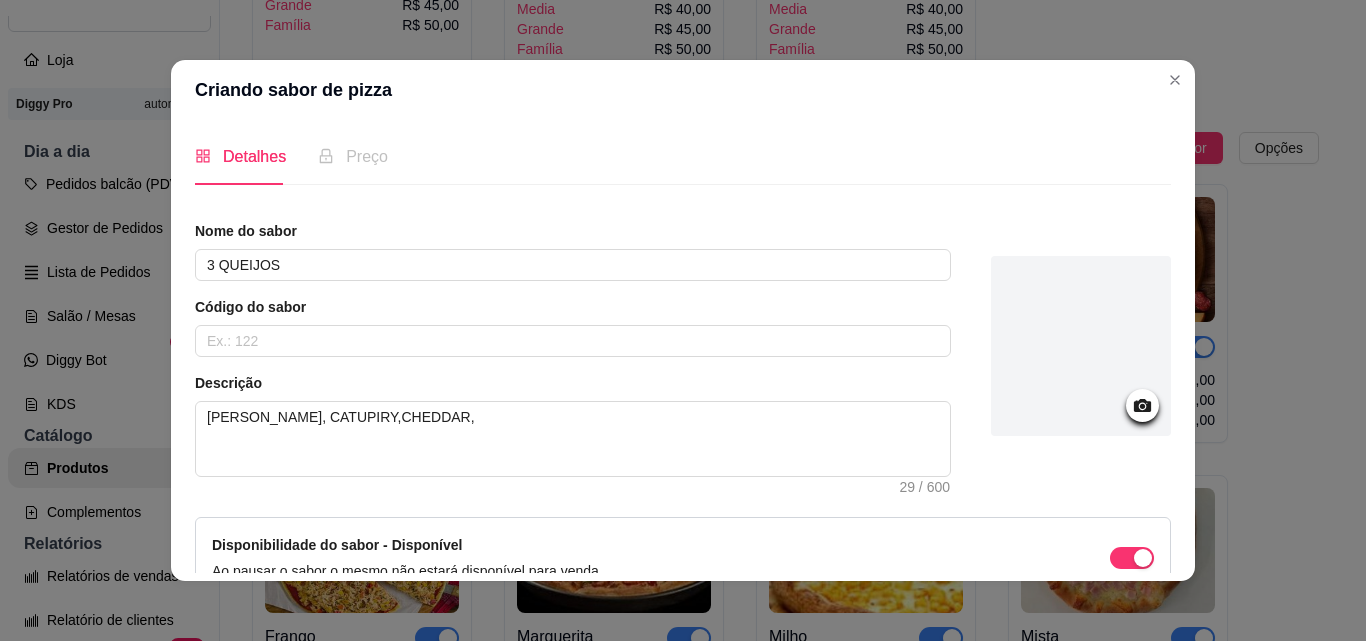 scroll, scrollTop: 115, scrollLeft: 0, axis: vertical 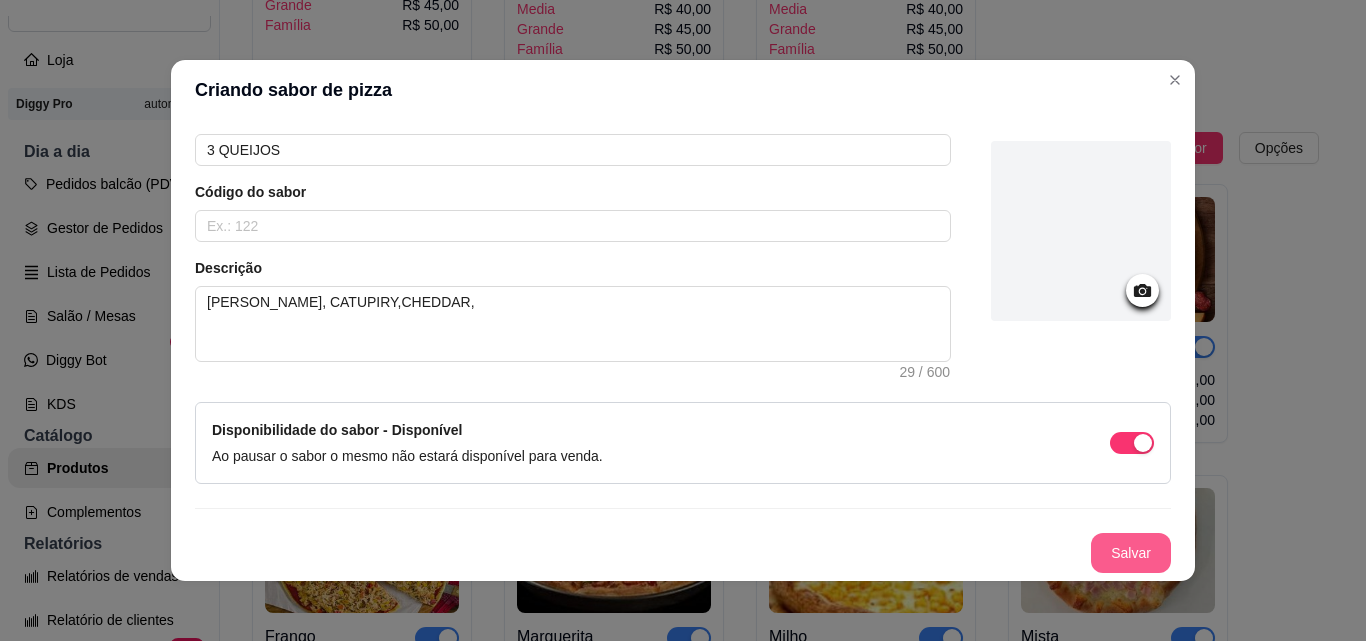 click on "Salvar" at bounding box center [1131, 553] 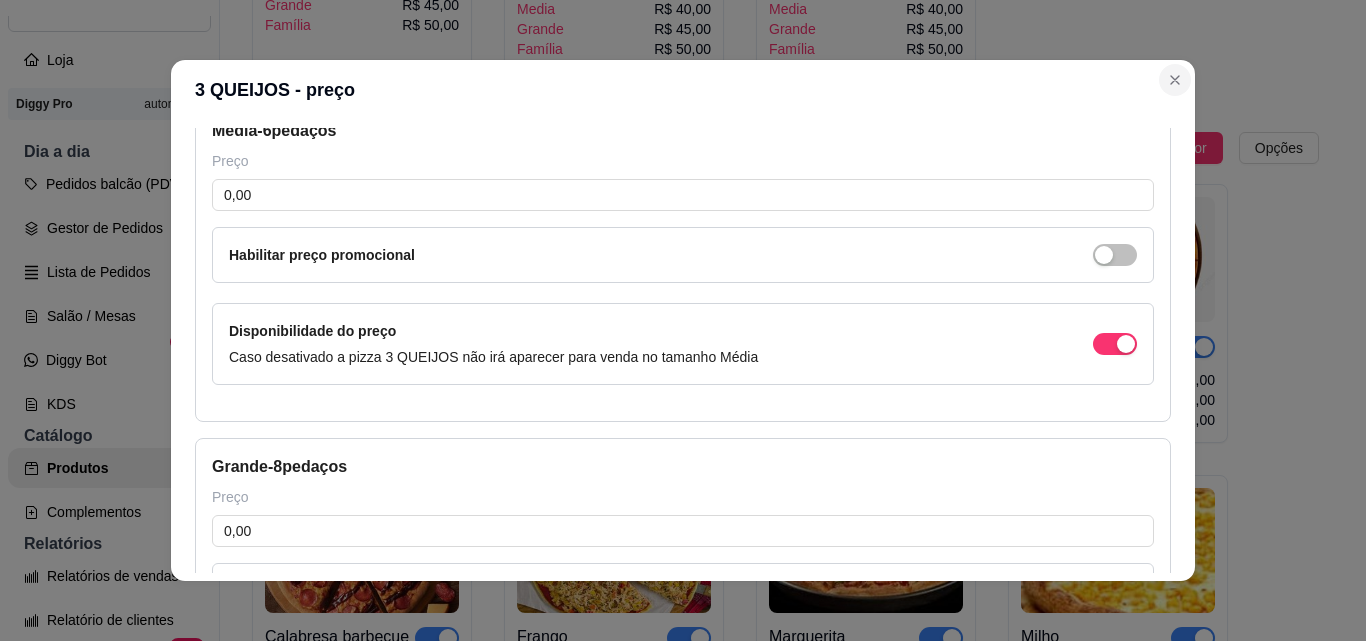 scroll, scrollTop: 111, scrollLeft: 0, axis: vertical 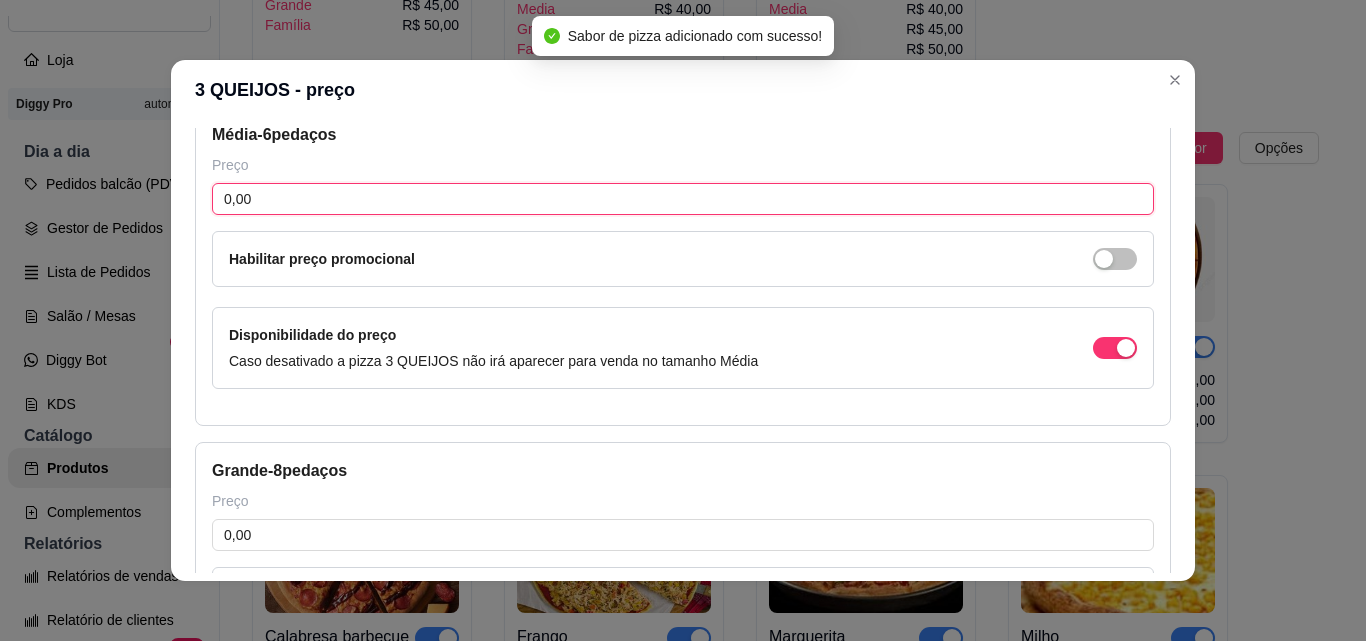 click on "0,00" at bounding box center [683, 199] 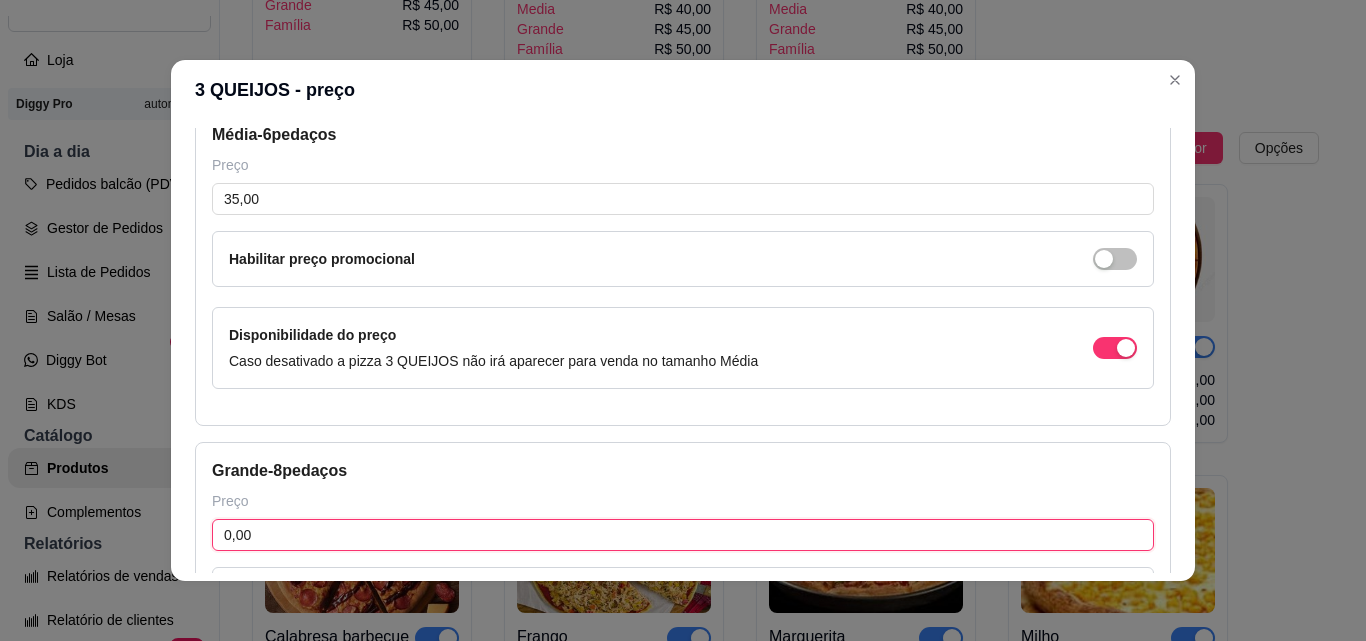 click on "0,00" at bounding box center (683, 535) 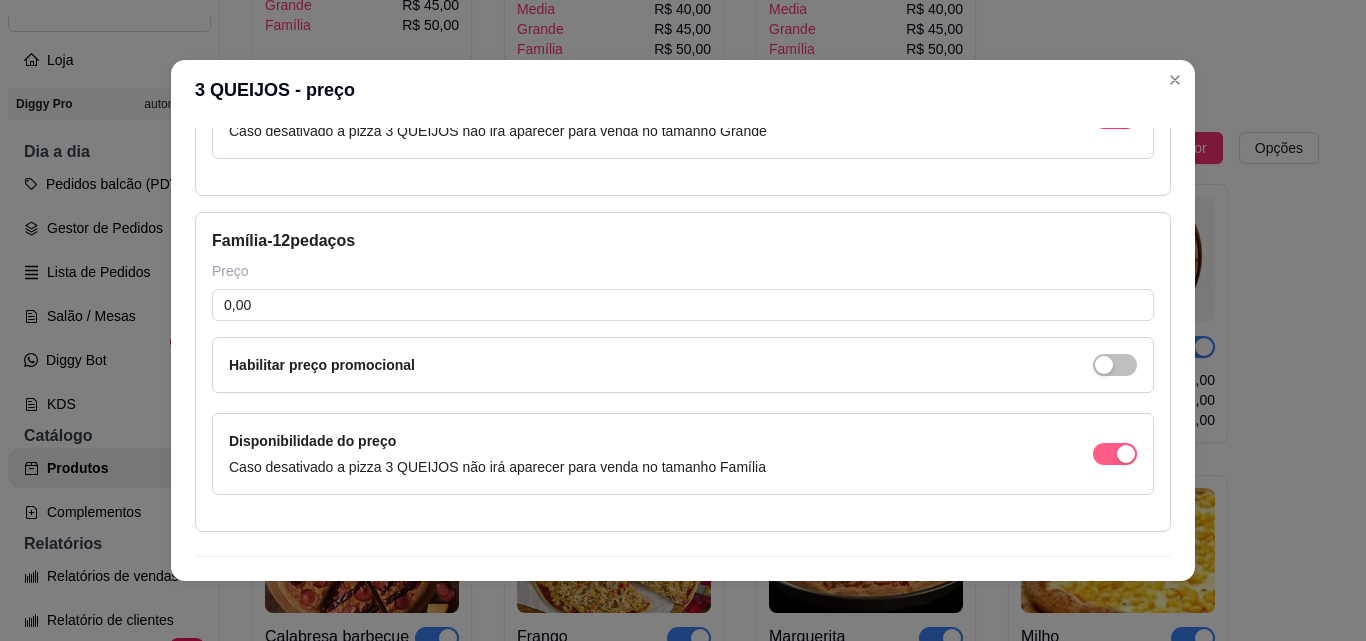 scroll, scrollTop: 697, scrollLeft: 0, axis: vertical 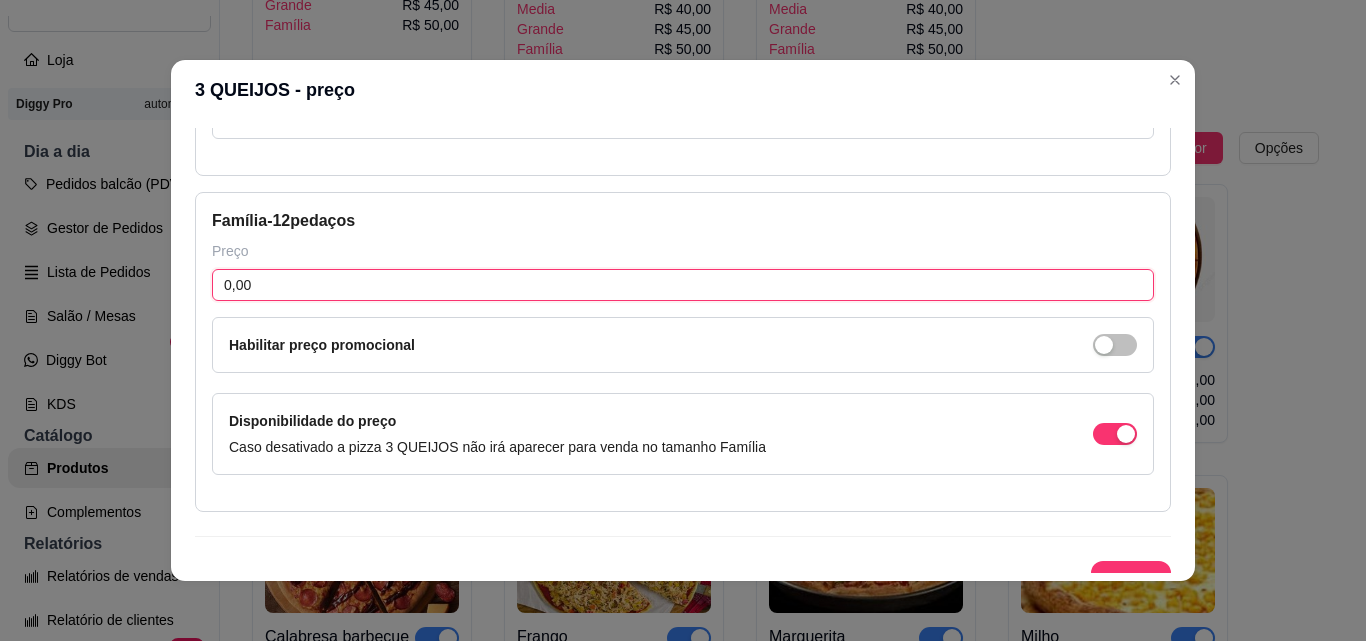 drag, startPoint x: 613, startPoint y: 294, endPoint x: 0, endPoint y: 417, distance: 625.2184 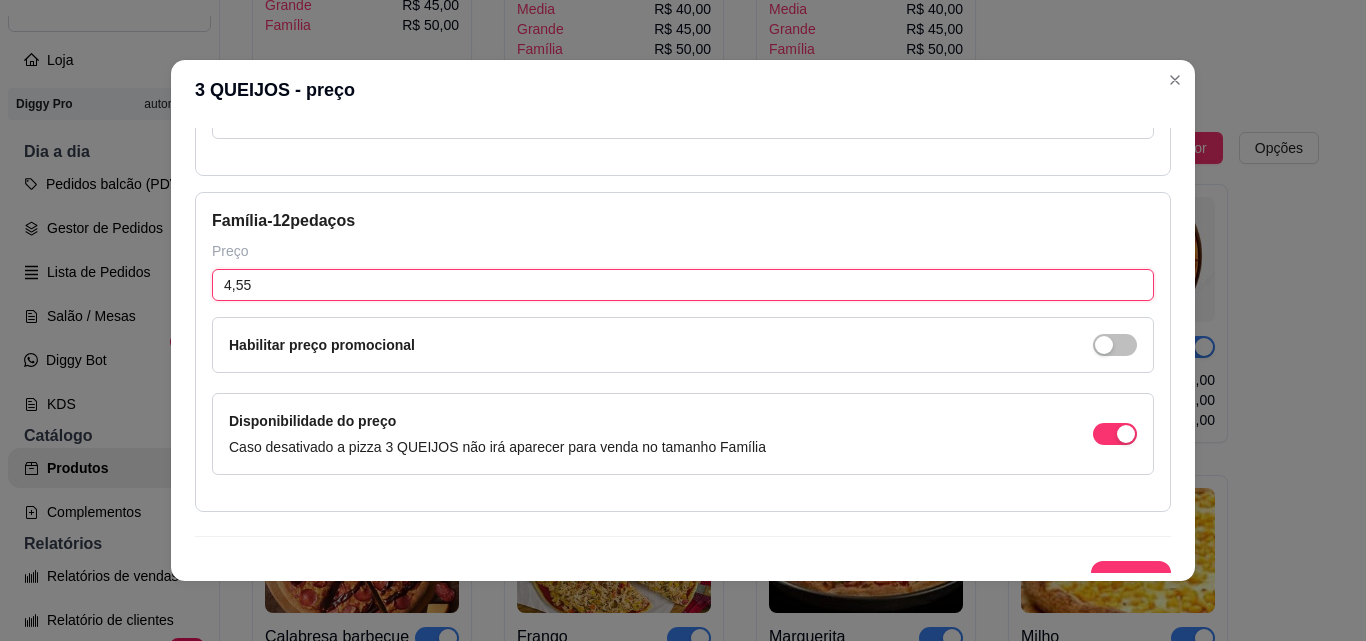 scroll, scrollTop: 3047, scrollLeft: 0, axis: vertical 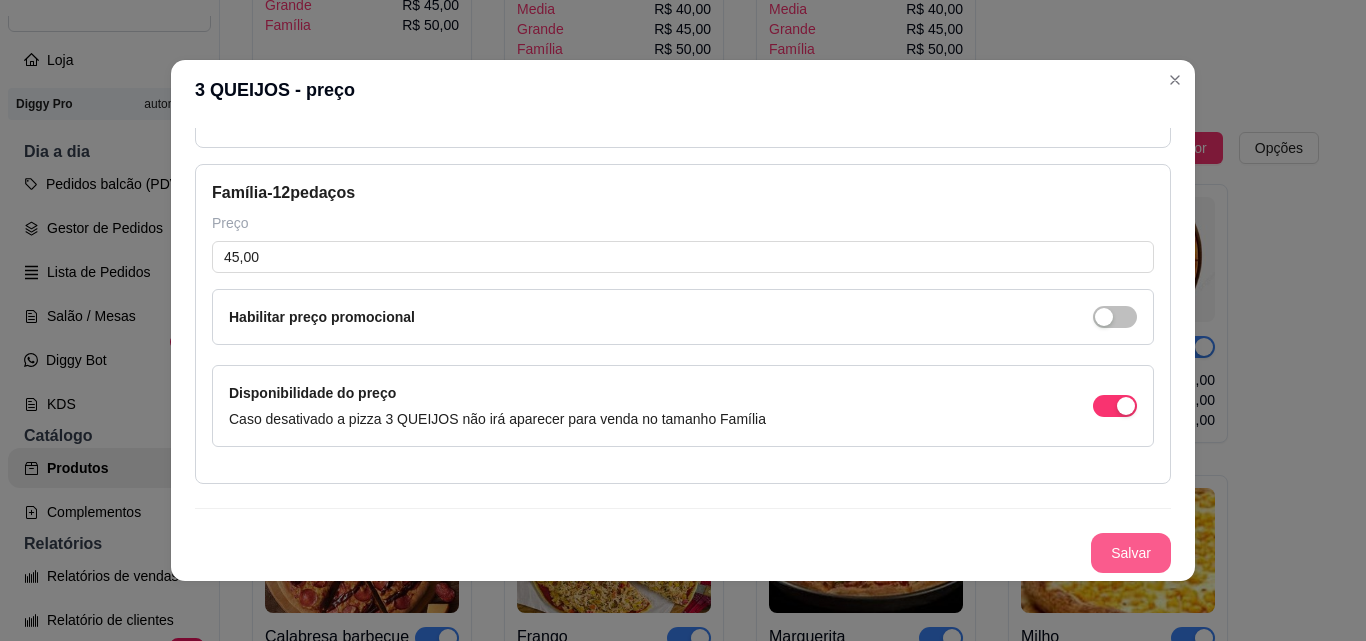 click on "Salvar" at bounding box center (1131, 553) 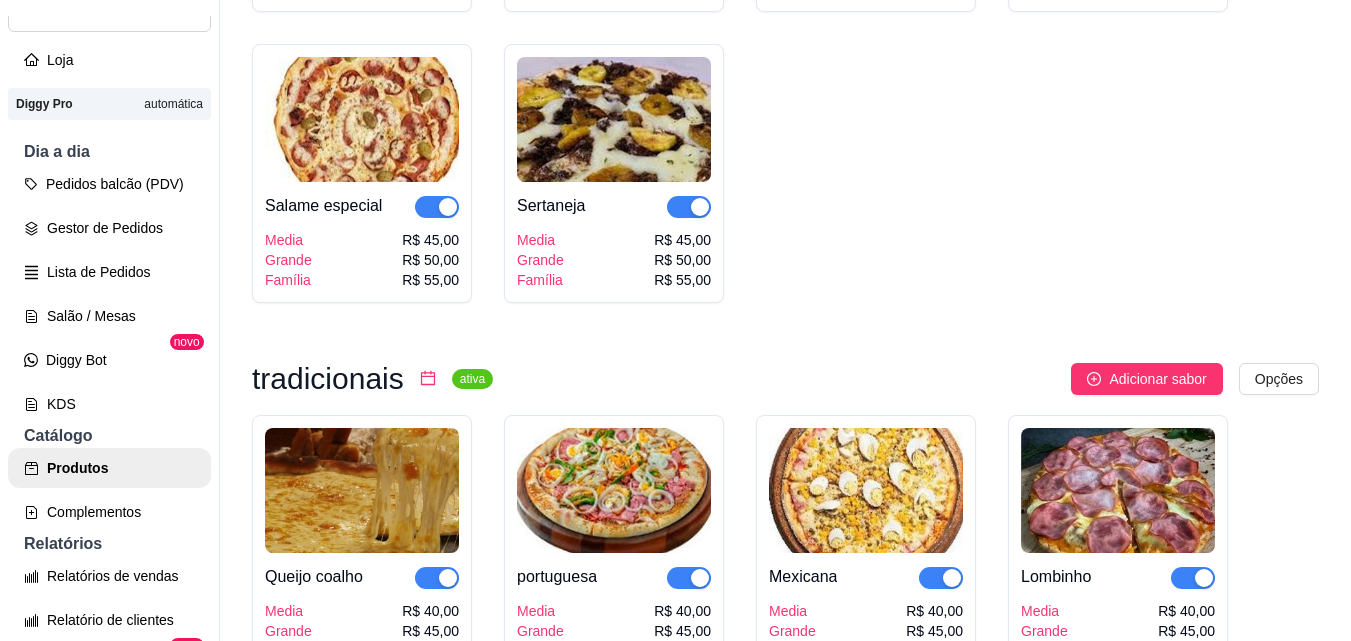 scroll, scrollTop: 1192, scrollLeft: 0, axis: vertical 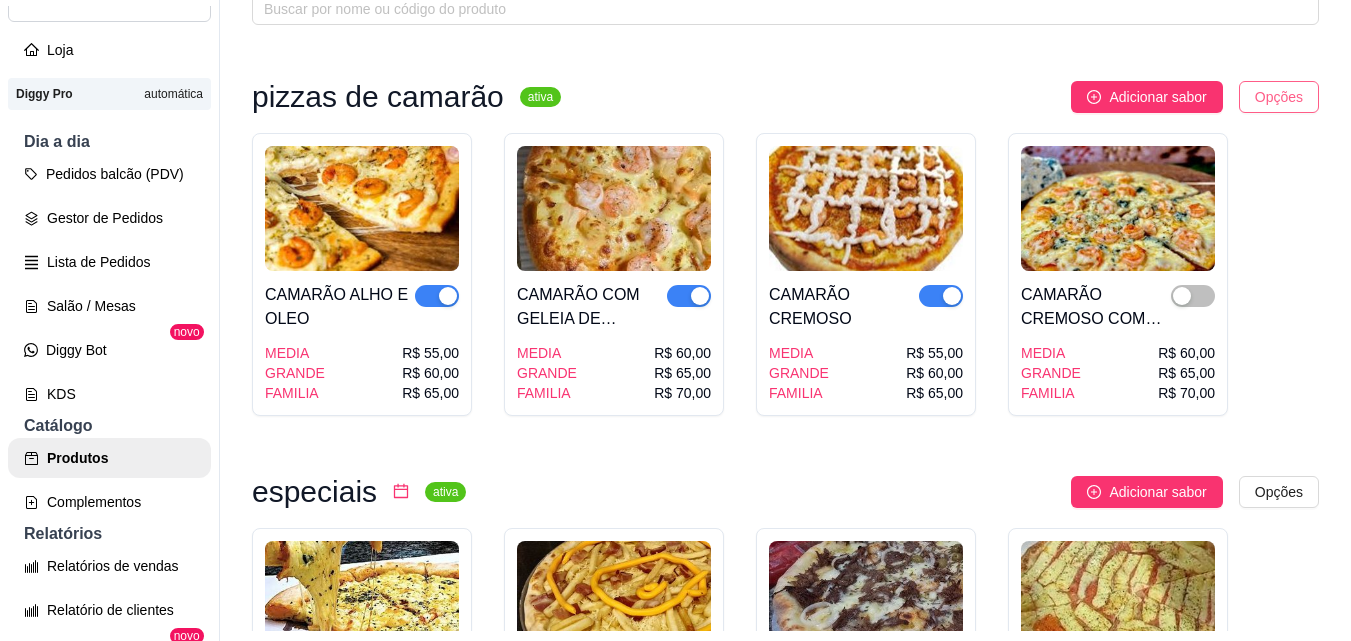 click on "G Gg King lanch ... Loja Aberta Loja Diggy Pro automática   Dia a dia Pedidos balcão (PDV) Gestor de Pedidos Lista de Pedidos Salão / Mesas Diggy Bot novo KDS Catálogo Produtos Complementos Relatórios Relatórios de vendas Relatório de clientes Relatório de fidelidade novo Gerenciar Entregadores novo Nota Fiscal (NFC-e) Controle de caixa Controle de fiado Cupons Clientes Estoque Configurações Diggy Planos Precisa de ajuda? Sair Produtos Adicionar categoria Reodernar categorias Aqui você cadastra e gerencia seu produtos e categorias pizzas de camarão  ativa Adicionar sabor Opções CAMARÃO ALHO E OLEO   MEDIA GRANDE FAMILIA R$ 55,00 R$ 60,00 R$ 65,00 CAMARÃO COM GELEIA DE ABACAXI    MEDIA GRANDE FAMILIA R$ 60,00 R$ 65,00 R$ 70,00 CAMARÃO CREMOSO    MEDIA GRANDE FAMILIA R$ 55,00 R$ 60,00 R$ 65,00 CAMARÃO CREMOSO COM GORGONZOLA E BROCOLIS    MEDIA GRANDE FAMILIA R$ 60,00 R$ 65,00 R$ 70,00 especiais  ativa Adicionar sabor Opções 5 queijos    Media Grande  Família  R$ 45,00 R$ 50,00" at bounding box center (675, 310) 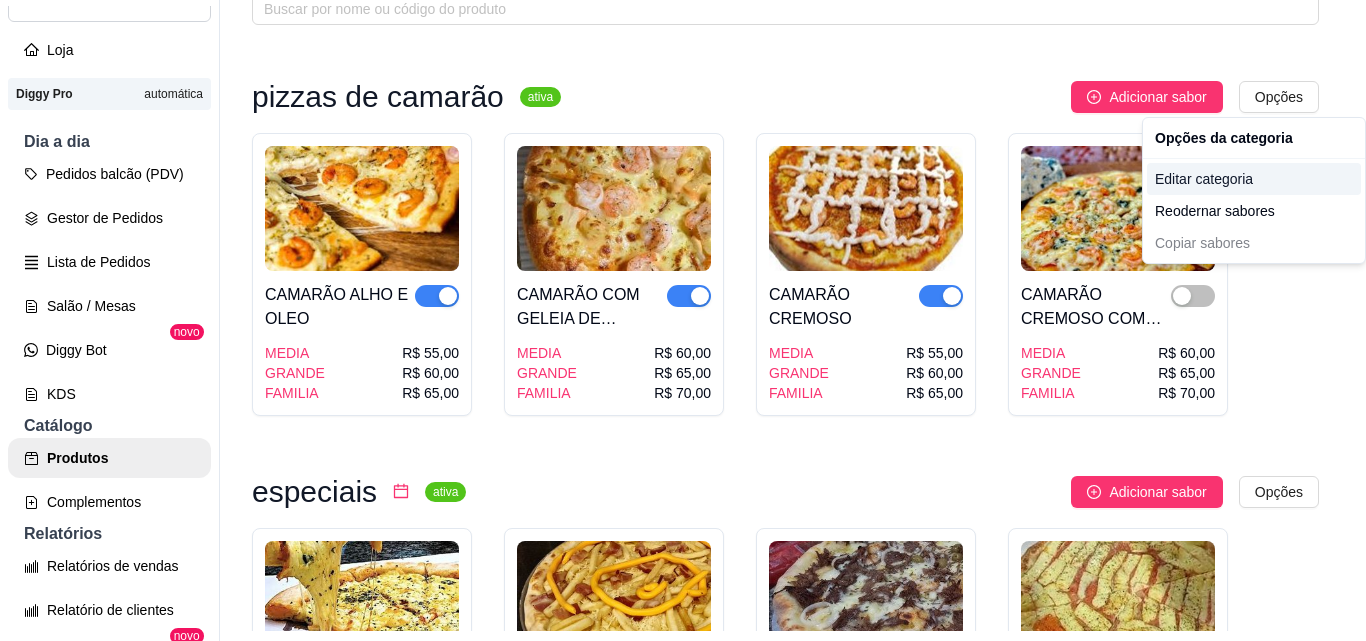 click on "Editar categoria" at bounding box center (1254, 179) 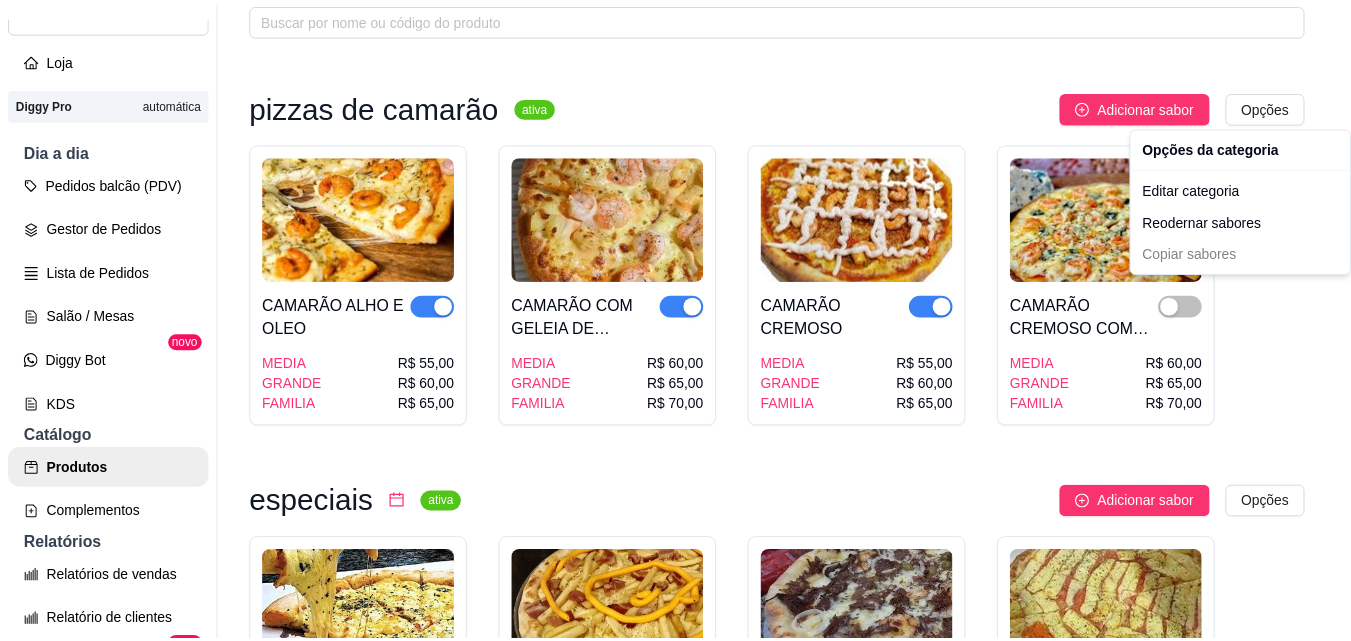 scroll, scrollTop: 0, scrollLeft: 0, axis: both 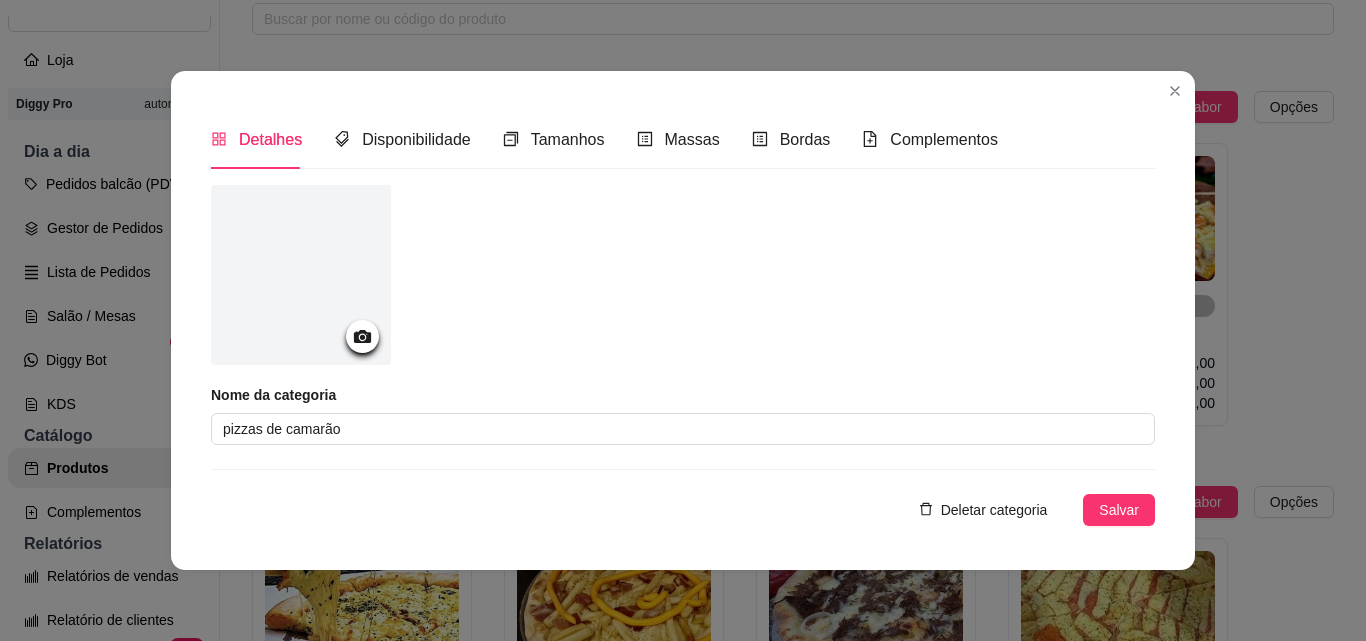 click 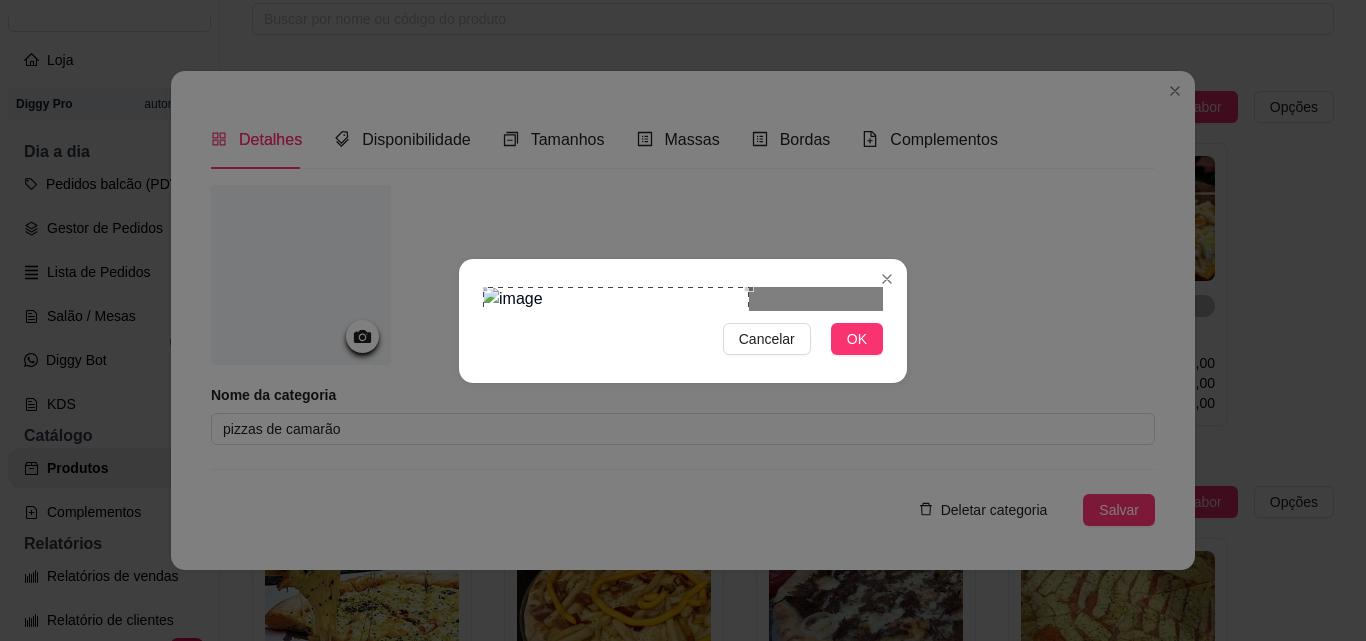 click at bounding box center [616, 378] 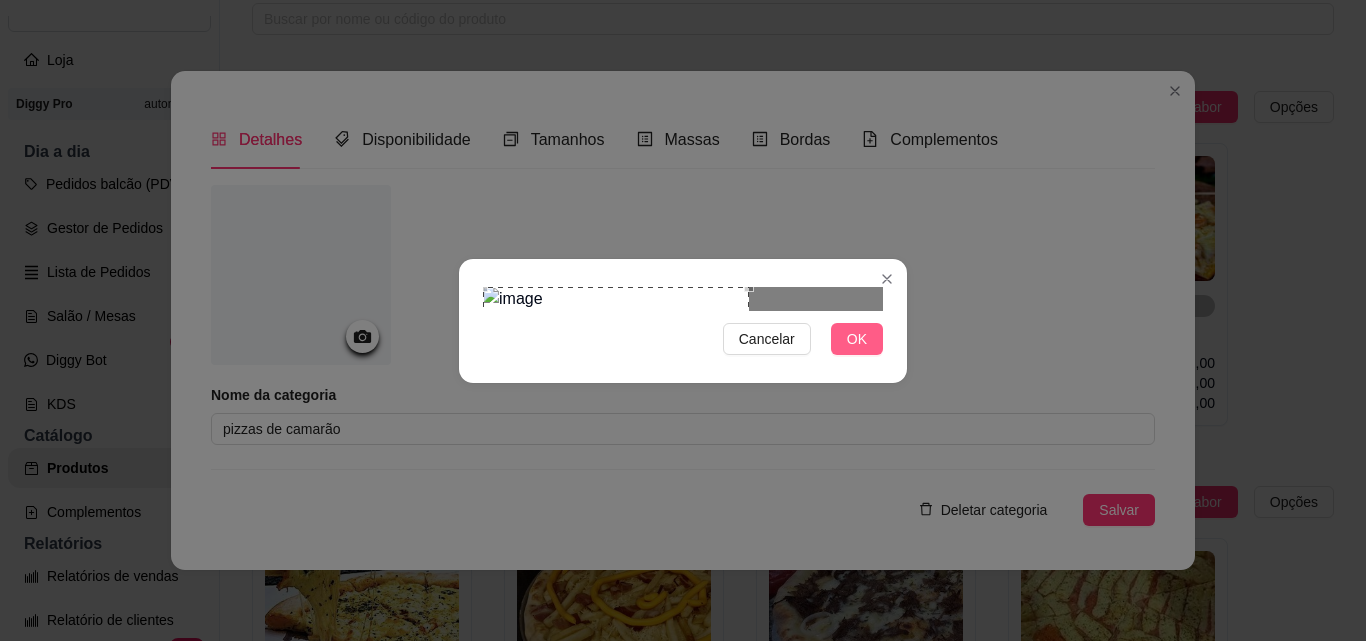 click on "OK" at bounding box center (857, 339) 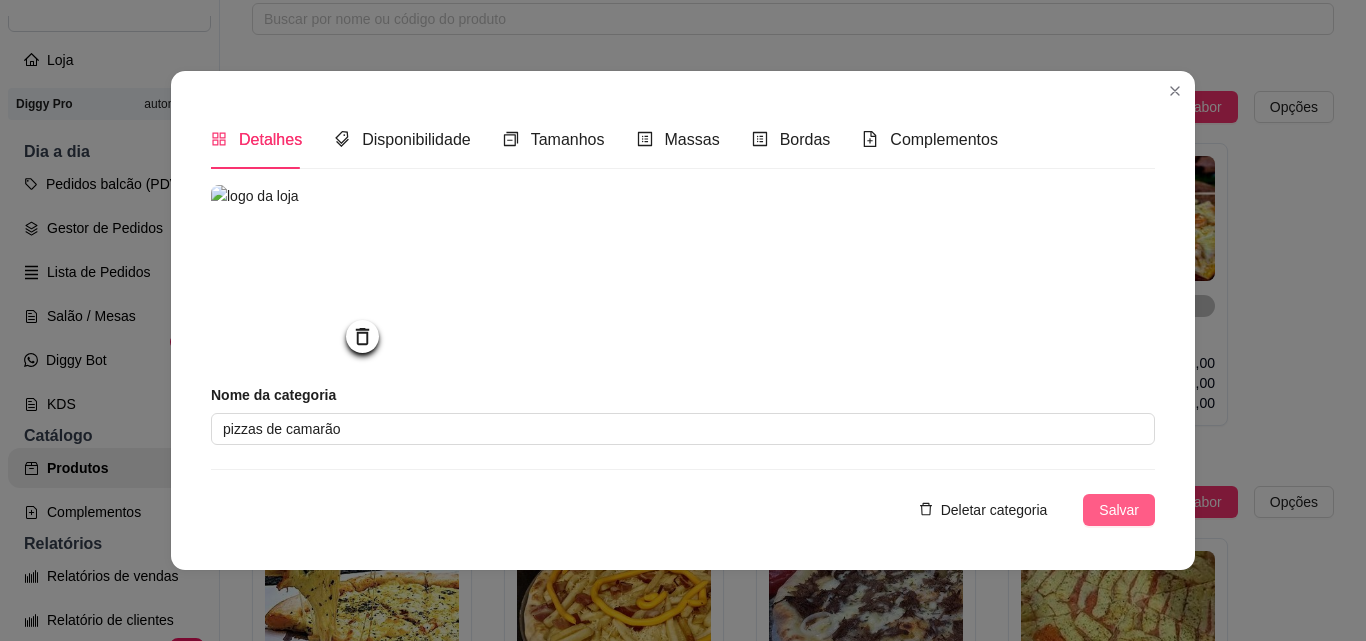 click on "Salvar" at bounding box center [1119, 510] 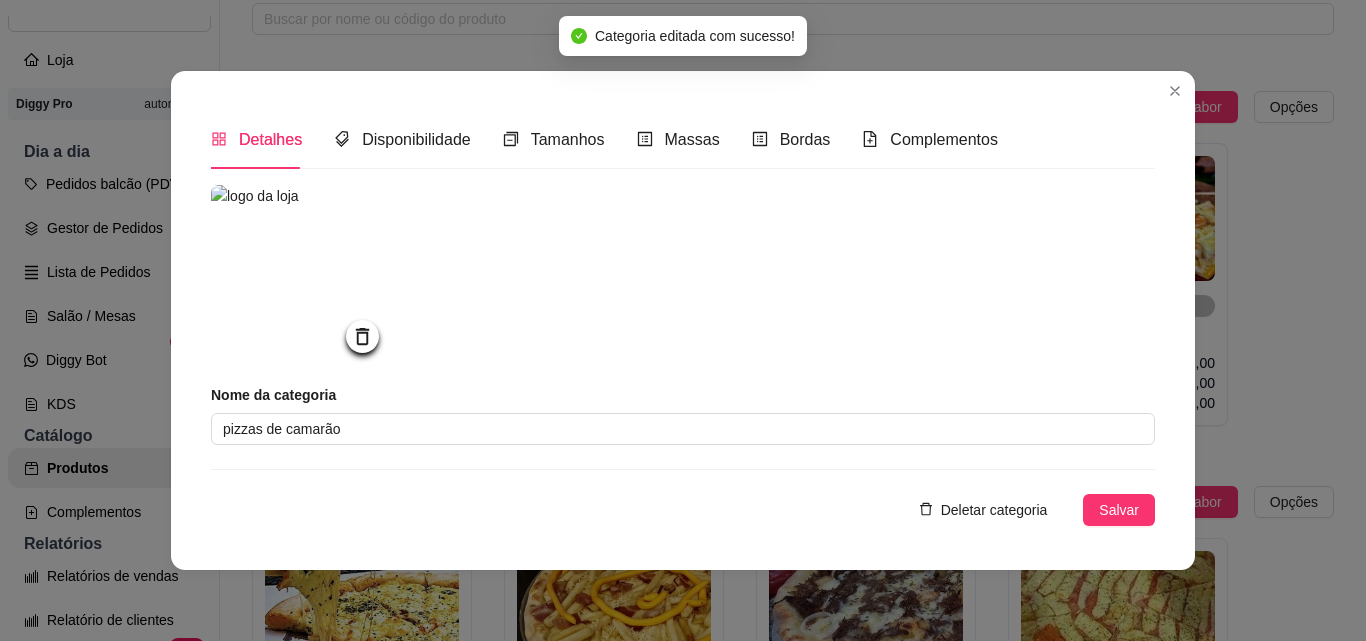 click on "Detalhes Disponibilidade Tamanhos Massas Bordas Complementos Nome da categoria pizzas de camarão Deletar categoria Salvar" at bounding box center [683, 320] 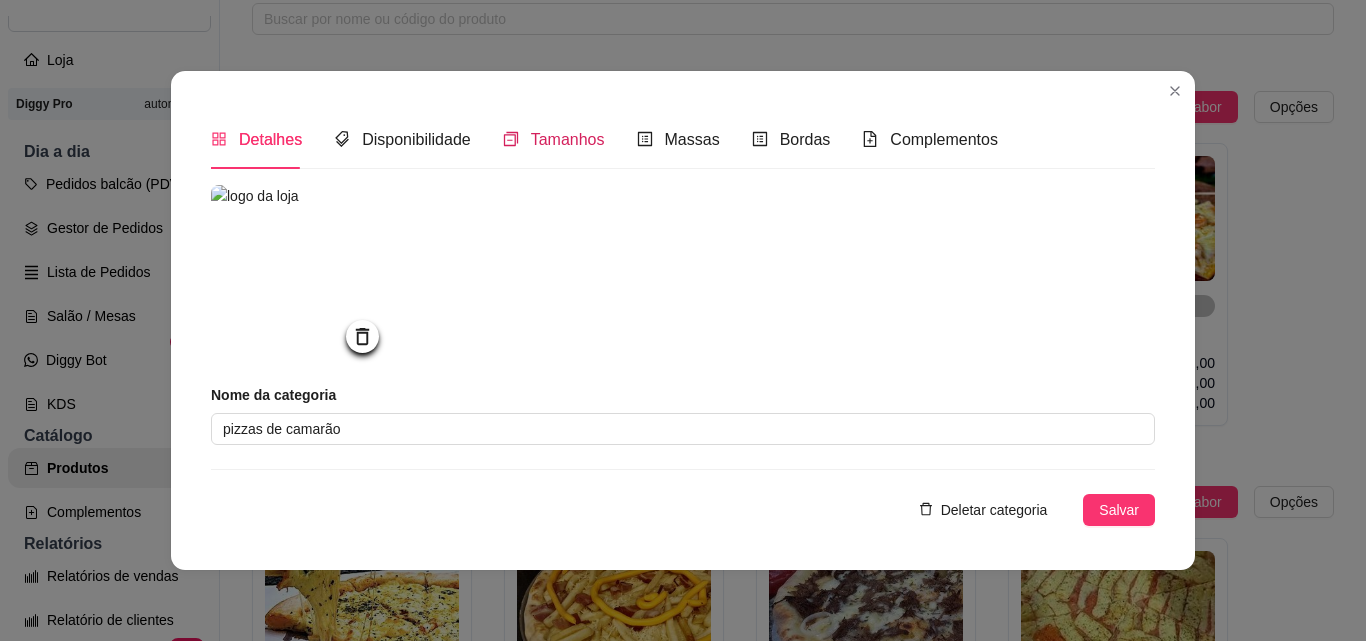 click on "Tamanhos" at bounding box center (568, 139) 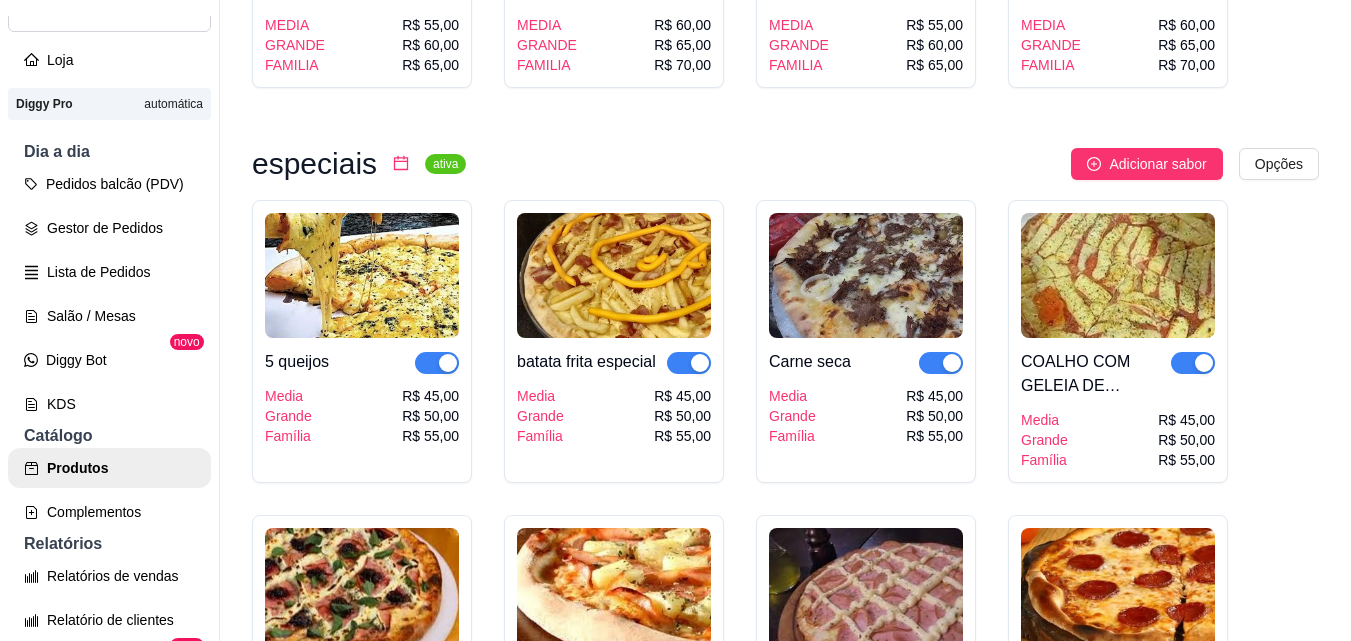 scroll, scrollTop: 515, scrollLeft: 0, axis: vertical 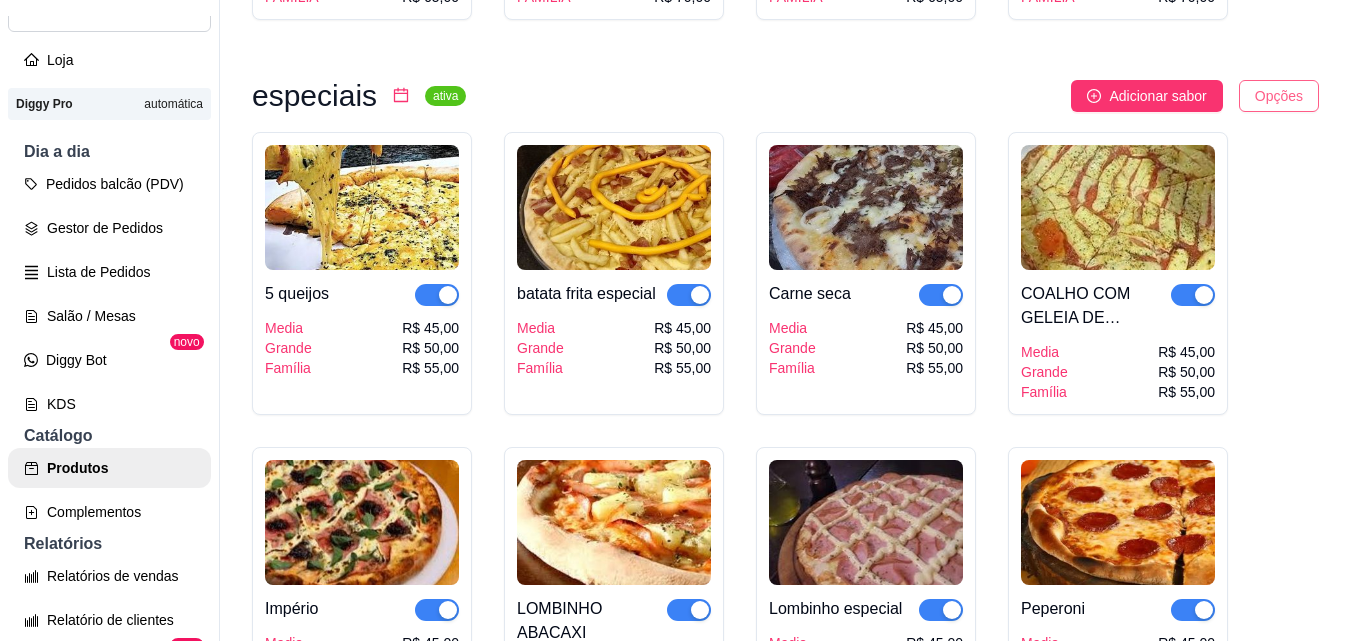 click on "G Gg King lanch ... Loja Aberta Loja Diggy Pro automática   Dia a dia Pedidos balcão (PDV) Gestor de Pedidos Lista de Pedidos Salão / Mesas Diggy Bot novo KDS Catálogo Produtos Complementos Relatórios Relatórios de vendas Relatório de clientes Relatório de fidelidade novo Gerenciar Entregadores novo Nota Fiscal (NFC-e) Controle de caixa Controle de fiado Cupons Clientes Estoque Configurações Diggy Planos Precisa de ajuda? Sair Produtos Adicionar categoria Reodernar categorias Aqui você cadastra e gerencia seu produtos e categorias pizzas de camarão  ativa Adicionar sabor Opções CAMARÃO ALHO E OLEO   MEDIA GRANDE FAMILIA R$ 55,00 R$ 60,00 R$ 65,00 CAMARÃO COM GELEIA DE ABACAXI    MEDIA GRANDE FAMILIA R$ 60,00 R$ 65,00 R$ 70,00 CAMARÃO CREMOSO    MEDIA GRANDE FAMILIA R$ 55,00 R$ 60,00 R$ 65,00 CAMARÃO CREMOSO COM GORGONZOLA E BROCOLIS    MEDIA GRANDE FAMILIA R$ 60,00 R$ 65,00 R$ 70,00 especiais  ativa Adicionar sabor Opções 5 queijos    Media Grande  Família  R$ 45,00 R$ 50,00" at bounding box center (675, 320) 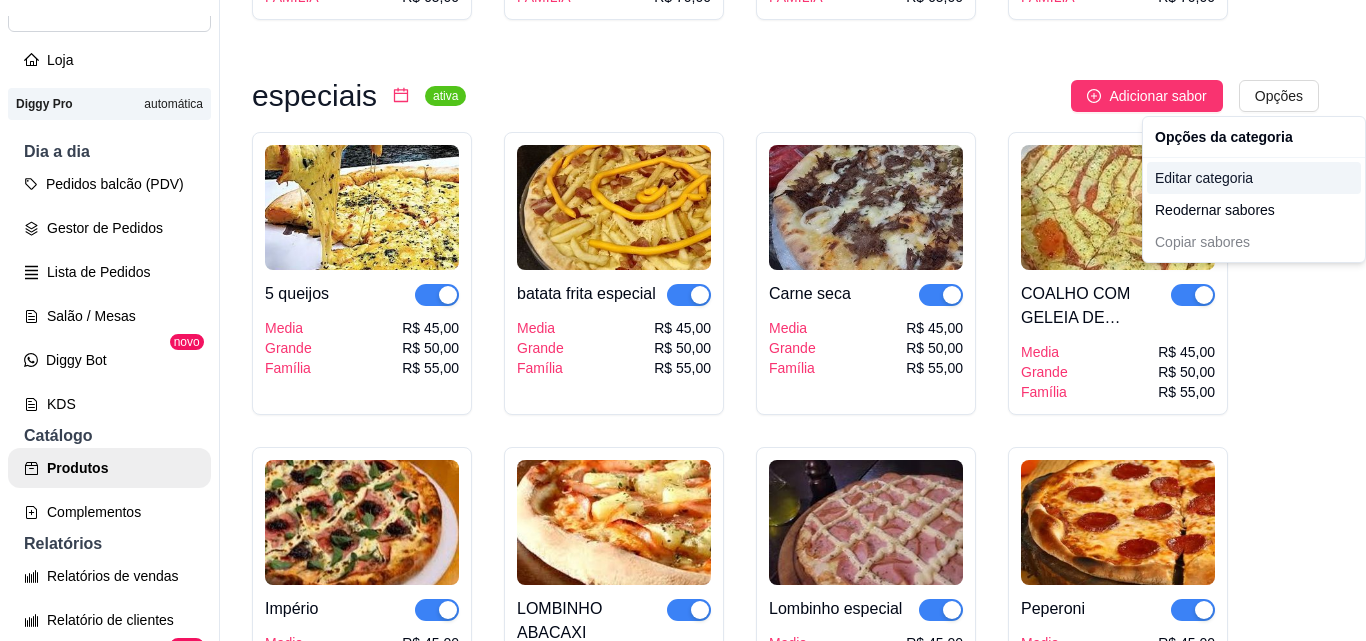 click on "Editar categoria" at bounding box center (1254, 178) 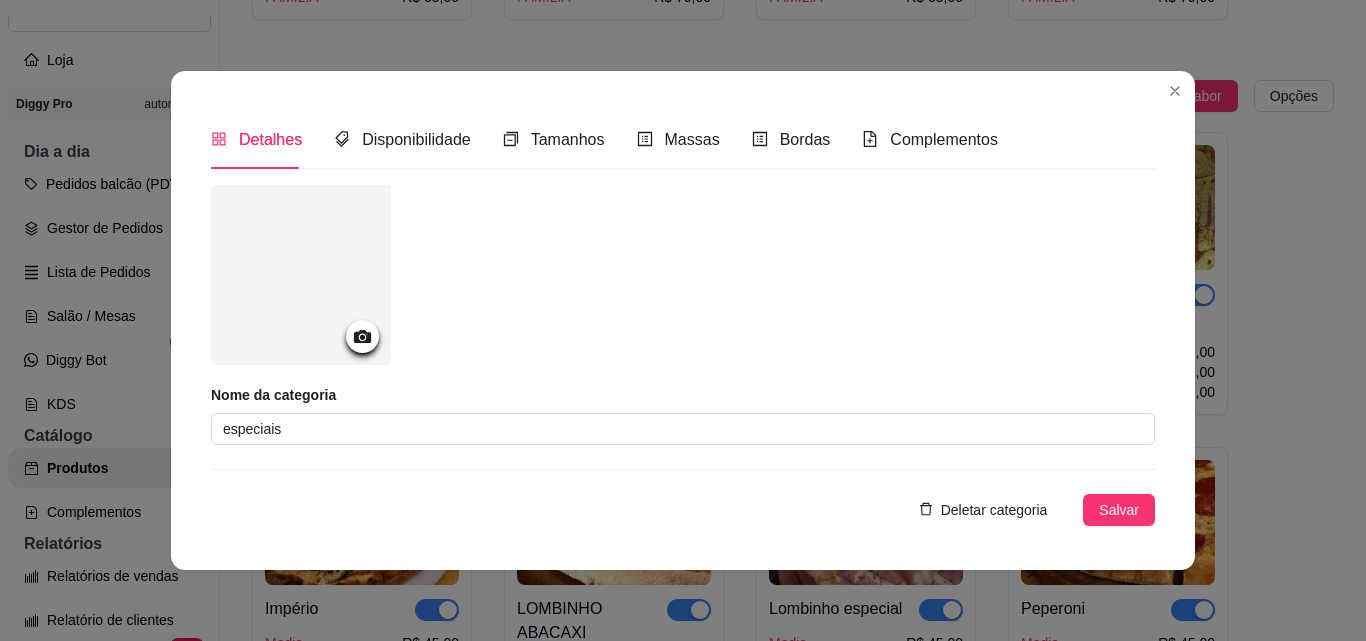 drag, startPoint x: 366, startPoint y: 342, endPoint x: 324, endPoint y: 358, distance: 44.94441 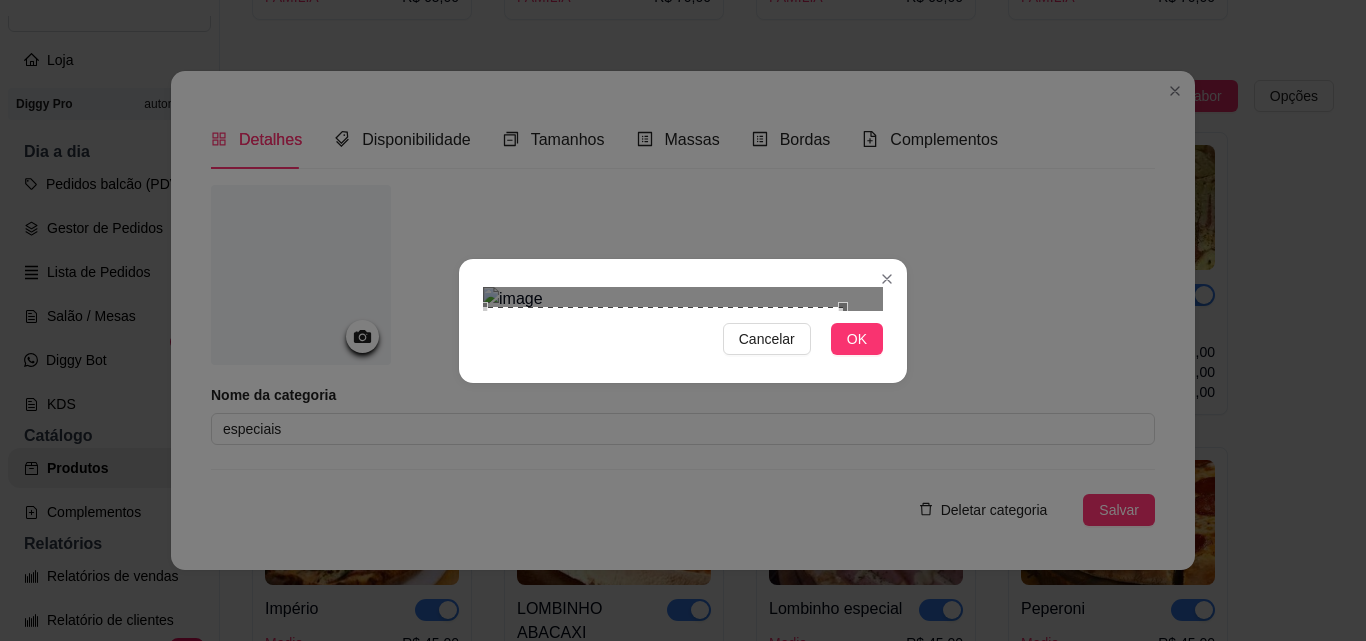 click at bounding box center [663, 408] 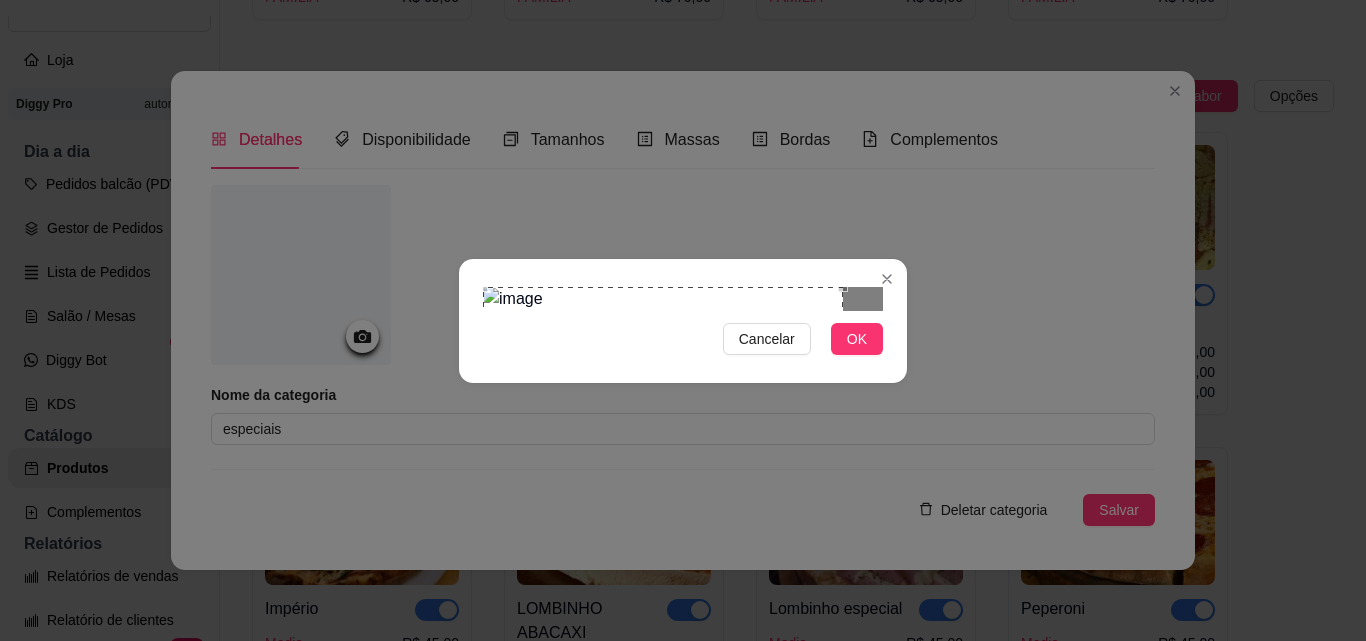 click at bounding box center (663, 388) 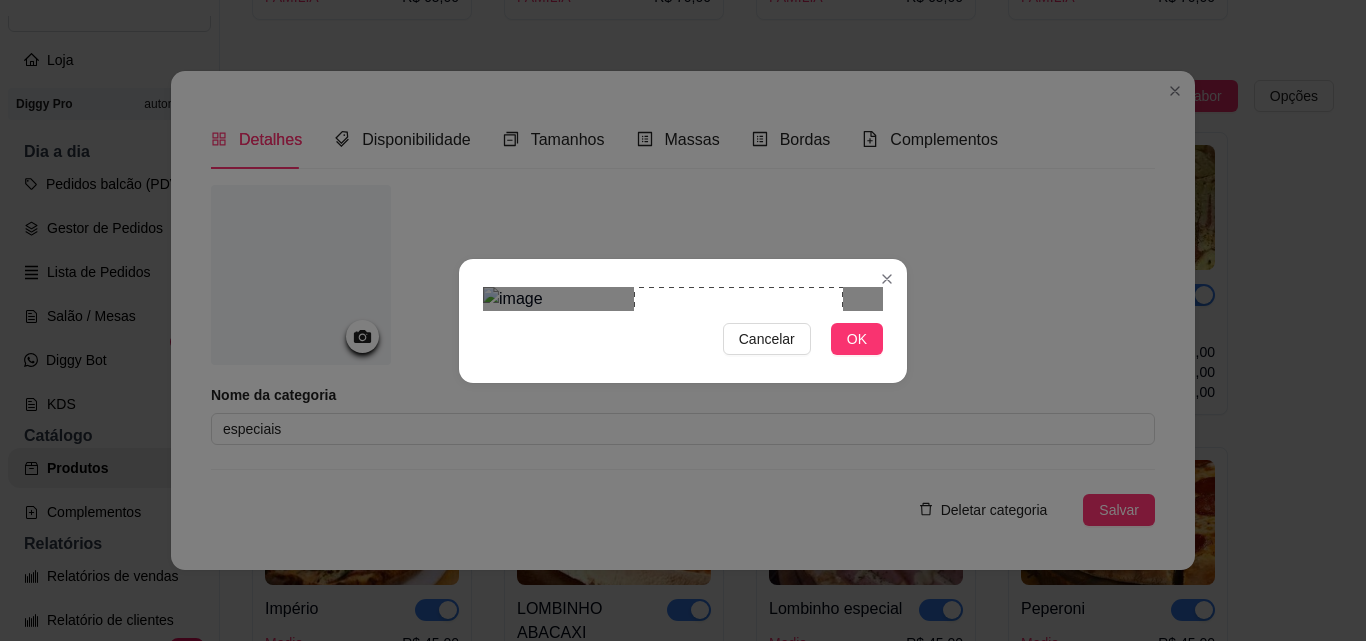 click at bounding box center (683, 299) 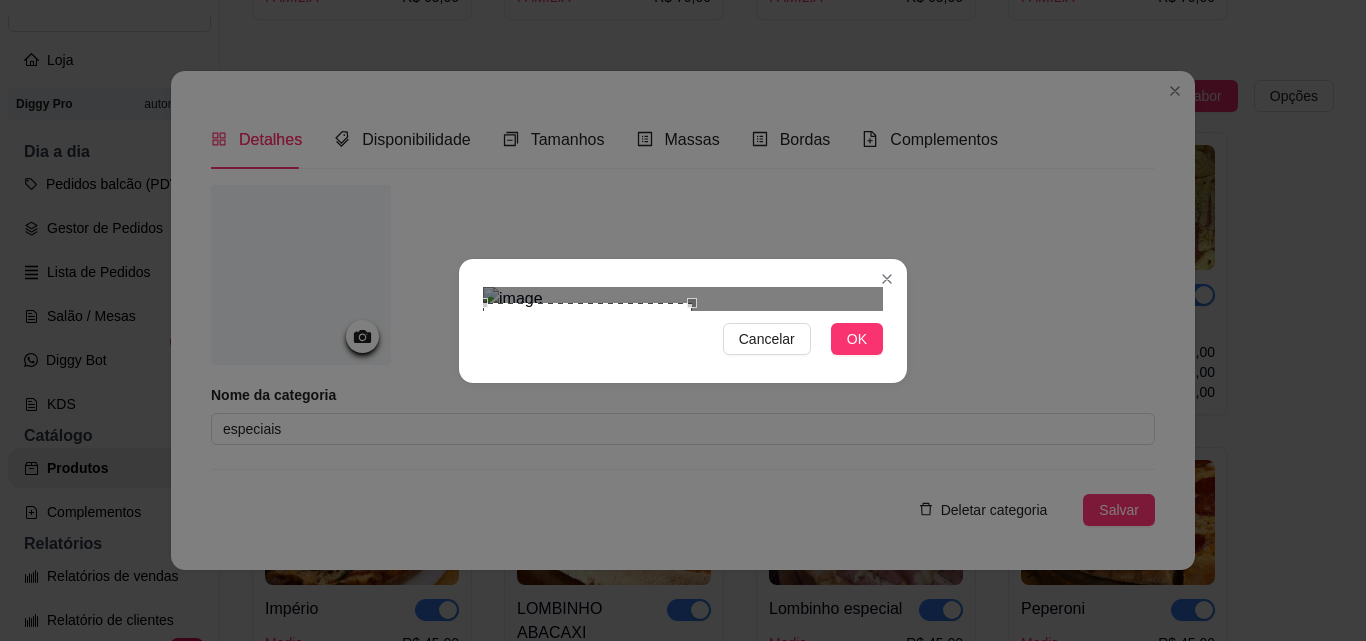 click at bounding box center [587, 407] 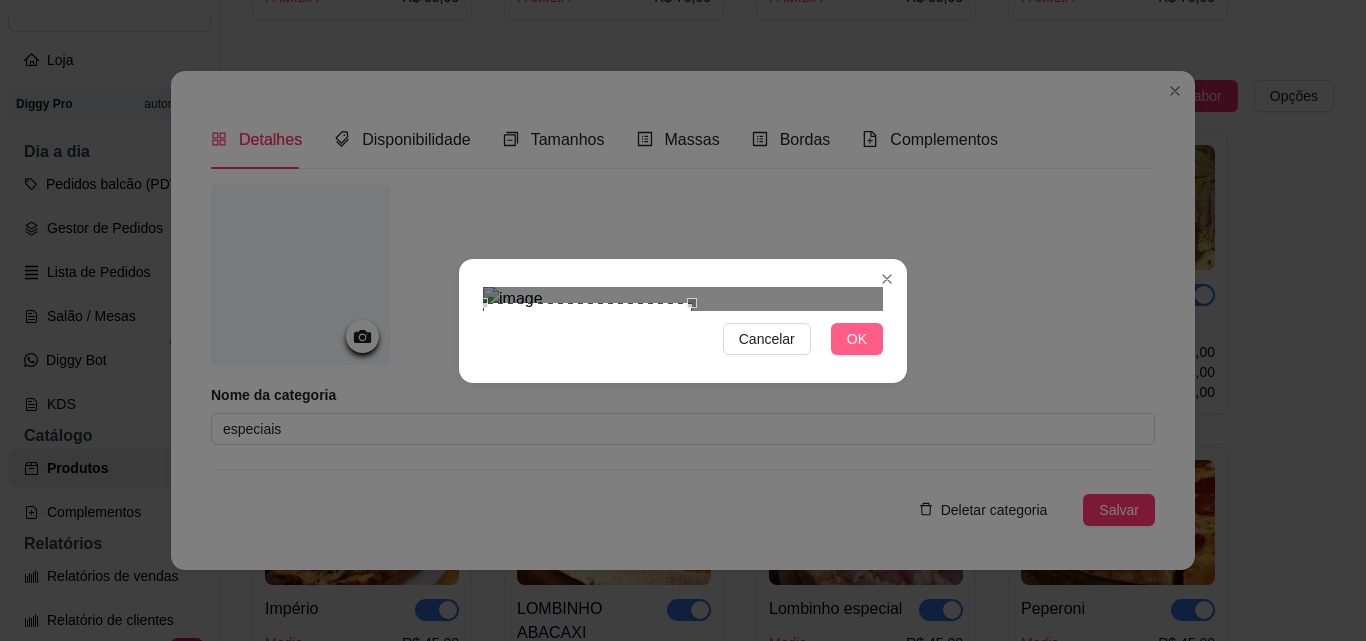 click on "OK" at bounding box center (857, 339) 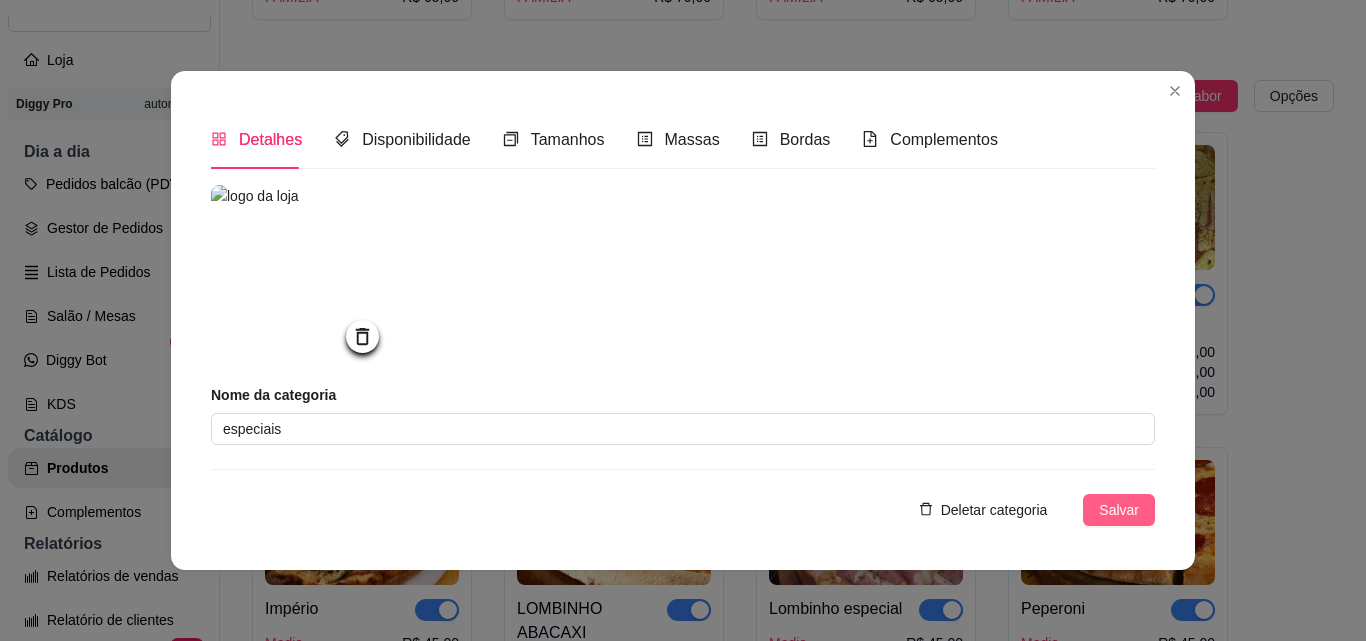 click on "Salvar" at bounding box center (1119, 510) 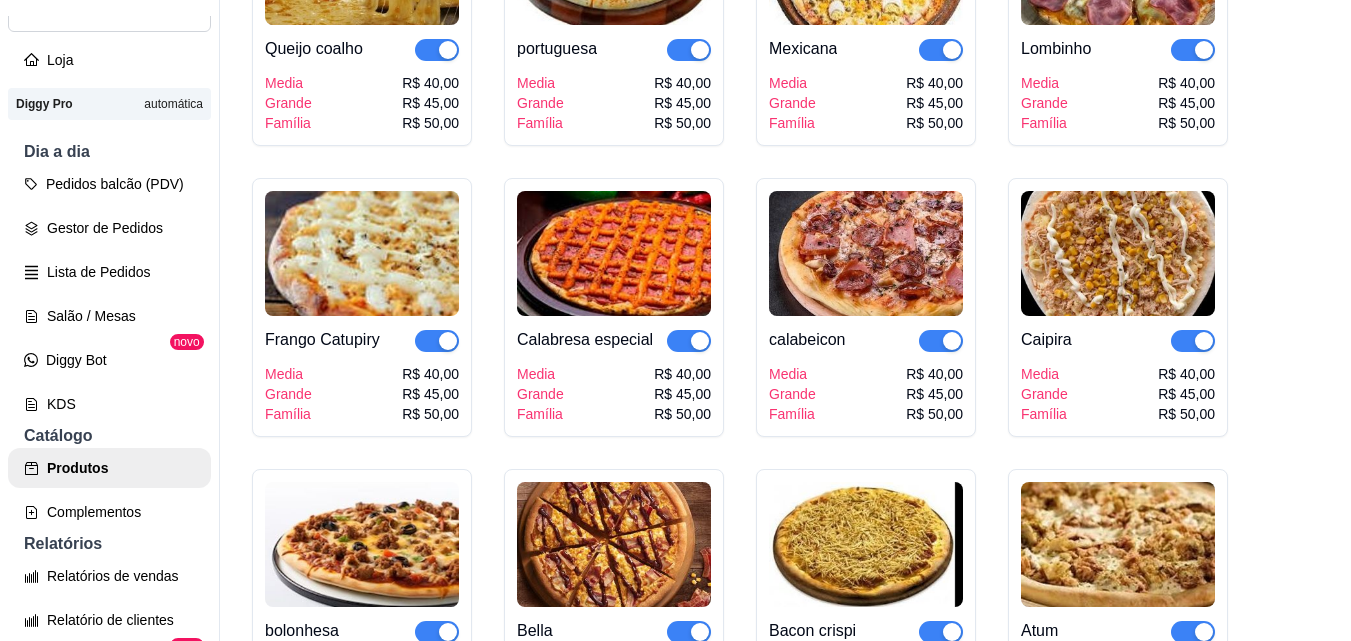 scroll, scrollTop: 1829, scrollLeft: 0, axis: vertical 